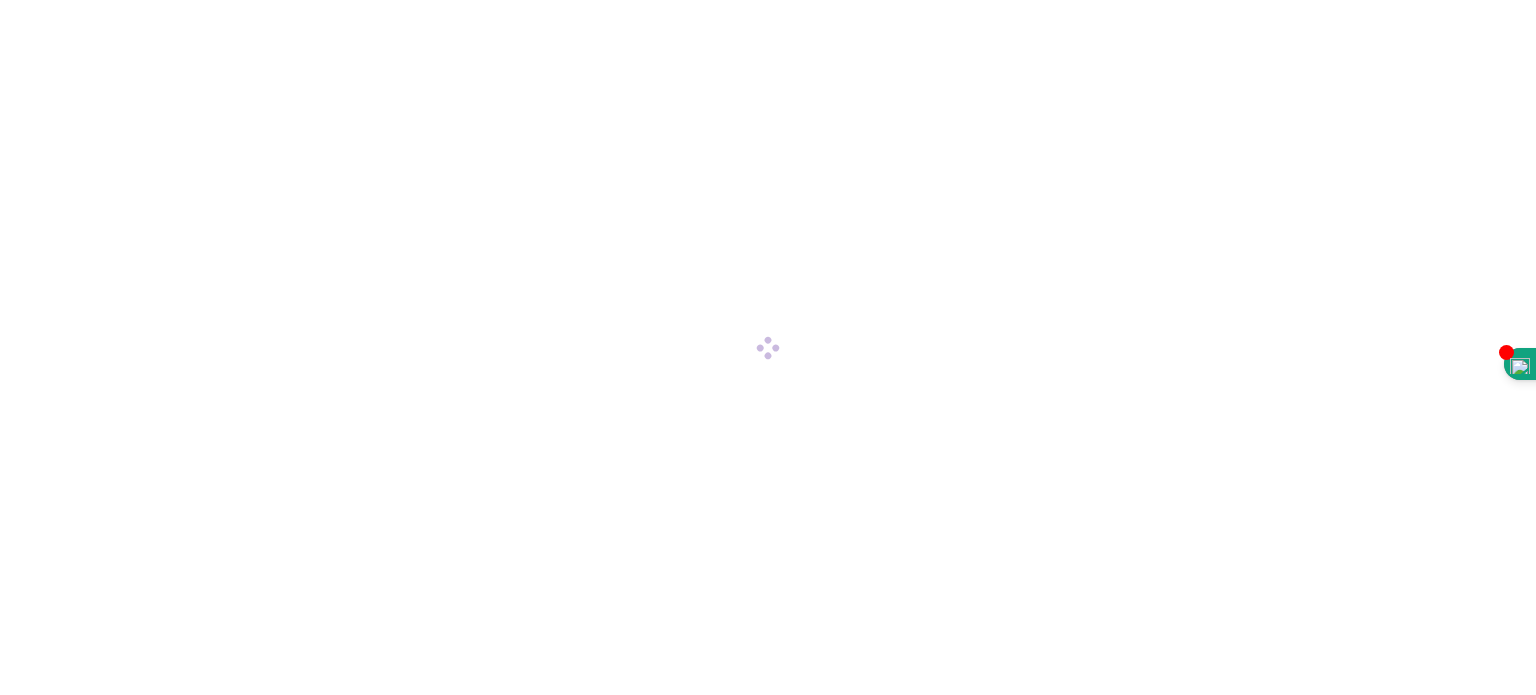 scroll, scrollTop: 0, scrollLeft: 0, axis: both 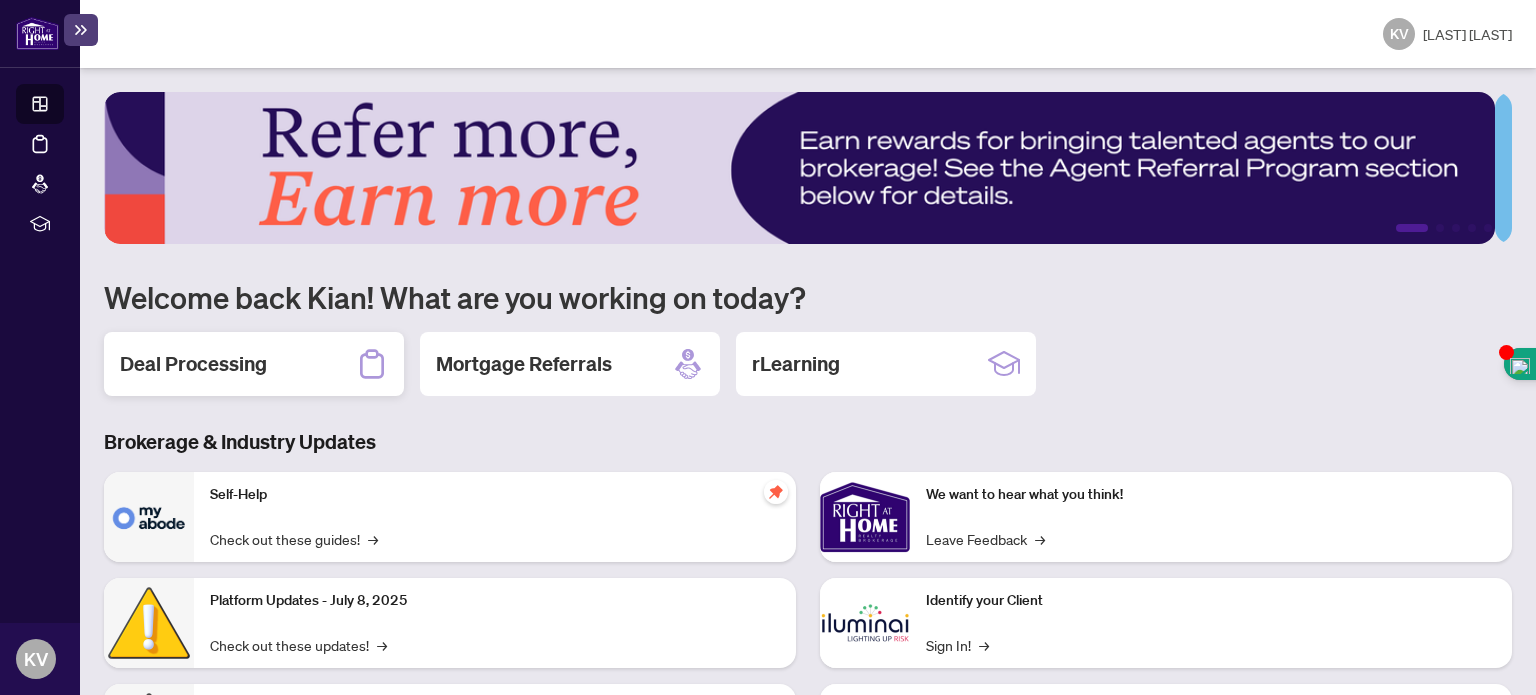 click on "Deal Processing" at bounding box center (193, 364) 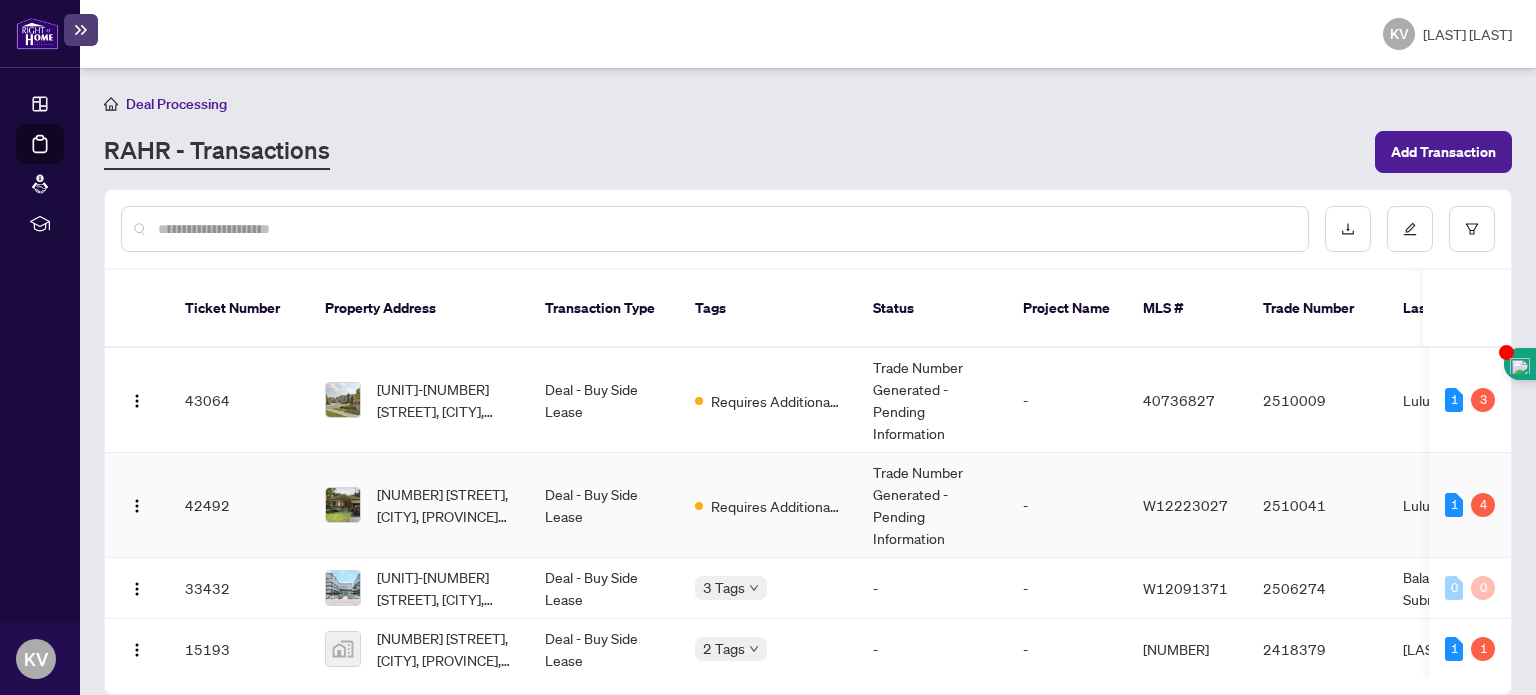 click on "Trade Number Generated - Pending Information" at bounding box center [932, 505] 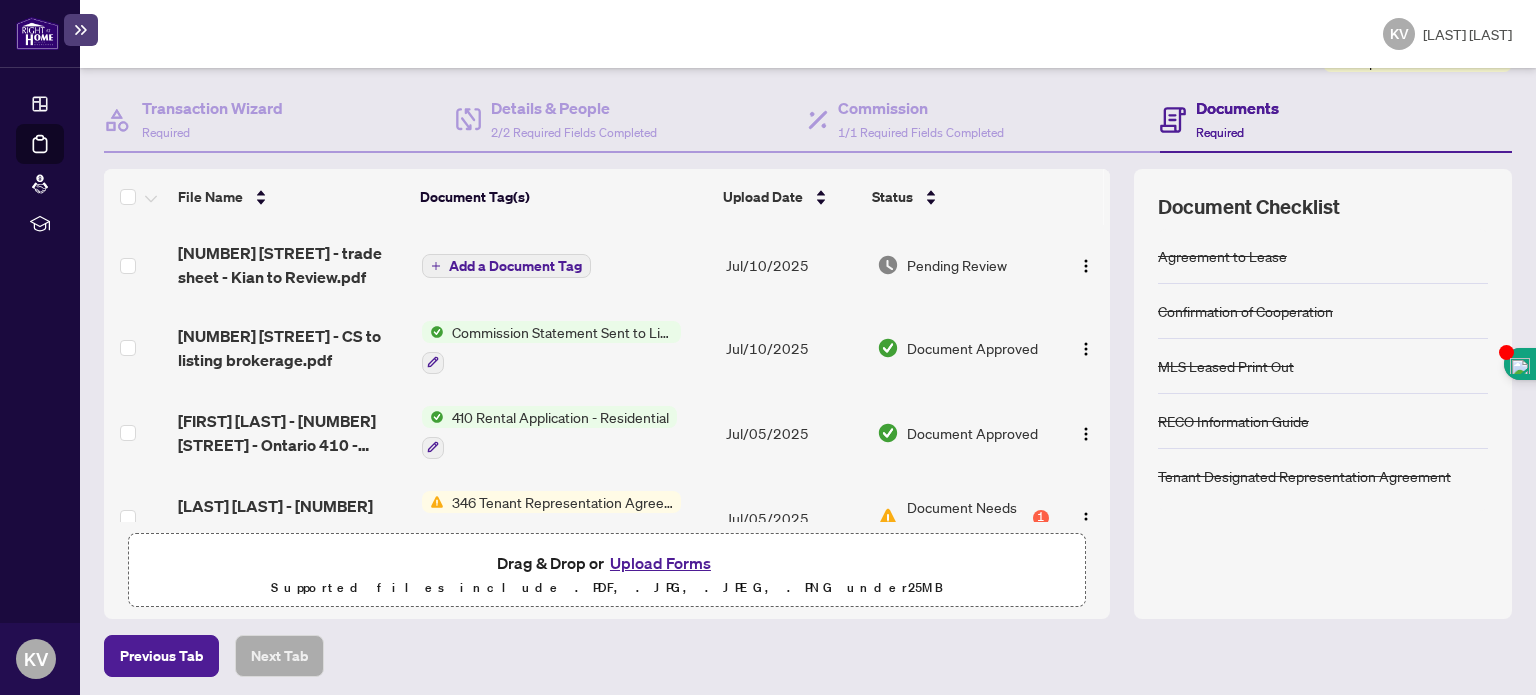 scroll, scrollTop: 192, scrollLeft: 0, axis: vertical 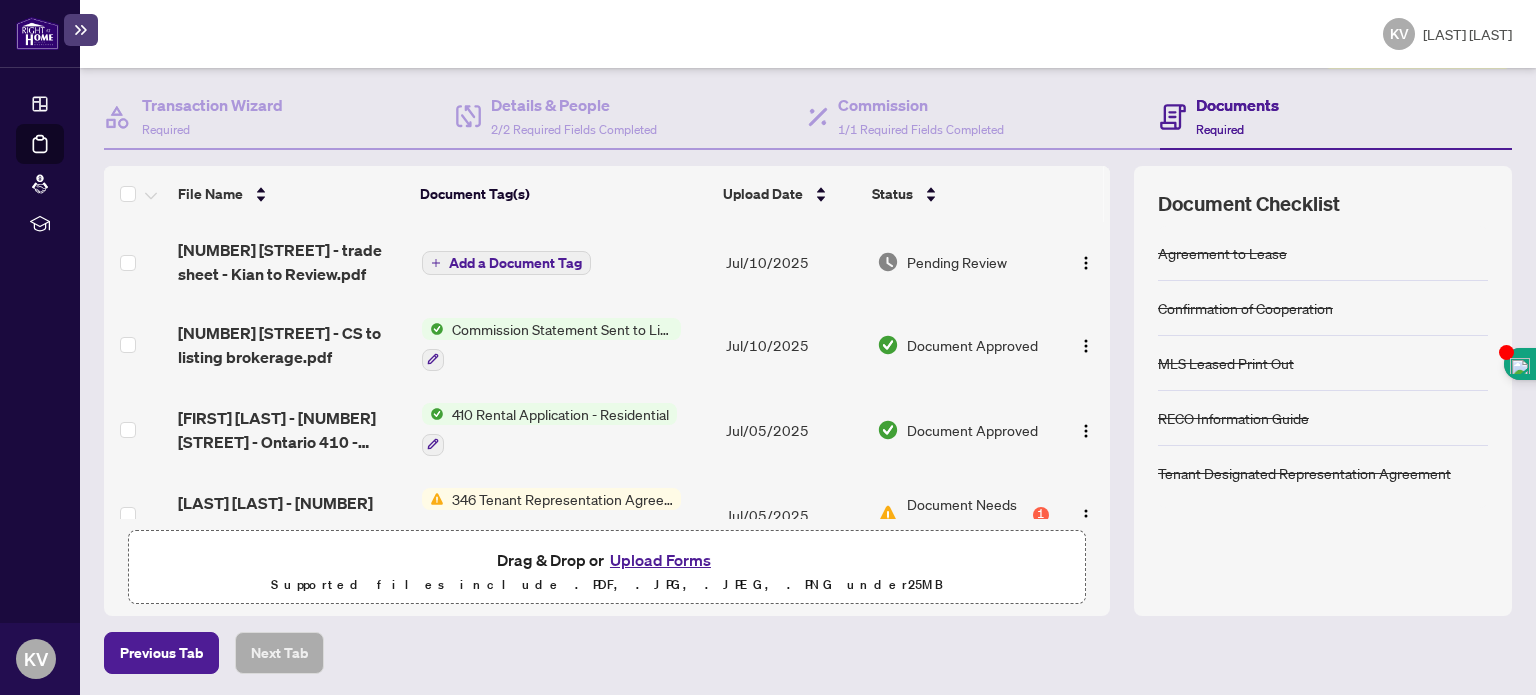 click on "Document Needs Work" at bounding box center (968, 515) 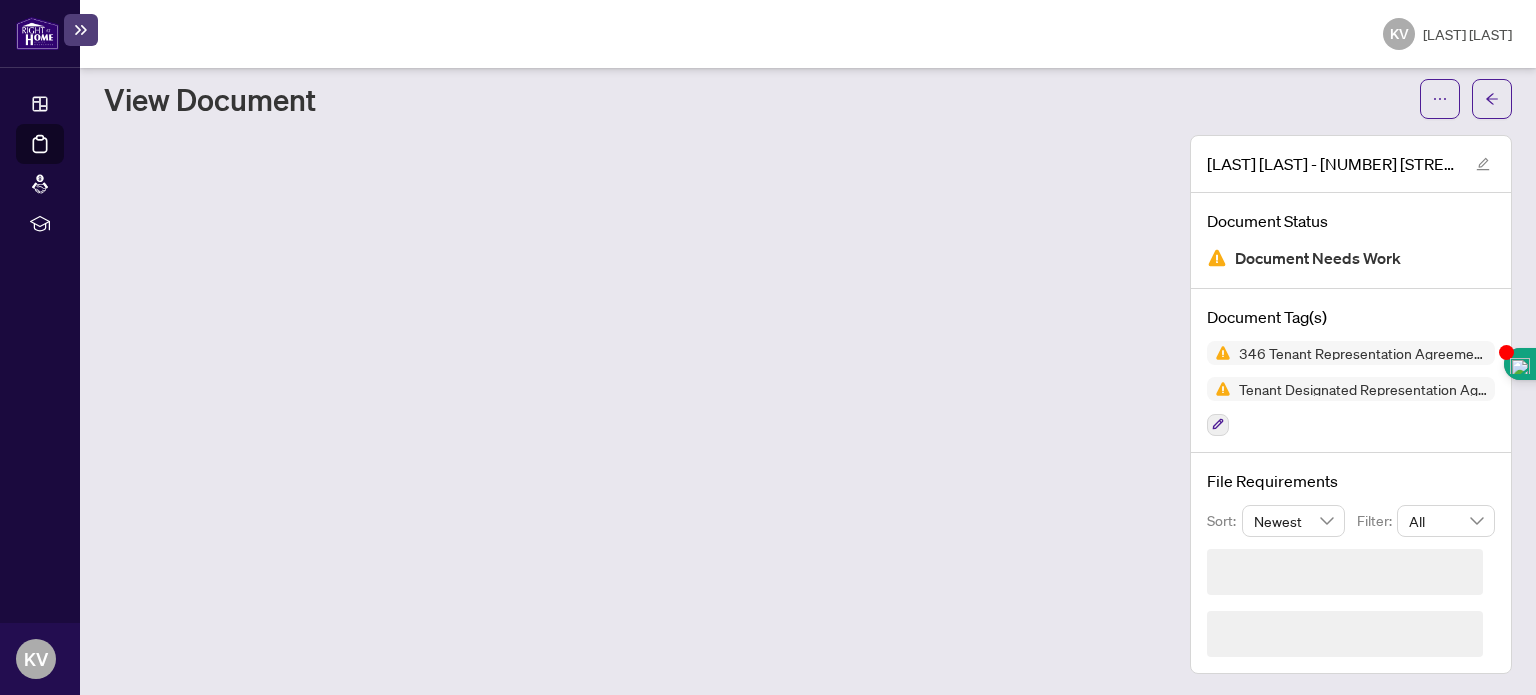 scroll, scrollTop: 0, scrollLeft: 0, axis: both 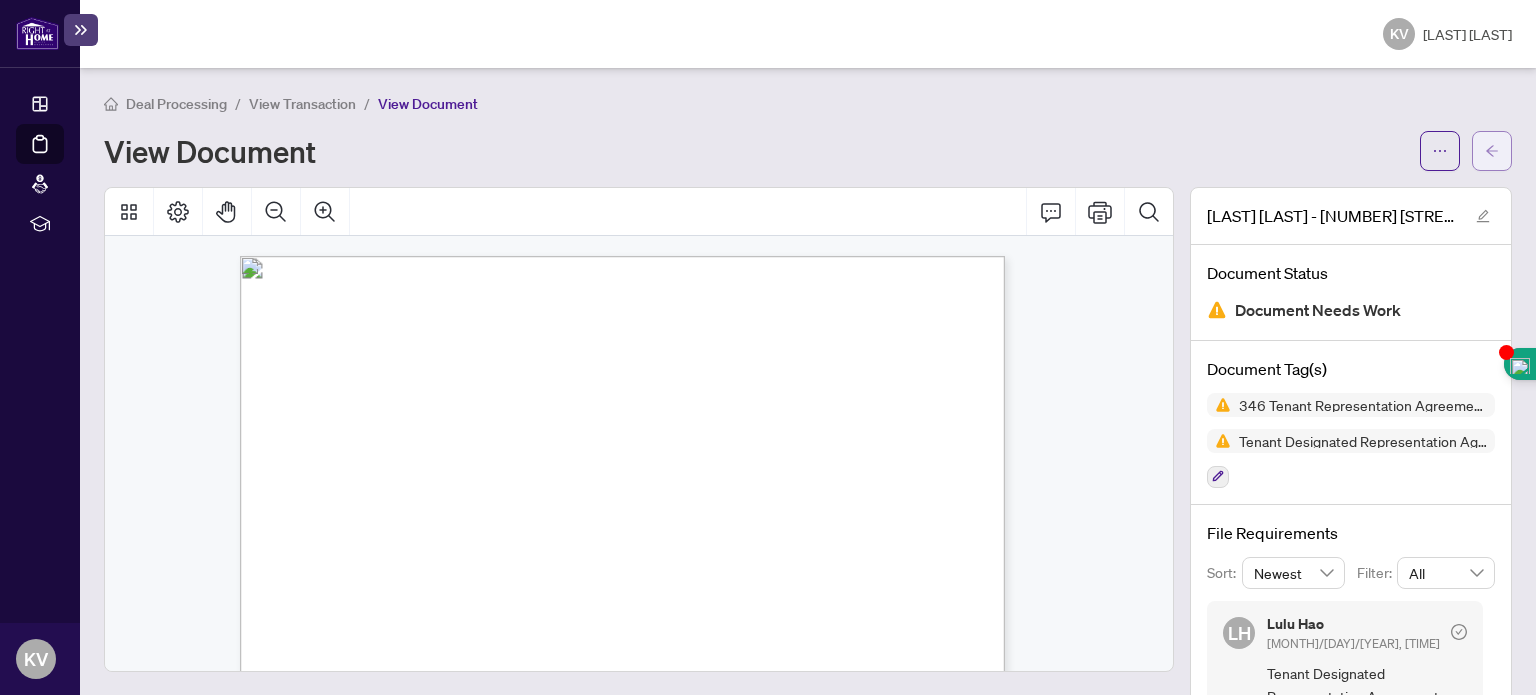 click at bounding box center [1492, 151] 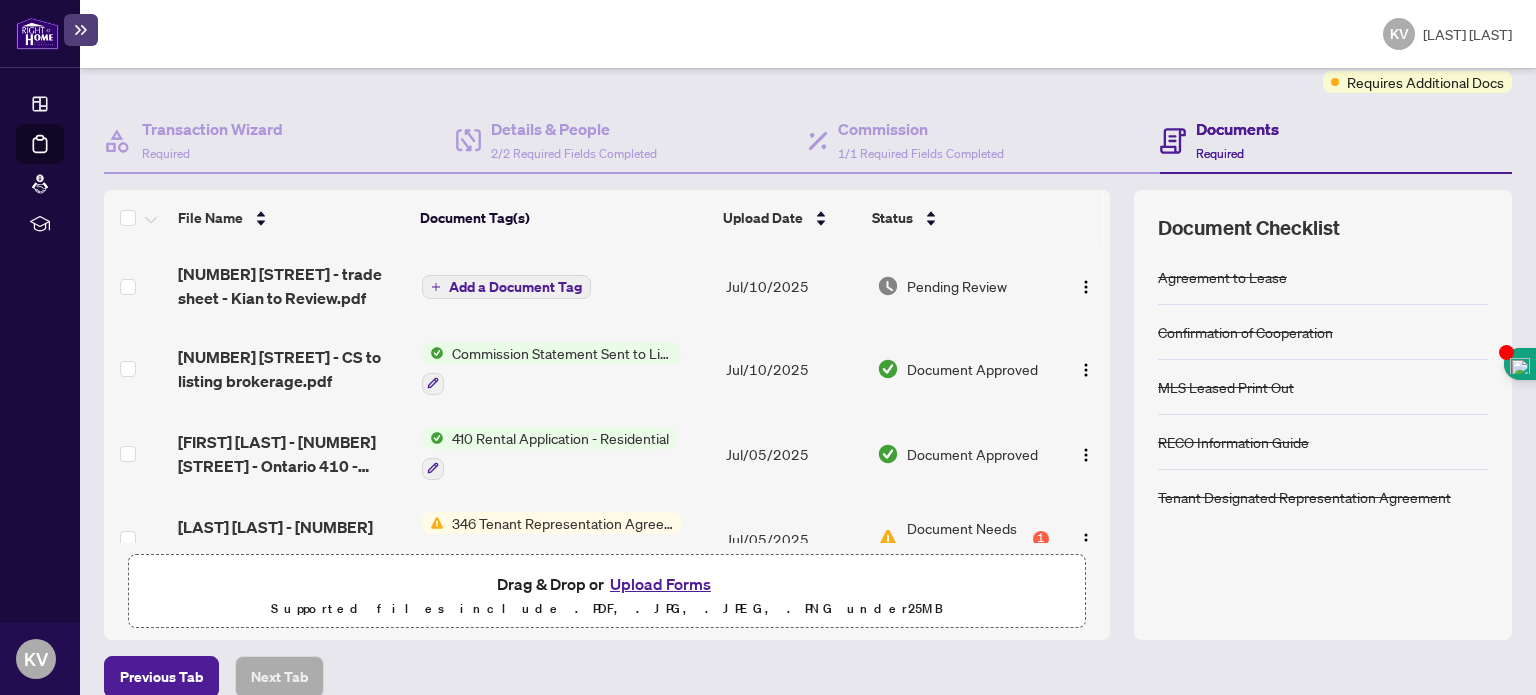scroll, scrollTop: 192, scrollLeft: 0, axis: vertical 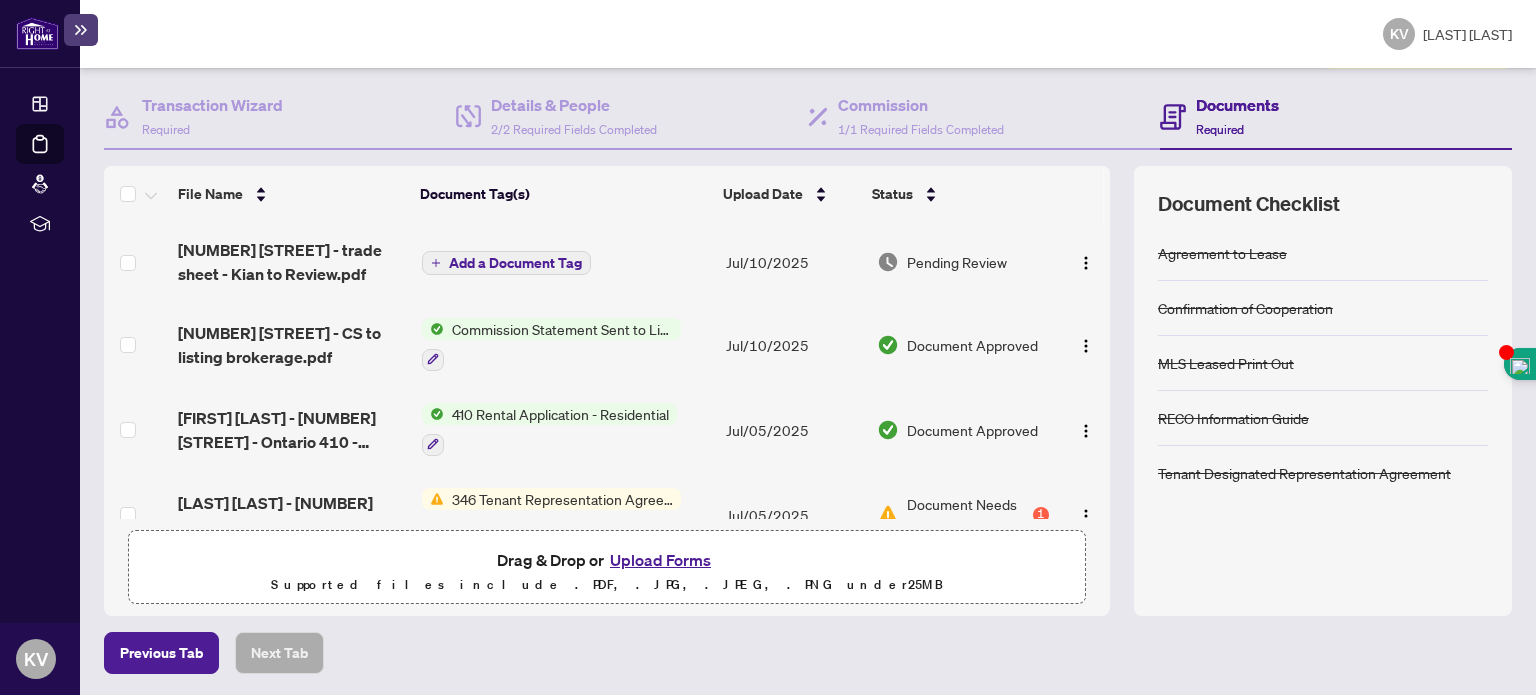 click on "Add a Document Tag" at bounding box center (515, 263) 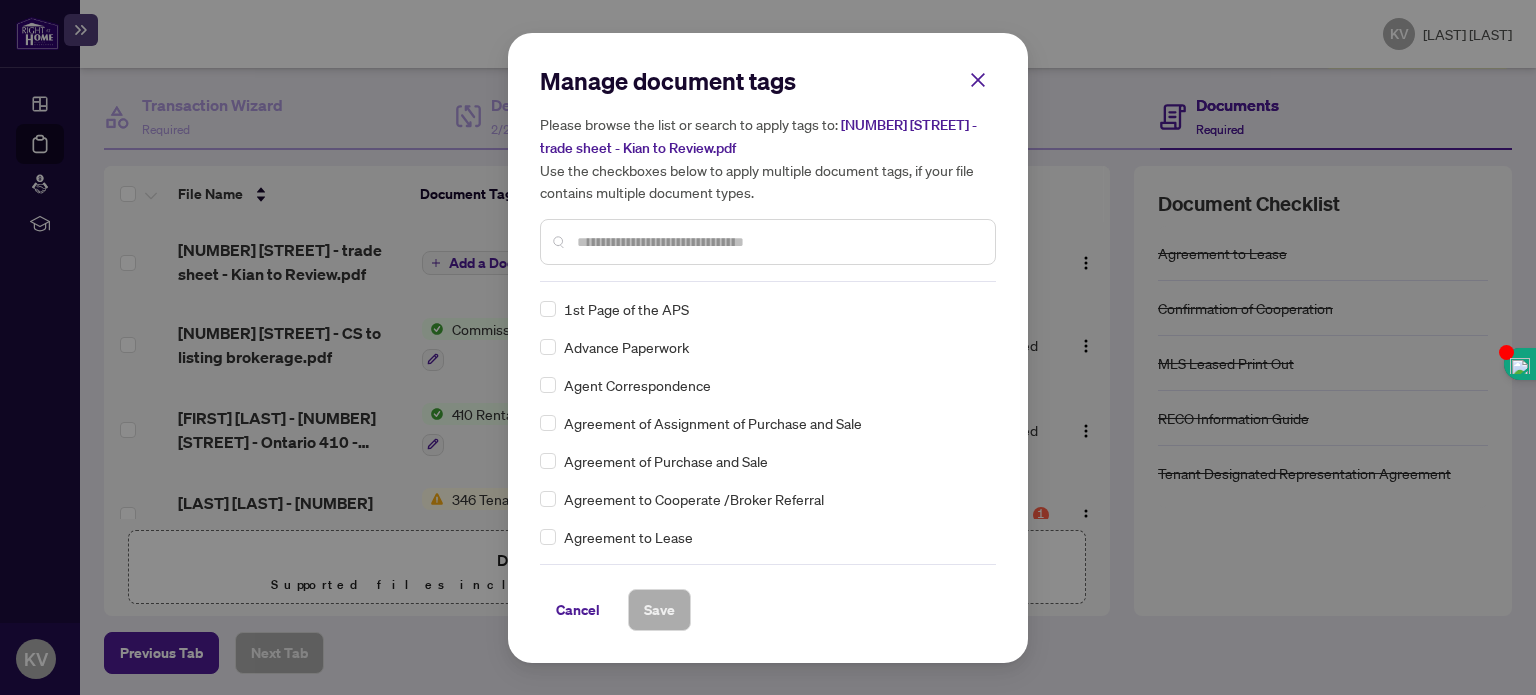 click on "Manage document tags Please browse the list or search to apply tags to:   [NUMBER] [STREET] - trade sheet - Kian to Review.pdf   Use the checkboxes below to apply multiple document tags, if your file contains multiple document types.   1st Page of the APS Advance Paperwork Agent Correspondence Agreement of Assignment of Purchase and Sale Agreement of Purchase and Sale Agreement to Cooperate /Broker Referral Agreement to Lease Articles of Incorporation Back to Vendor Letter Belongs to Another Transaction Builder's Consent Buyer Designated Representation Agreement Buyer Designated Representation Agreement Buyers Lawyer Information Certificate of Estate Trustee(s) Client Refused to Sign Closing Date Change Co-op Brokerage Commission Statement Co-op EFT Co-operating Indemnity Agreement Commission Adjustment Commission Agreement Commission Calculation Commission Statement Sent Commission Statement Sent to Landlord Commission Statement Sent to Lawyer Commission Statement Sent to Listing Brokerage Correspondence EFT" at bounding box center [768, 347] 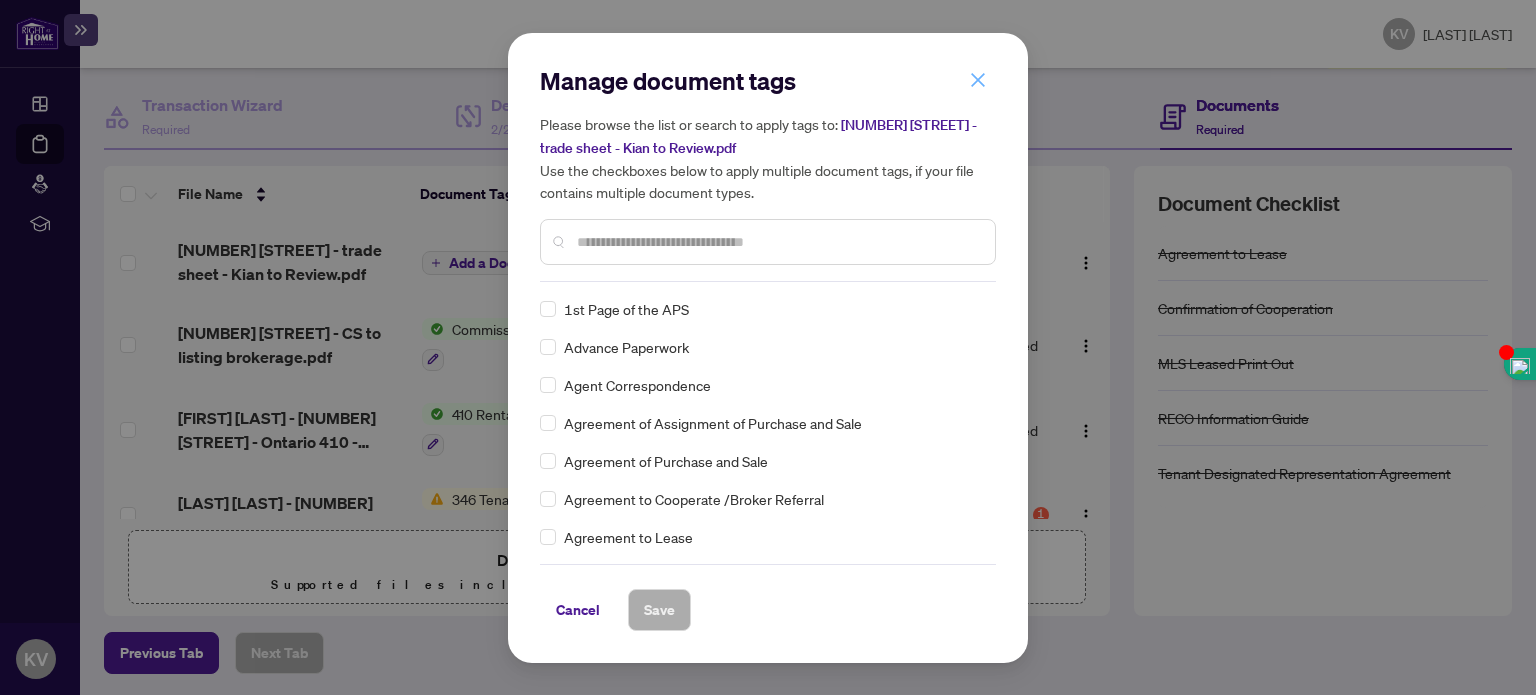 click 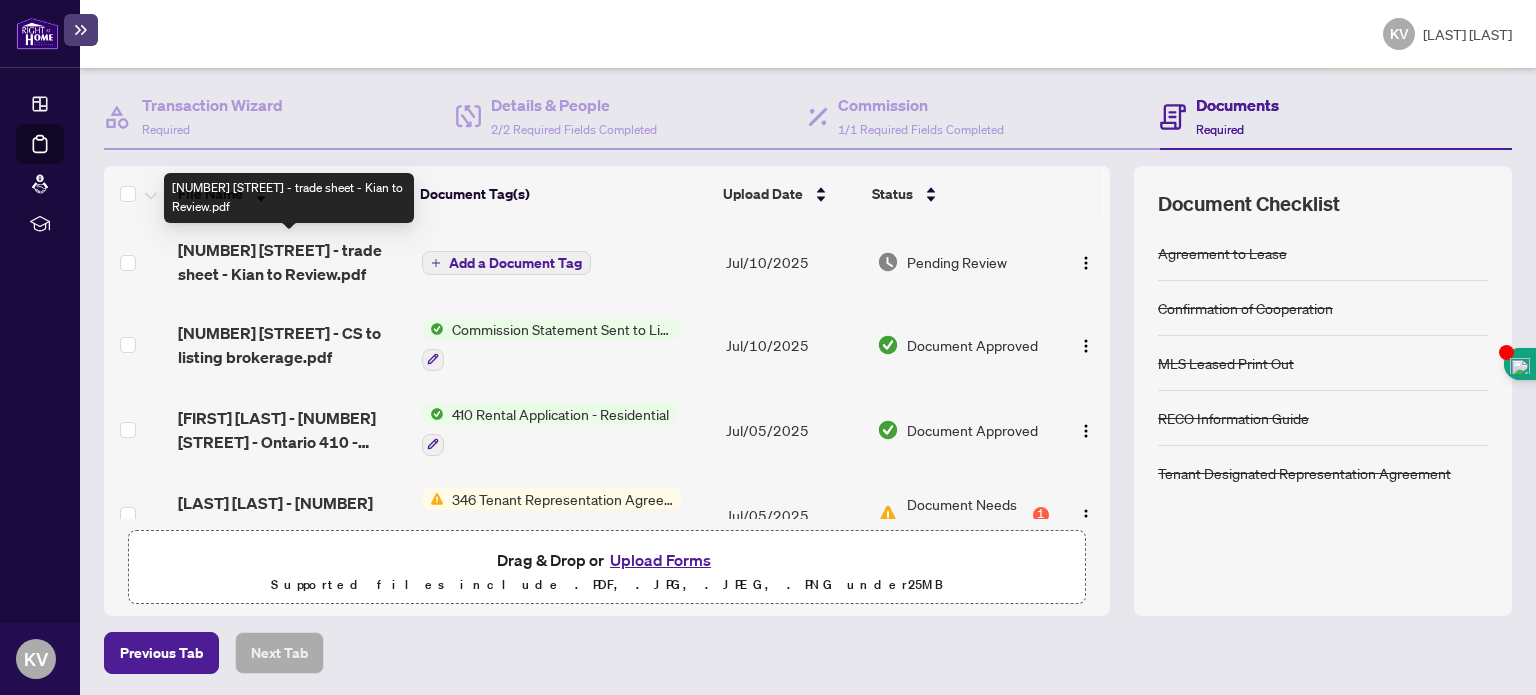 click on "[NUMBER] [STREET] - trade sheet - Kian to Review.pdf" at bounding box center (291, 262) 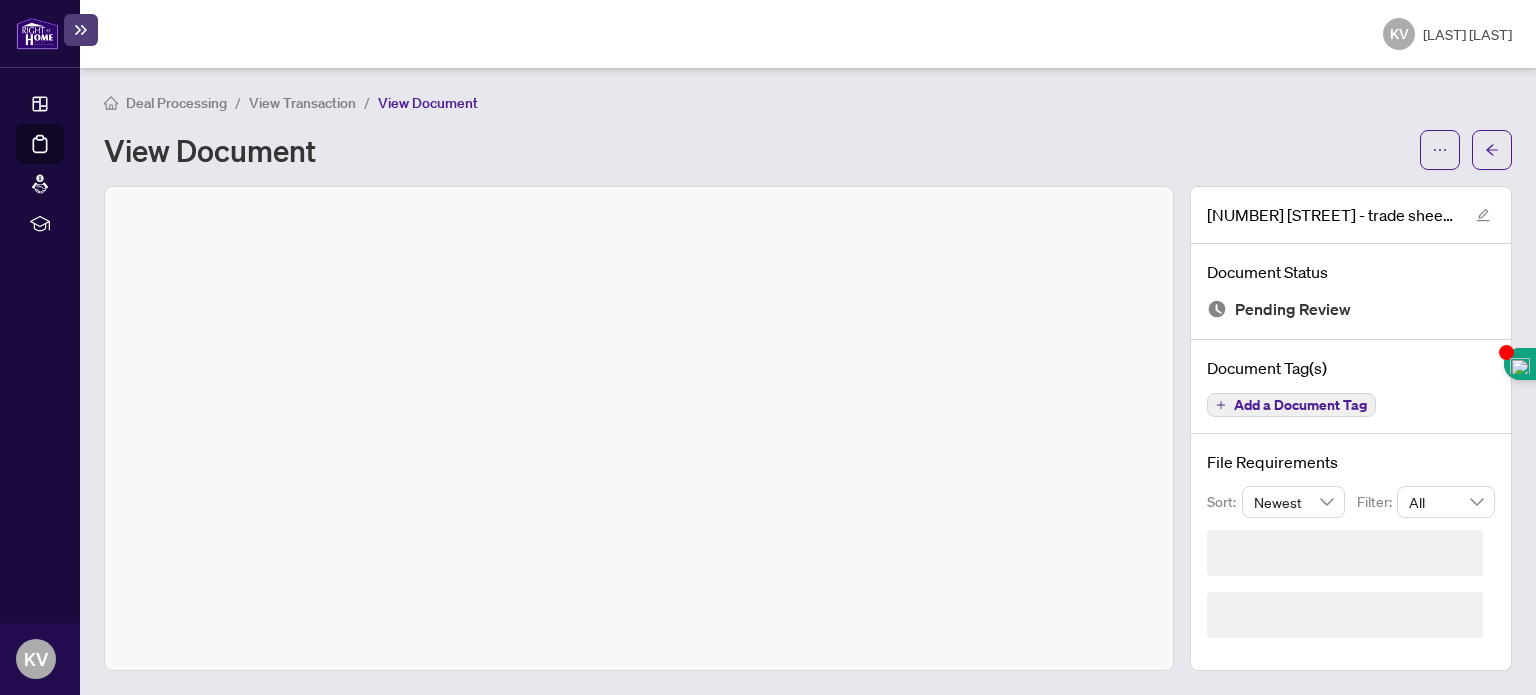 scroll, scrollTop: 0, scrollLeft: 0, axis: both 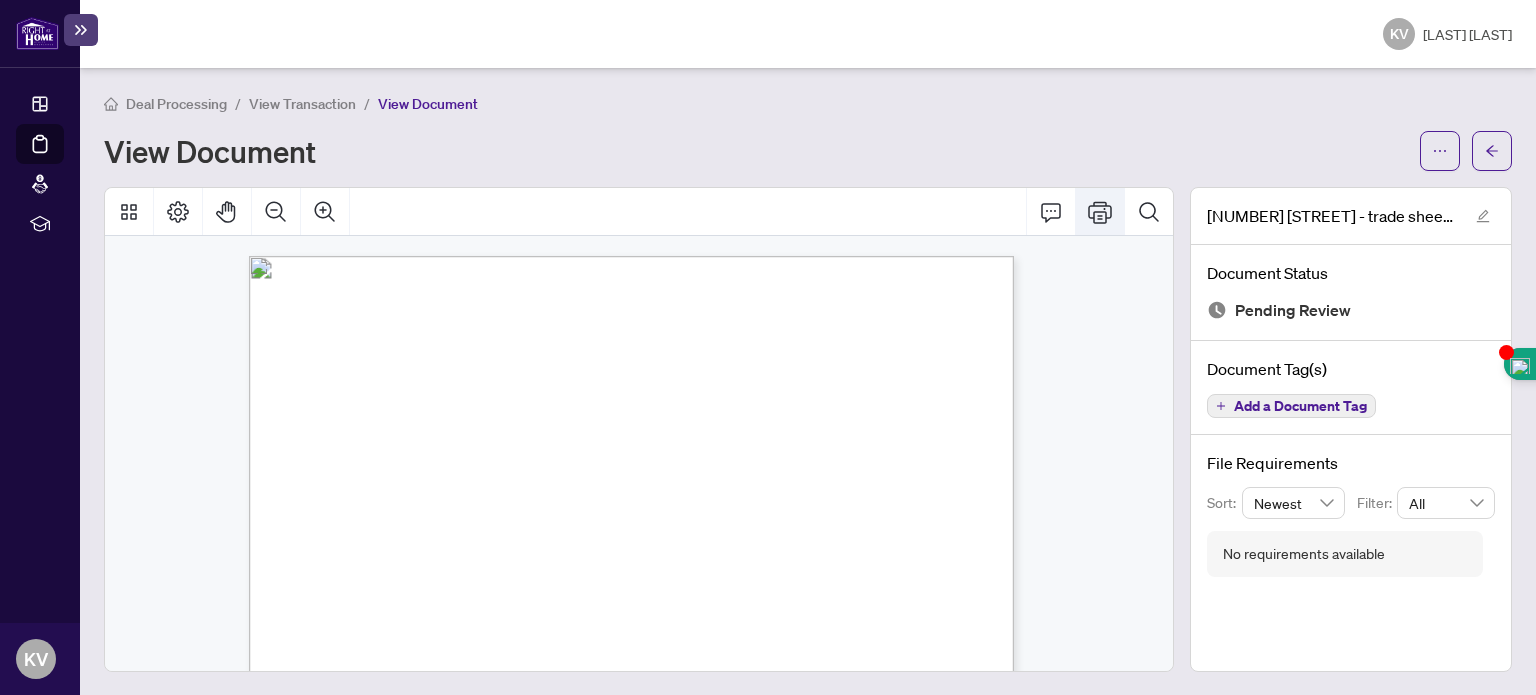 click 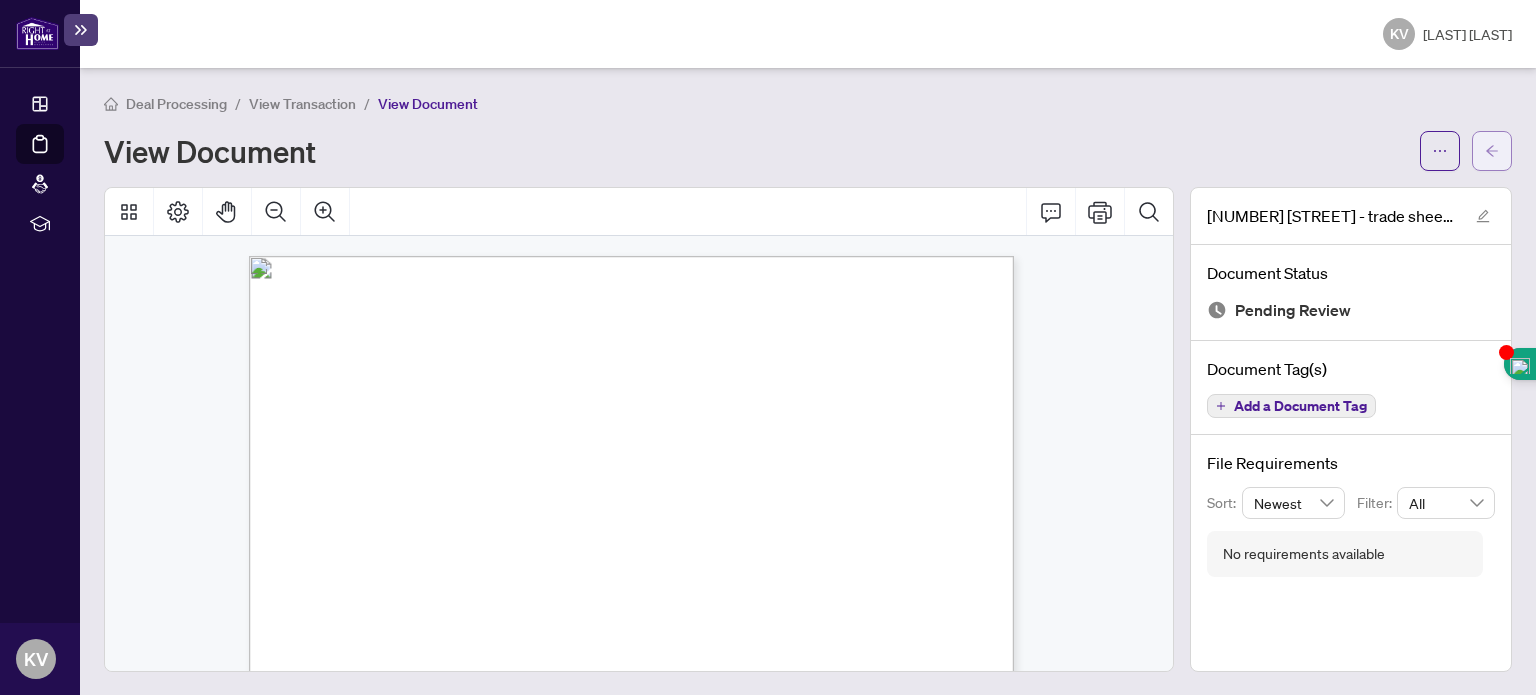 click 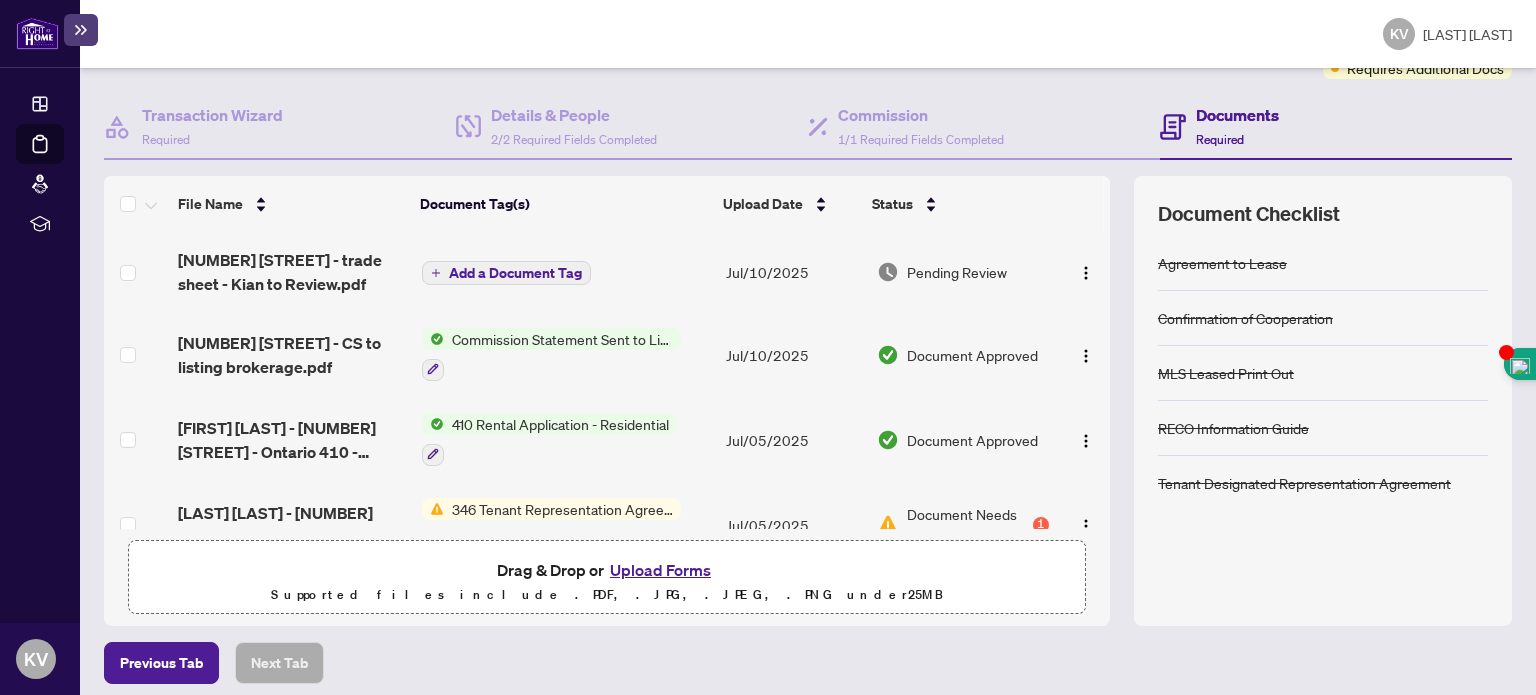 scroll, scrollTop: 192, scrollLeft: 0, axis: vertical 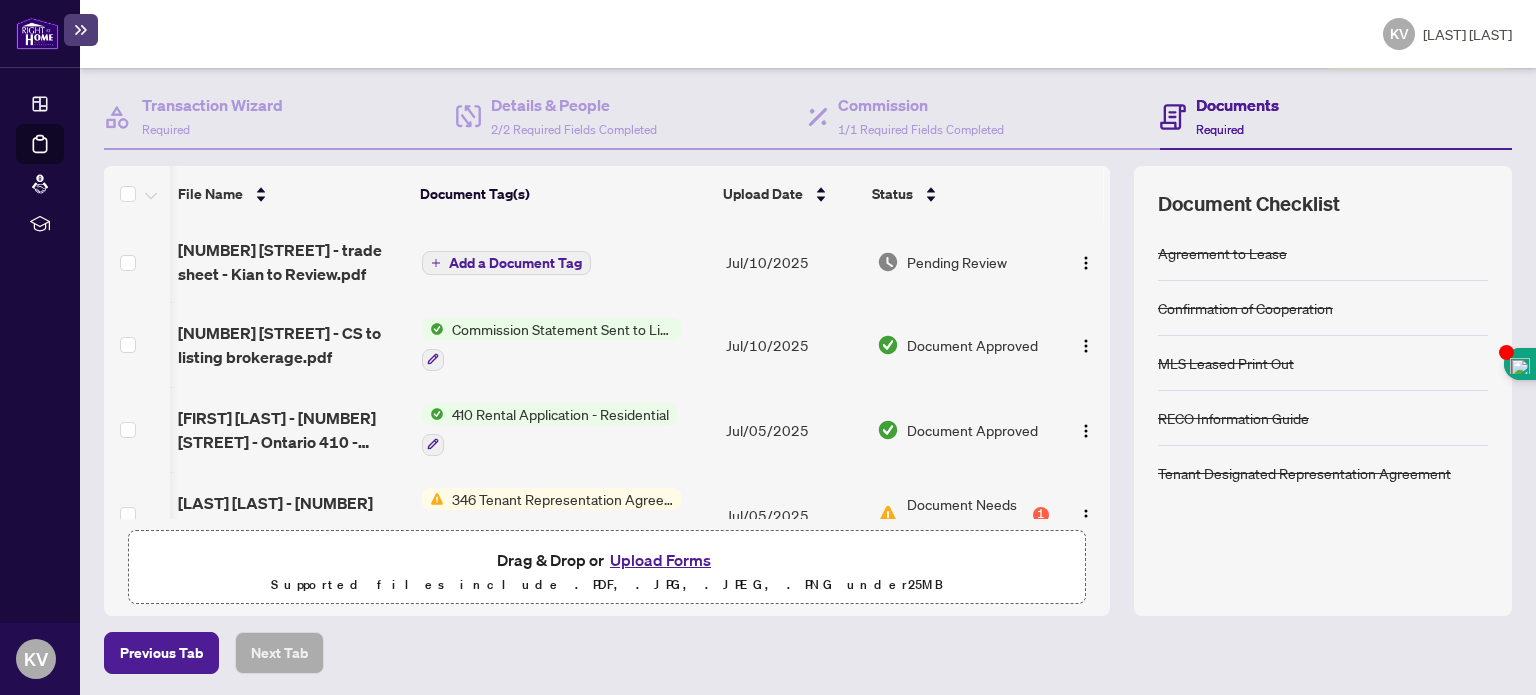 click on "Upload Forms" at bounding box center [660, 560] 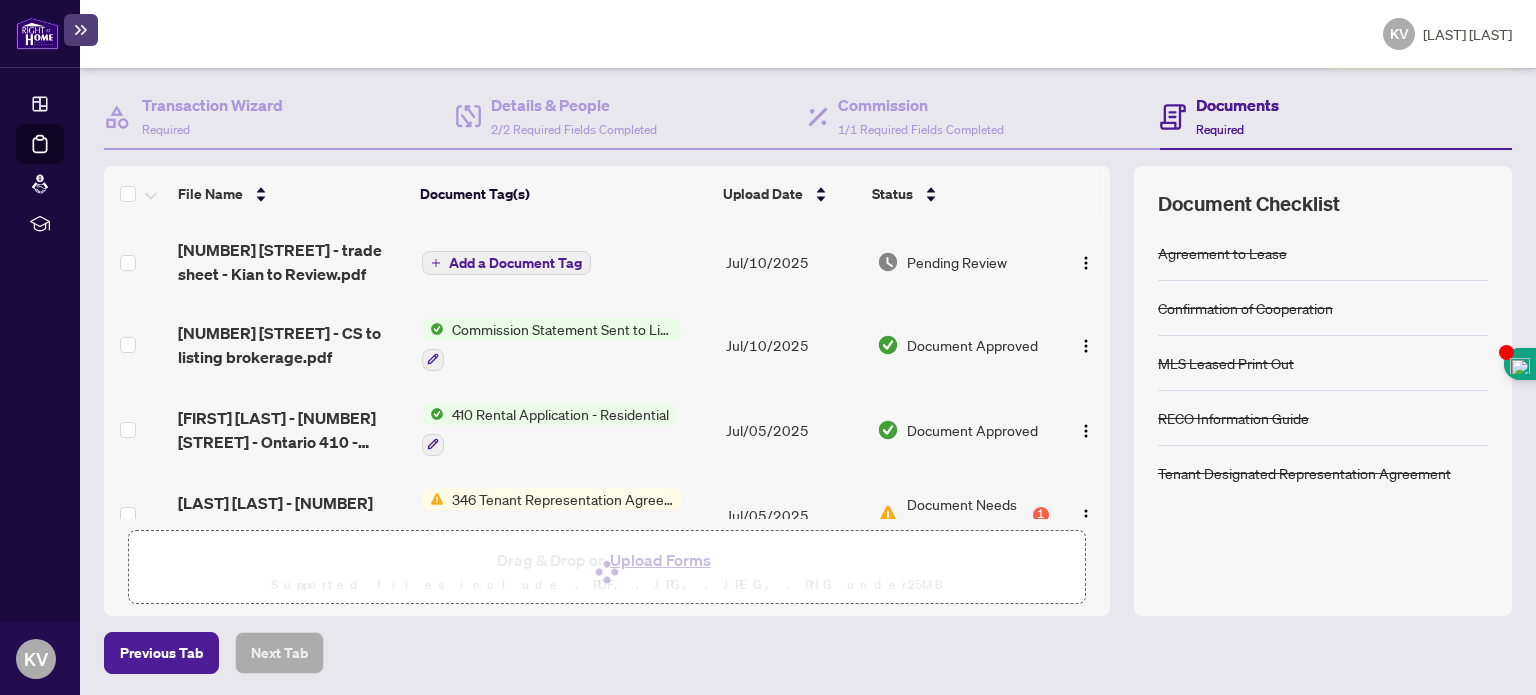 scroll, scrollTop: 0, scrollLeft: 0, axis: both 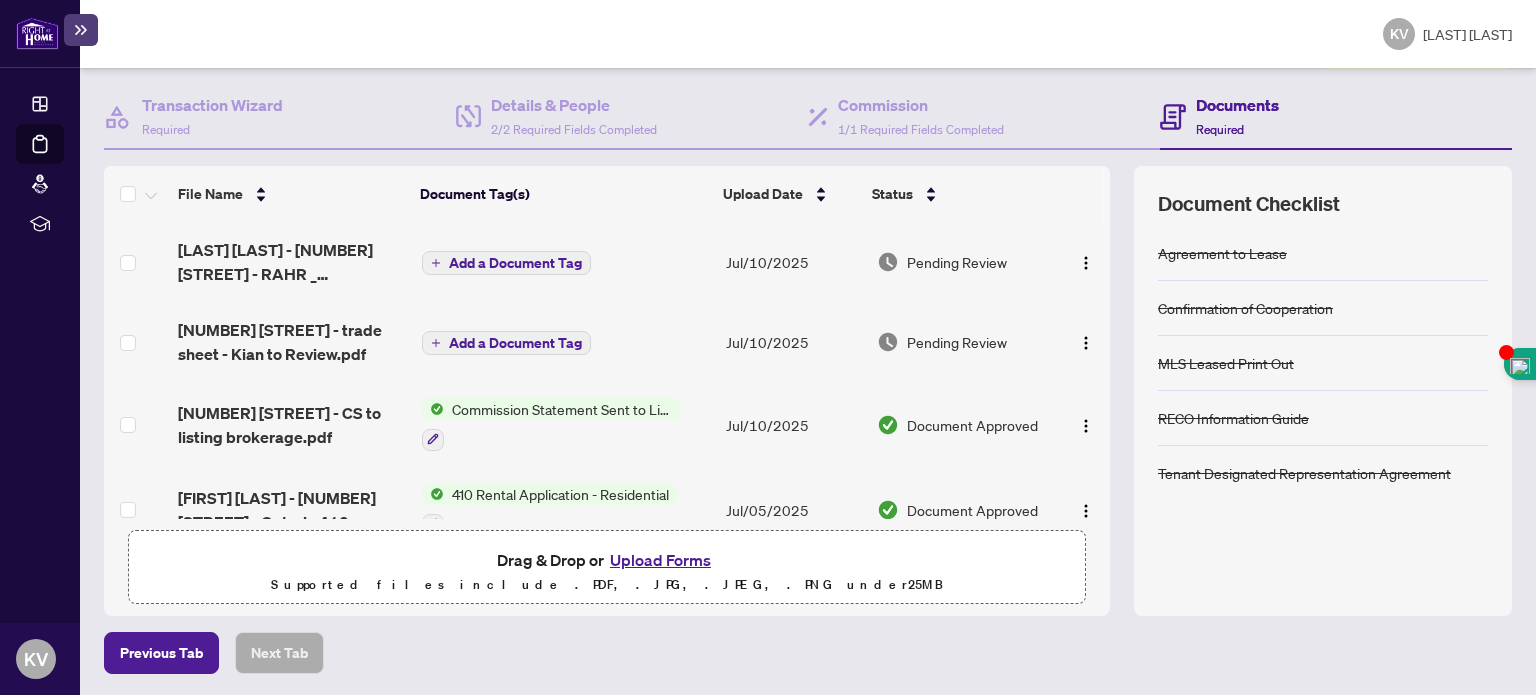 click on "Add a Document Tag" at bounding box center (515, 263) 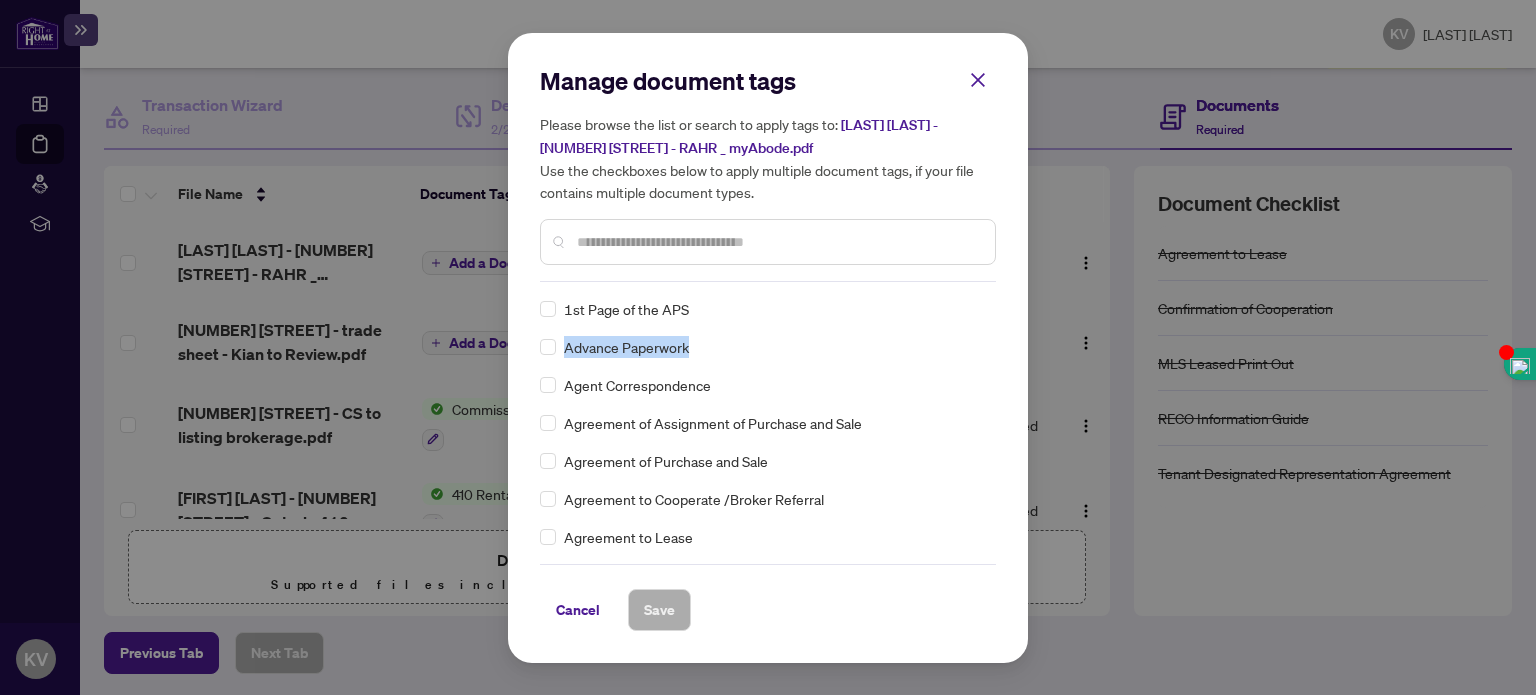 drag, startPoint x: 996, startPoint y: 307, endPoint x: 996, endPoint y: 331, distance: 24 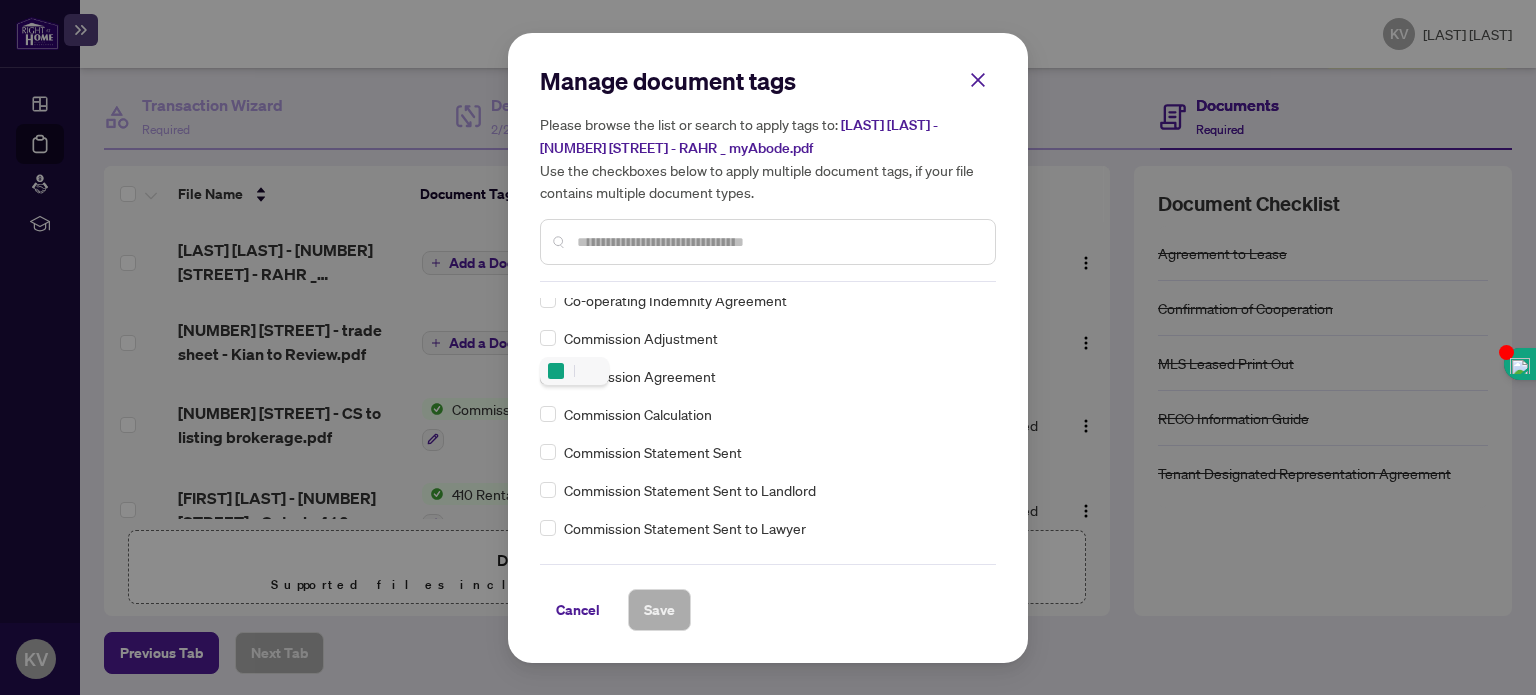 scroll, scrollTop: 780, scrollLeft: 0, axis: vertical 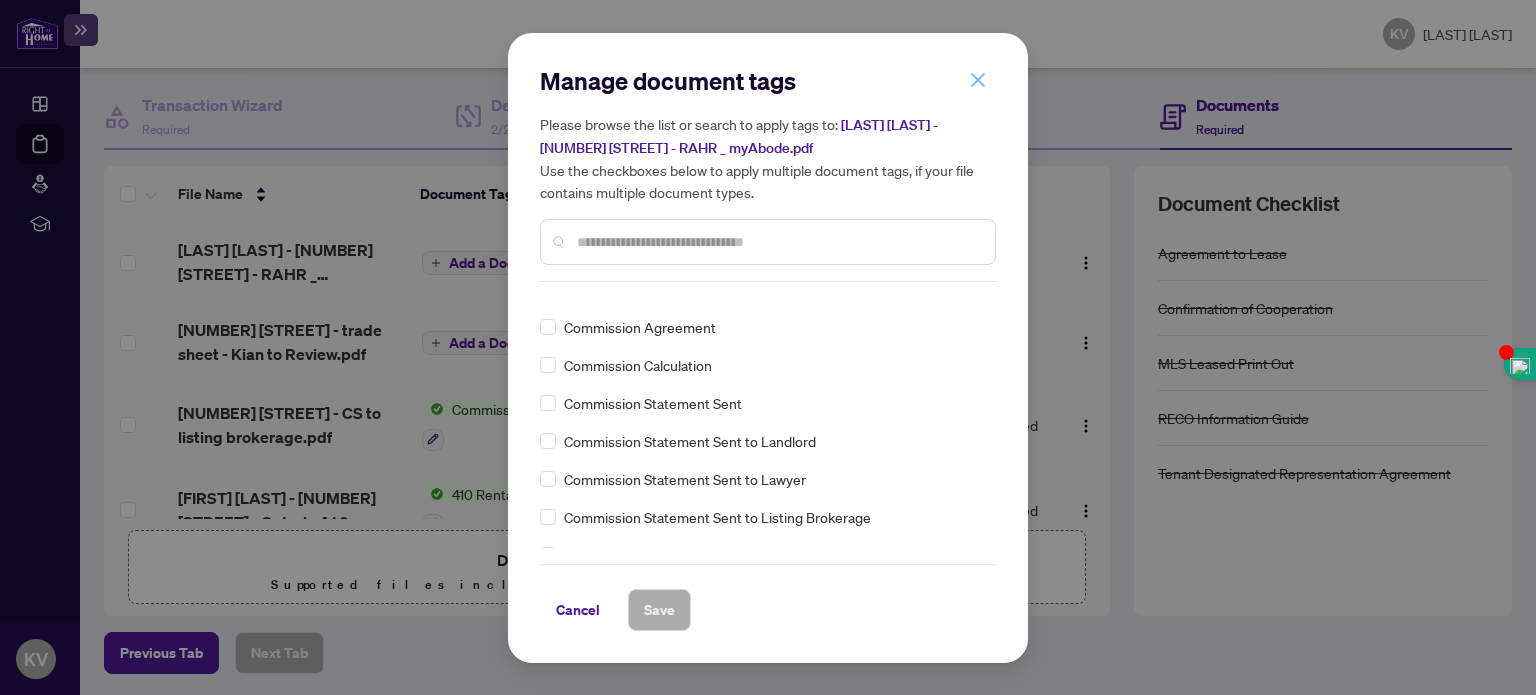 click 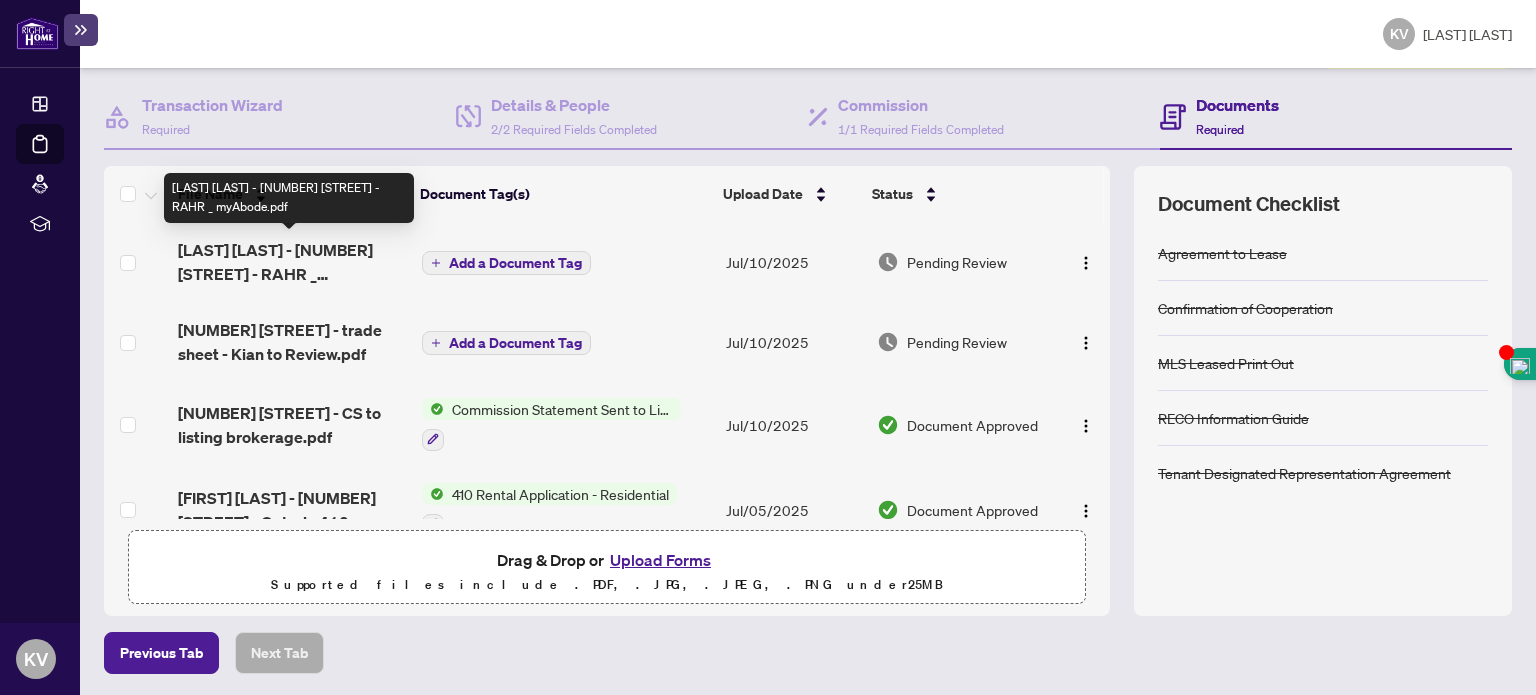 click on "[LAST] [LAST] - [NUMBER] [STREET] - RAHR _ myAbode.pdf" at bounding box center (291, 262) 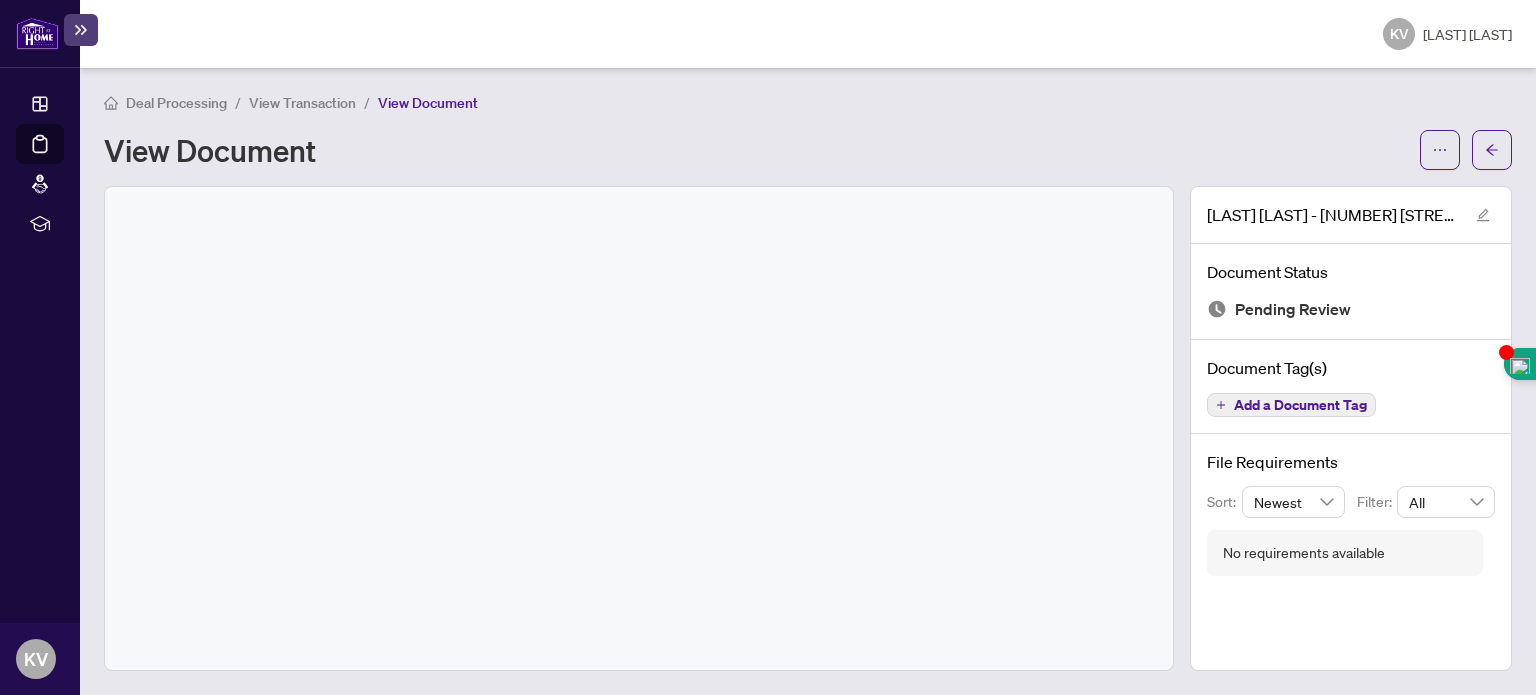 scroll, scrollTop: 0, scrollLeft: 0, axis: both 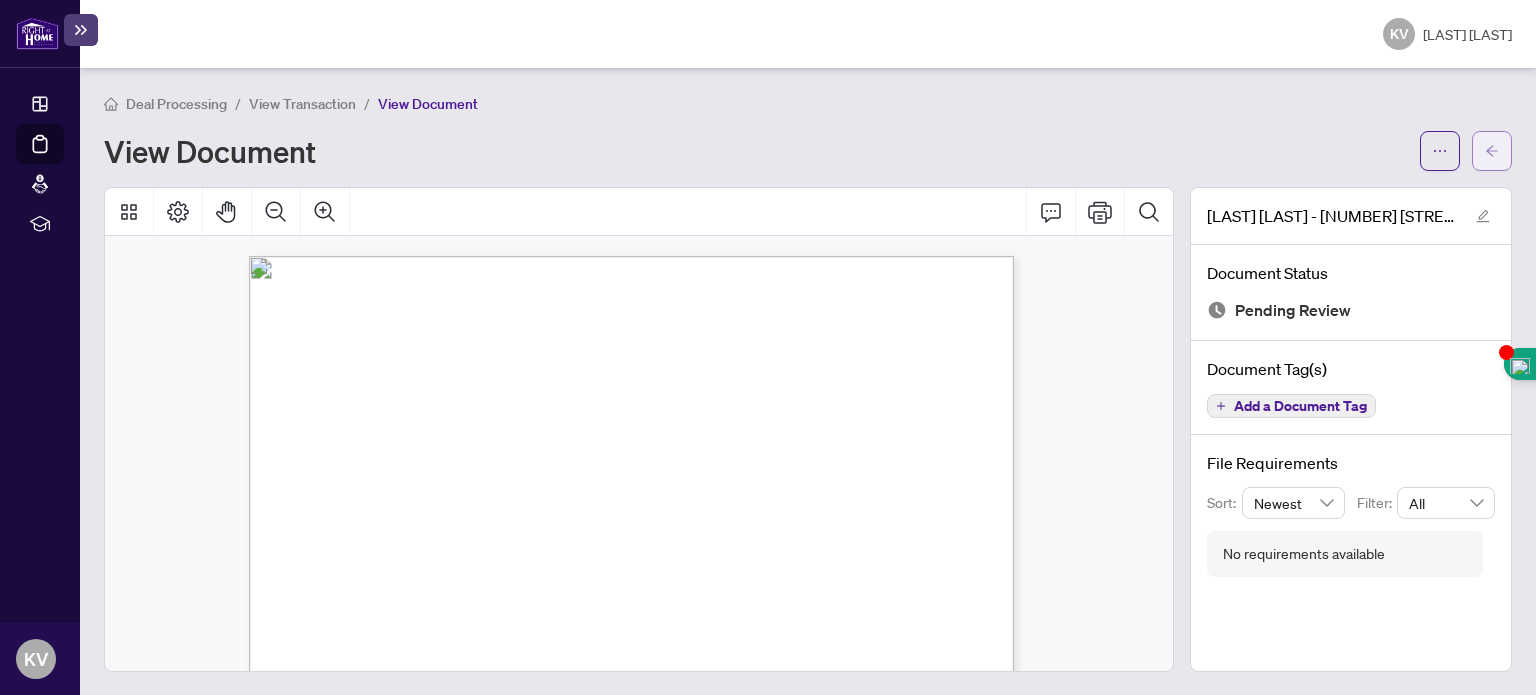 click 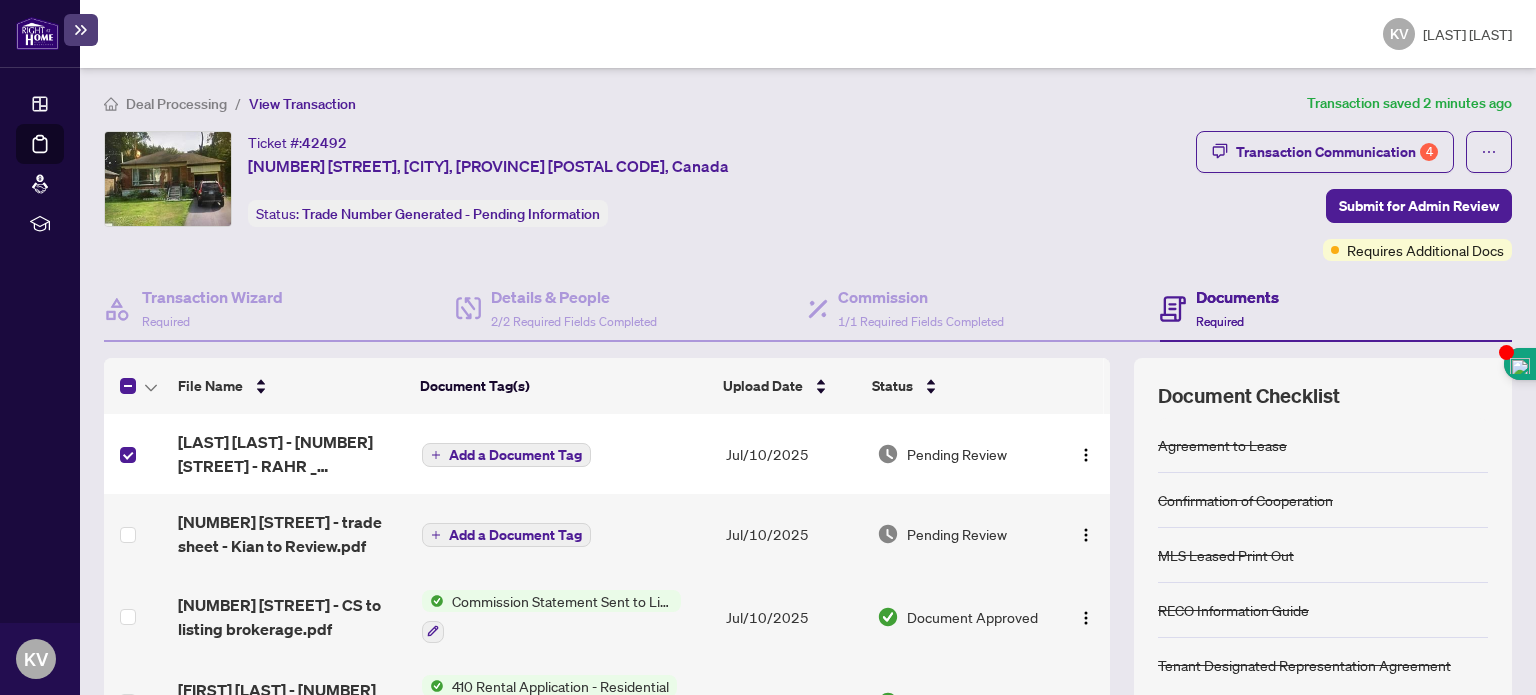 click on "Add a Document Tag" at bounding box center (515, 455) 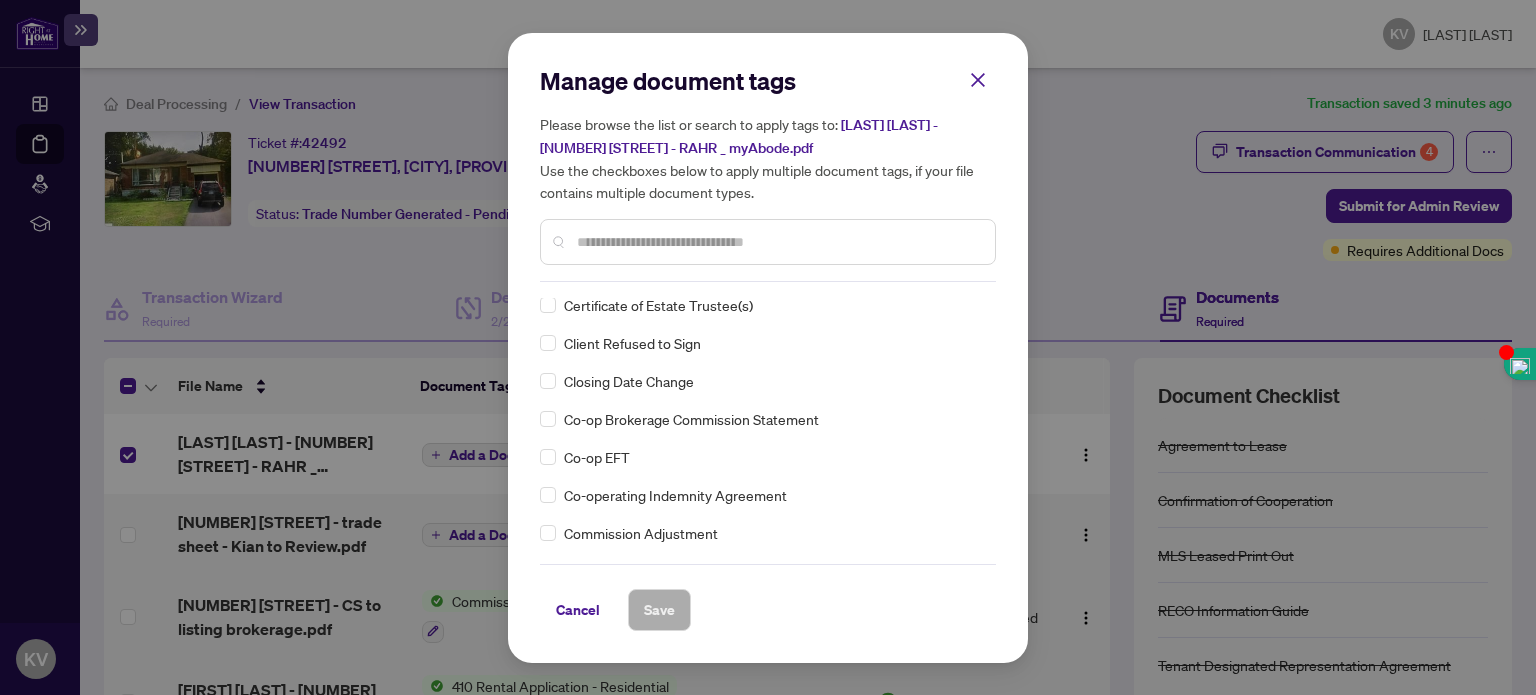 scroll, scrollTop: 585, scrollLeft: 0, axis: vertical 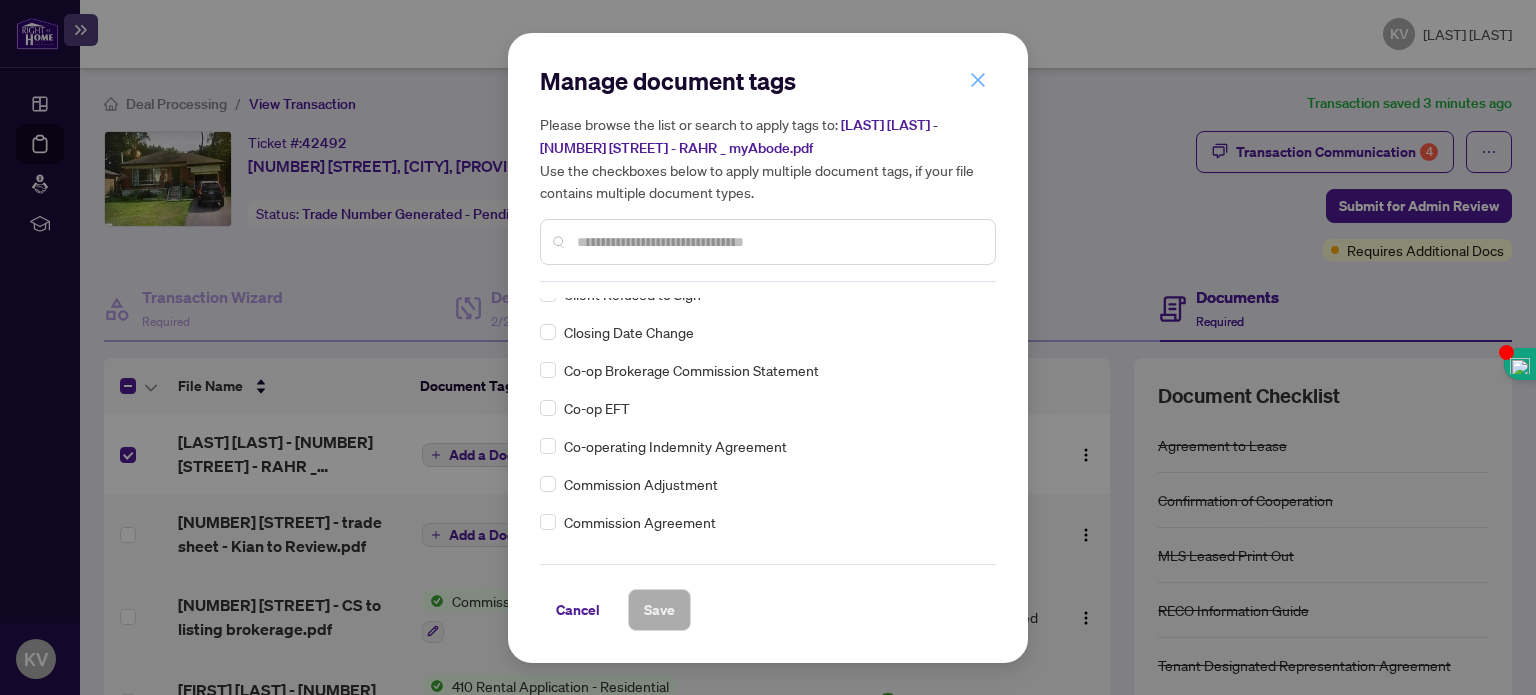 click 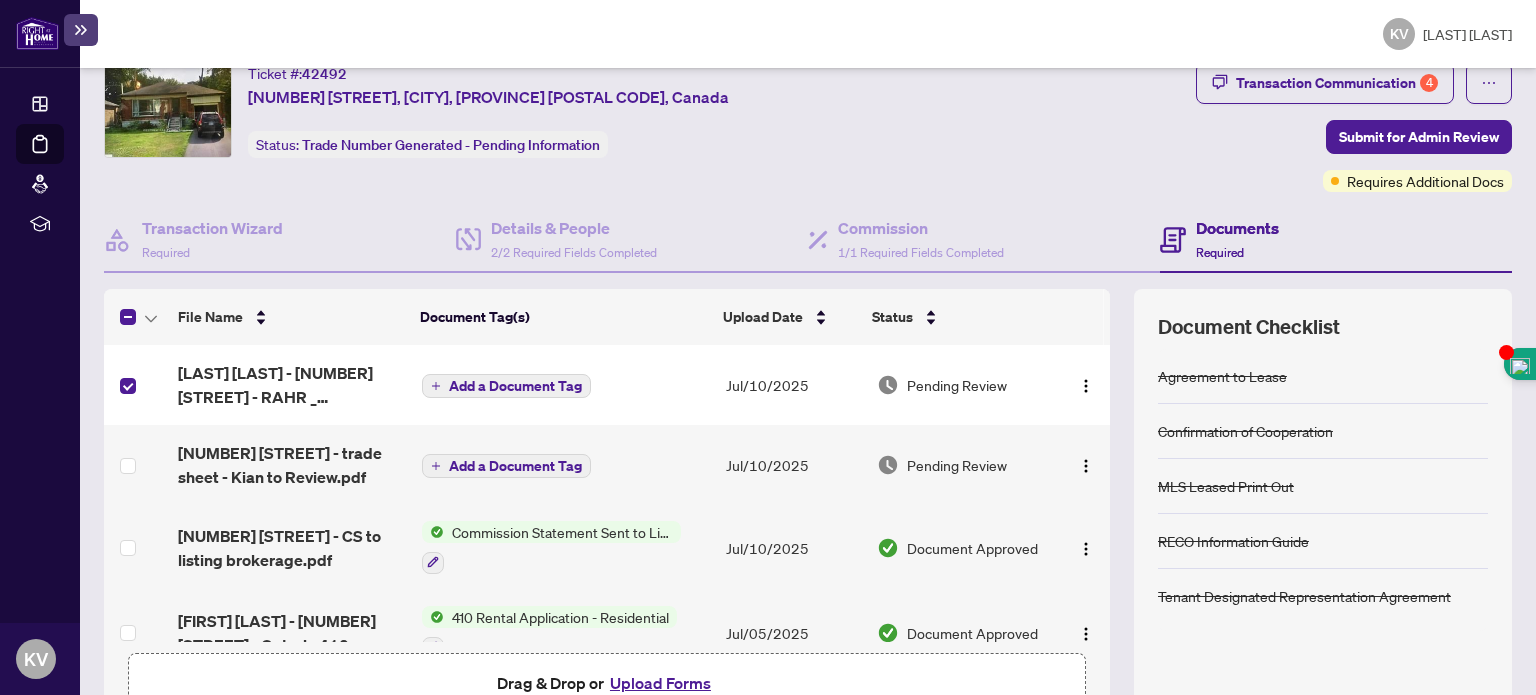 scroll, scrollTop: 192, scrollLeft: 0, axis: vertical 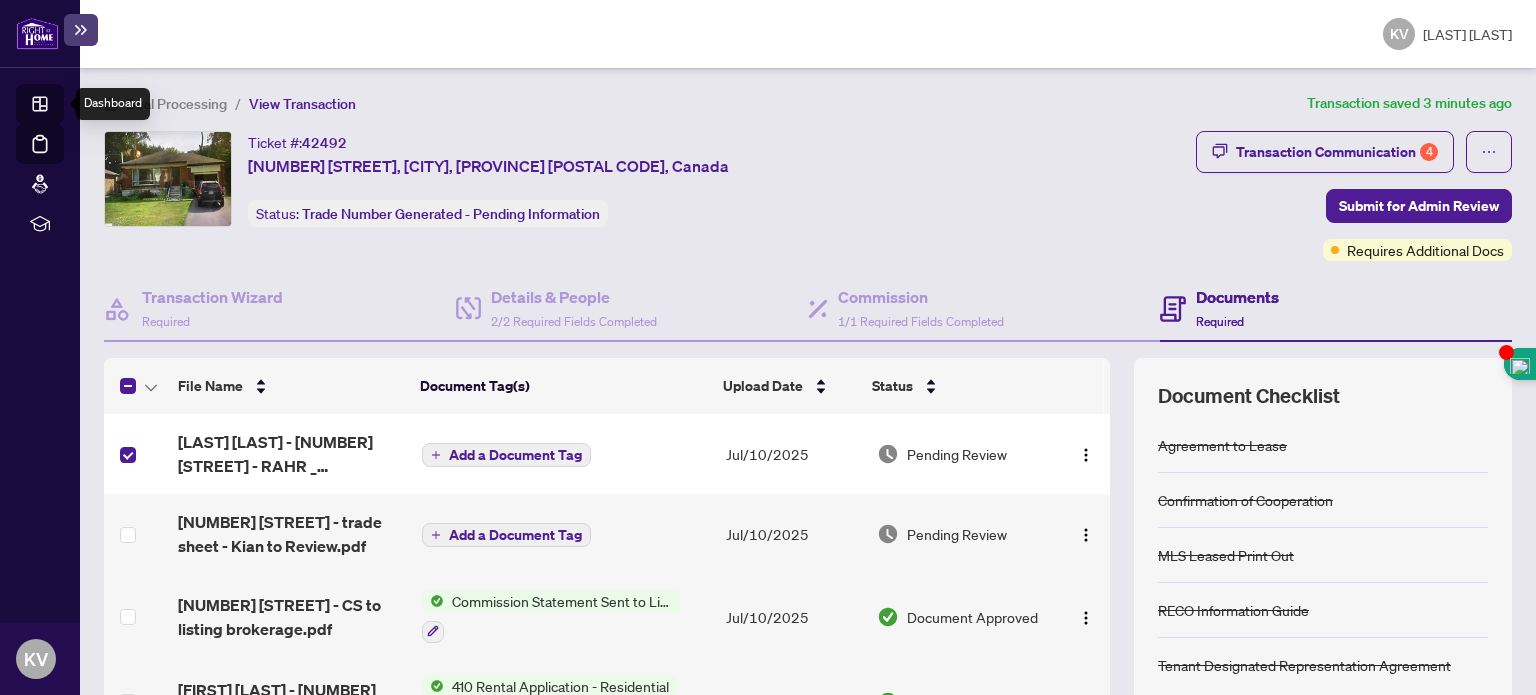 click on "Dashboard" at bounding box center [62, 107] 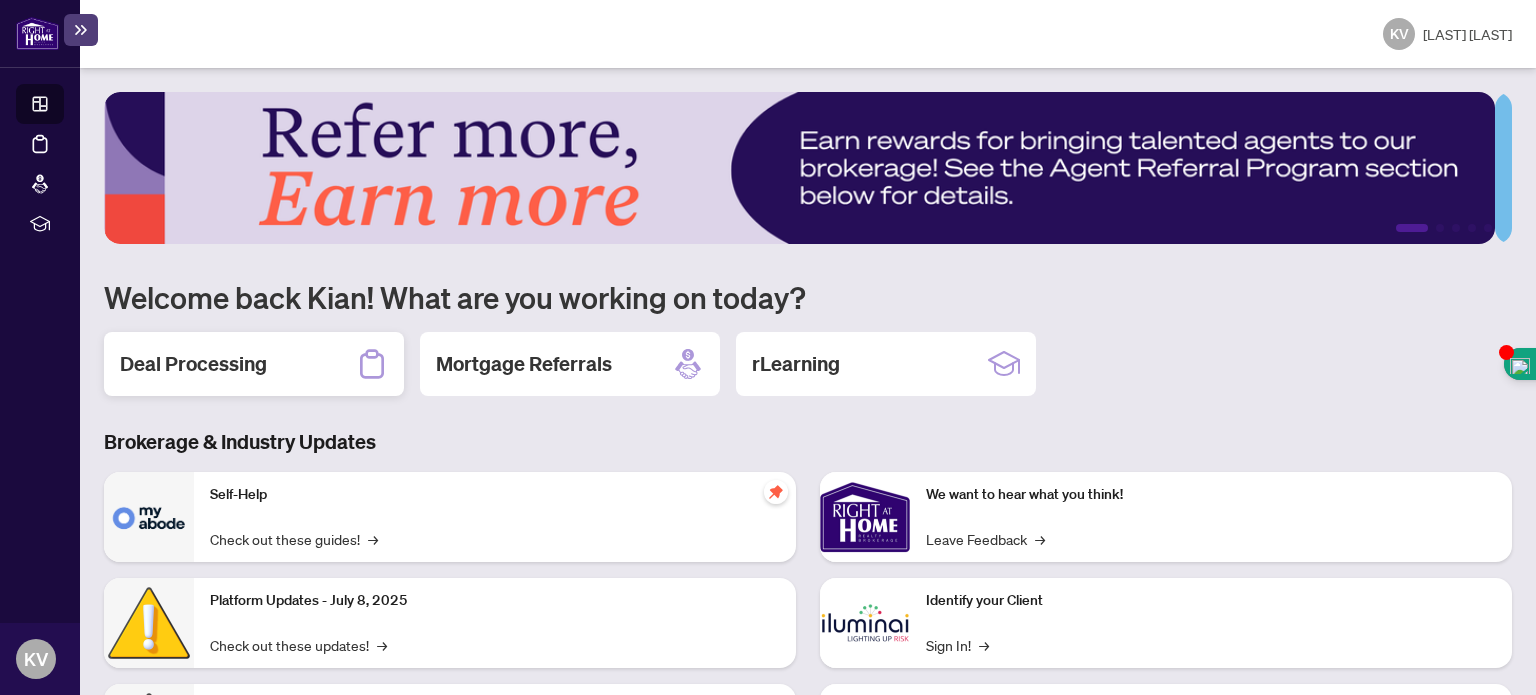 click on "Deal Processing" at bounding box center (254, 364) 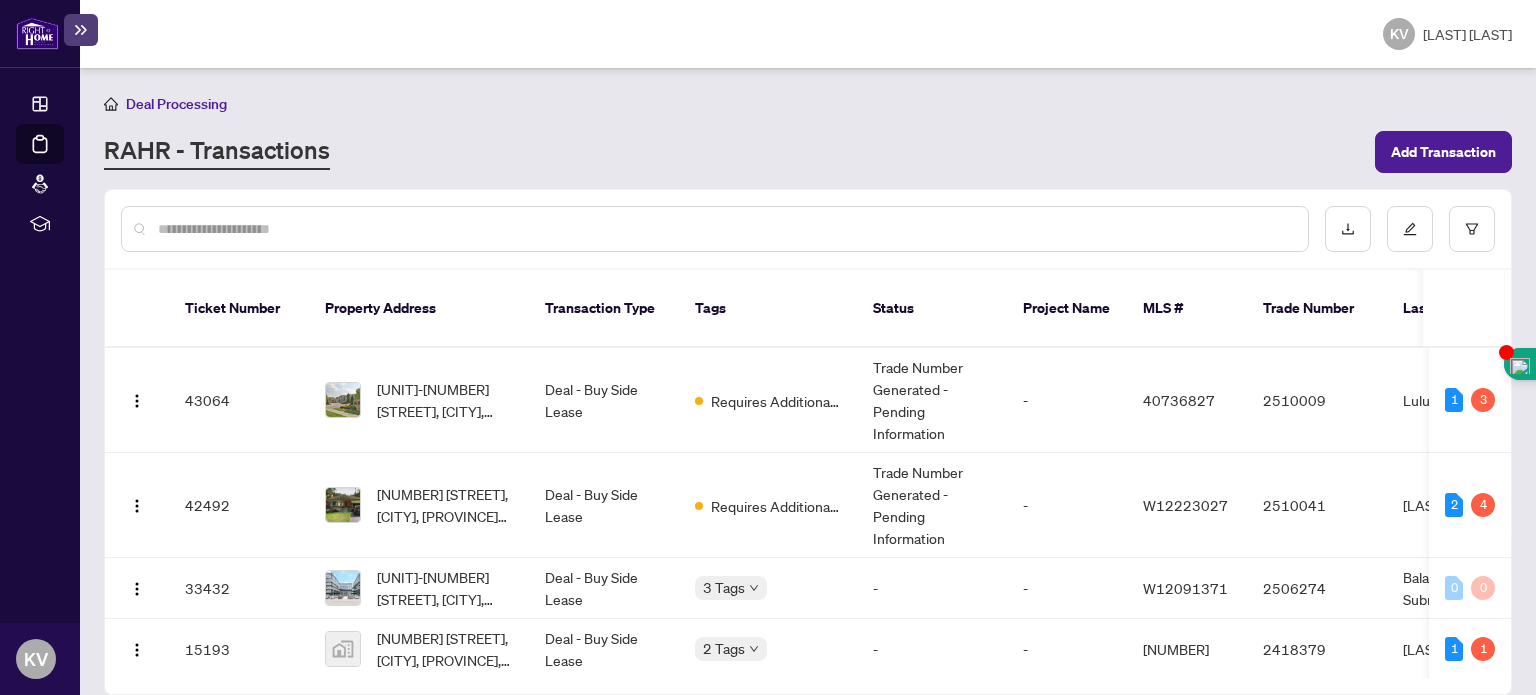 scroll, scrollTop: 6, scrollLeft: 0, axis: vertical 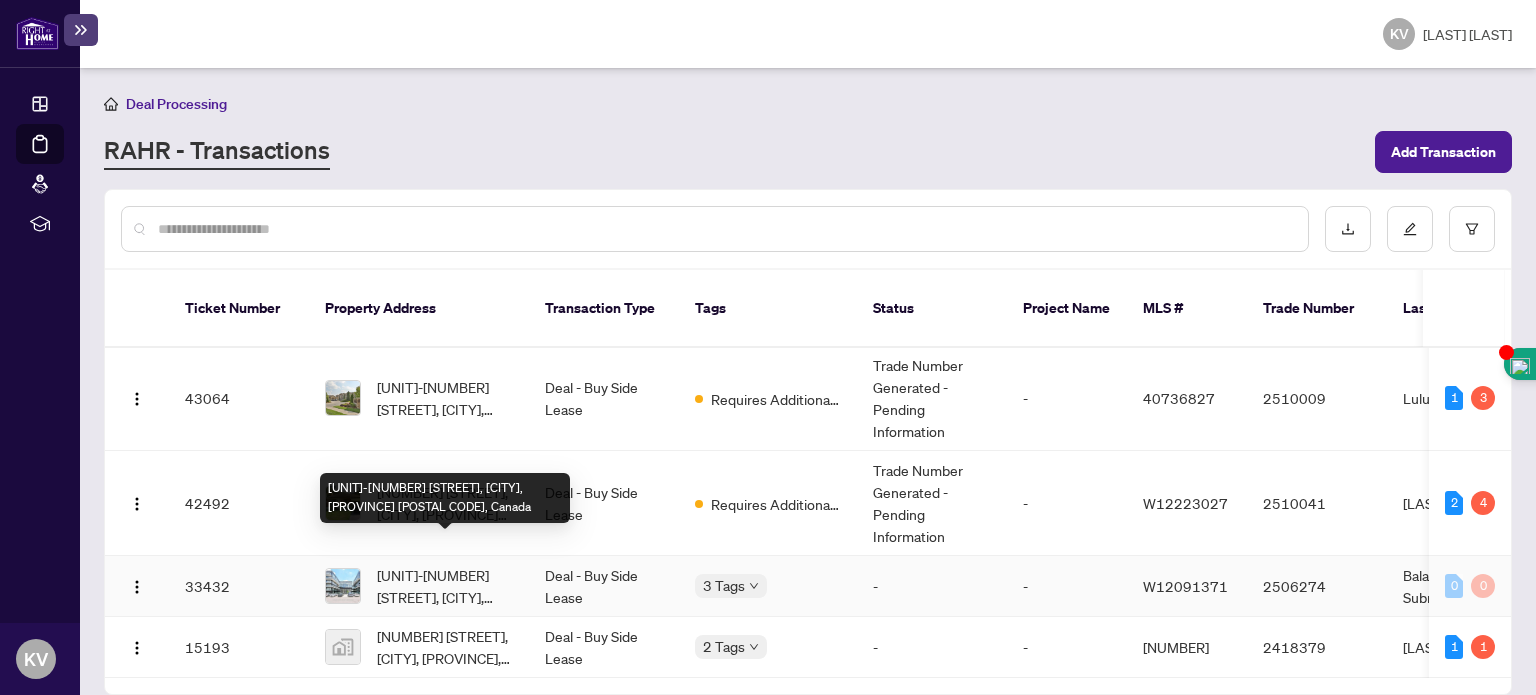 click on "[UNIT]-[NUMBER] [STREET], [CITY], [PROVINCE] [POSTAL CODE], Canada" at bounding box center (445, 586) 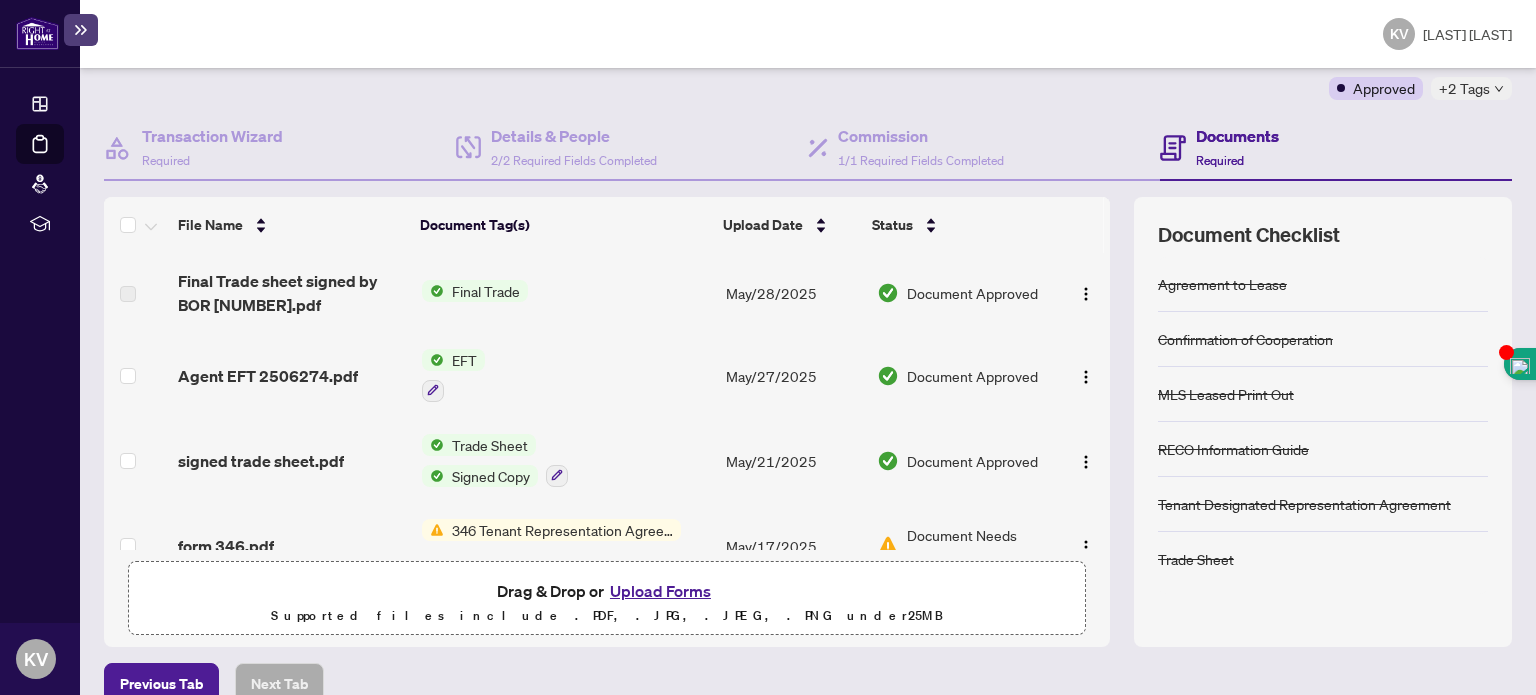 scroll, scrollTop: 192, scrollLeft: 0, axis: vertical 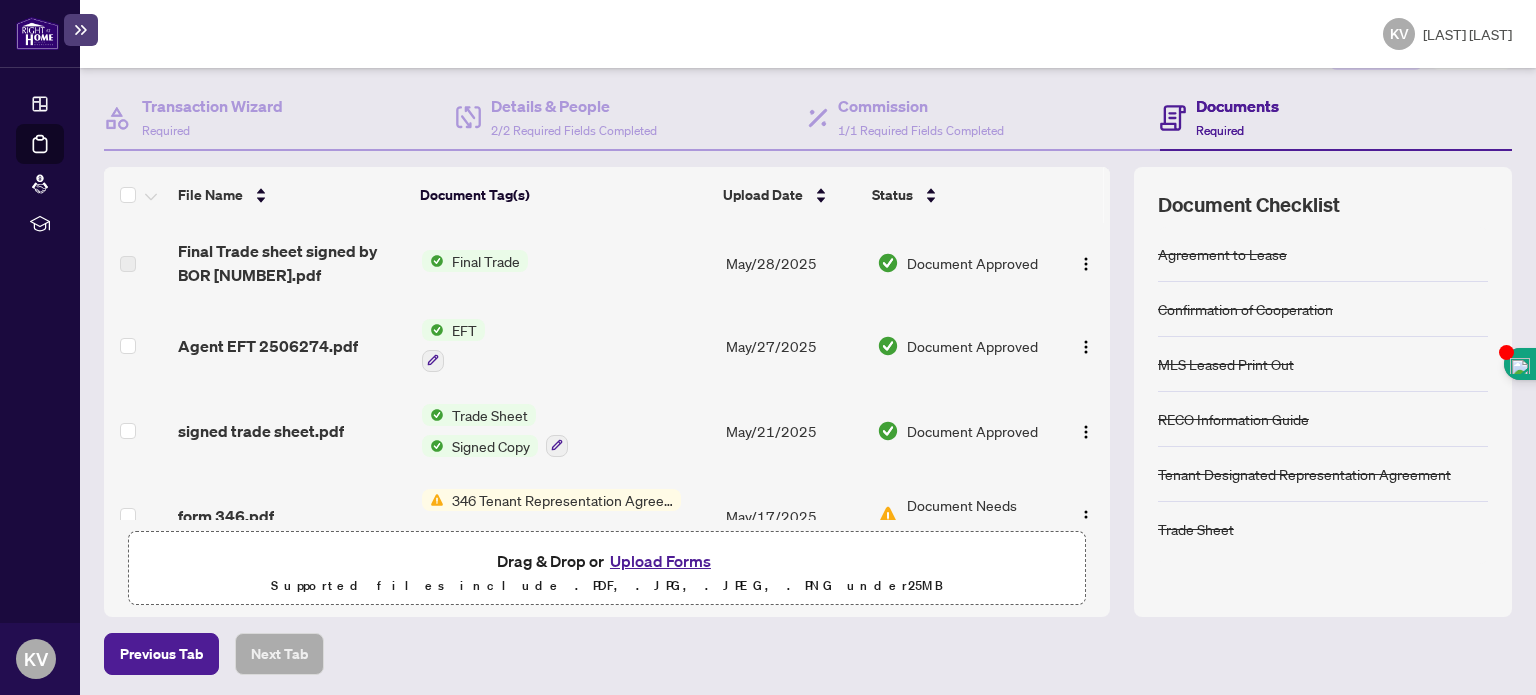 click on "346 Tenant Representation Agreement - Authority for Lease or Purchase" at bounding box center [562, 500] 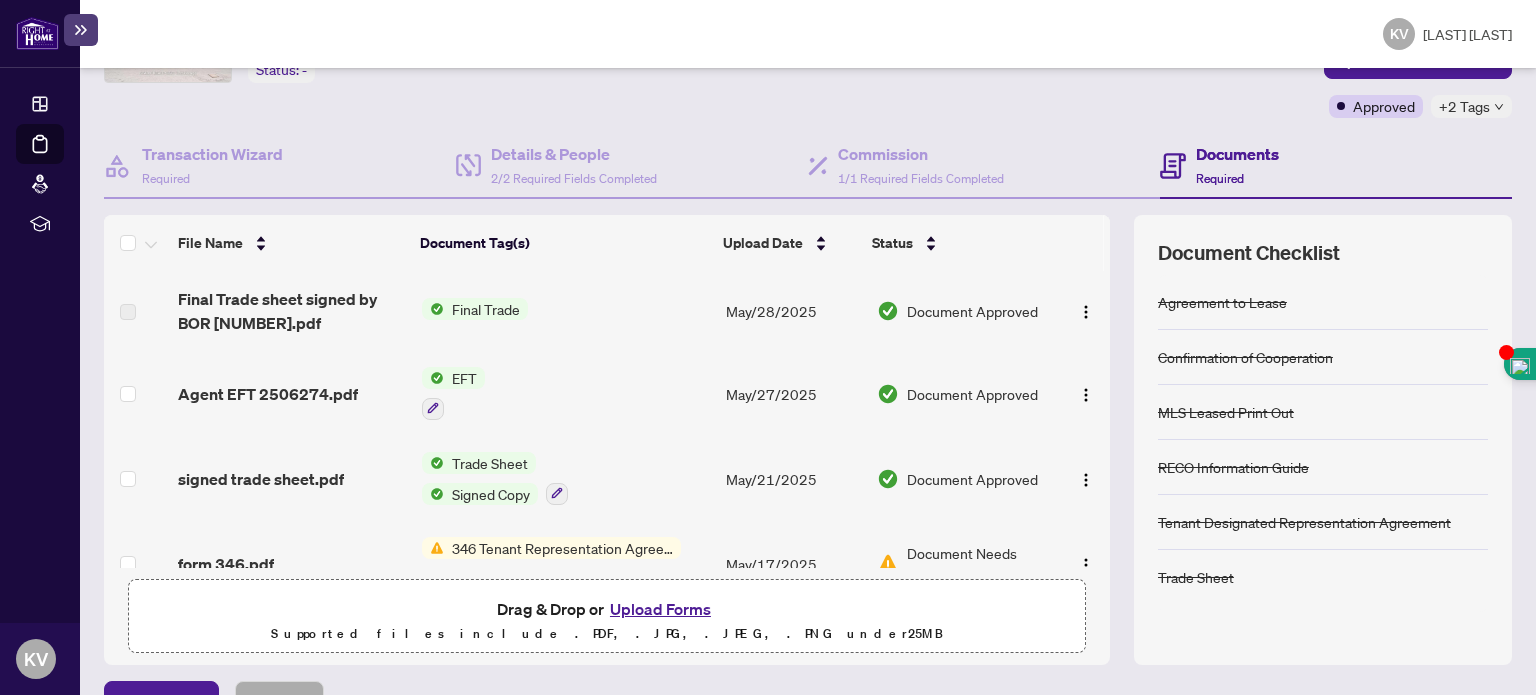scroll, scrollTop: 192, scrollLeft: 0, axis: vertical 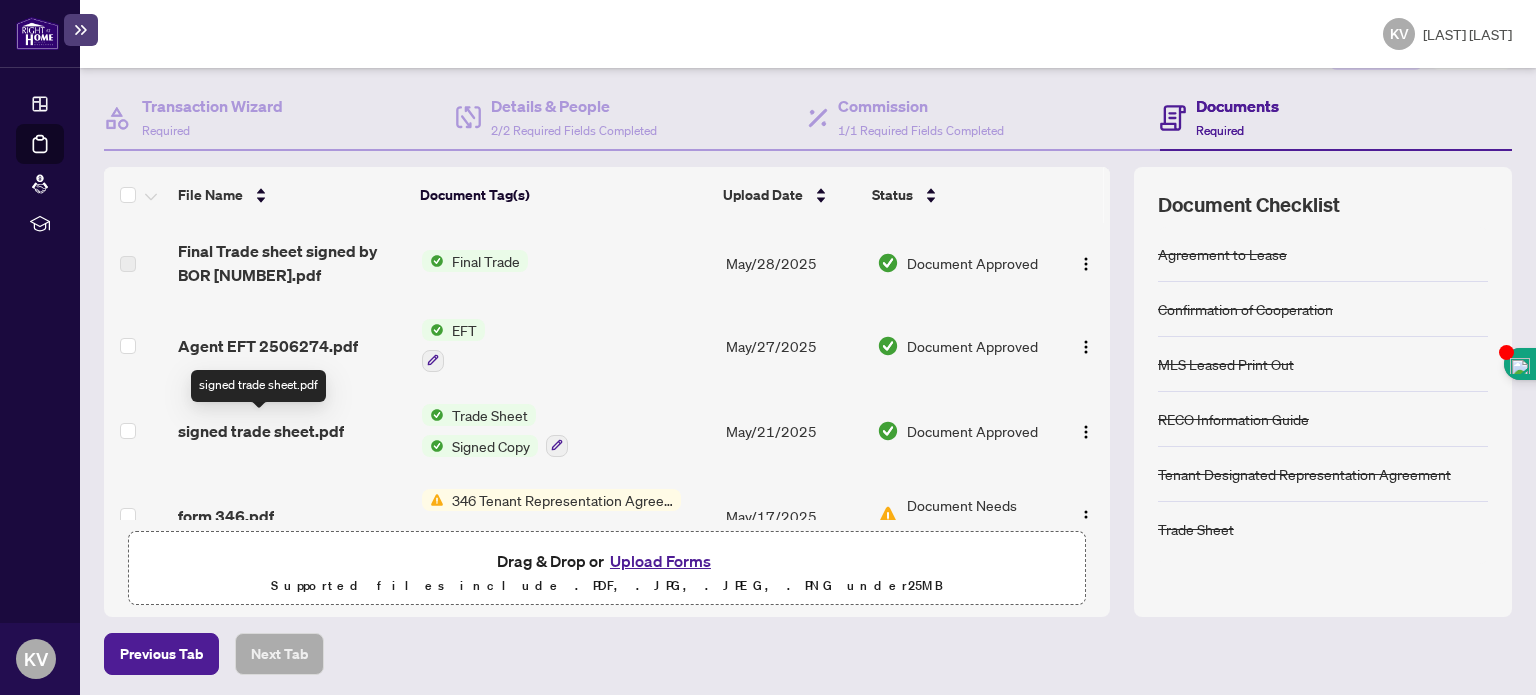 click on "signed trade sheet.pdf" at bounding box center [261, 431] 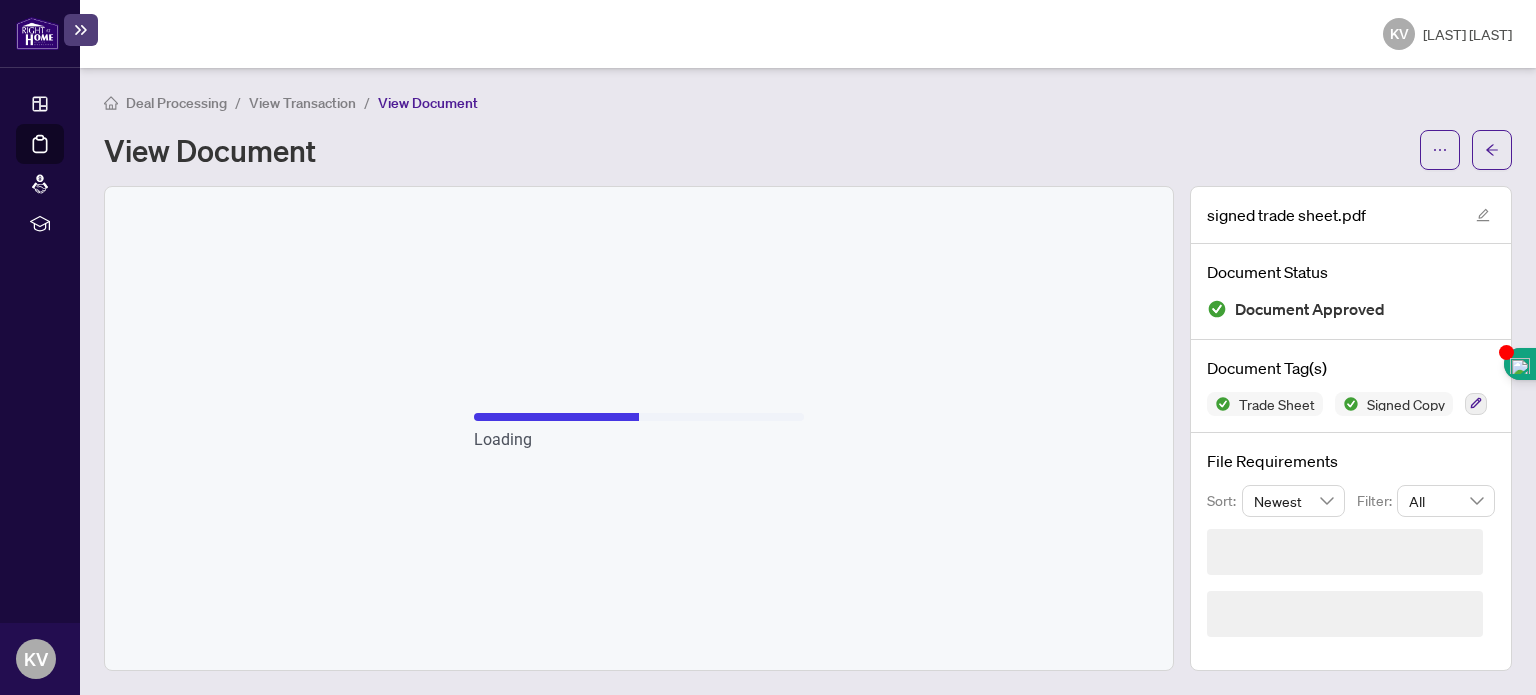 scroll, scrollTop: 0, scrollLeft: 0, axis: both 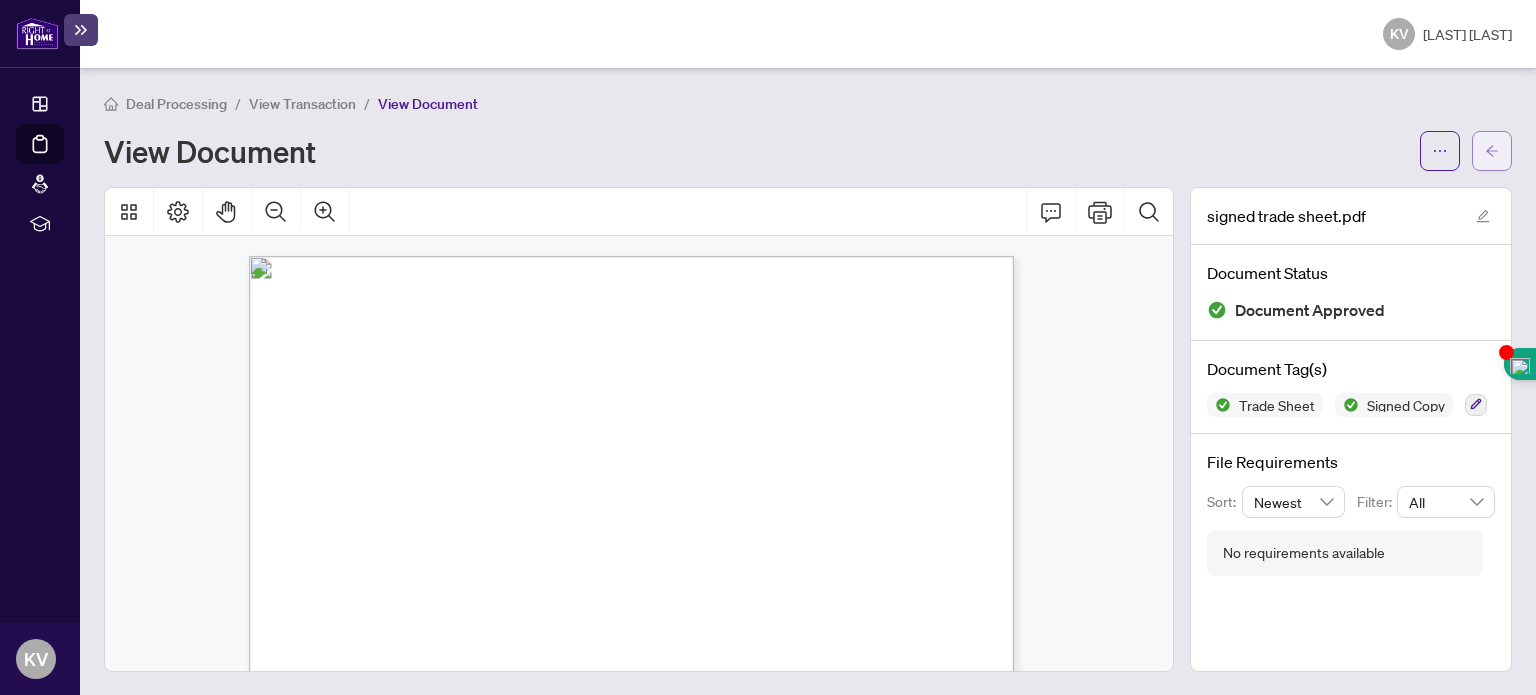 click 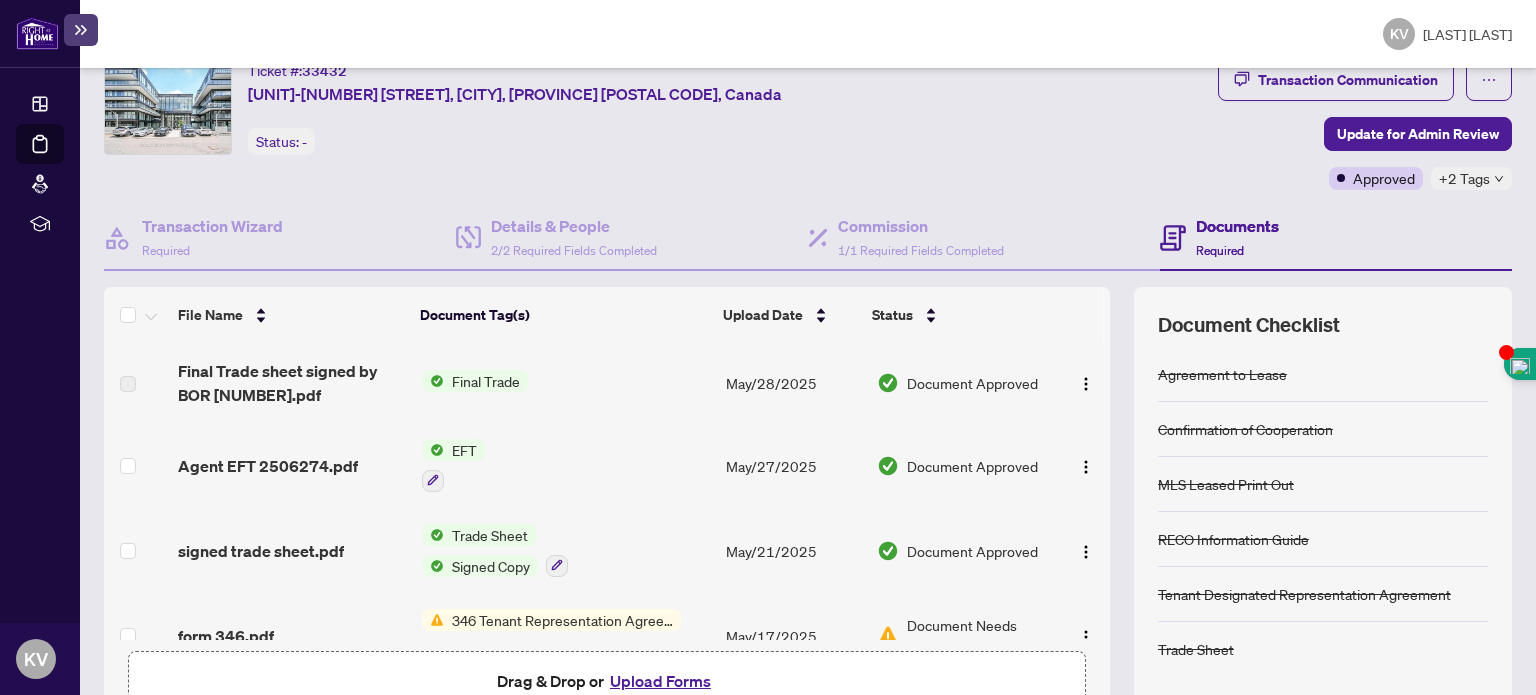 scroll, scrollTop: 72, scrollLeft: 0, axis: vertical 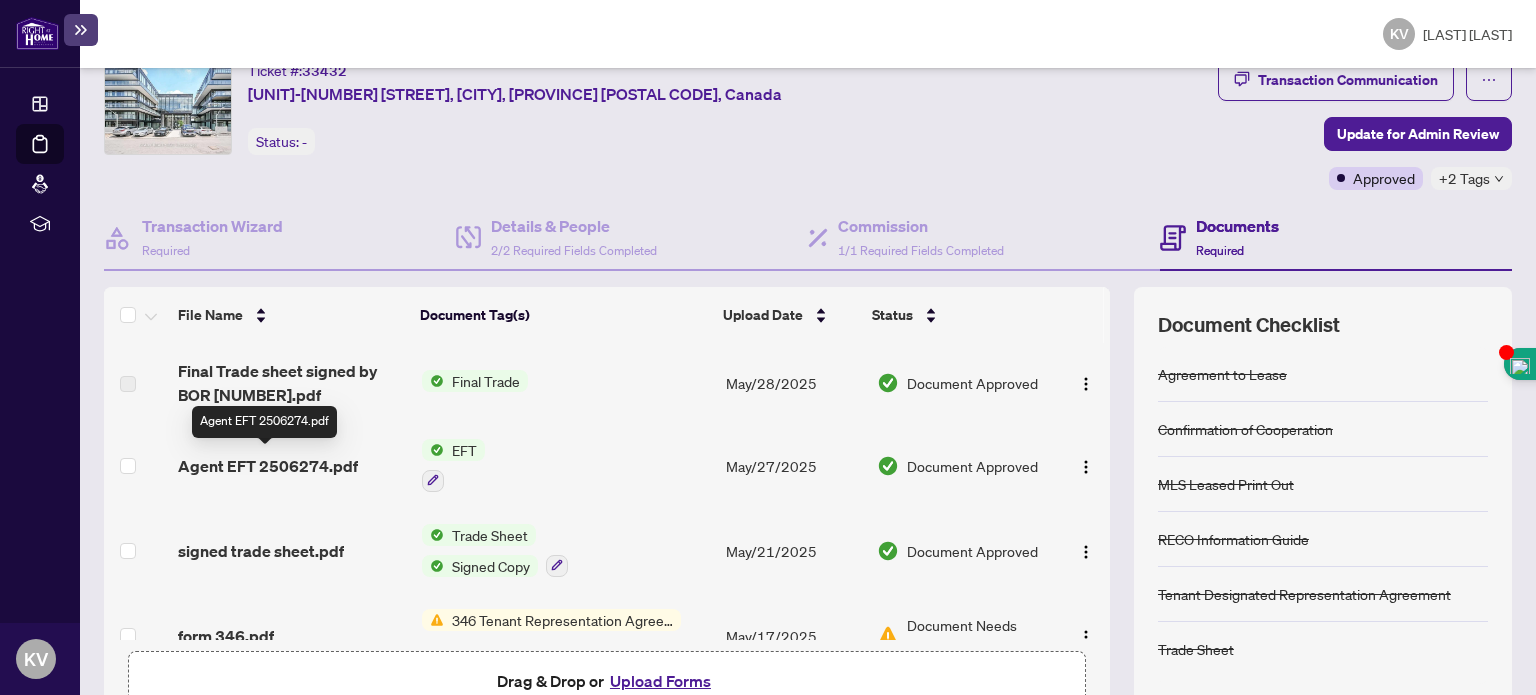 click on "Agent EFT 2506274.pdf" at bounding box center [268, 466] 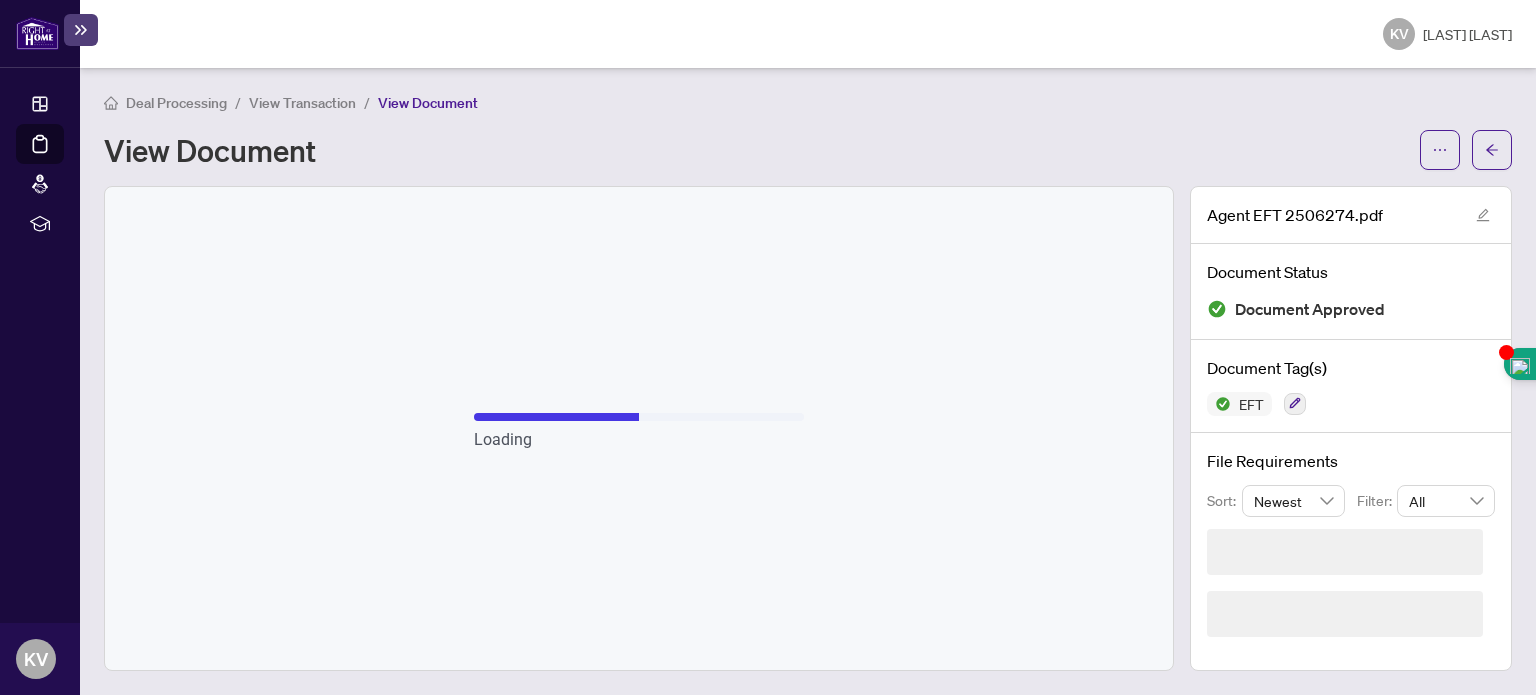 scroll, scrollTop: 0, scrollLeft: 0, axis: both 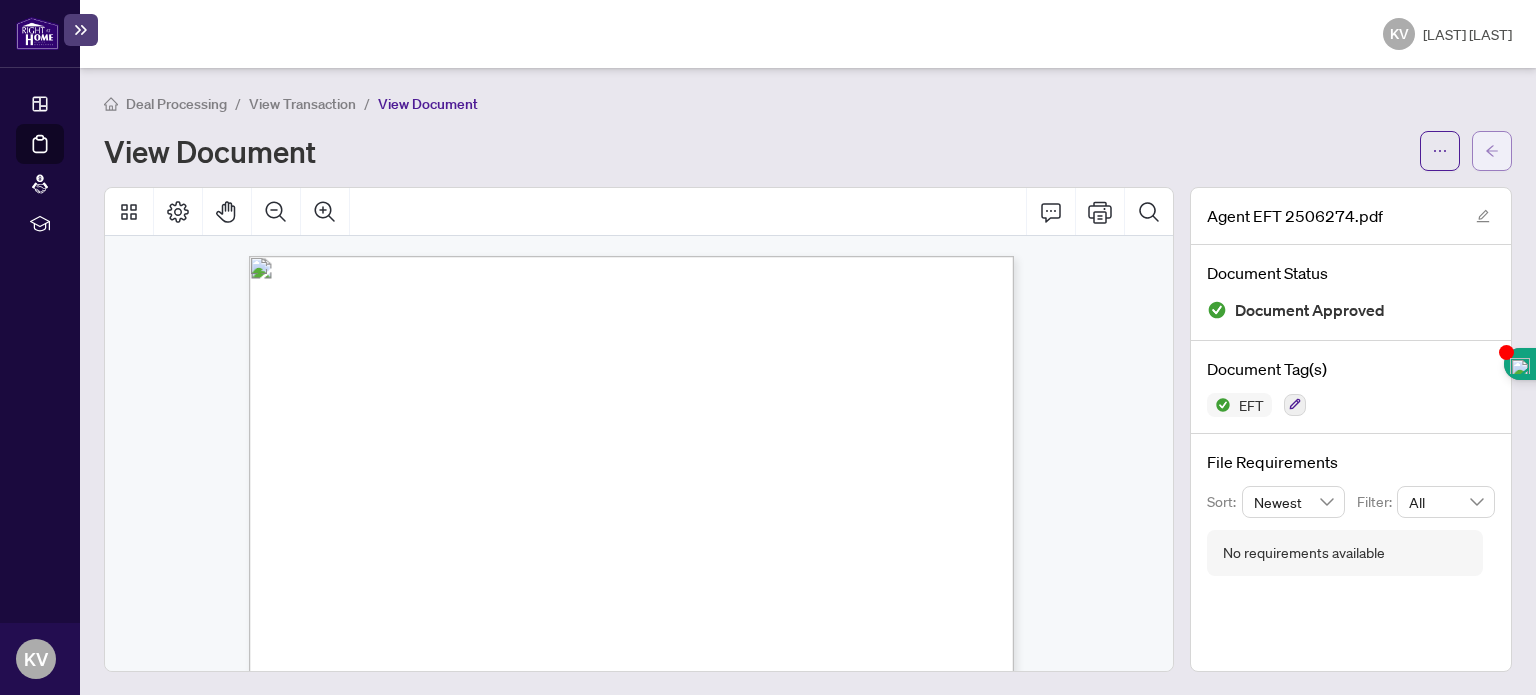 click at bounding box center (1492, 151) 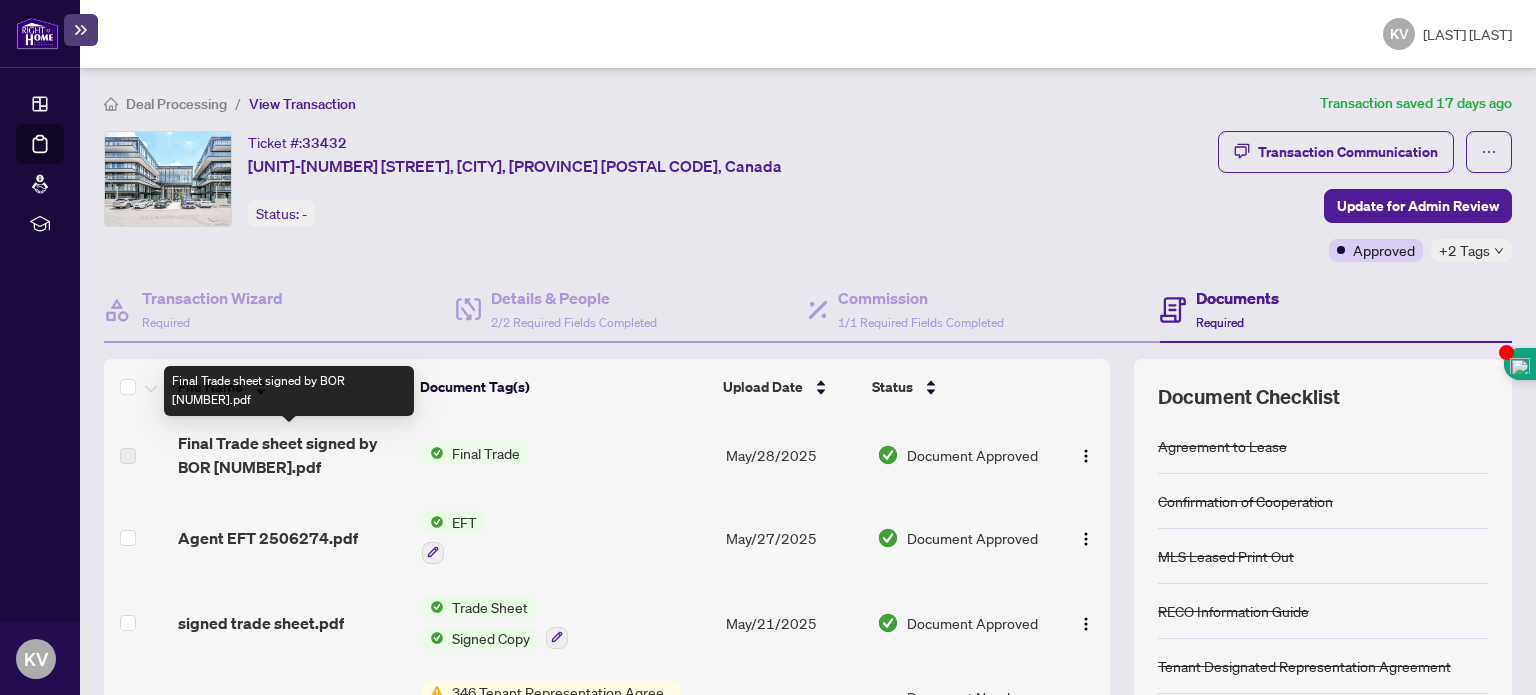 click on "Final Trade sheet signed by BOR [NUMBER].pdf" at bounding box center [291, 455] 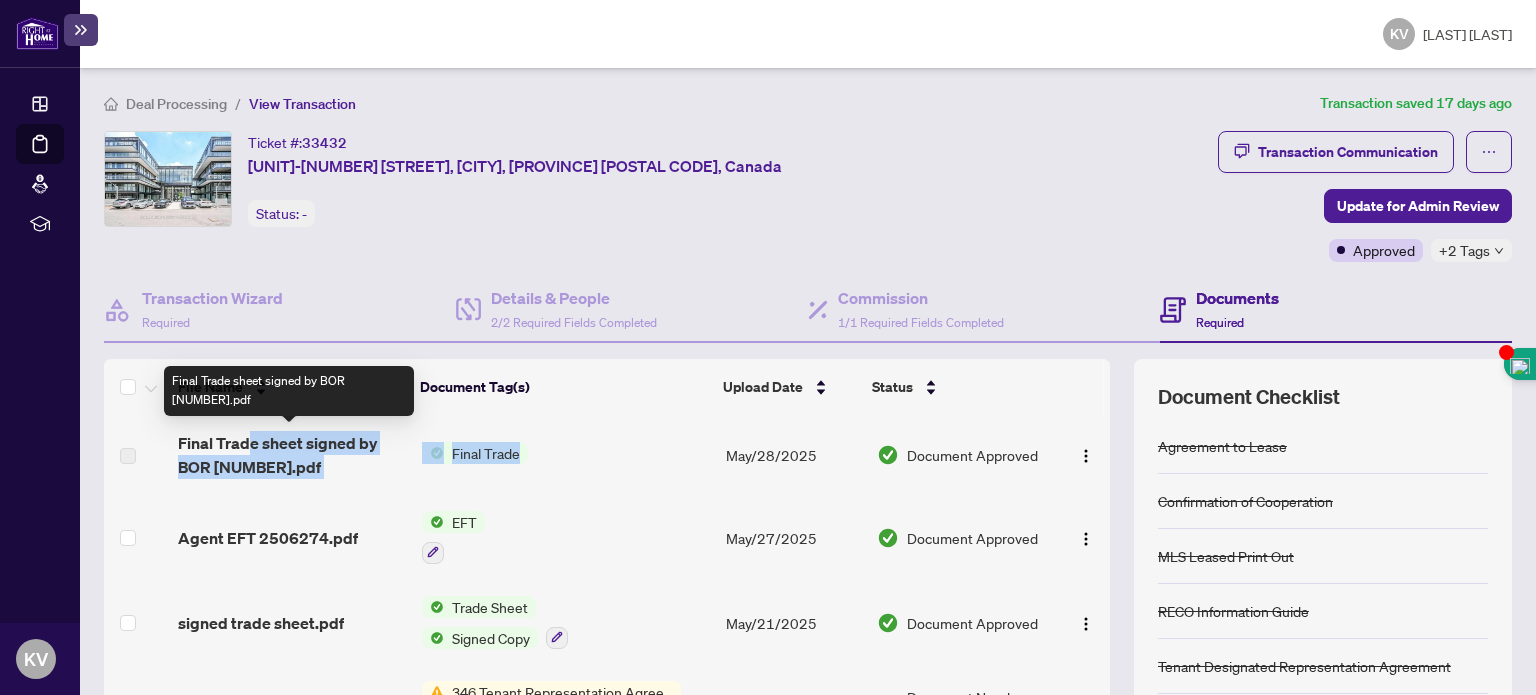drag, startPoint x: 245, startPoint y: 446, endPoint x: 648, endPoint y: 445, distance: 403.00125 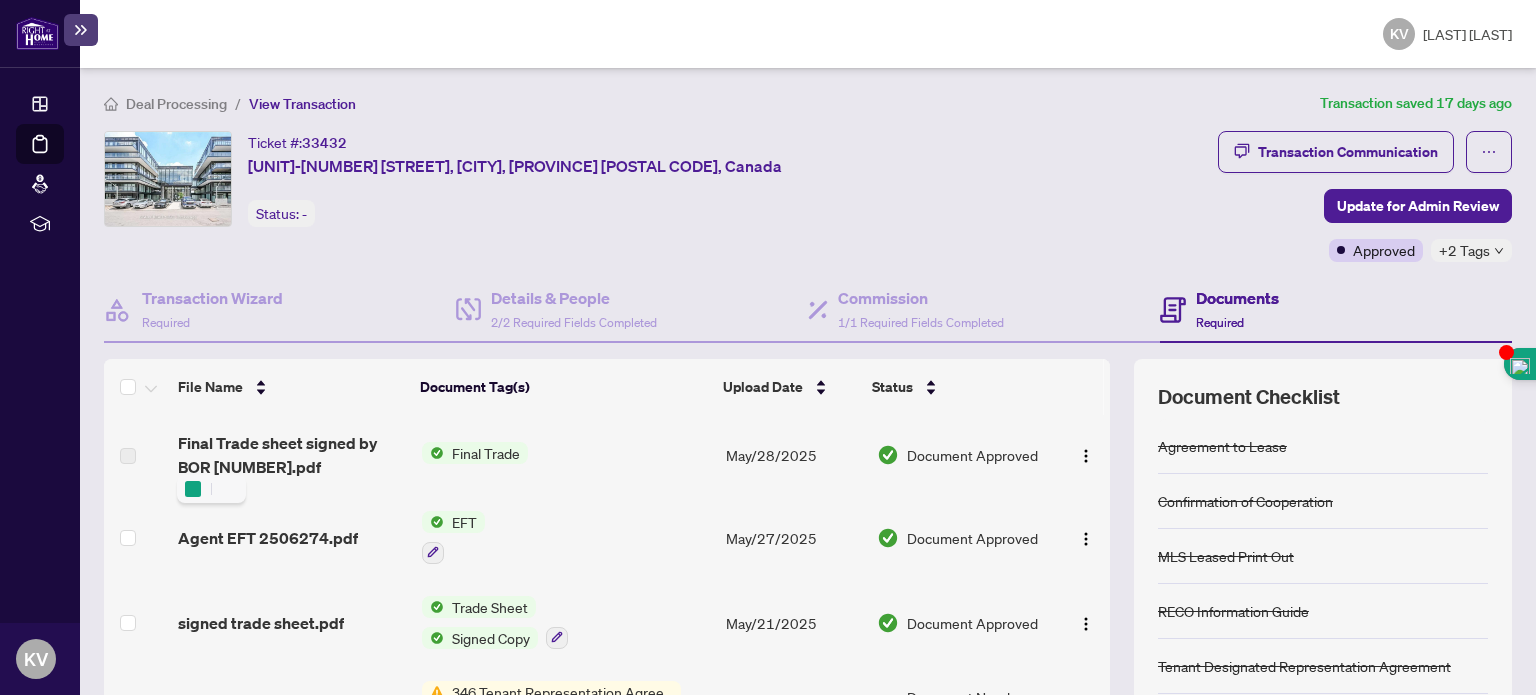 click on "Final Trade" at bounding box center [566, 455] 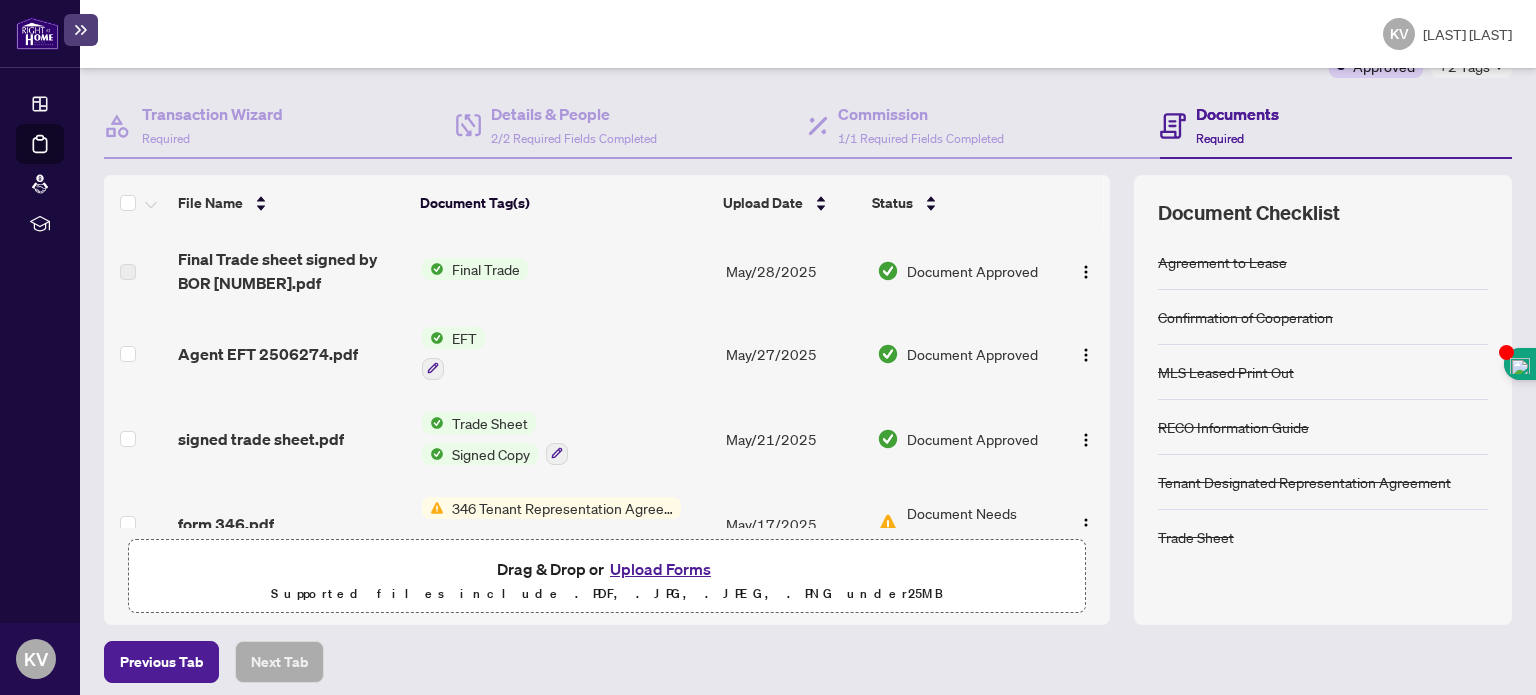 scroll, scrollTop: 192, scrollLeft: 0, axis: vertical 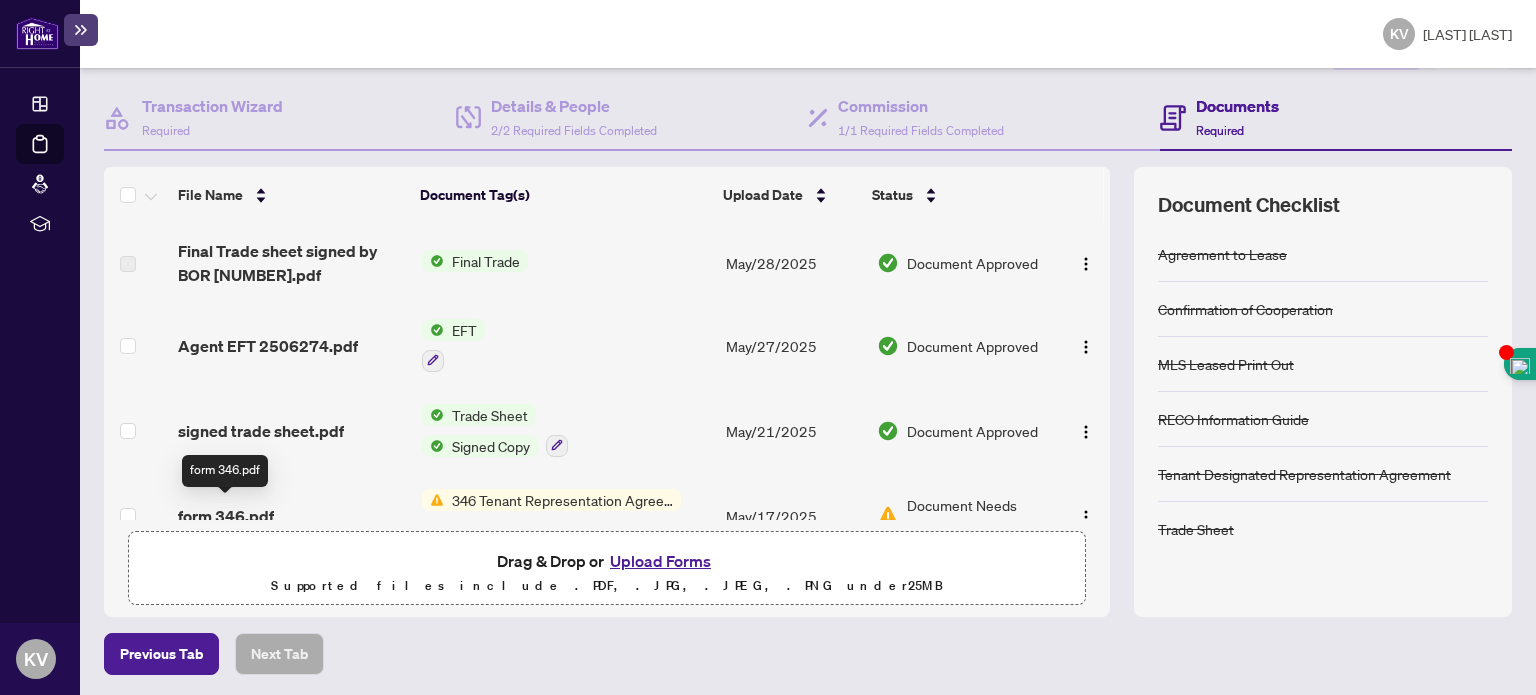 click on "form 346.pdf" at bounding box center [226, 516] 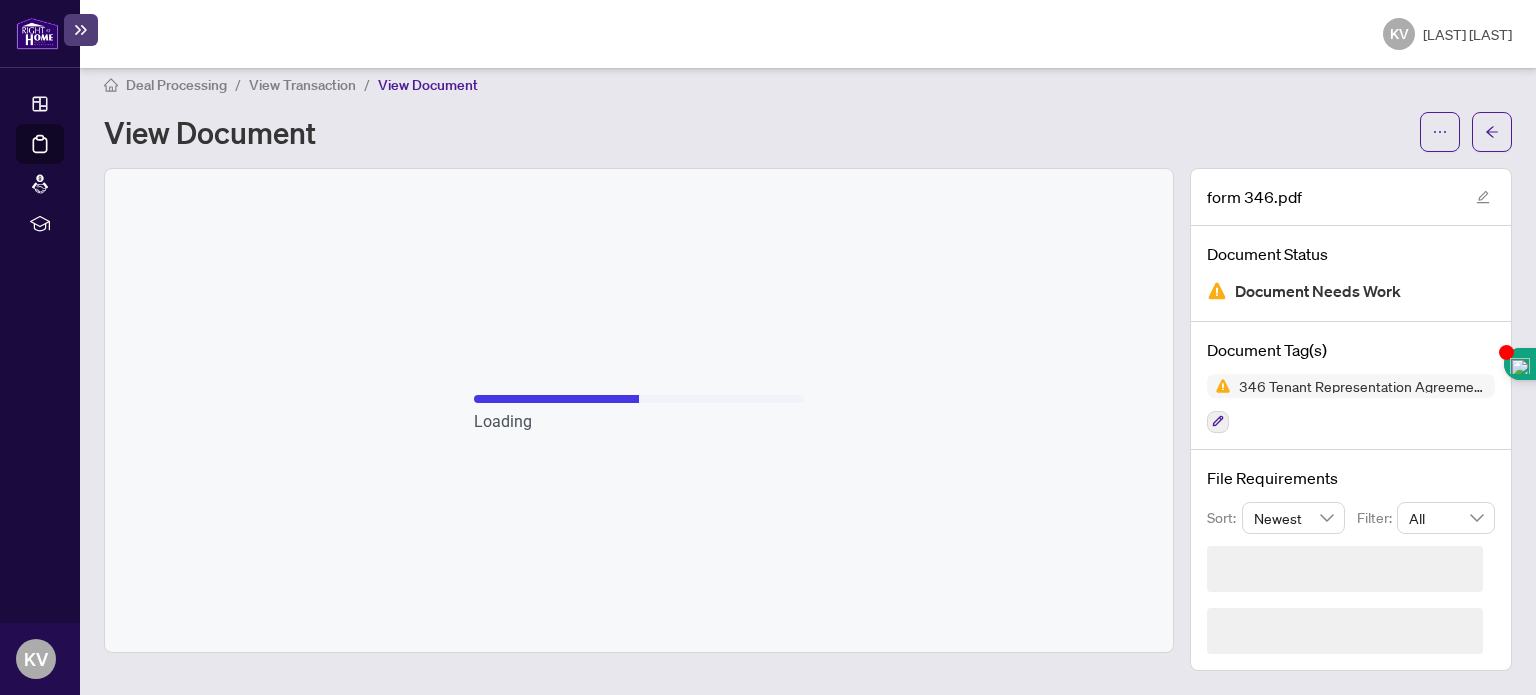 scroll, scrollTop: 0, scrollLeft: 0, axis: both 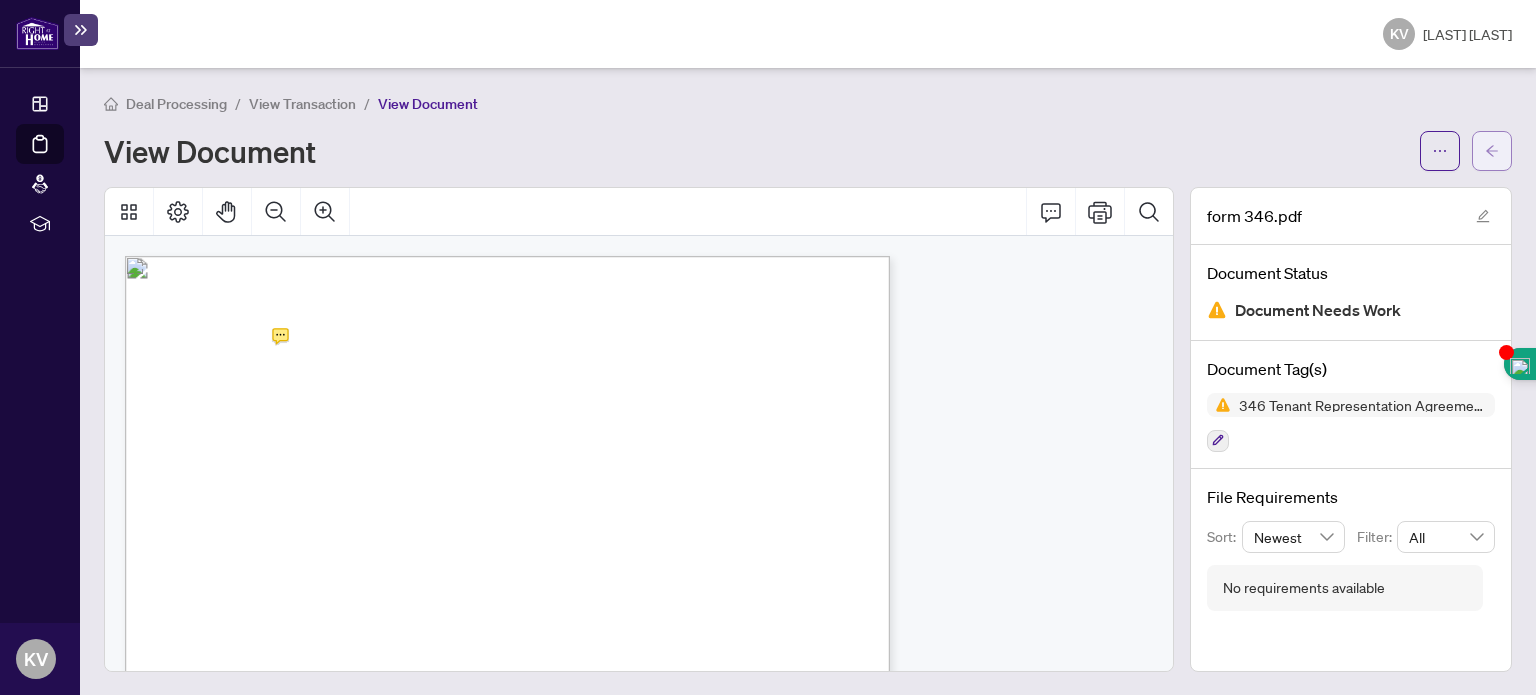 click at bounding box center [1492, 151] 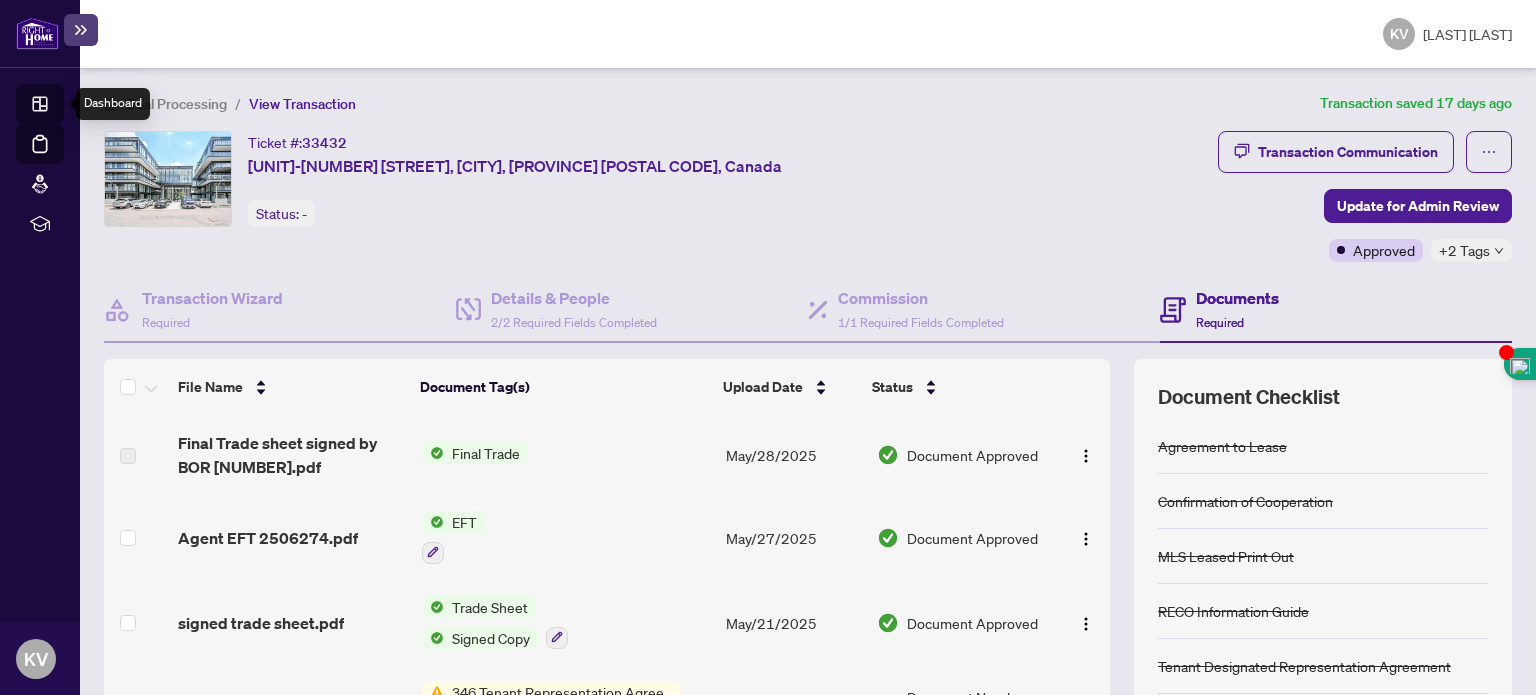 click on "Dashboard" at bounding box center [62, 107] 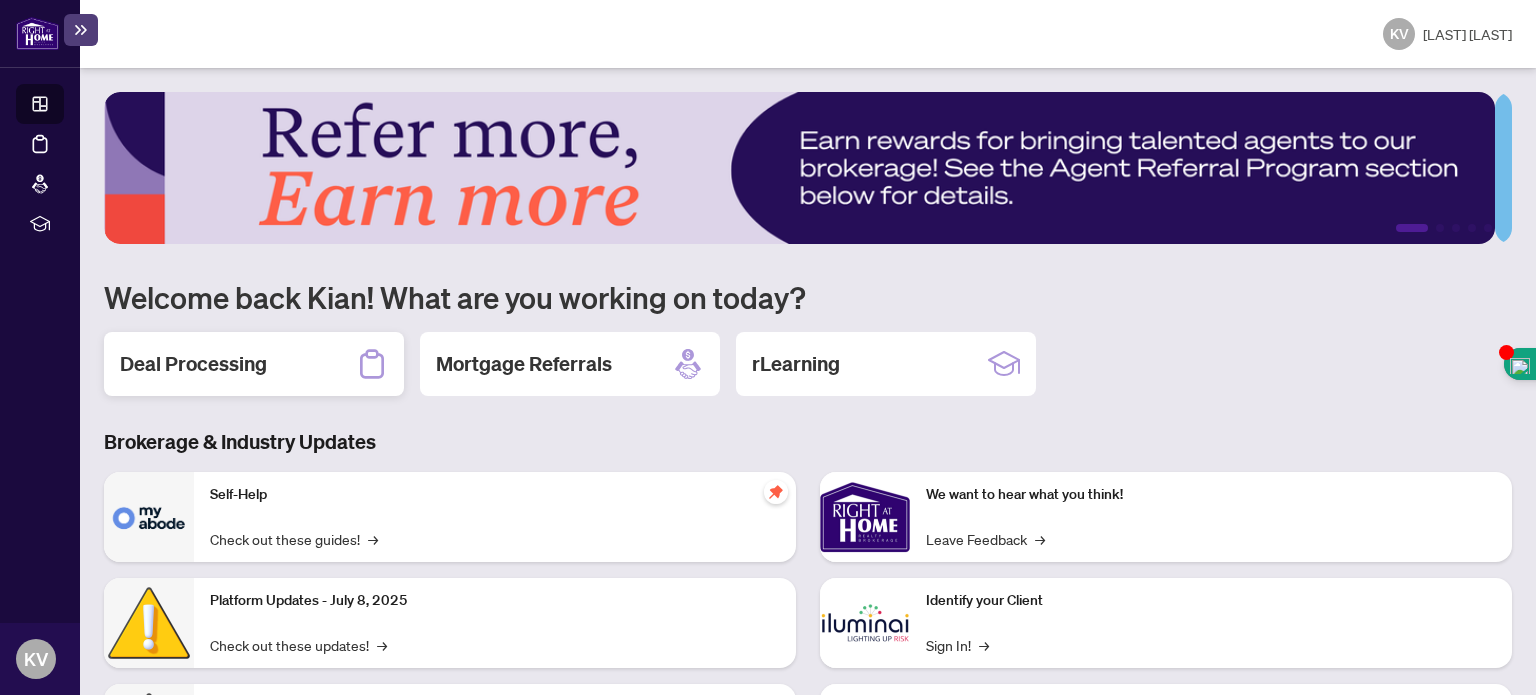 click on "Deal Processing" at bounding box center (254, 364) 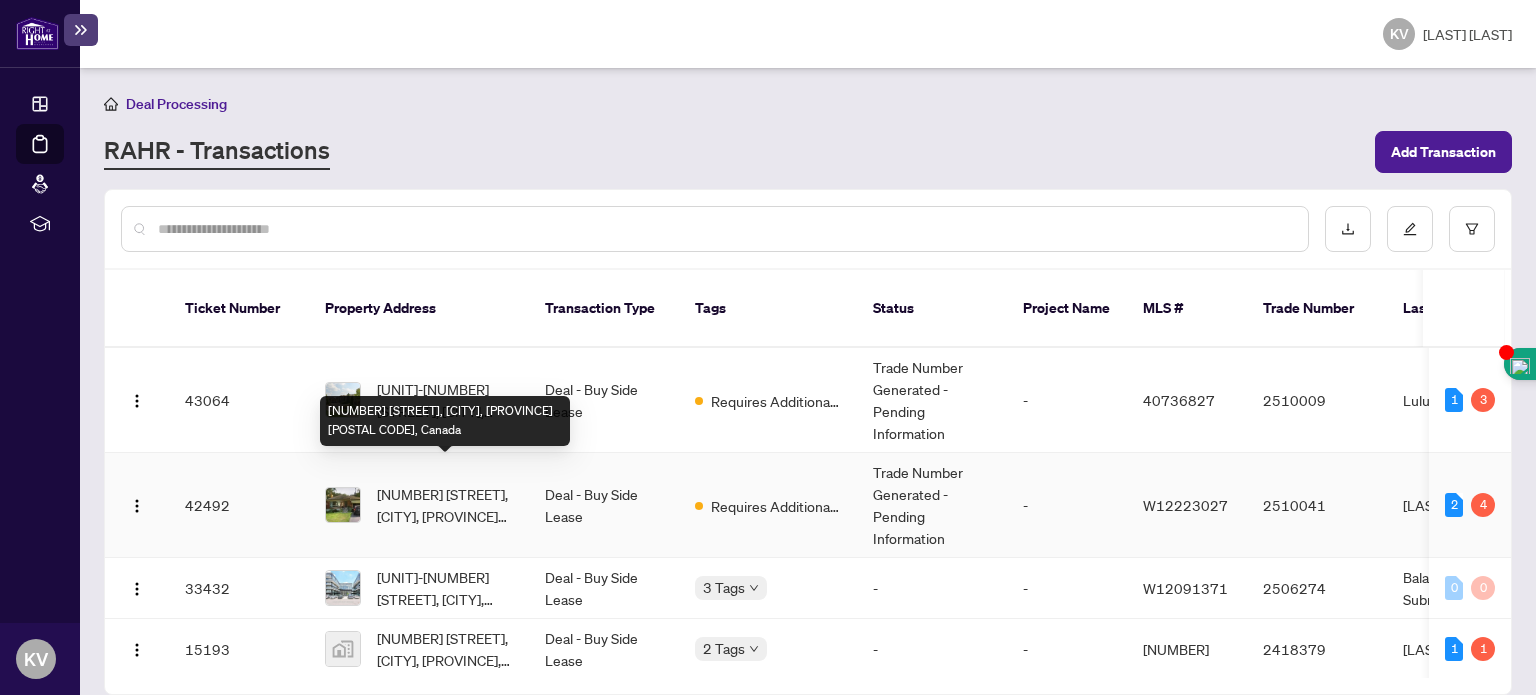 click on "[NUMBER] [STREET], [CITY], [PROVINCE] [POSTAL CODE], Canada" at bounding box center [445, 505] 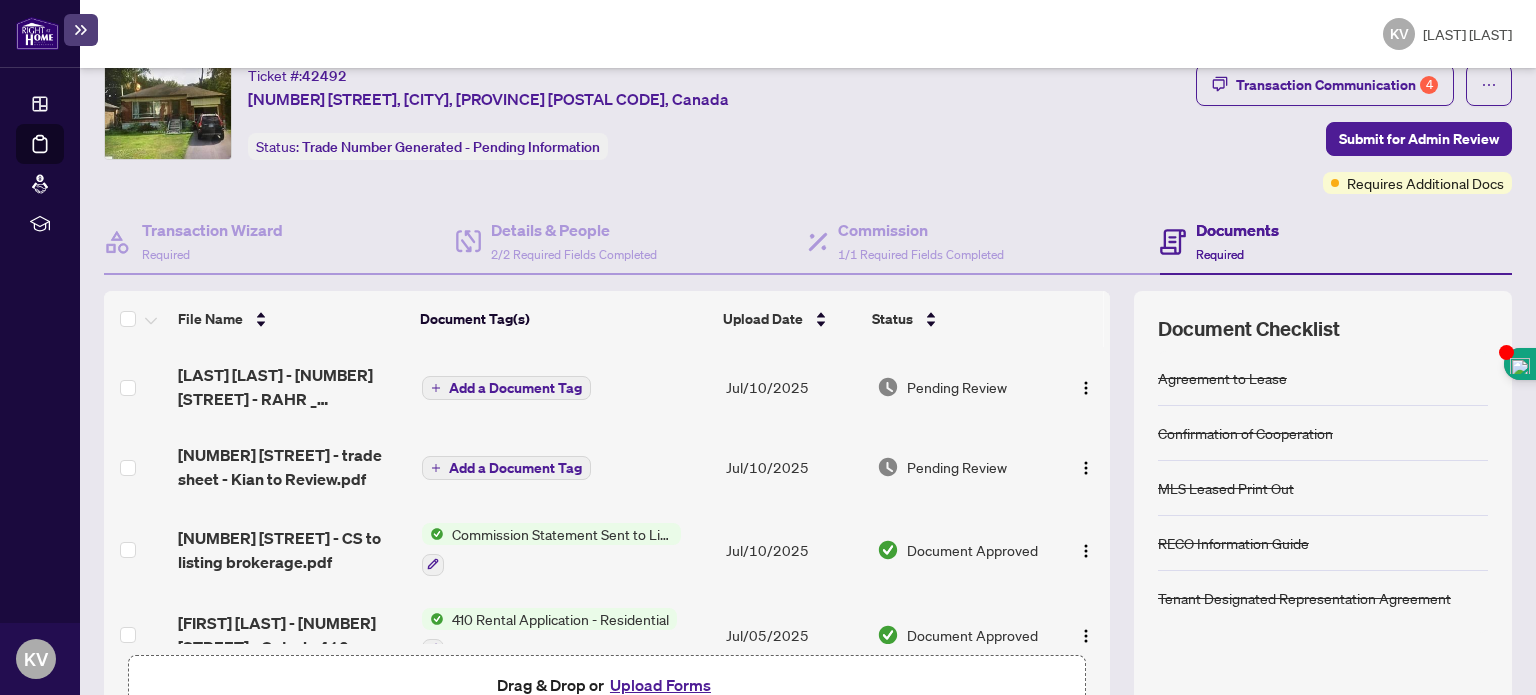 scroll, scrollTop: 71, scrollLeft: 0, axis: vertical 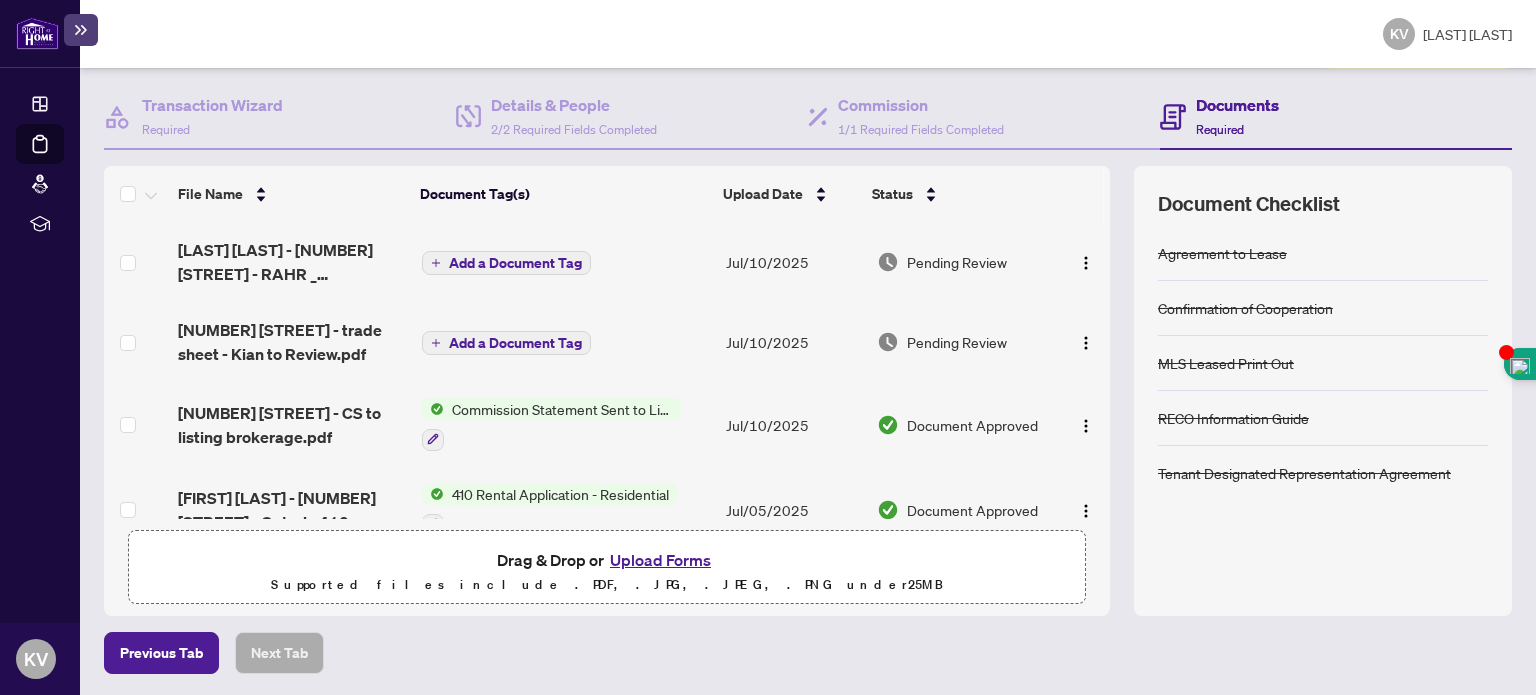 click on "File Name Document Tag(s) Upload Date Status             [LAST] [LAST] - [NUMBER] [STREET] - RAHR _ myAbode.pdf Add a Document Tag [MONTH]/[DAY]/[YEAR] Pending Review [NUMBER] [STREET] - trade sheet - Kian to Review.pdf Add a Document Tag [MONTH]/[DAY]/[YEAR] Pending Review [NUMBER] [STREET] - CS to listing brokerage.pdf Commission Statement Sent to Listing Brokerage [MONTH]/[DAY]/[YEAR] Document Approved [LAST] [LAST] - [NUMBER] [STREET] - Ontario [NUMBER] - Rental Application - Residential.pdf [NUMBER] Rental Application - Residential [MONTH]/[DAY]/[YEAR] Document Approved [LAST] [LAST] - [NUMBER] [STREET] - Ontario [NUMBER] - Tenant Representation Agreement Authority.pdf [NUMBER] Tenant Representation Agreement - Authority for Lease or Purchase Tenant Designated Representation Agreement [MONTH]/[DAY]/[YEAR] Document Needs Work 1 [LAST] [LAST] - [NUMBER] [STREET] - RECO Information Guide.pdf RECO Information Guide (Tenant) RECO Information Guide [MONTH]/[DAY]/[YEAR] Document Approved Deposit Receipt- [NUMBER] [STREET] [CITY] On.pdf [MONTH]/[DAY]/[YEAR]" at bounding box center [607, 391] 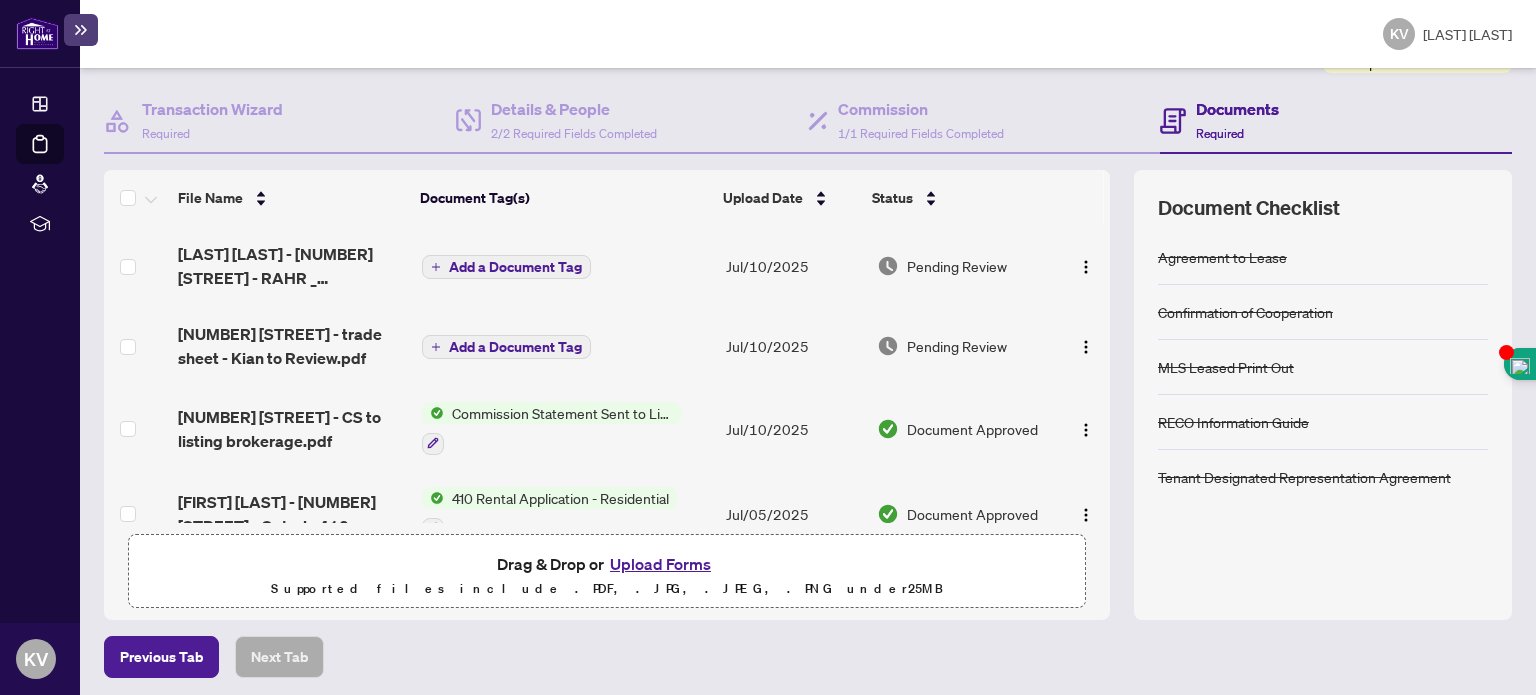 scroll, scrollTop: 192, scrollLeft: 0, axis: vertical 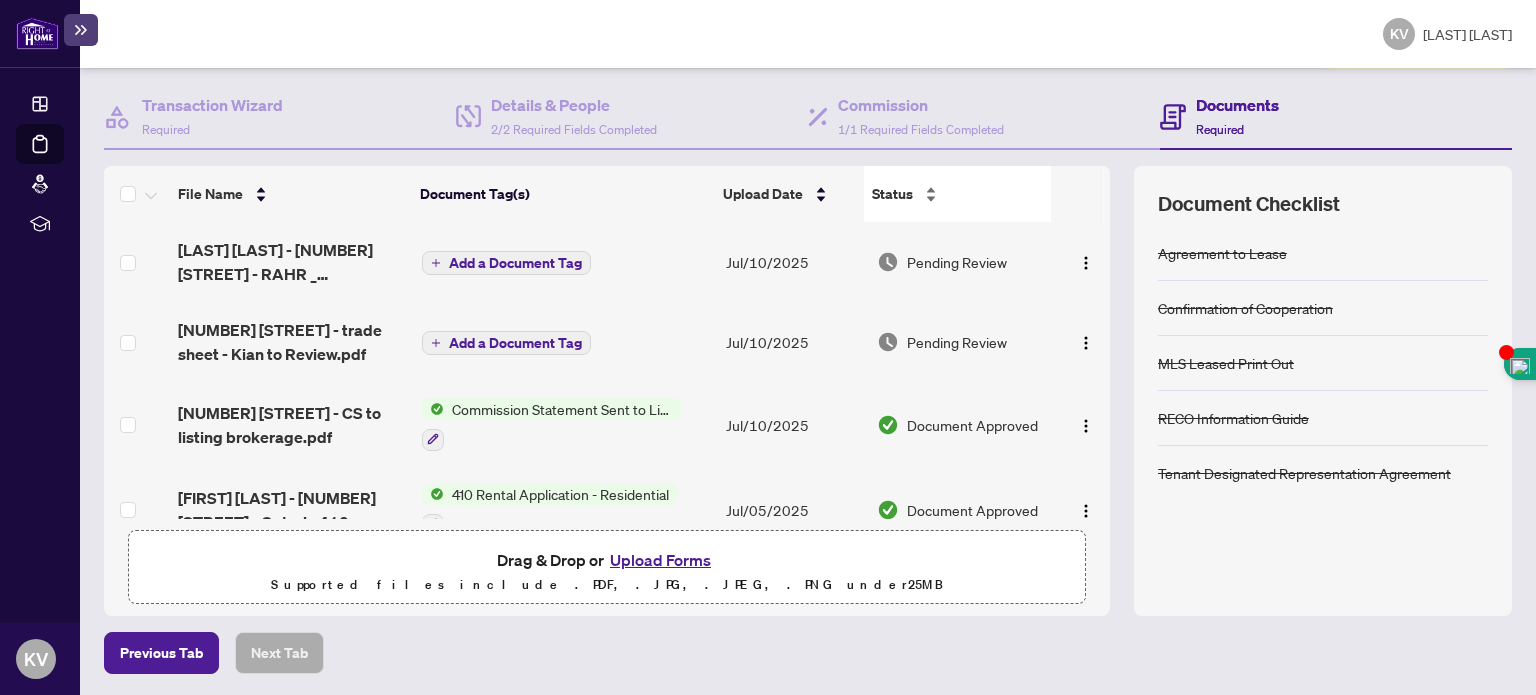 click on "Status" at bounding box center [957, 194] 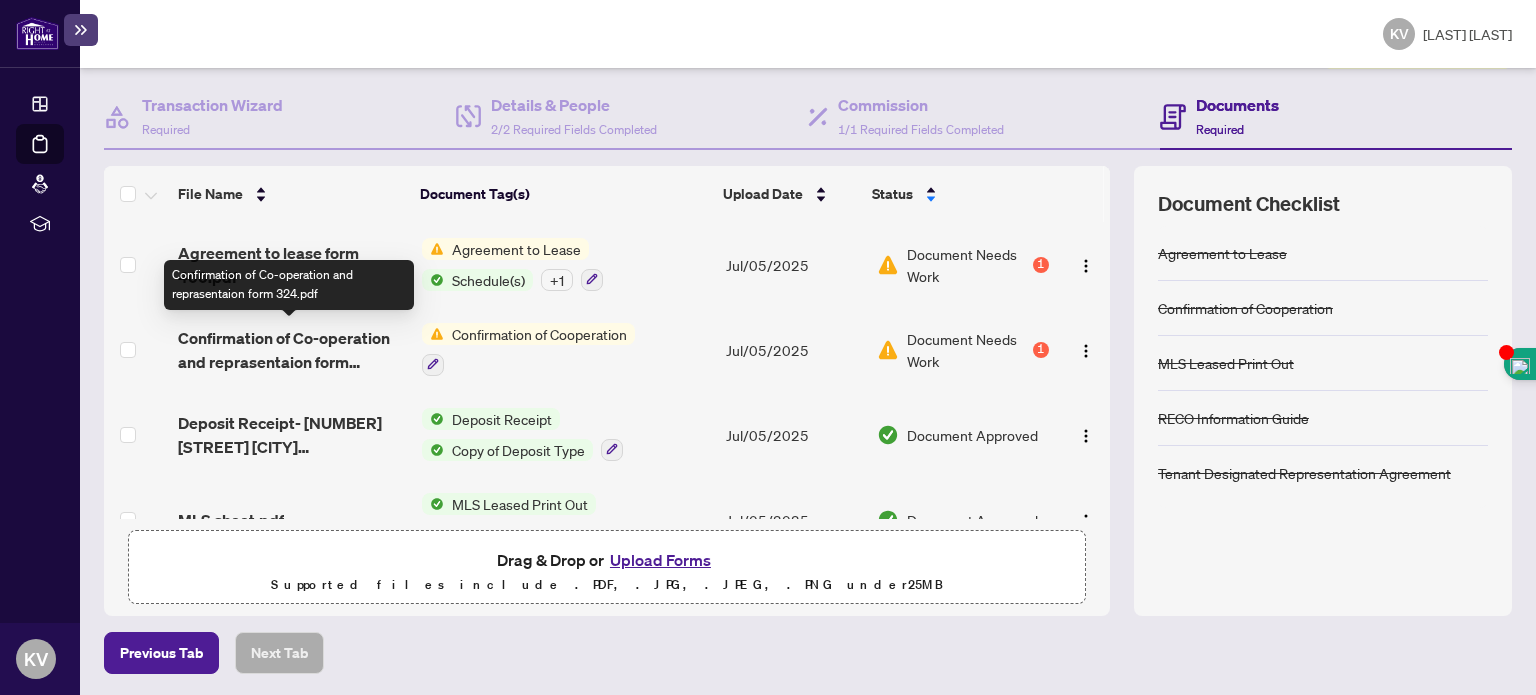 click on "Confirmation of Co-operation and reprasentaion form 324.pdf" at bounding box center [291, 350] 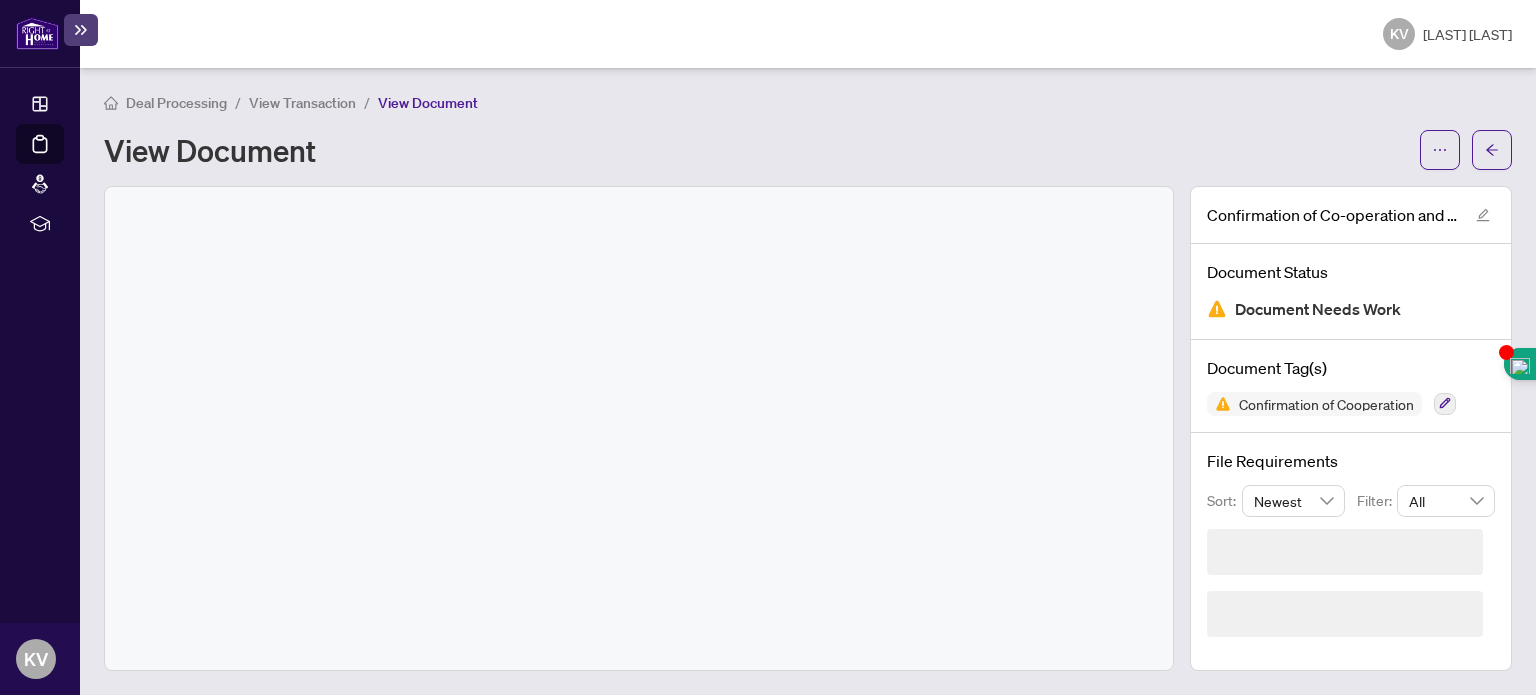 scroll, scrollTop: 0, scrollLeft: 0, axis: both 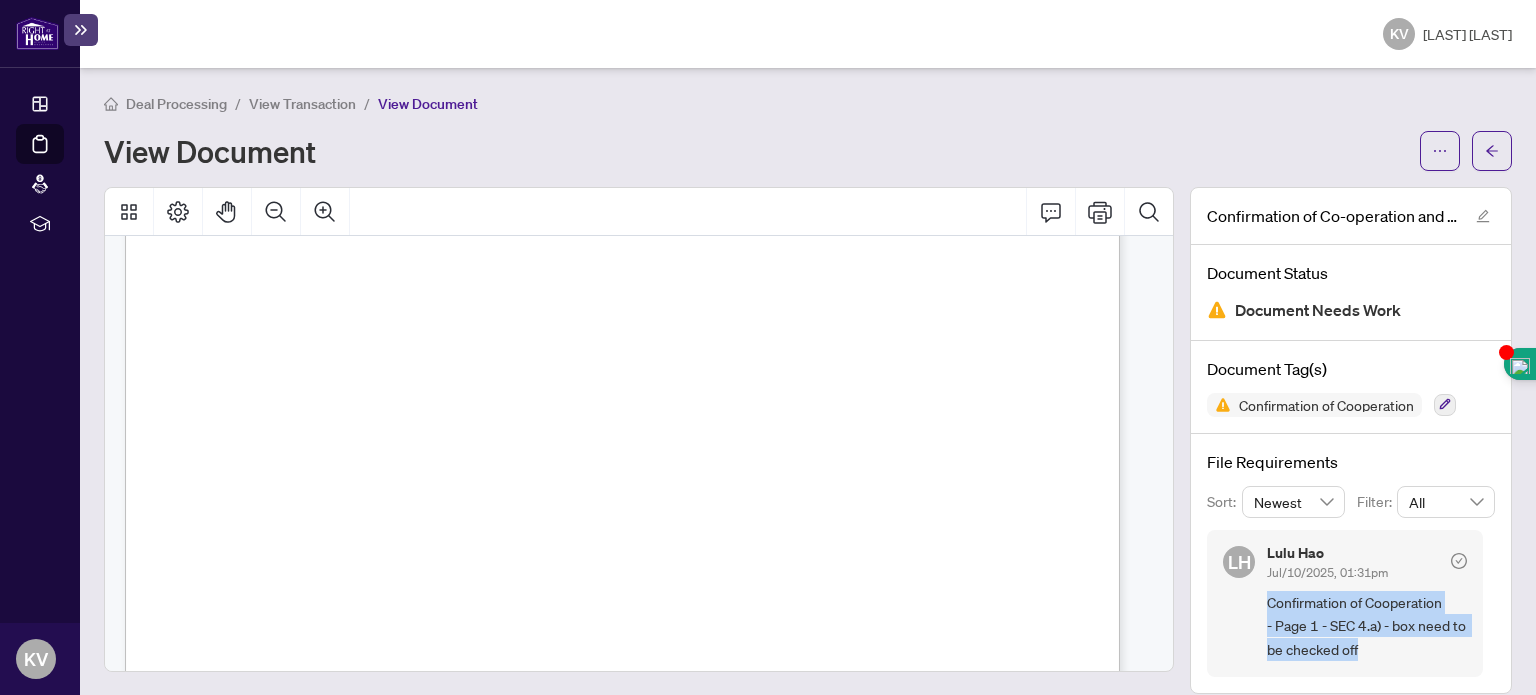 drag, startPoint x: 1252, startPoint y: 599, endPoint x: 1354, endPoint y: 654, distance: 115.88356 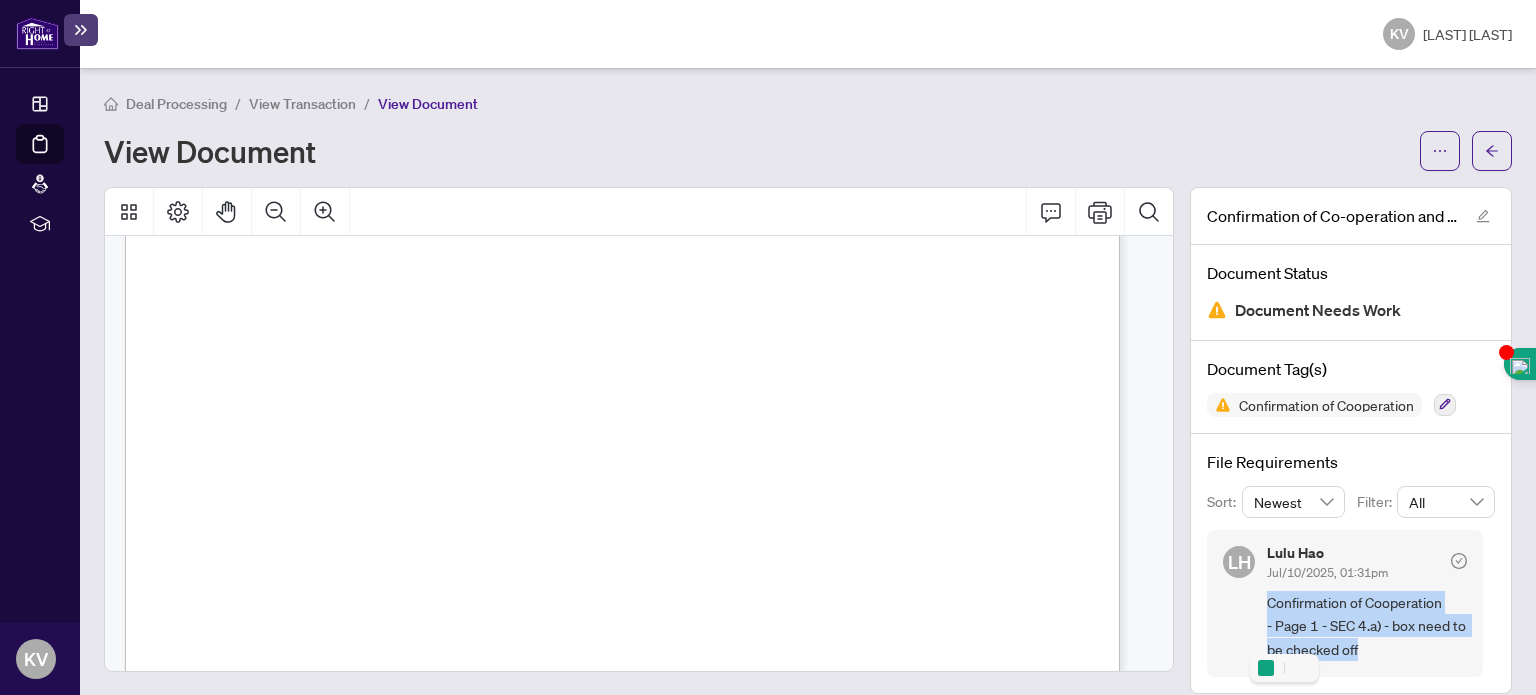 copy on "Confirmation of Cooperation
- Page 1 - SEC 4.a) - box need to be checked off" 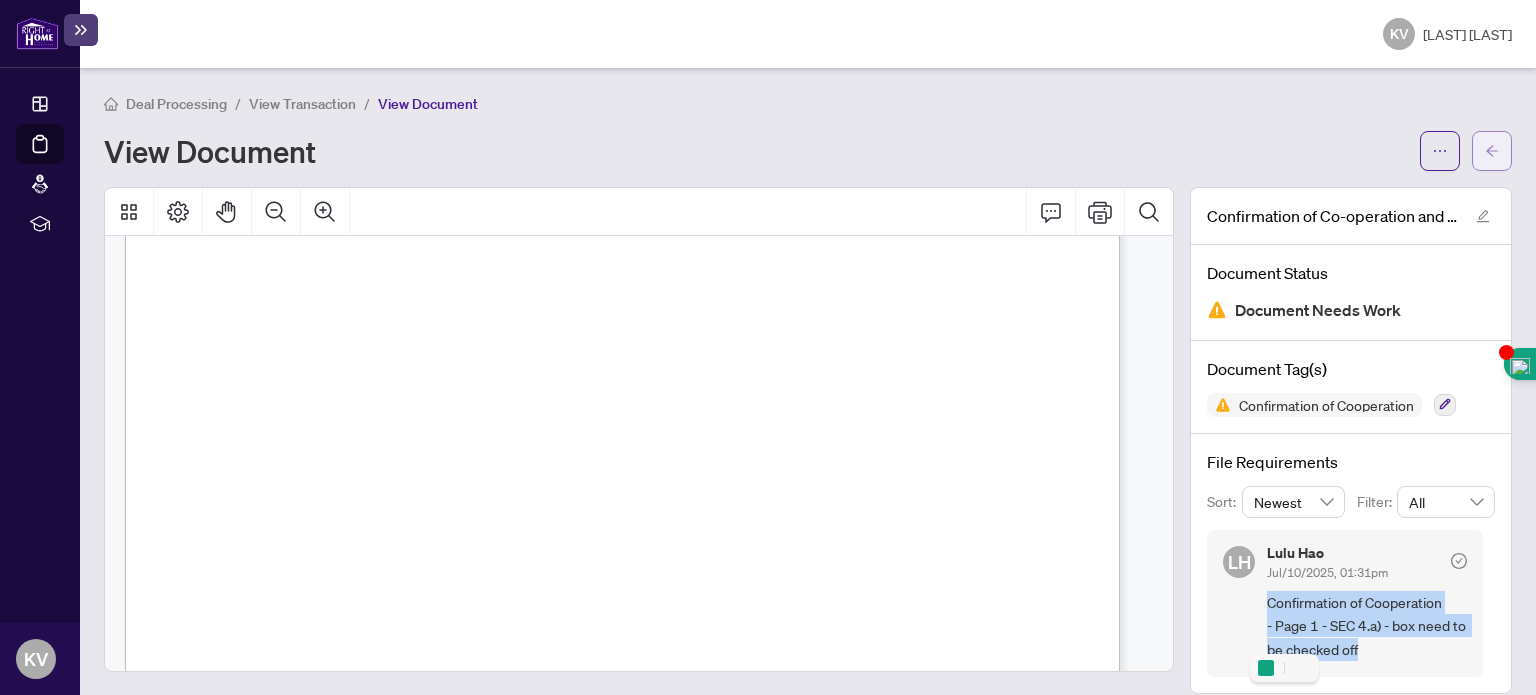 click 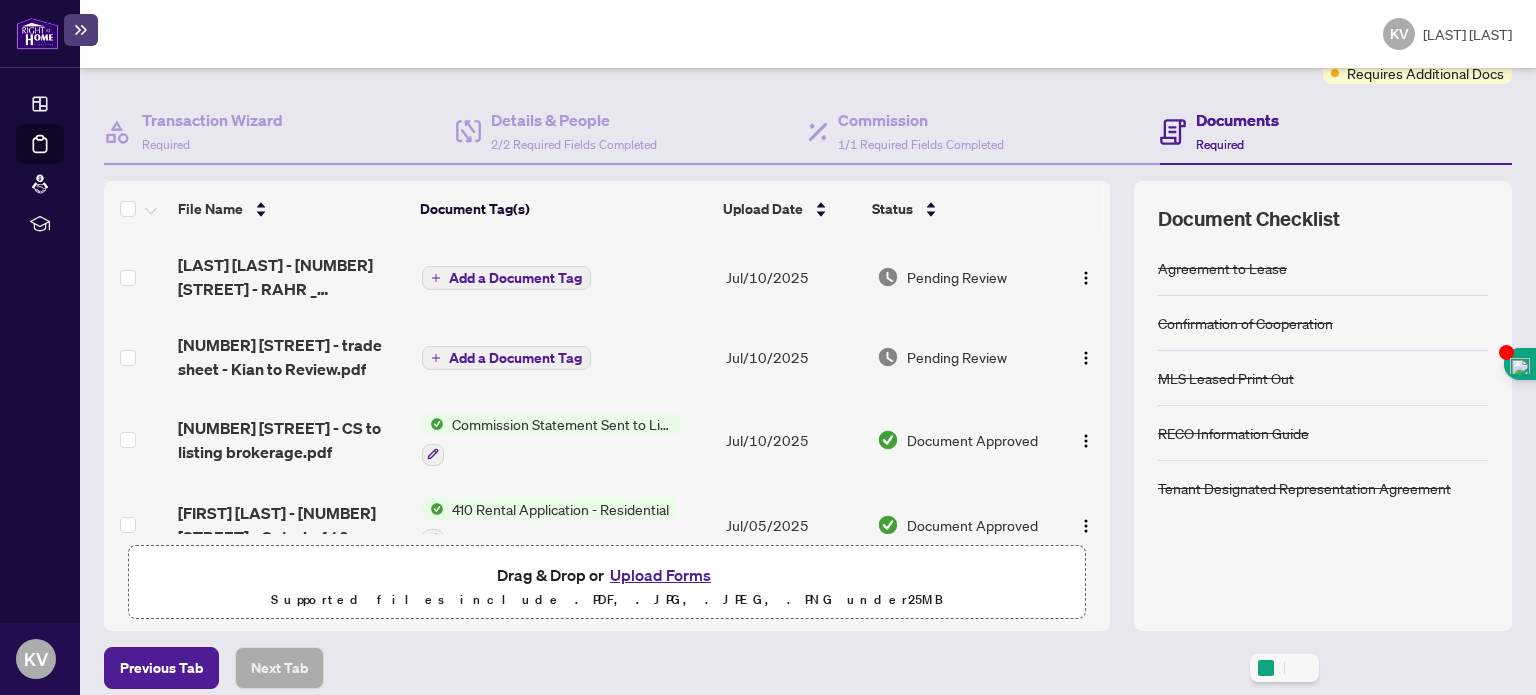 scroll, scrollTop: 185, scrollLeft: 0, axis: vertical 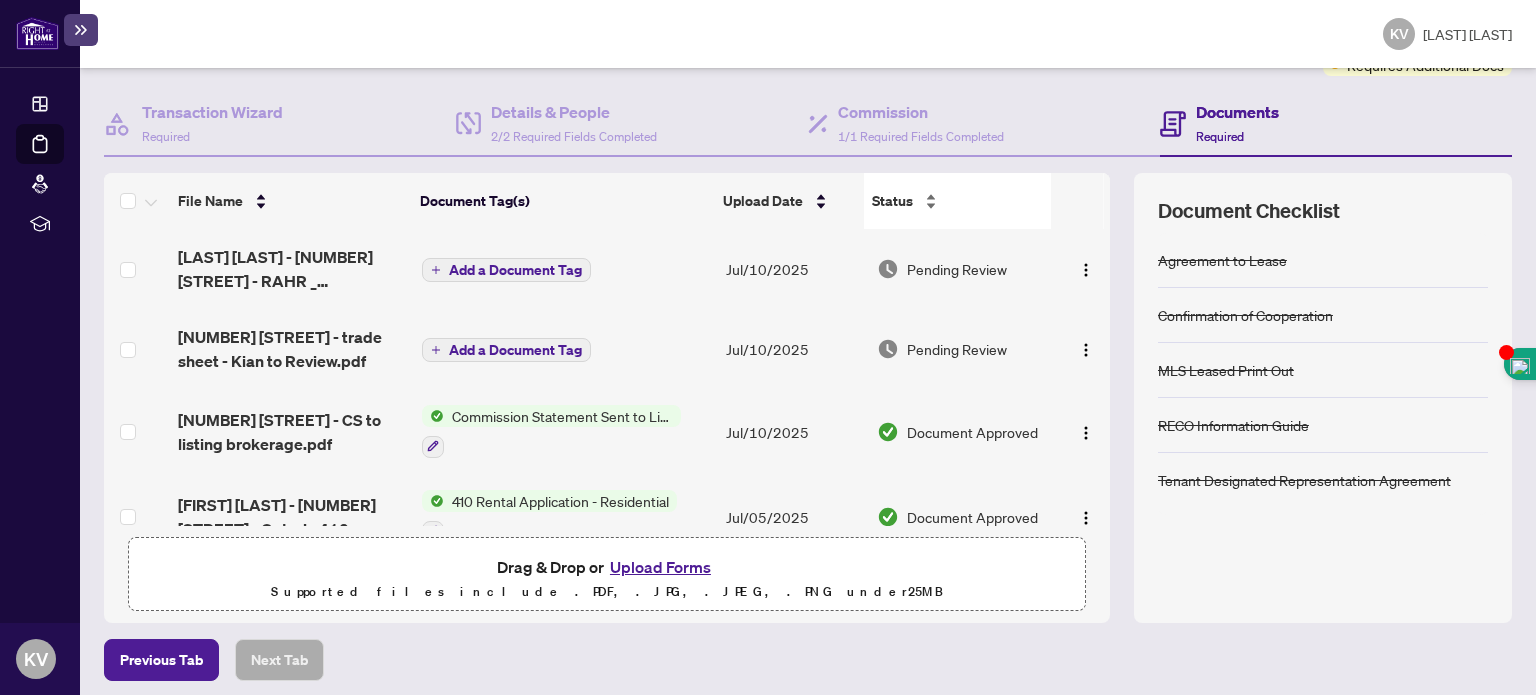 click on "Status" at bounding box center (957, 201) 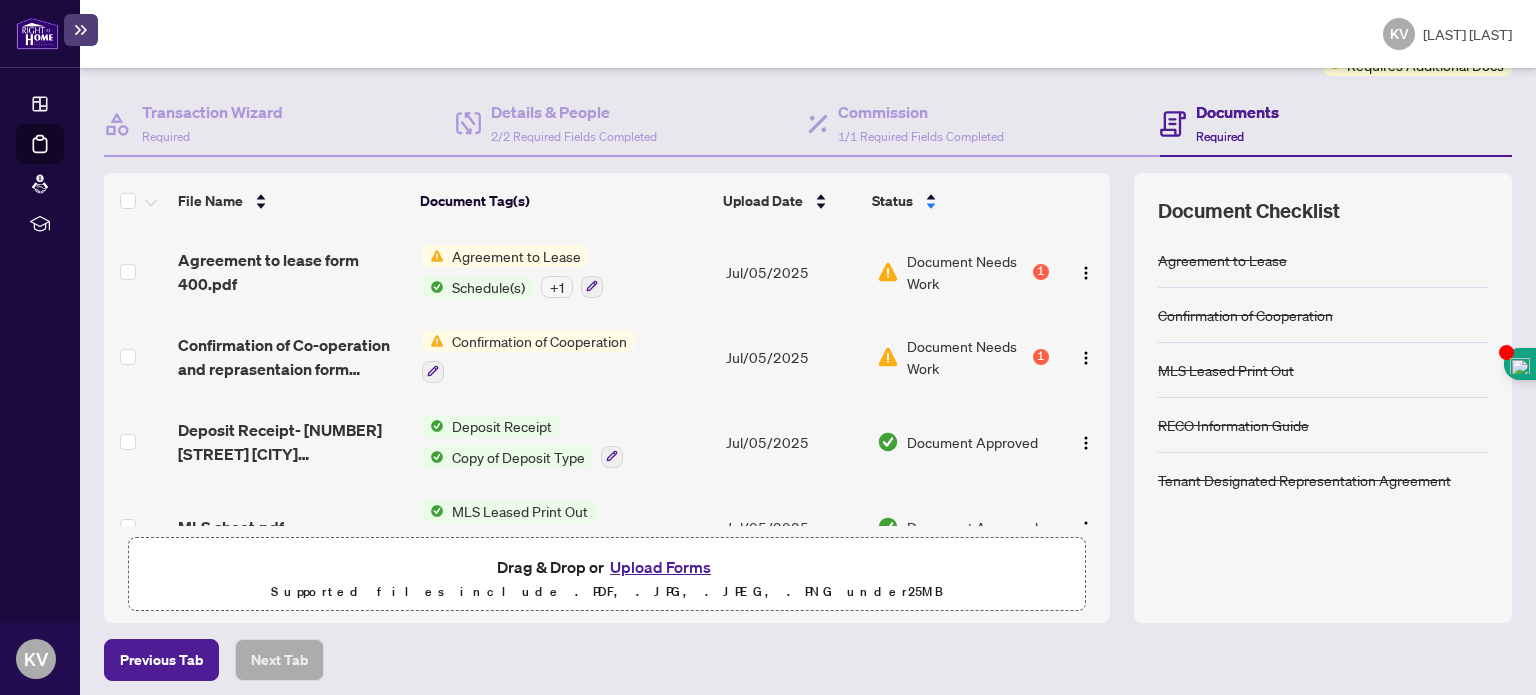 click on "Agreement to Lease" at bounding box center (516, 256) 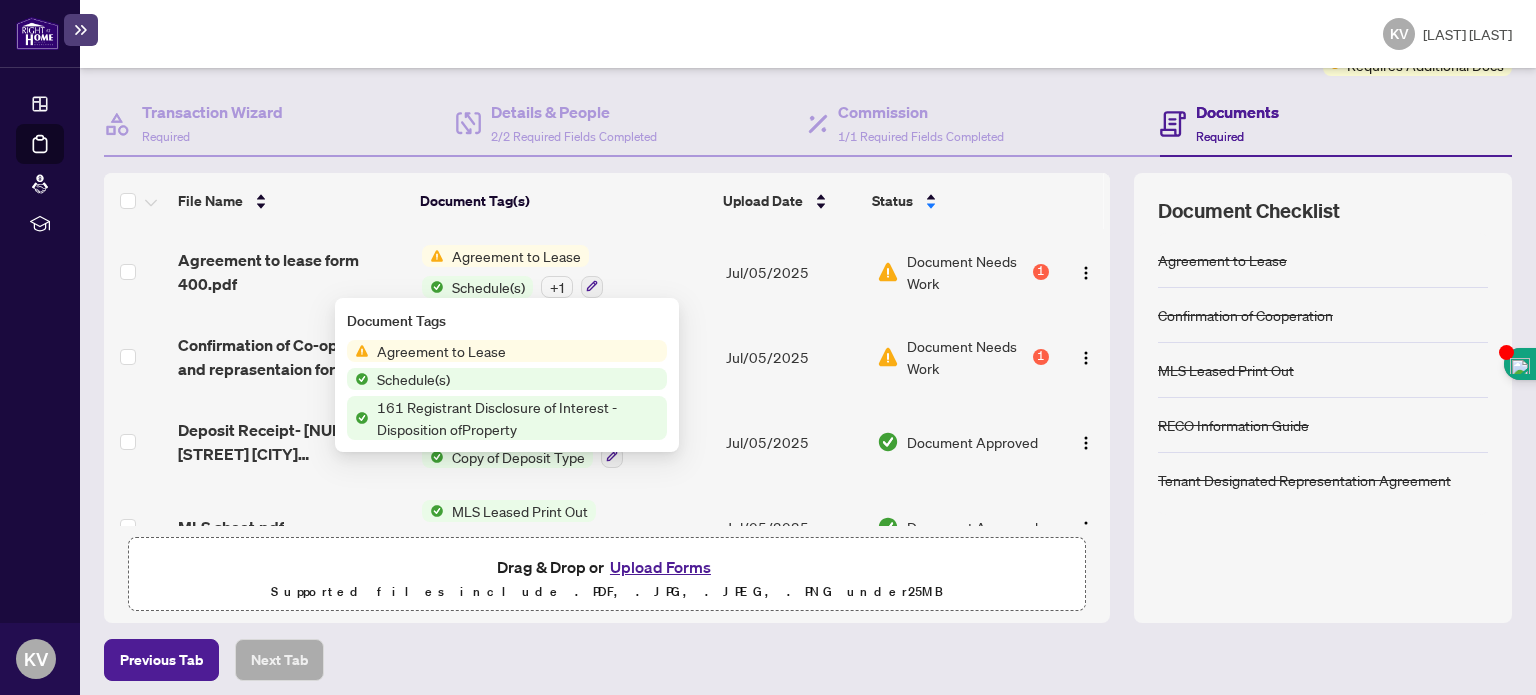click on "Agreement to Lease" at bounding box center [441, 351] 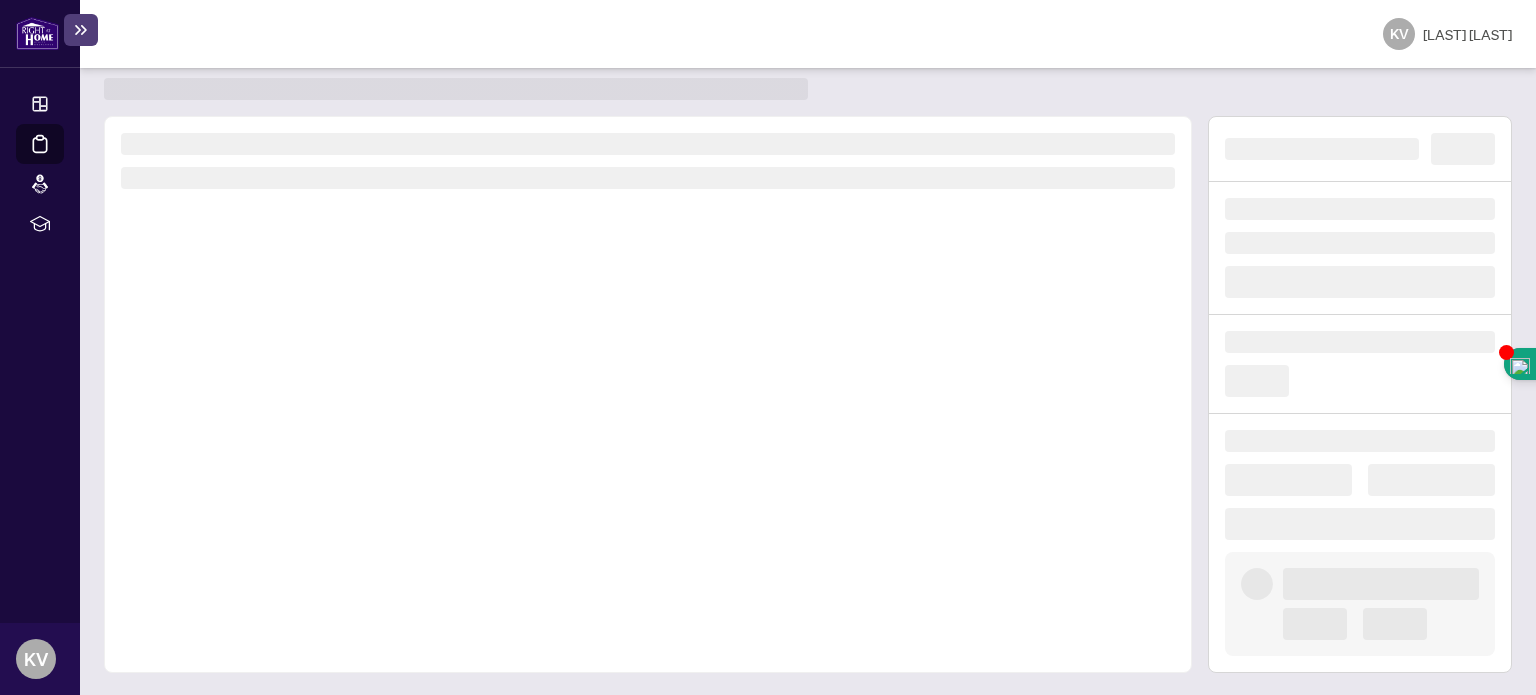 scroll, scrollTop: 52, scrollLeft: 0, axis: vertical 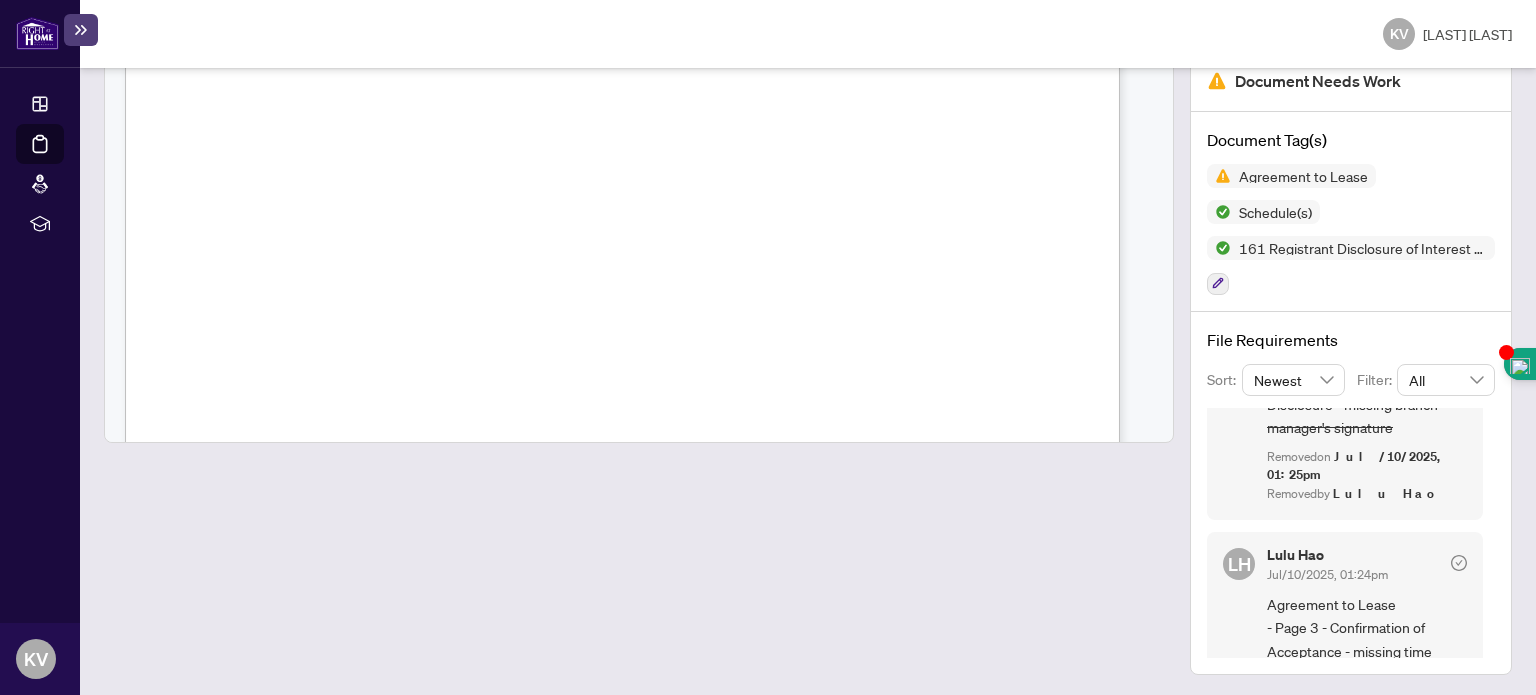drag, startPoint x: 1480, startPoint y: 464, endPoint x: 1474, endPoint y: 474, distance: 11.661903 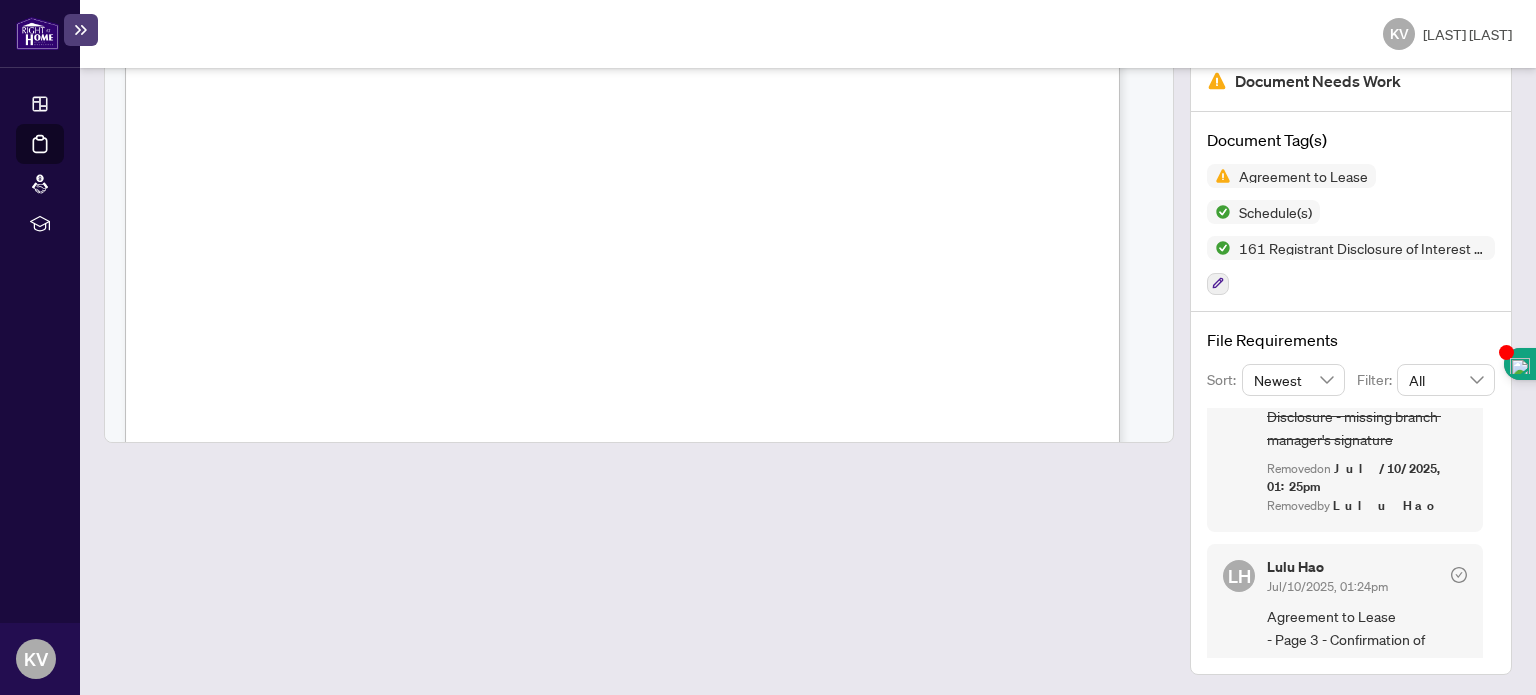 scroll, scrollTop: 76, scrollLeft: 0, axis: vertical 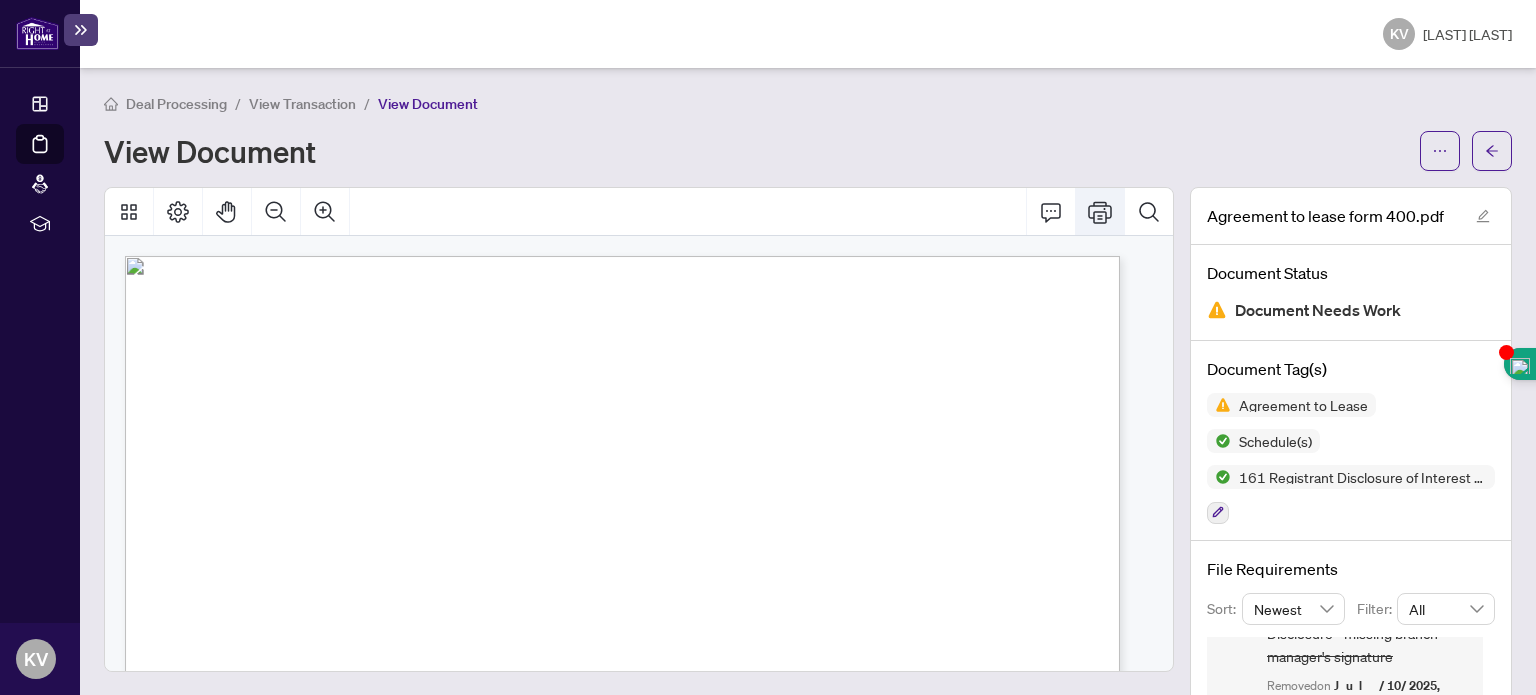 click 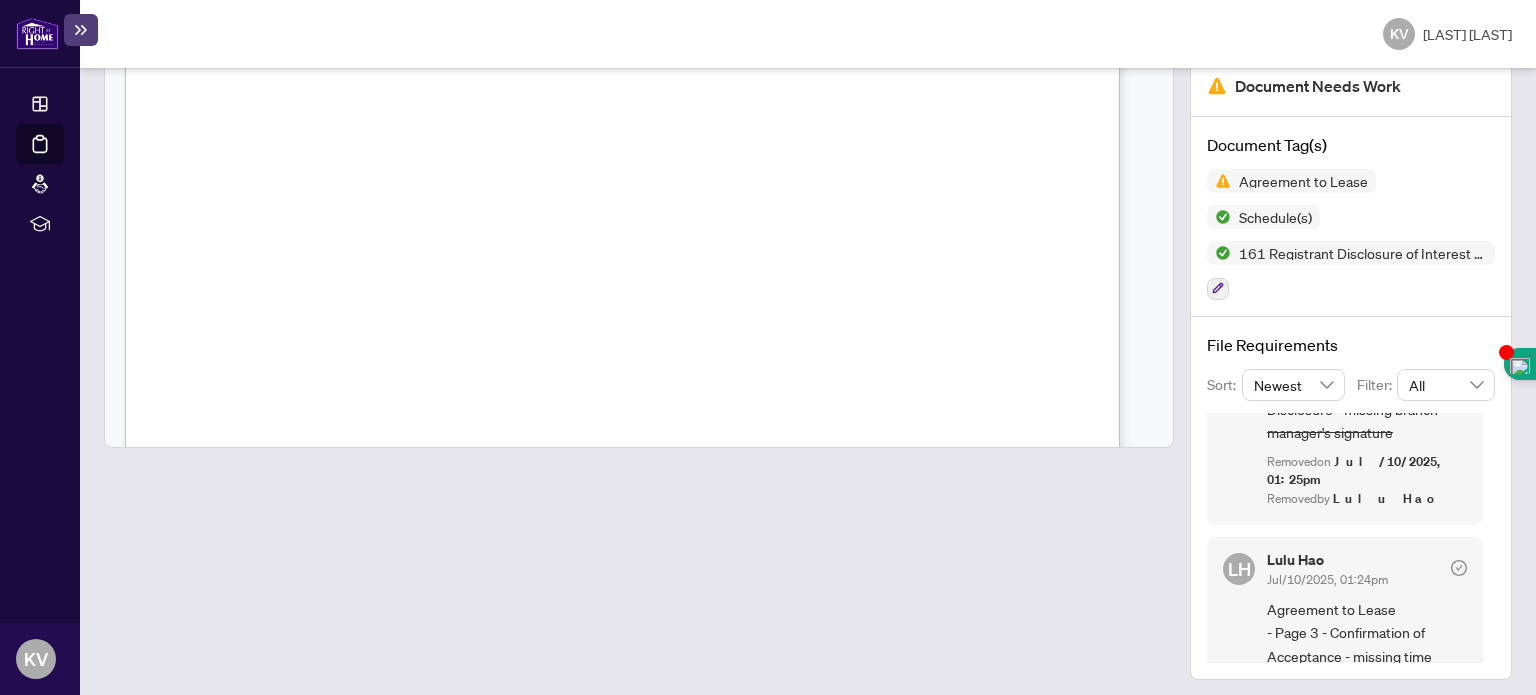 scroll, scrollTop: 229, scrollLeft: 0, axis: vertical 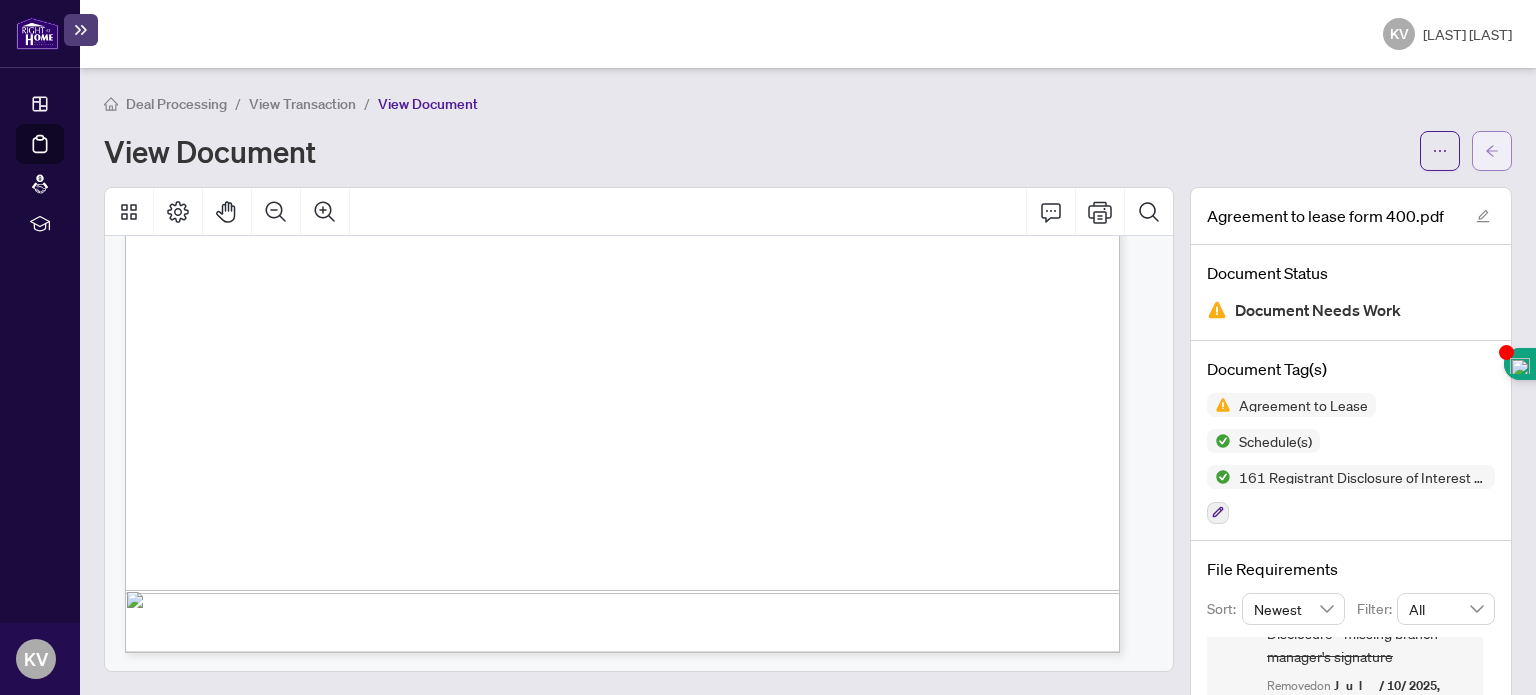click 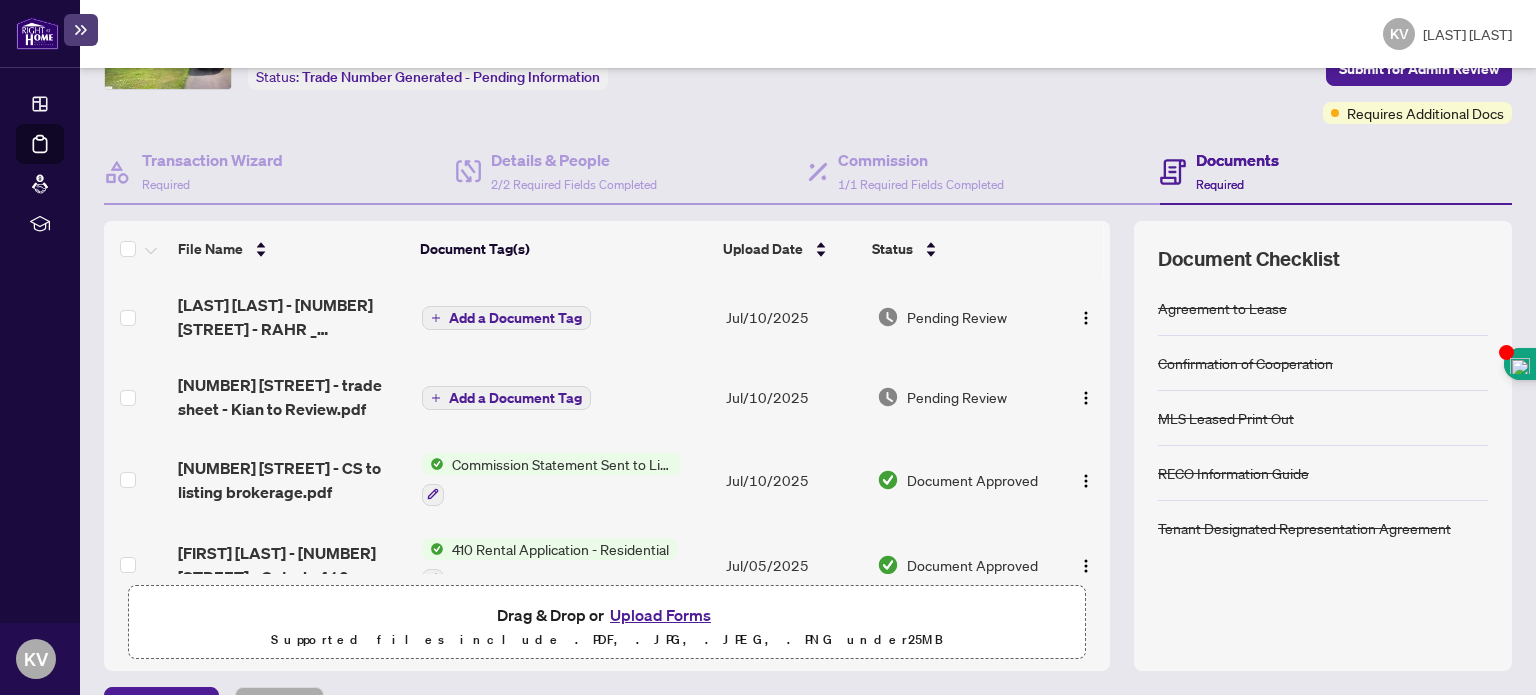 scroll, scrollTop: 148, scrollLeft: 0, axis: vertical 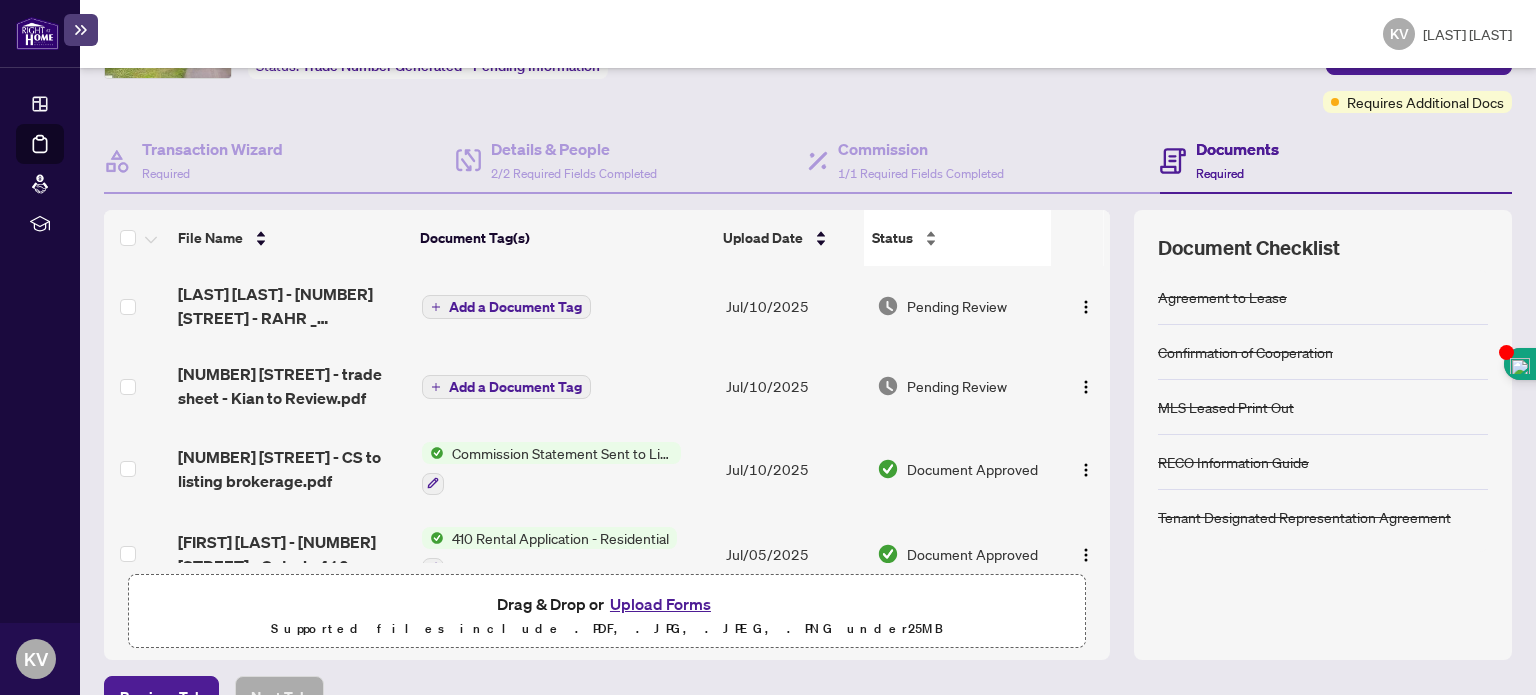 click on "Status" at bounding box center [957, 238] 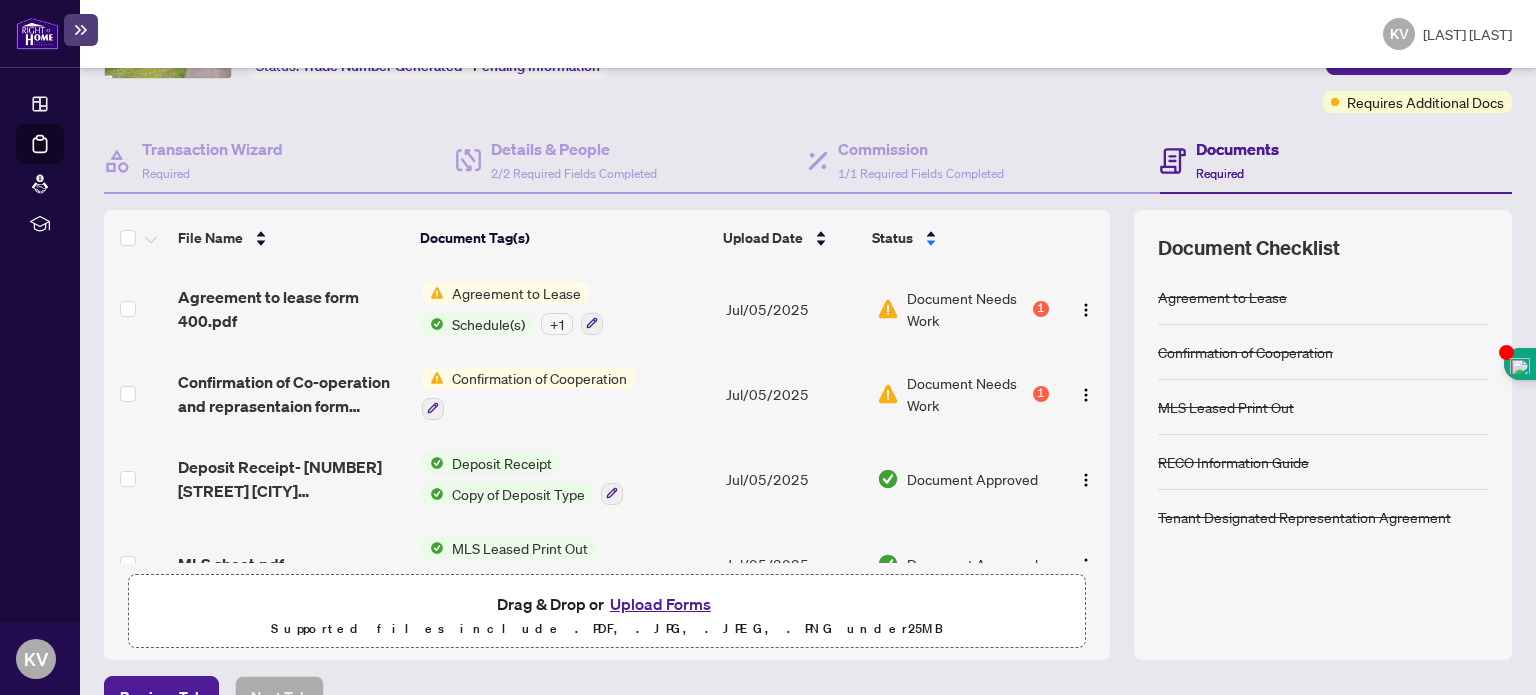 click on "Confirmation of Cooperation" at bounding box center [539, 378] 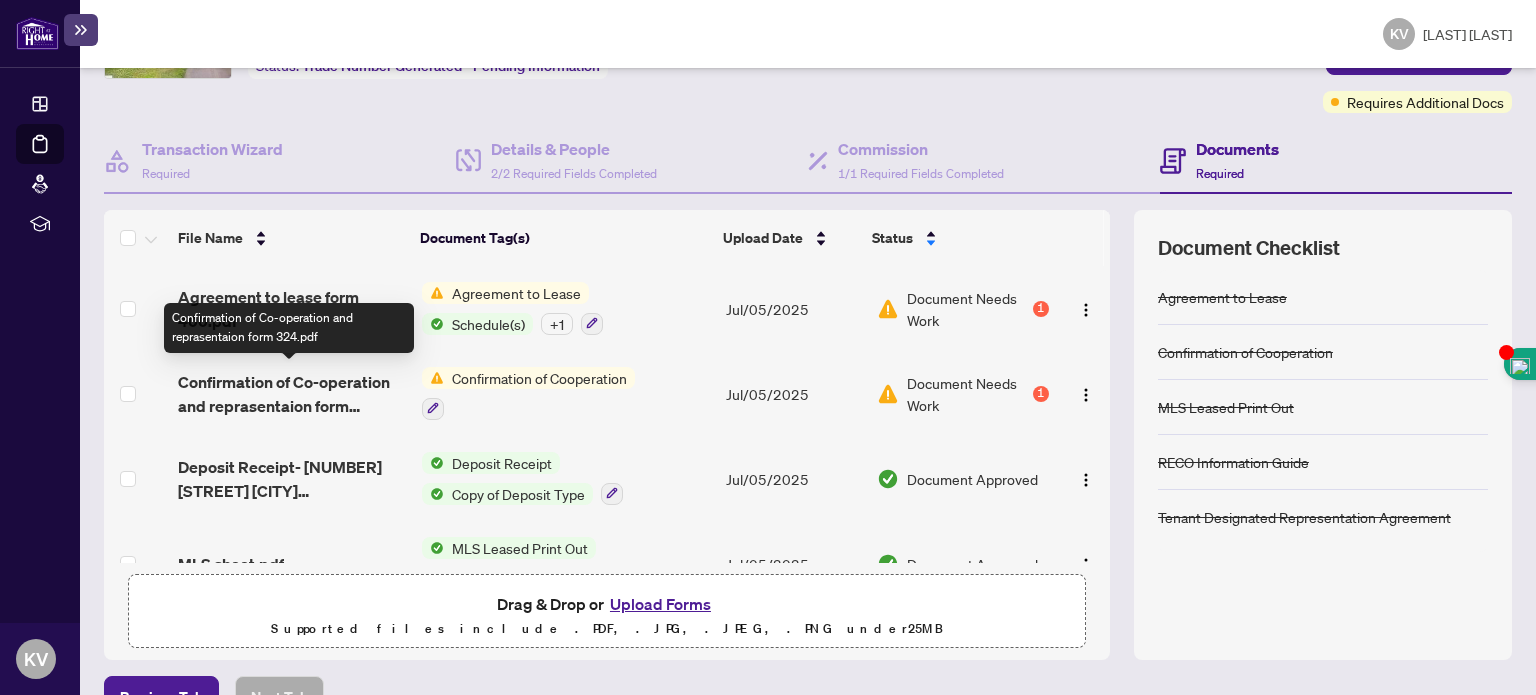 click on "Confirmation of Co-operation and reprasentaion form 324.pdf" at bounding box center (291, 394) 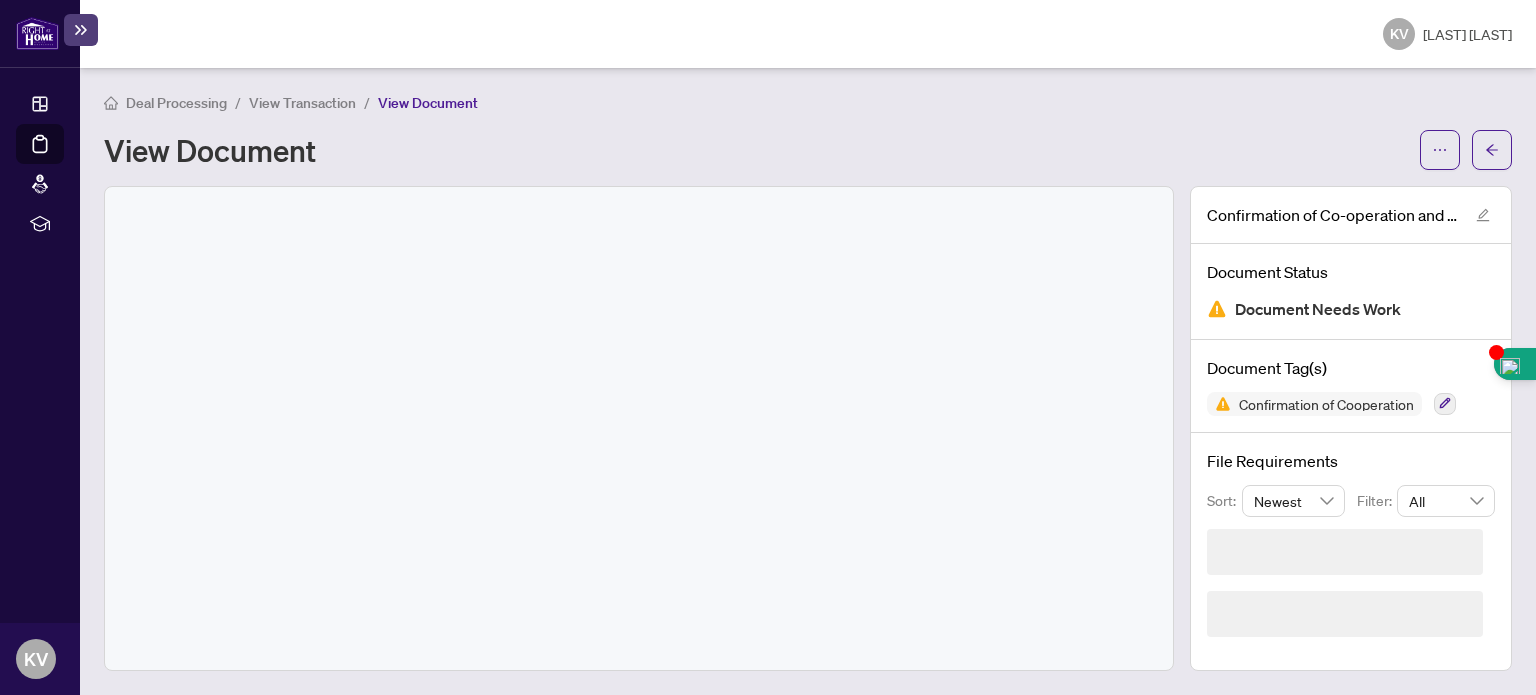 scroll, scrollTop: 0, scrollLeft: 0, axis: both 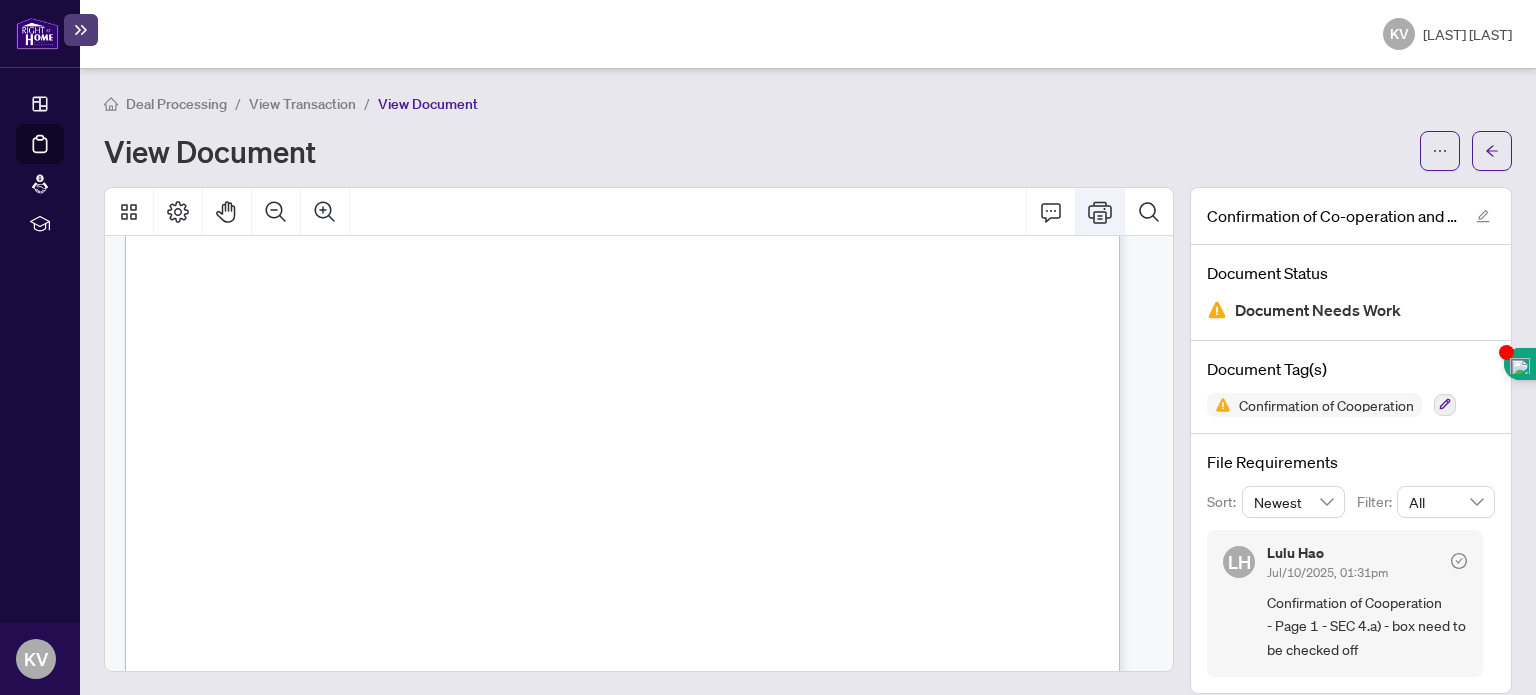 click 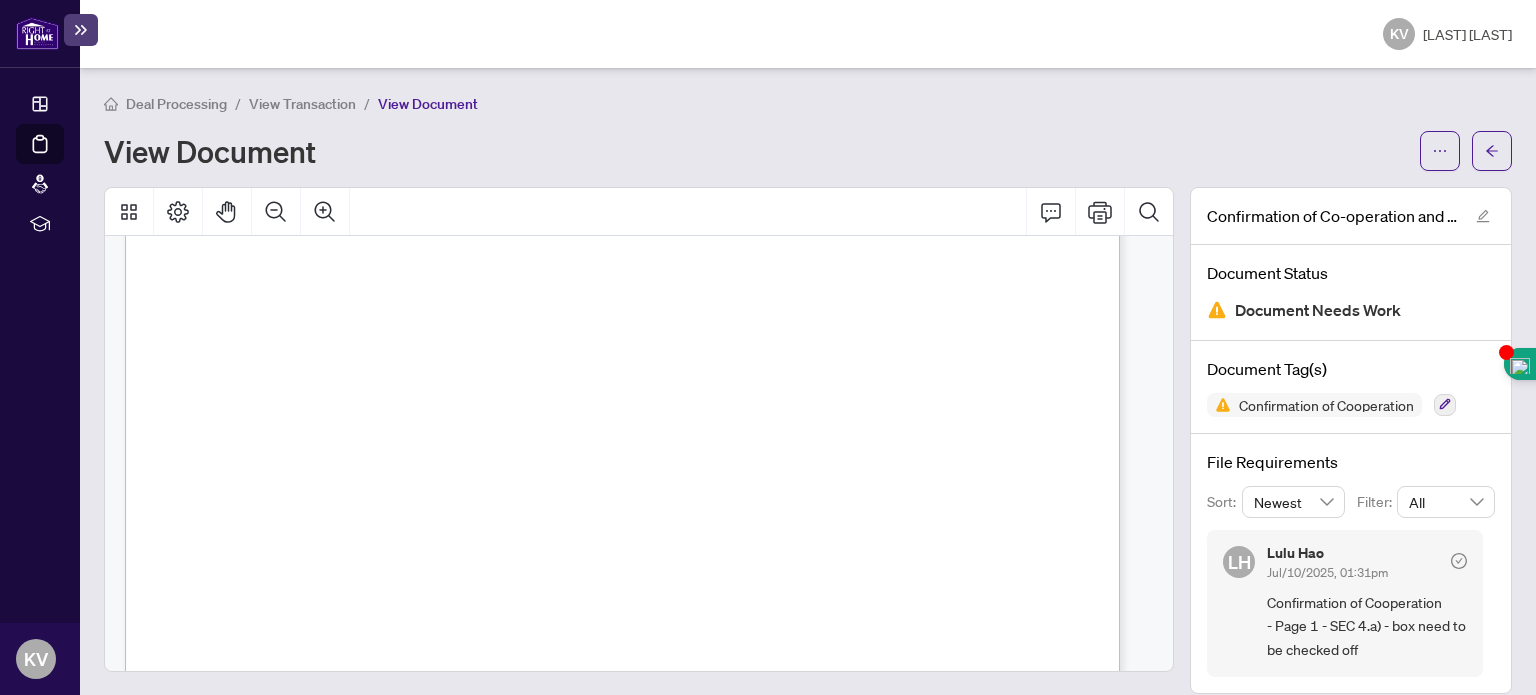 scroll, scrollTop: 19, scrollLeft: 0, axis: vertical 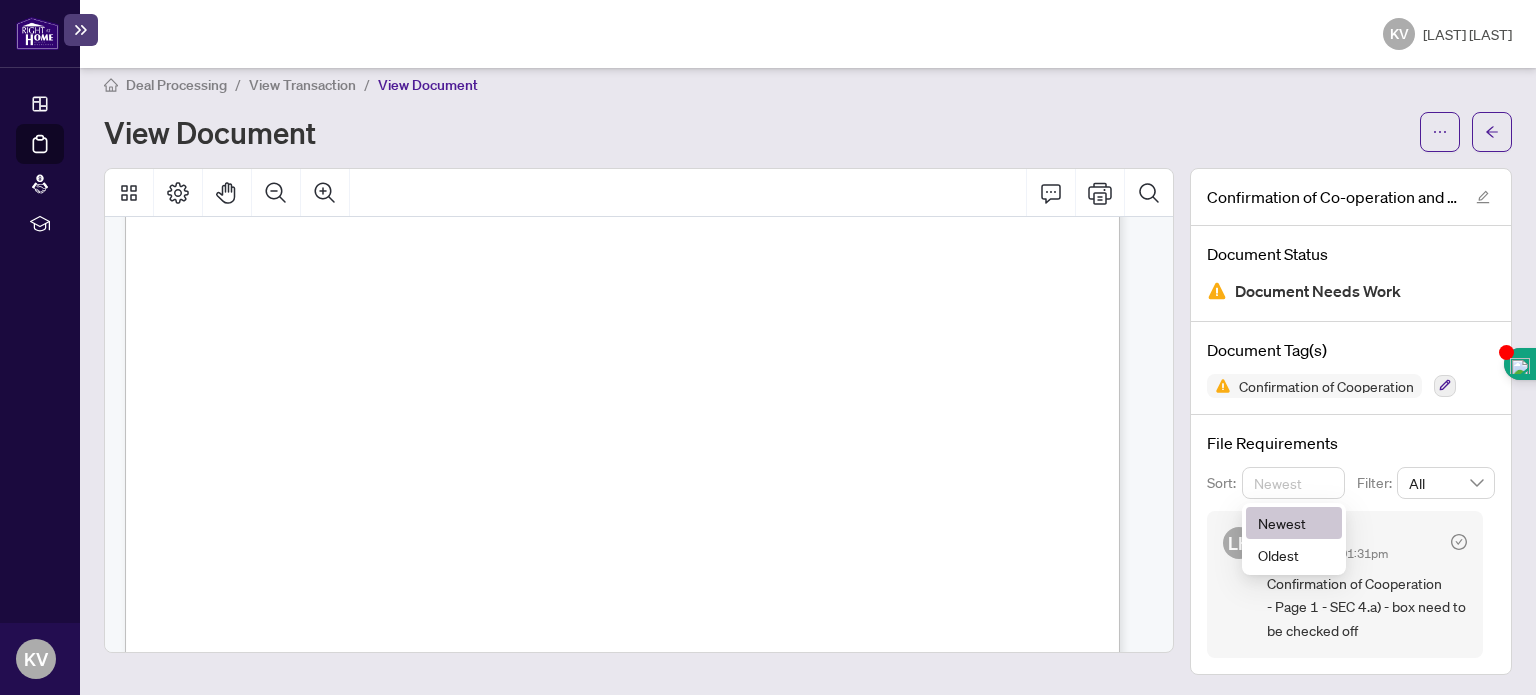 click on "Newest" at bounding box center [1294, 483] 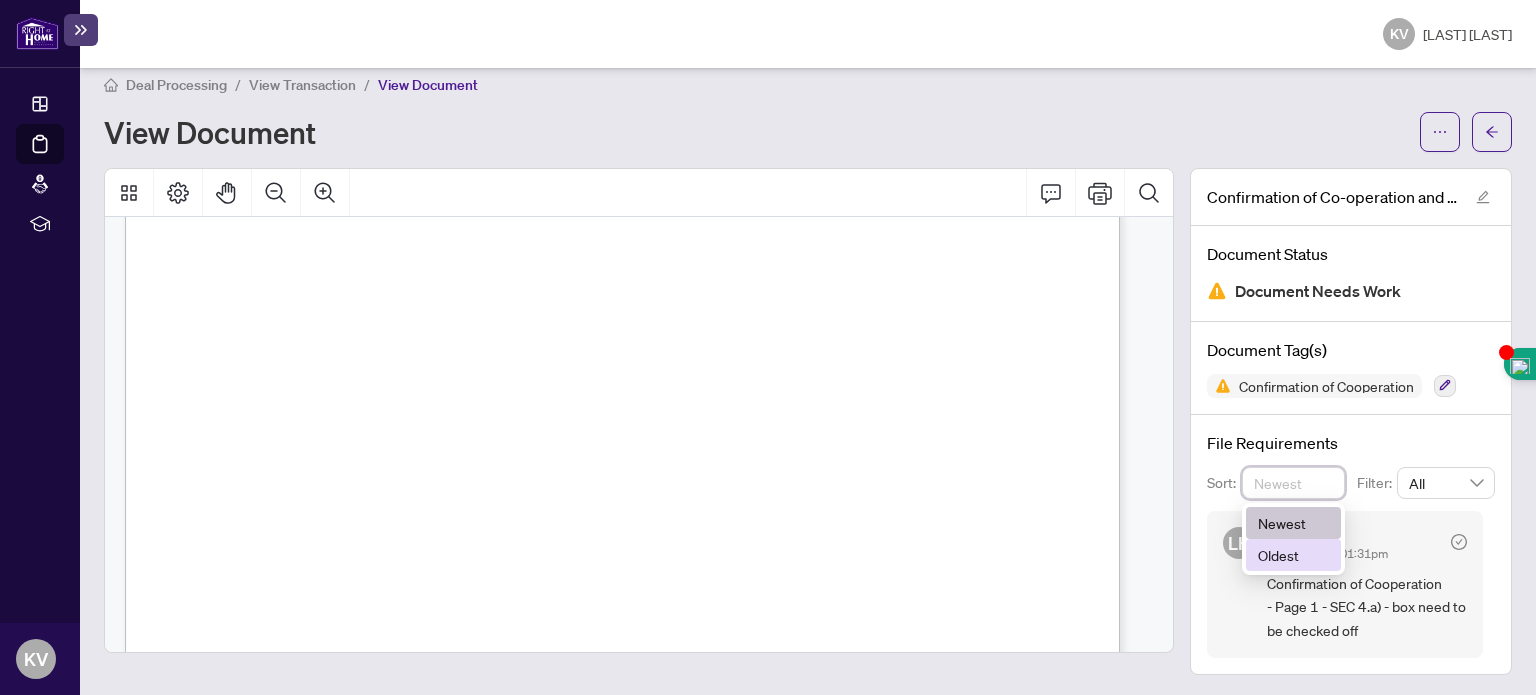 click on "Oldest" at bounding box center [1294, 555] 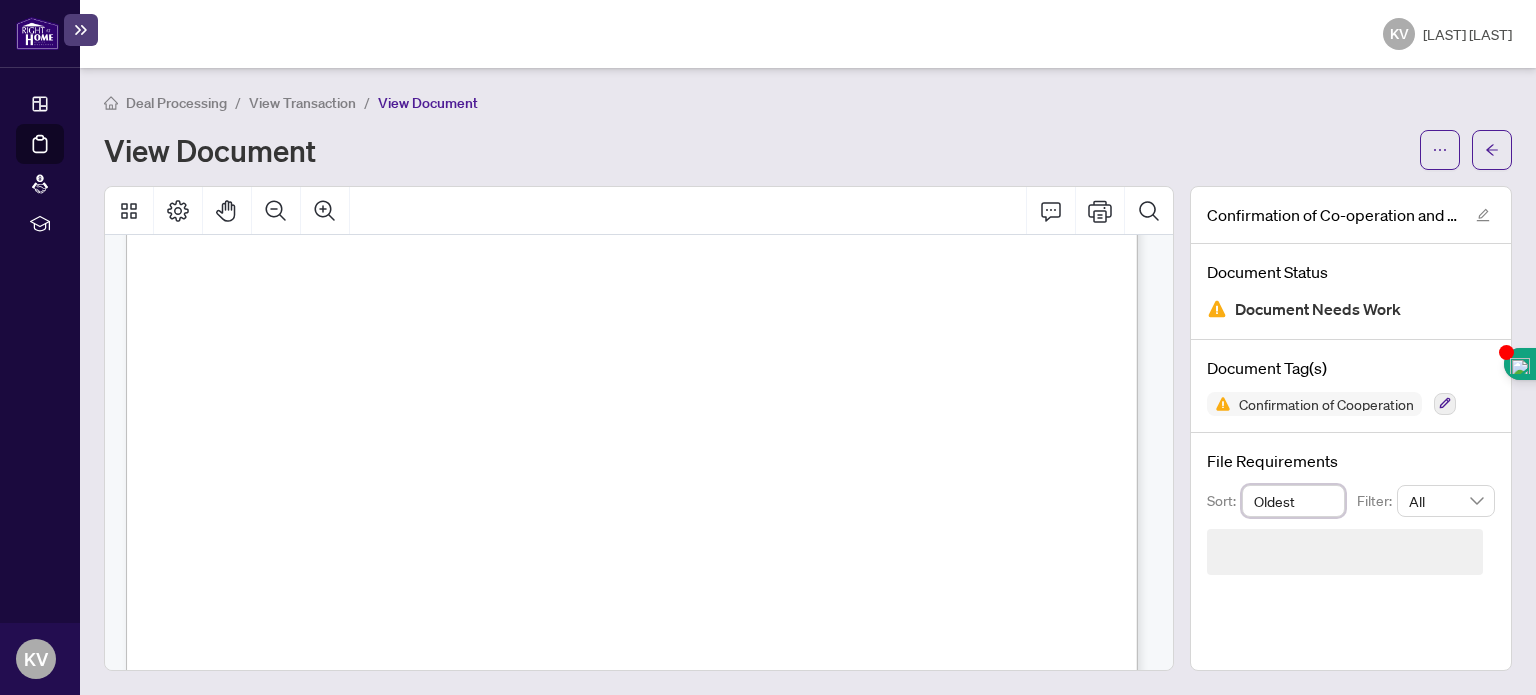 scroll, scrollTop: 0, scrollLeft: 0, axis: both 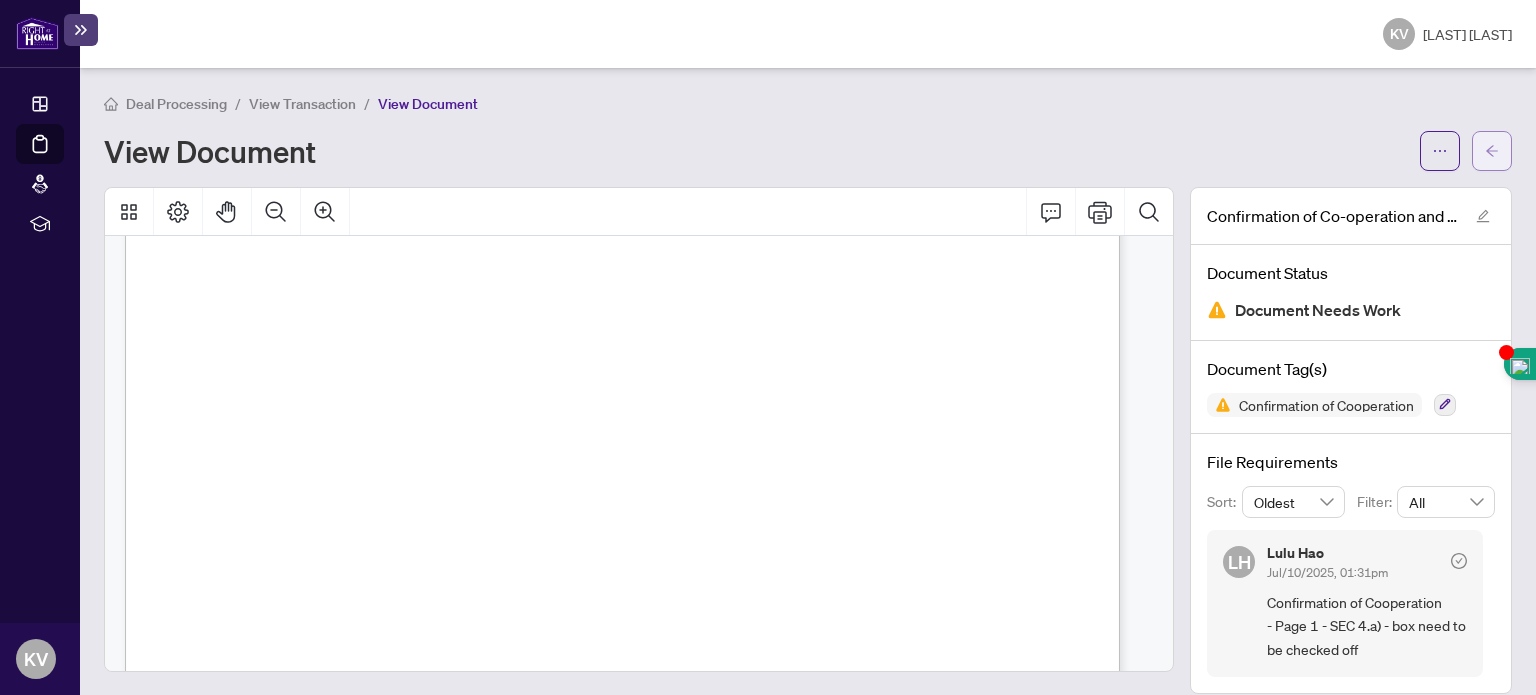 click 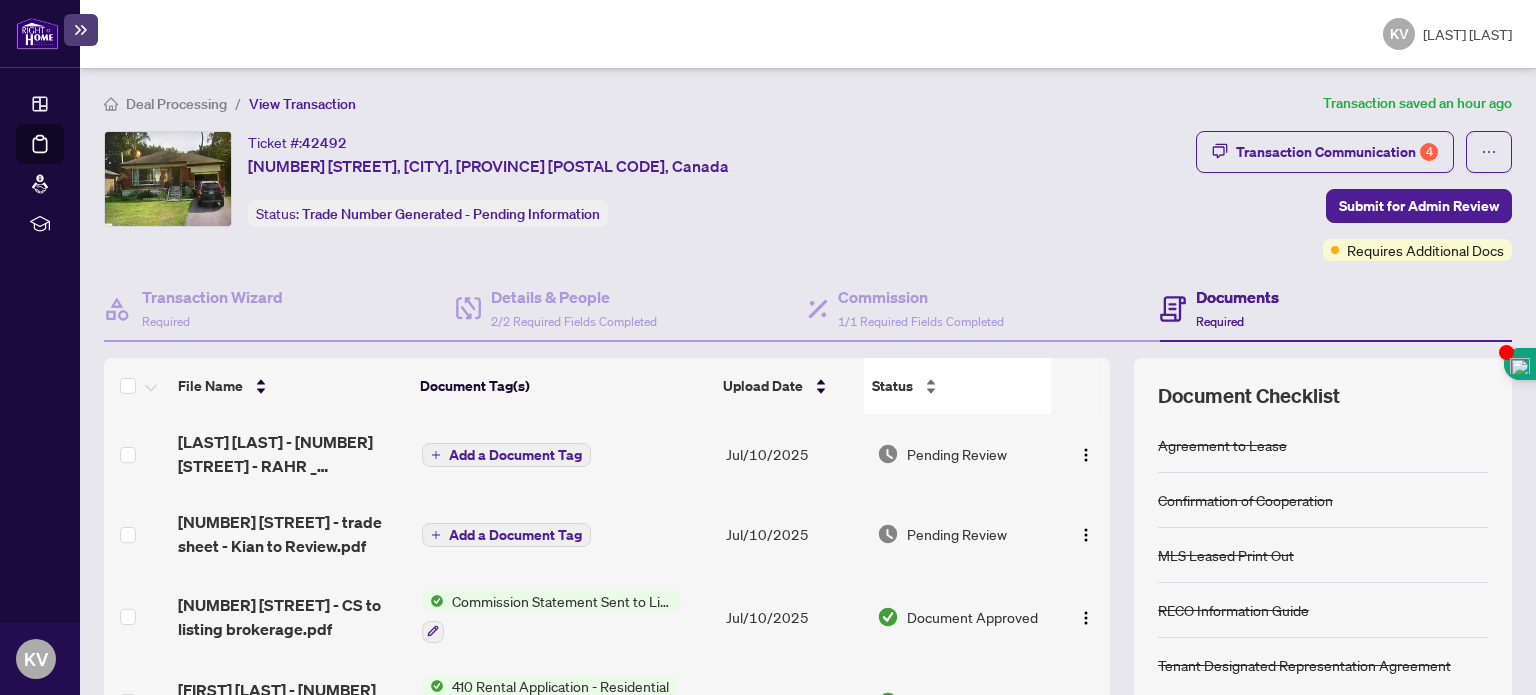 click on "Status" at bounding box center [957, 386] 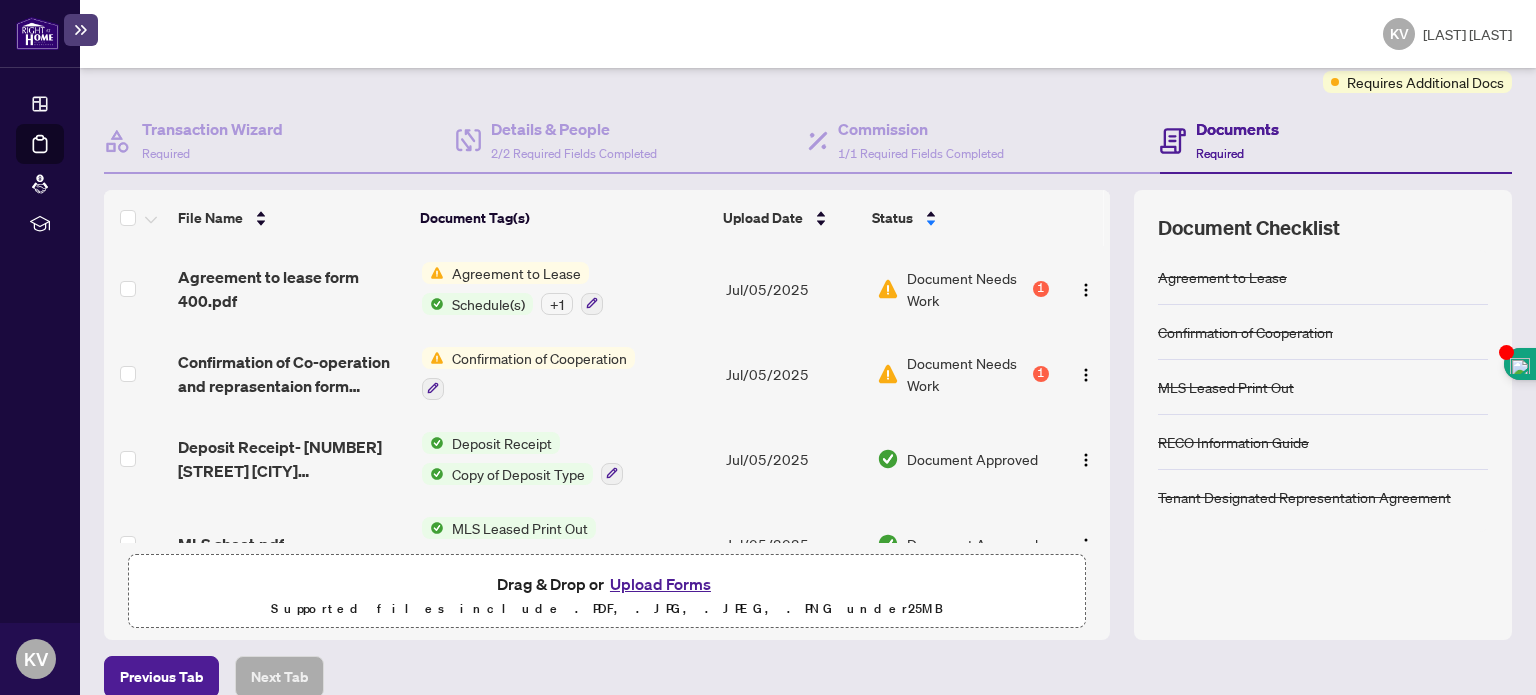 scroll, scrollTop: 192, scrollLeft: 0, axis: vertical 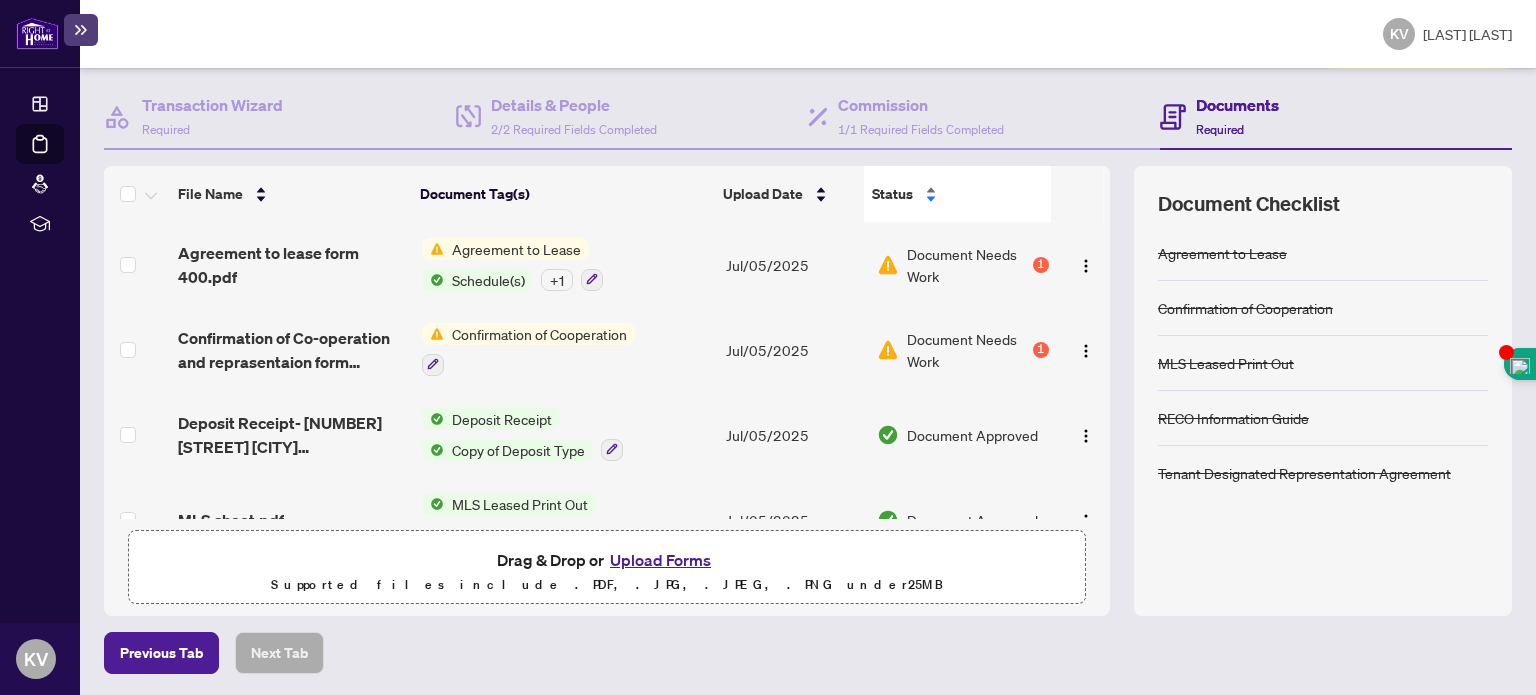 click on "Status" at bounding box center (957, 194) 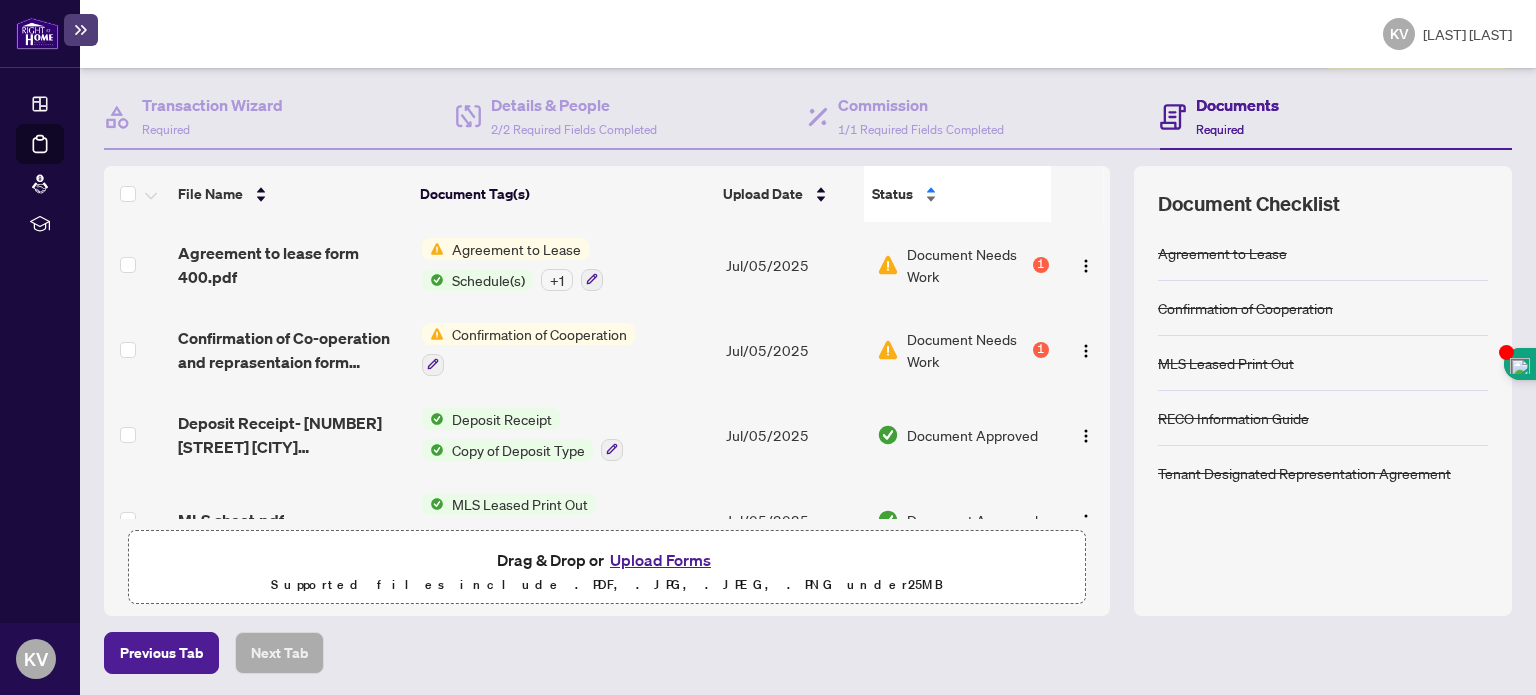 click on "Status" at bounding box center (957, 194) 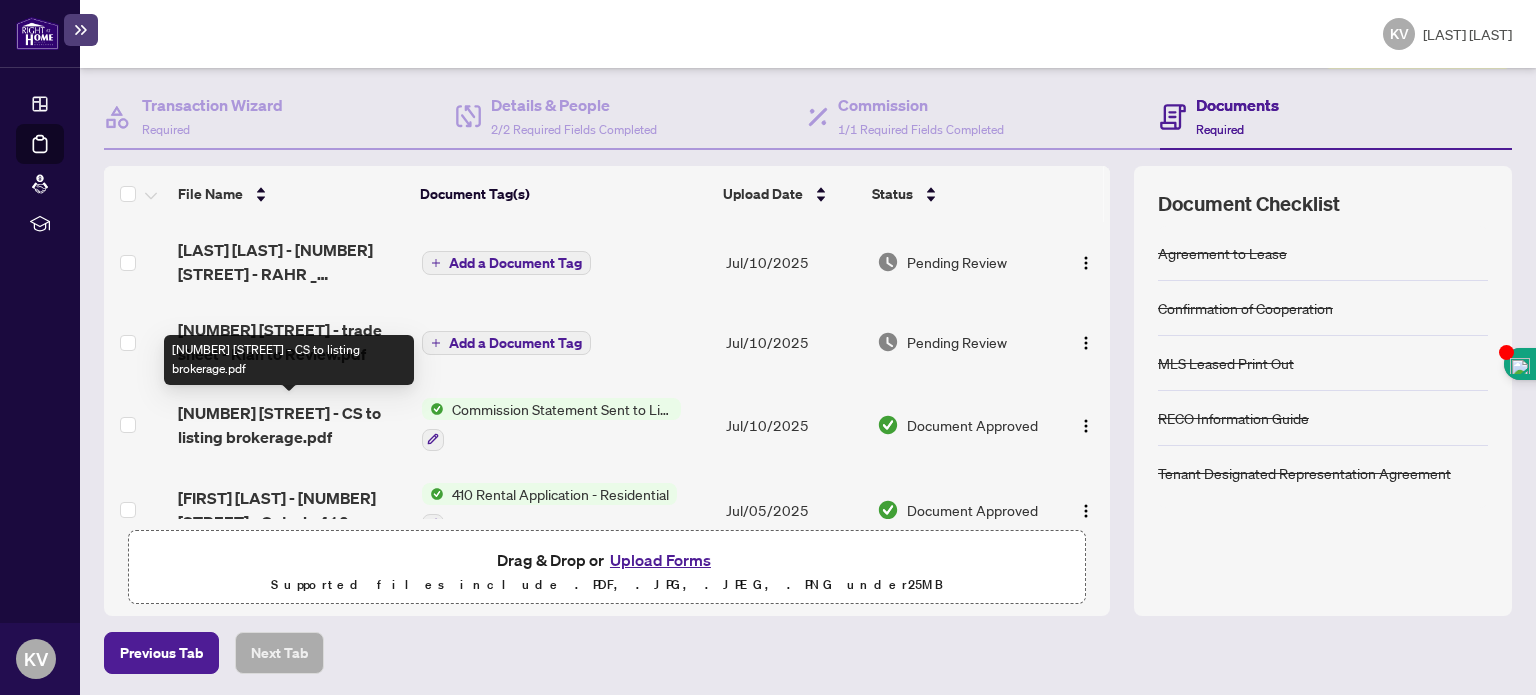 click on "[NUMBER] [STREET] - CS to listing brokerage.pdf" at bounding box center [291, 425] 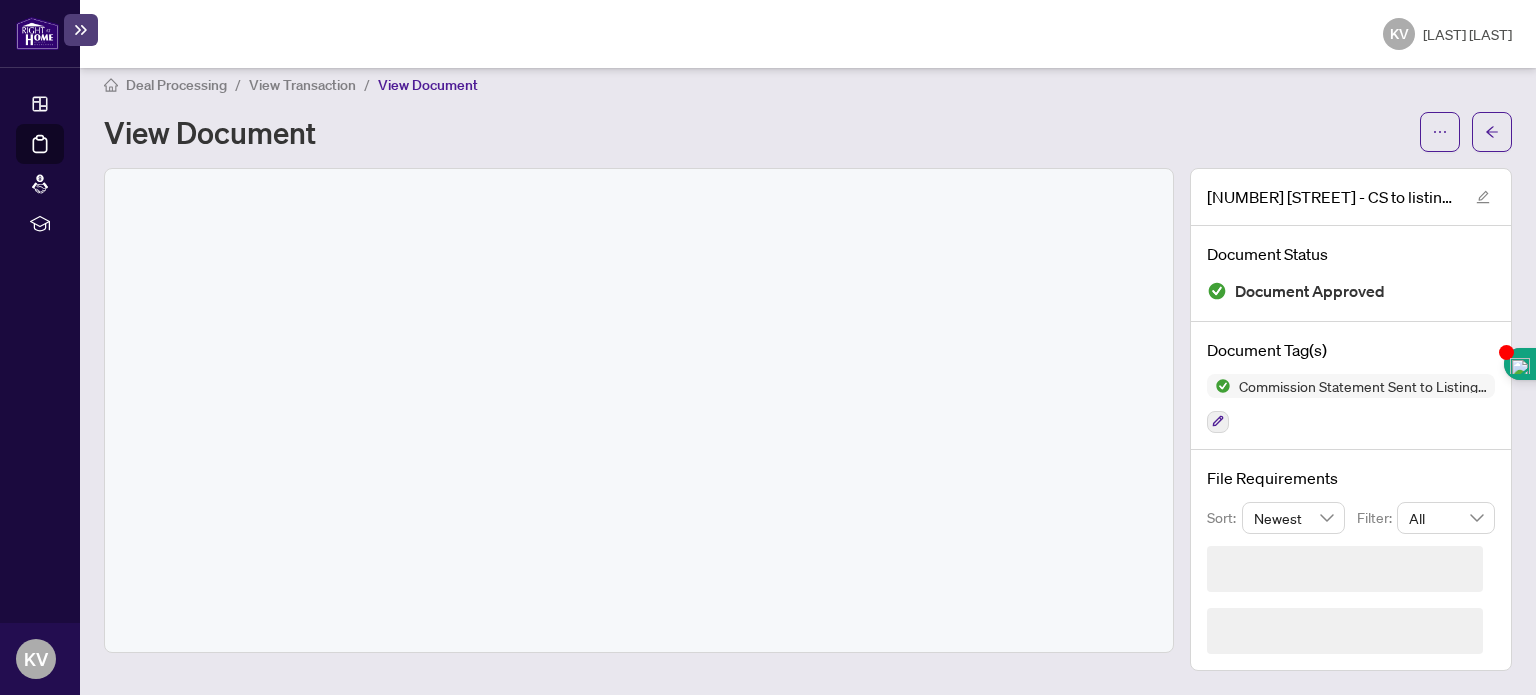 scroll, scrollTop: 0, scrollLeft: 0, axis: both 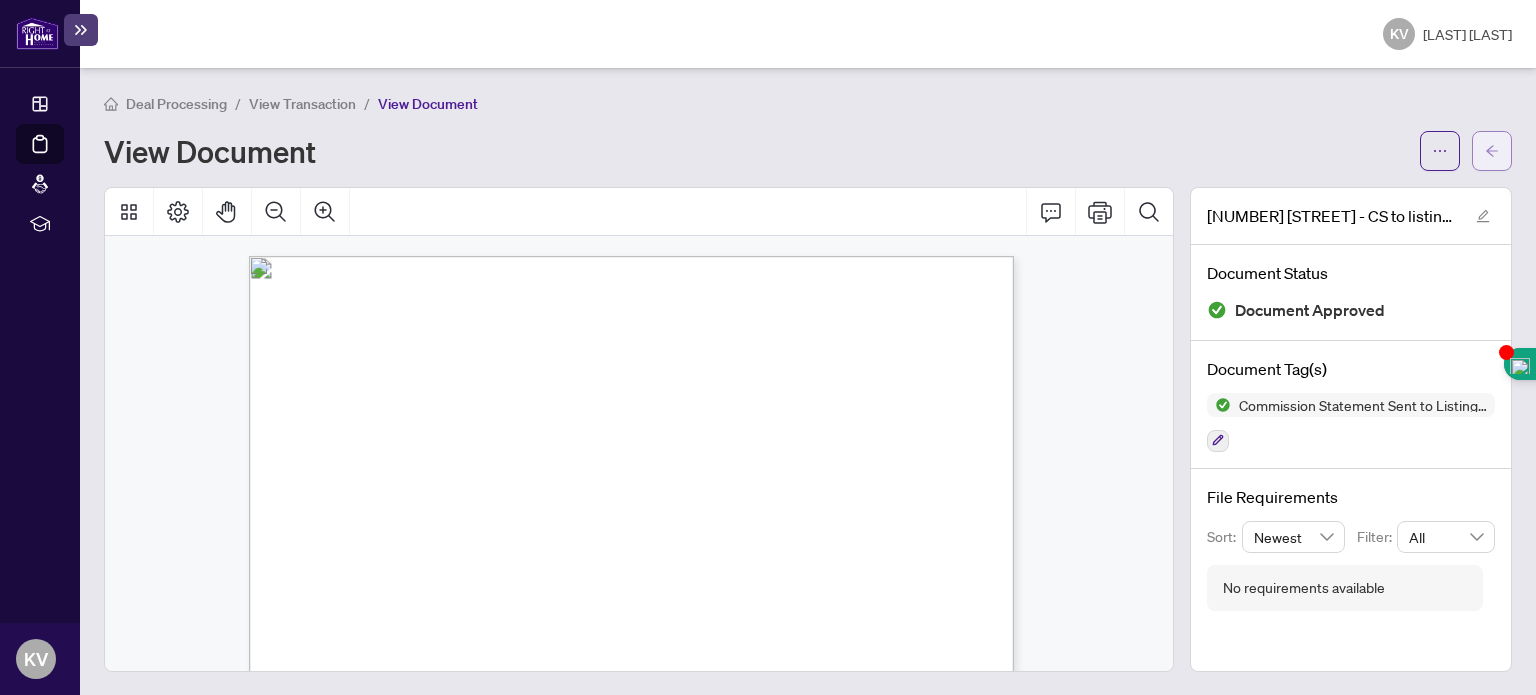 click at bounding box center [1492, 151] 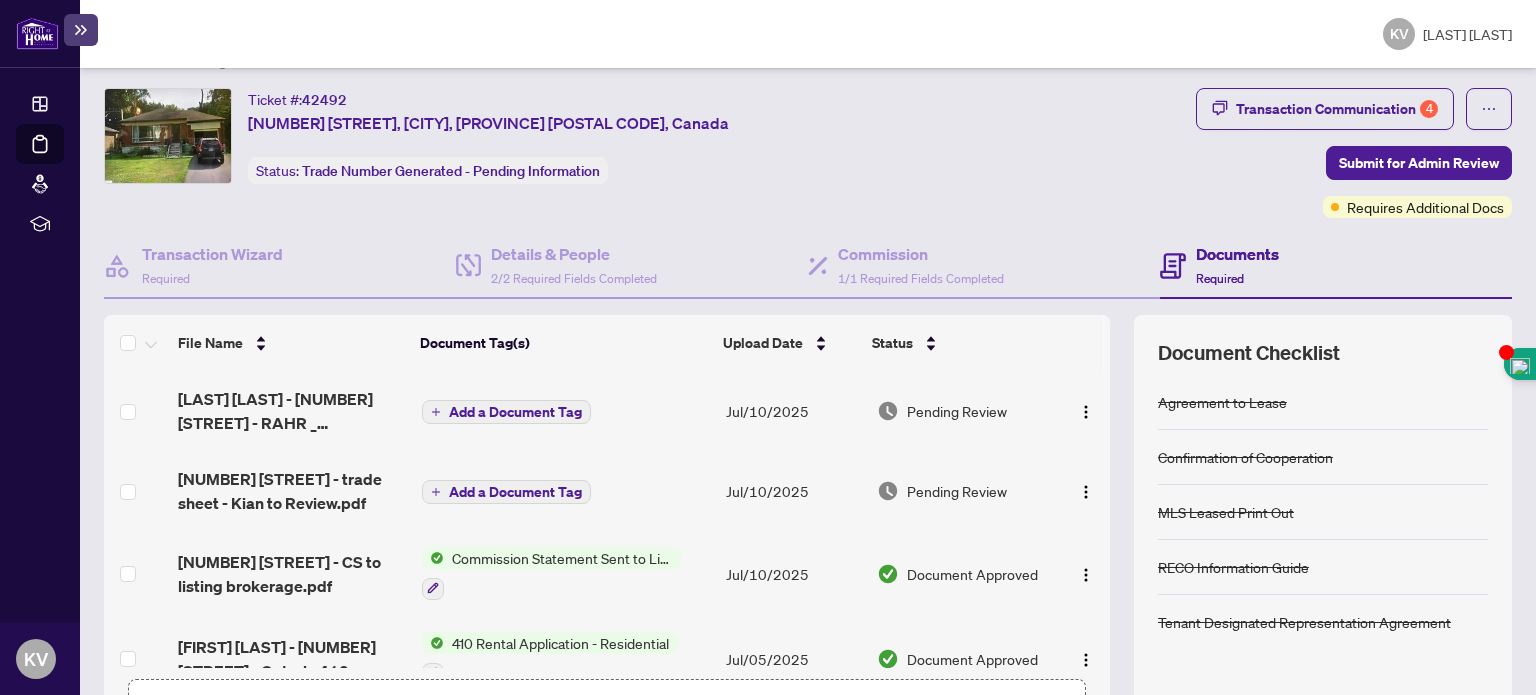 scroll, scrollTop: 0, scrollLeft: 0, axis: both 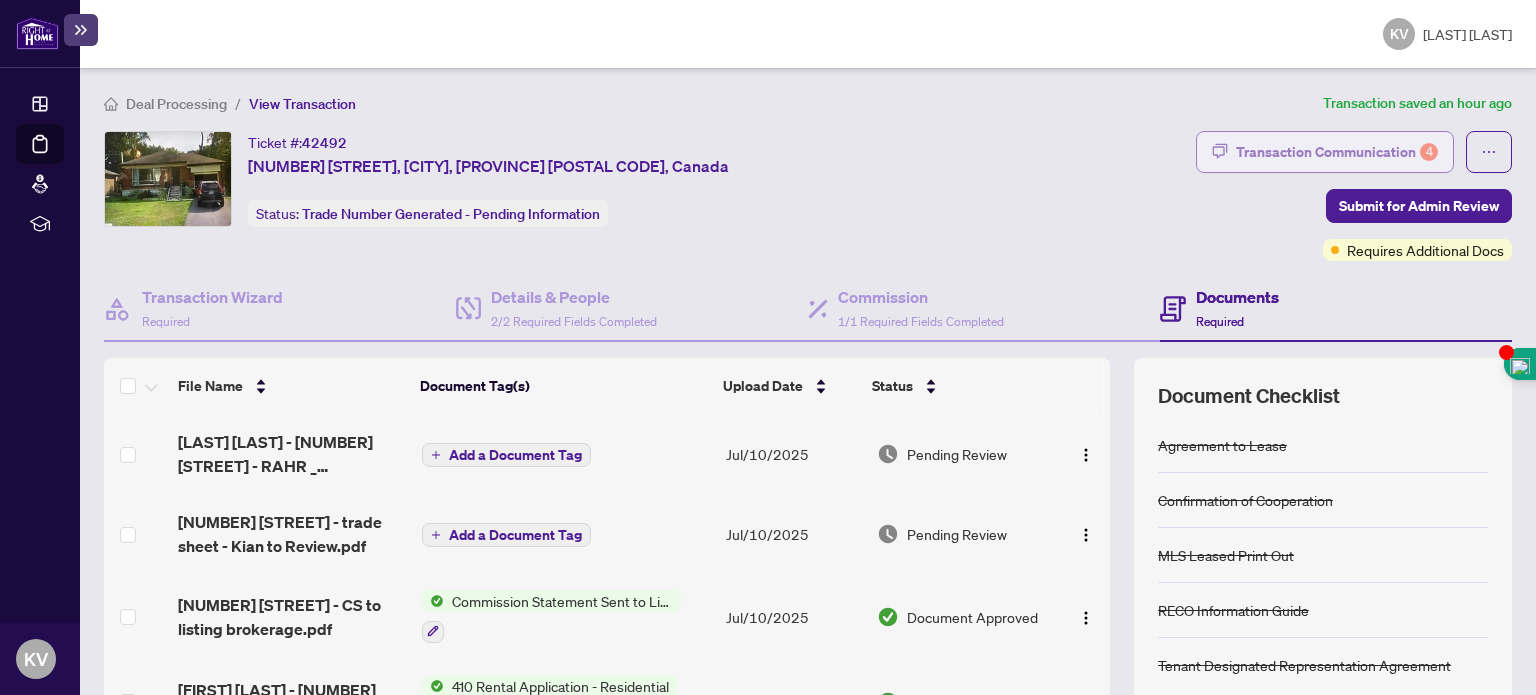 click on "Transaction Communication 4" at bounding box center [1337, 152] 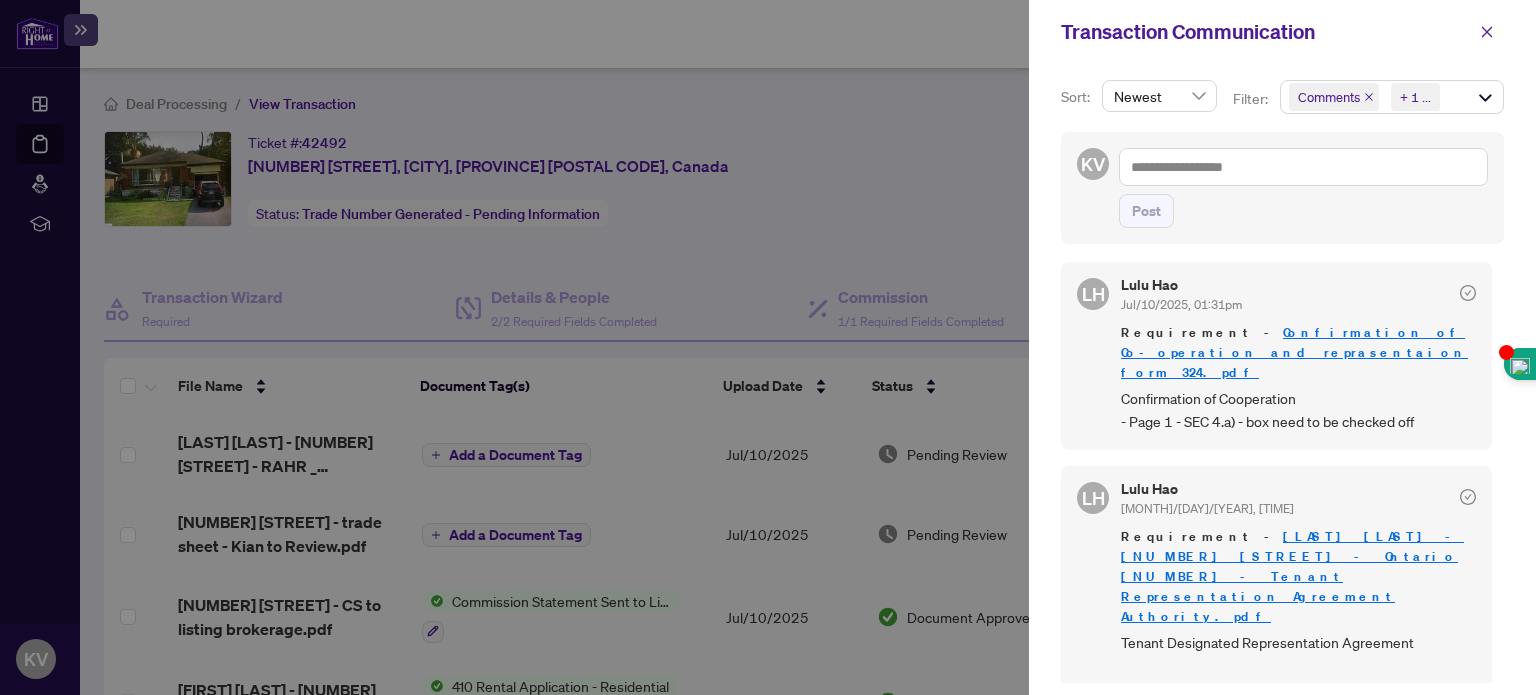 scroll, scrollTop: 675, scrollLeft: 0, axis: vertical 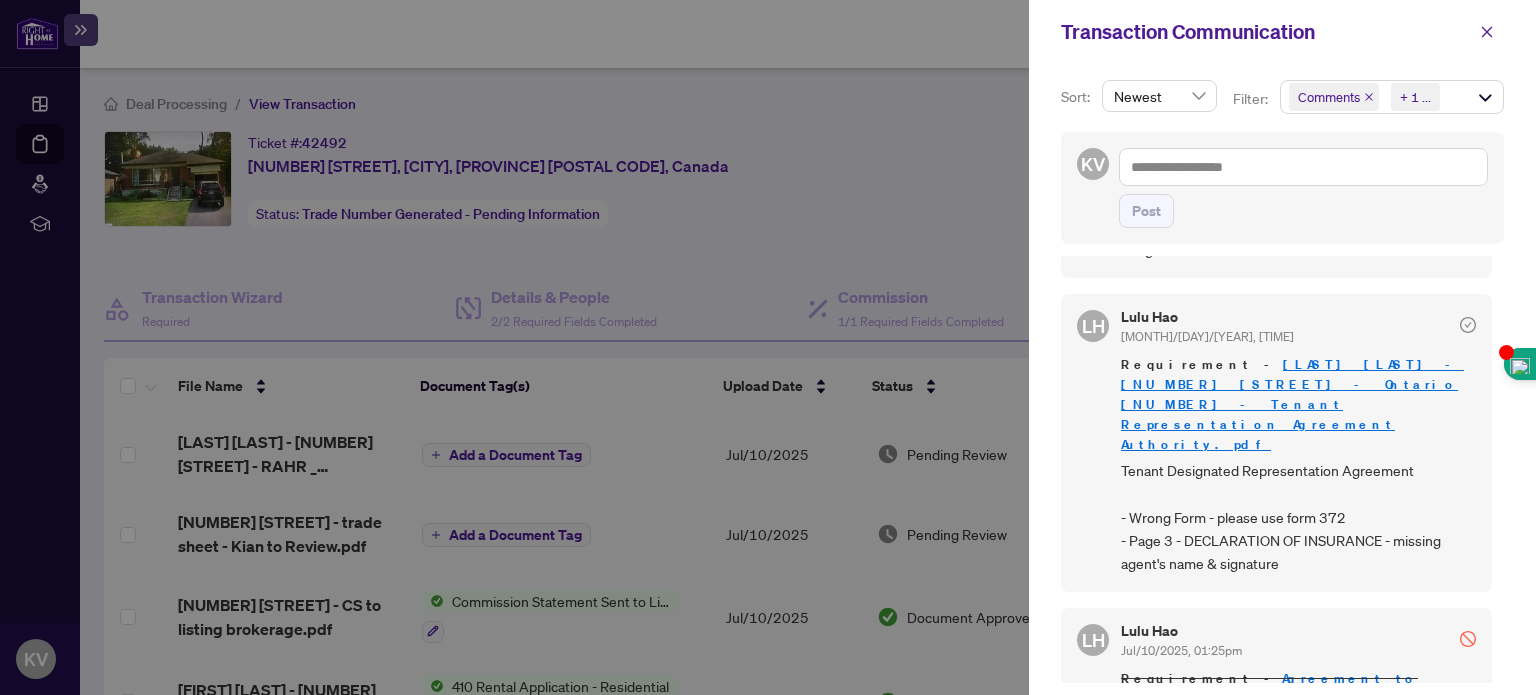 click at bounding box center [768, 347] 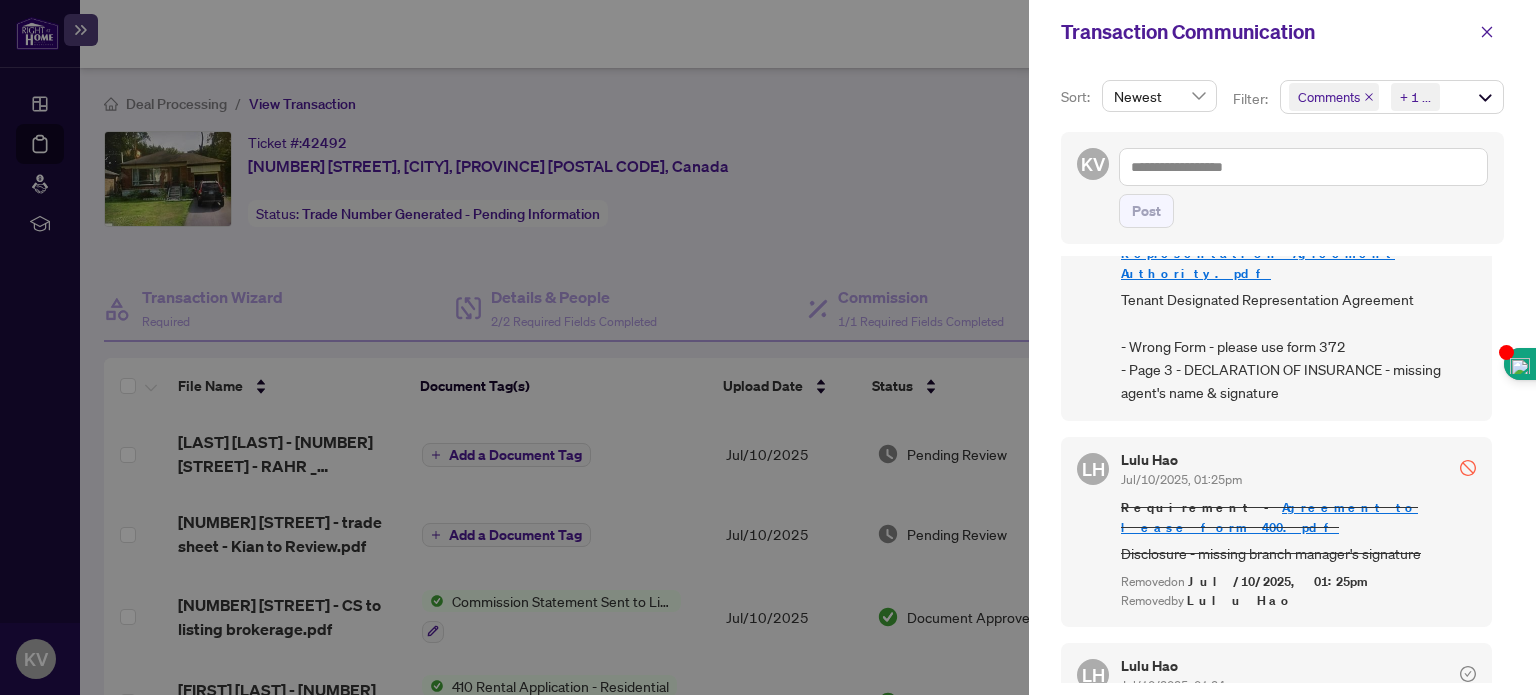 click at bounding box center (768, 347) 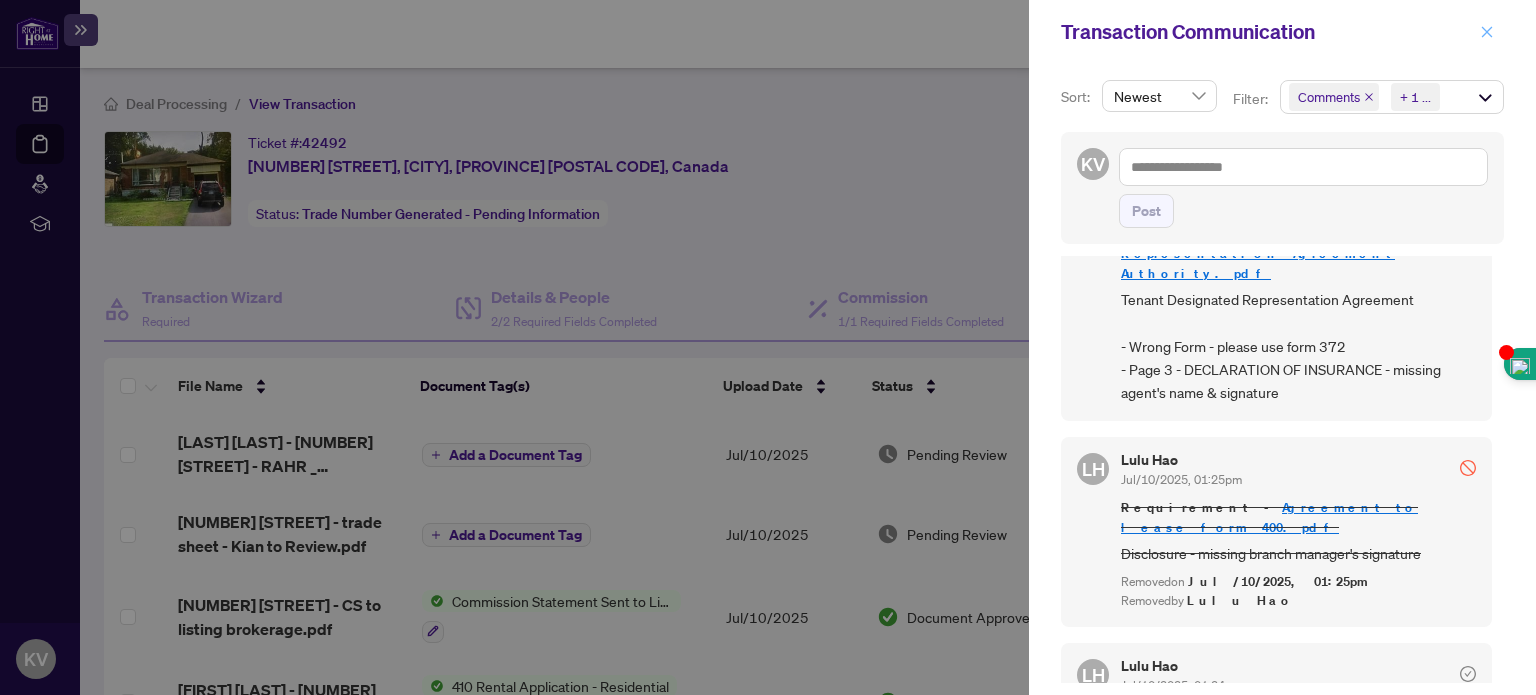 click 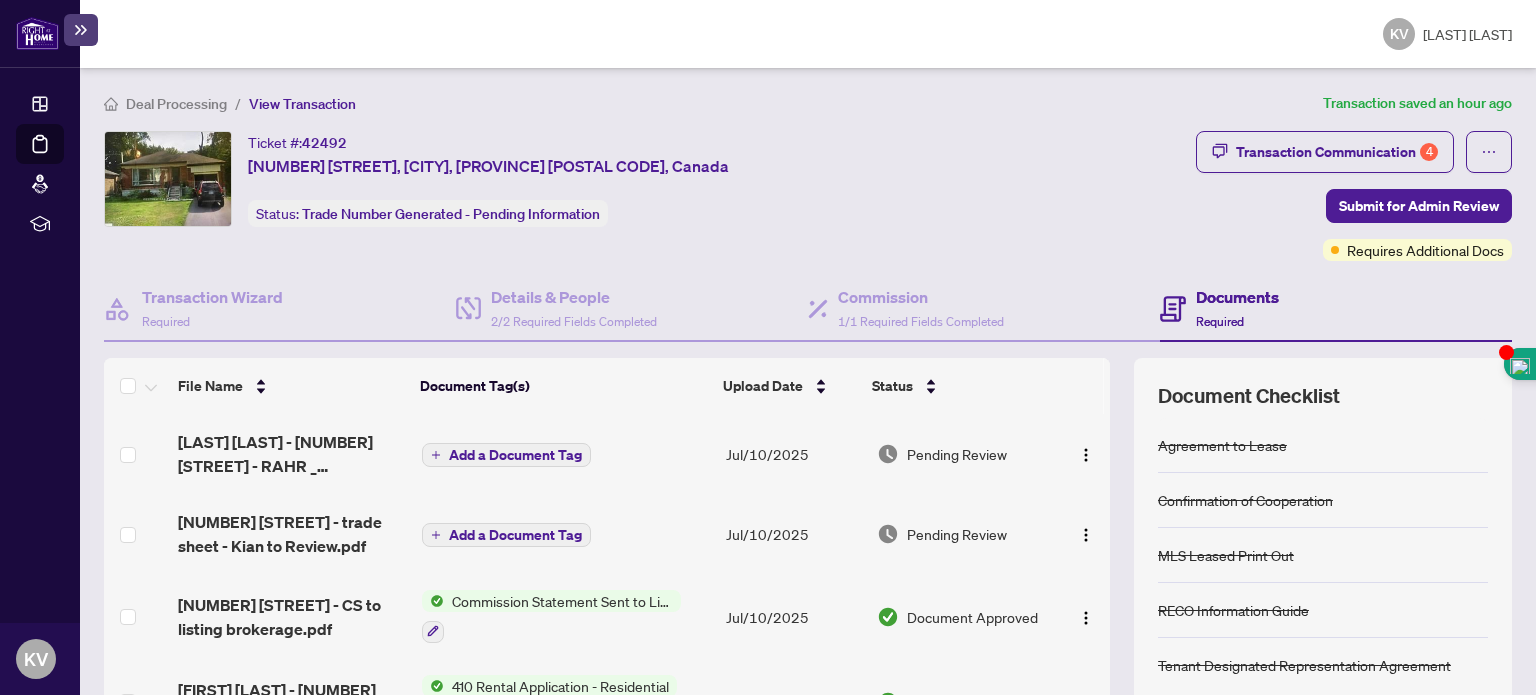 scroll, scrollTop: 192, scrollLeft: 0, axis: vertical 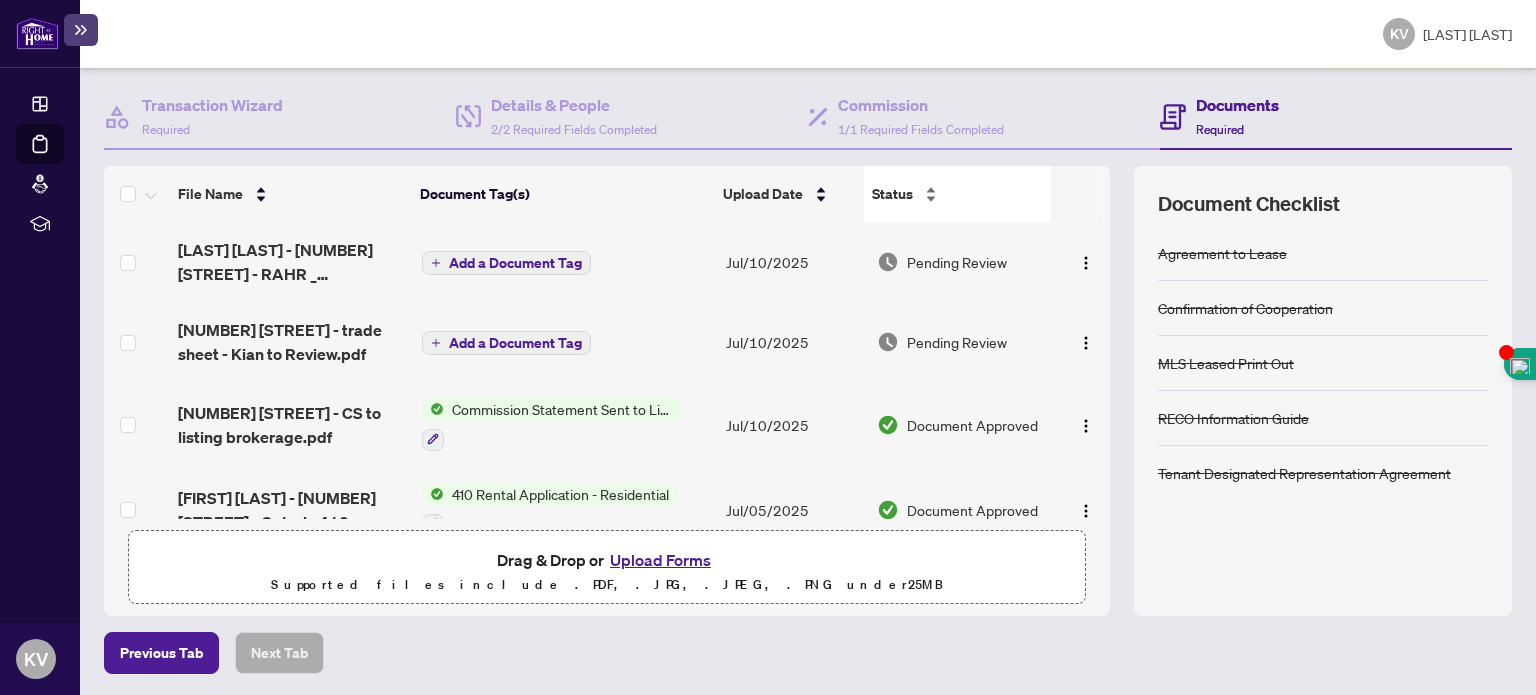 click on "Status" at bounding box center (957, 194) 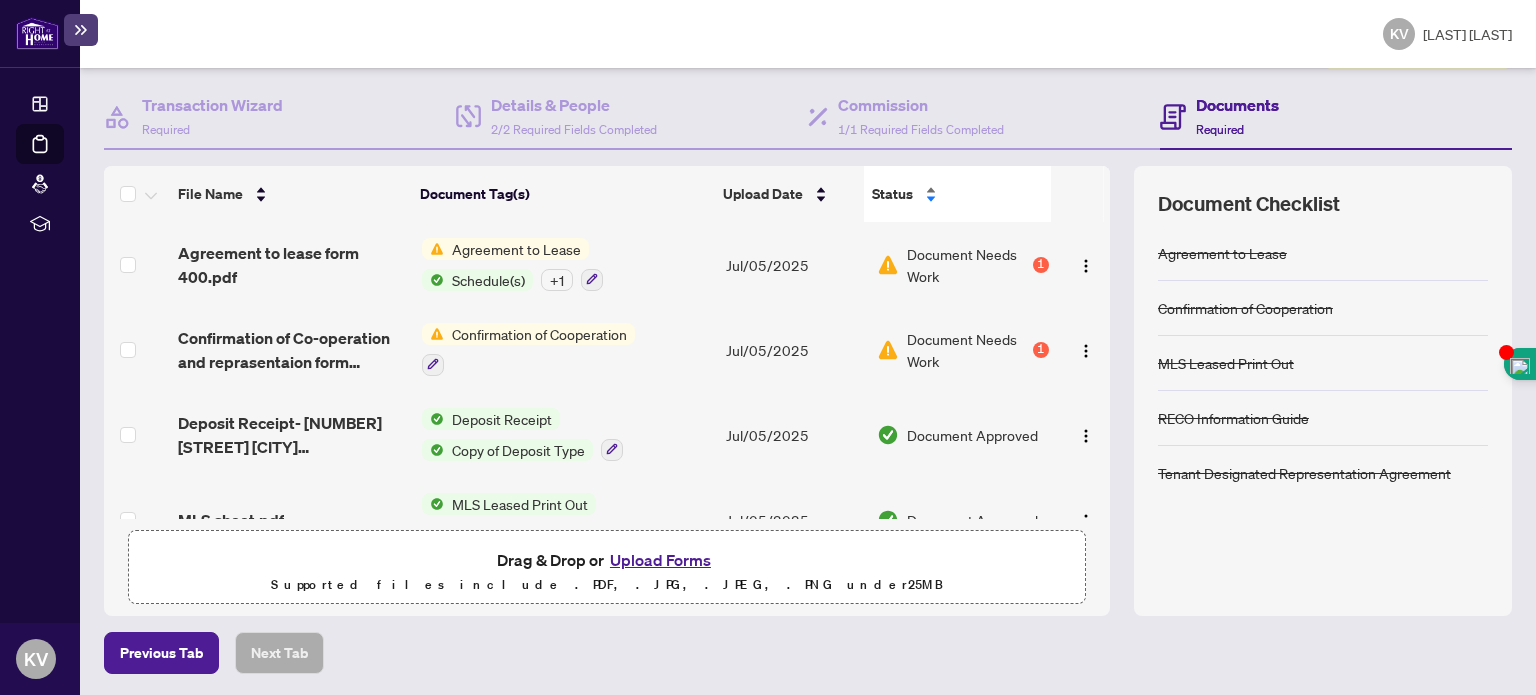 click on "Status" at bounding box center [957, 194] 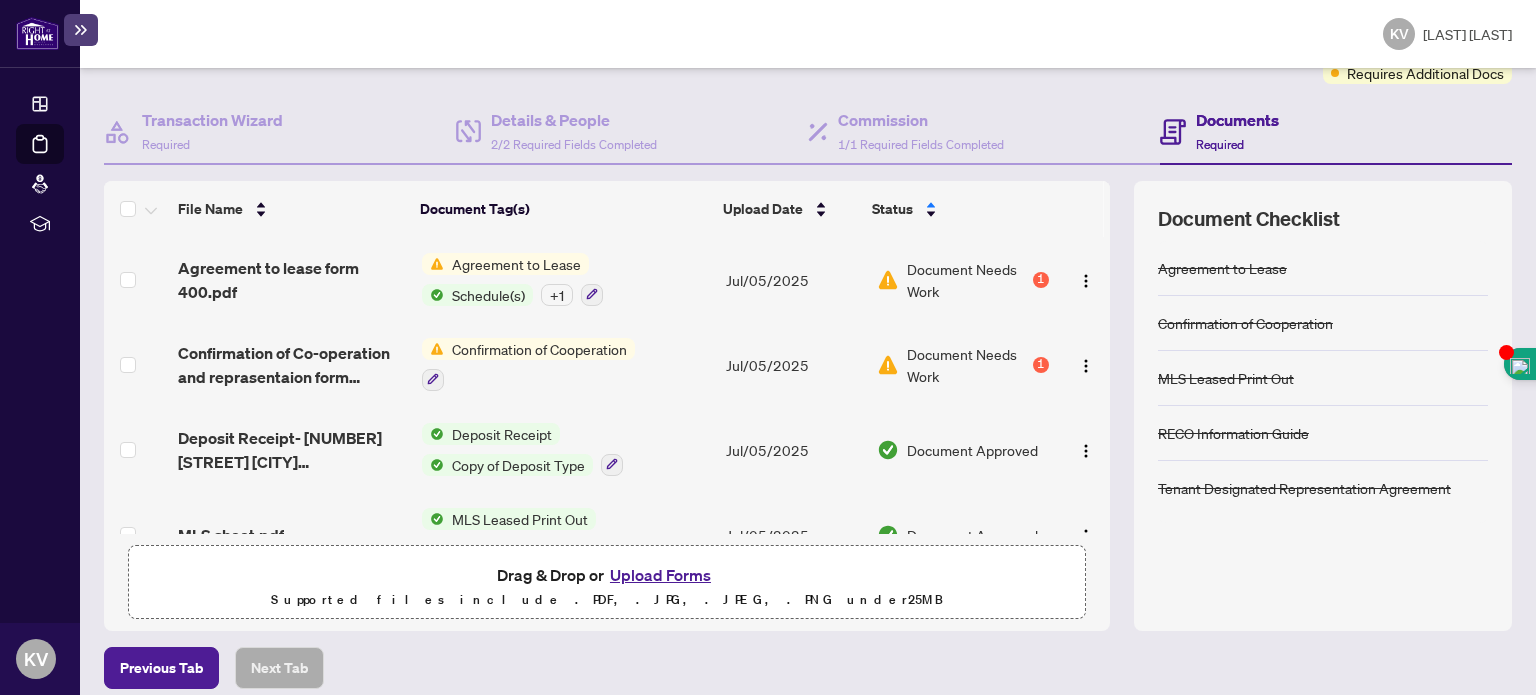 scroll, scrollTop: 192, scrollLeft: 0, axis: vertical 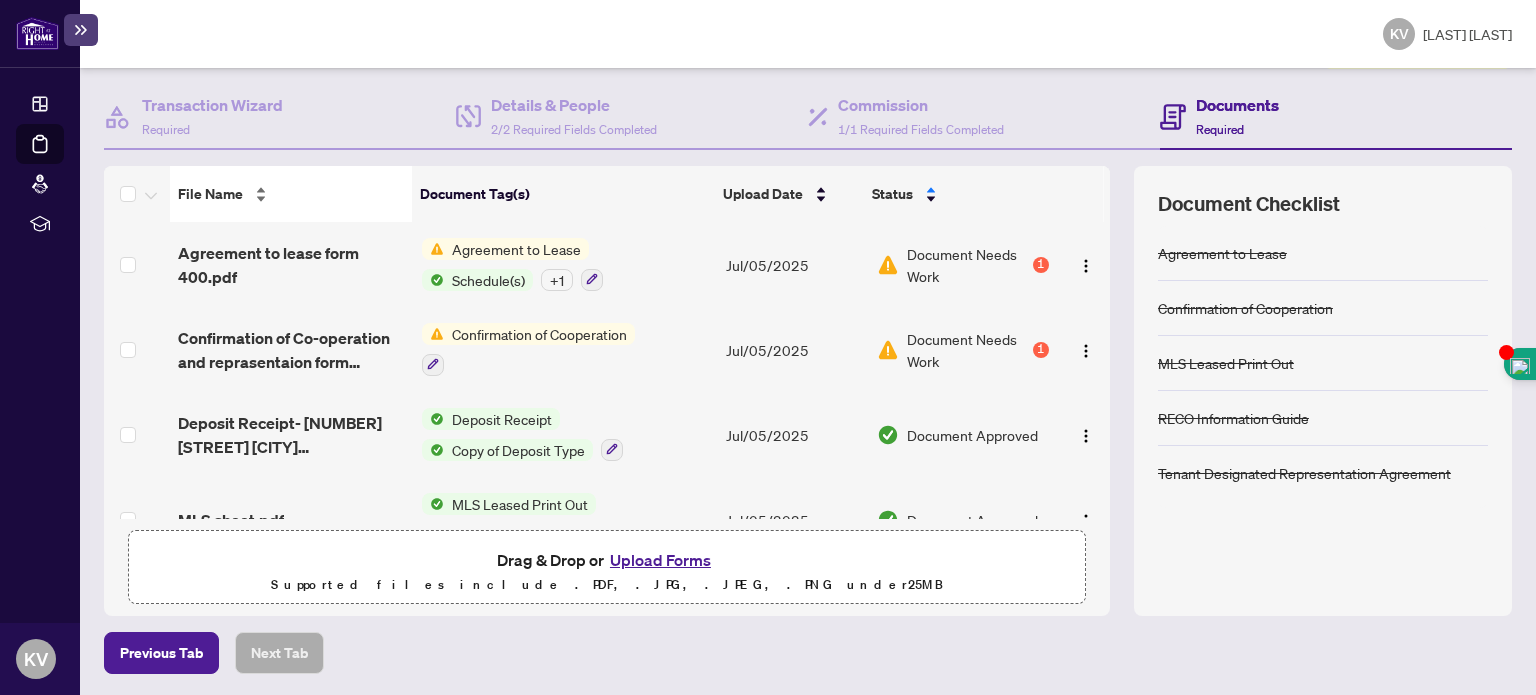 click on "File Name" at bounding box center (291, 194) 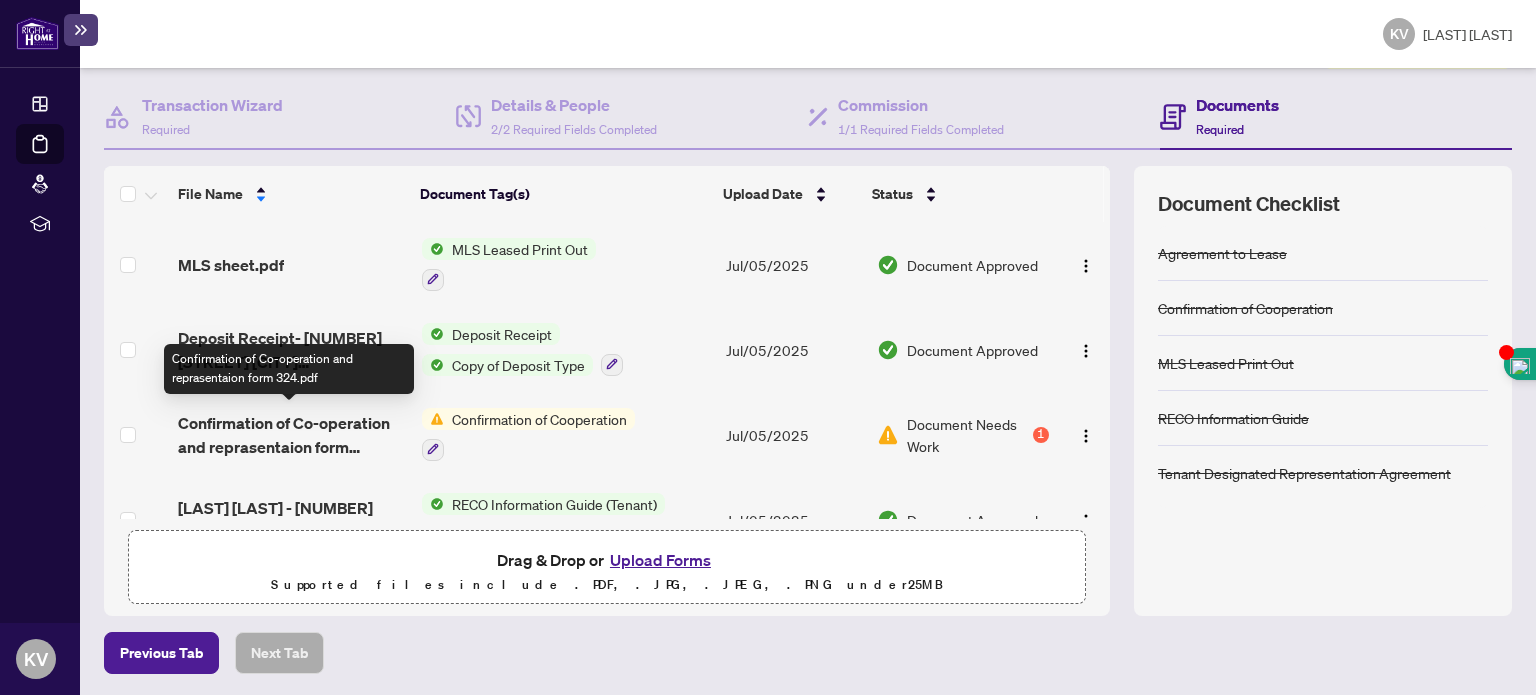 click on "Confirmation of Co-operation and reprasentaion form 324.pdf" at bounding box center (291, 435) 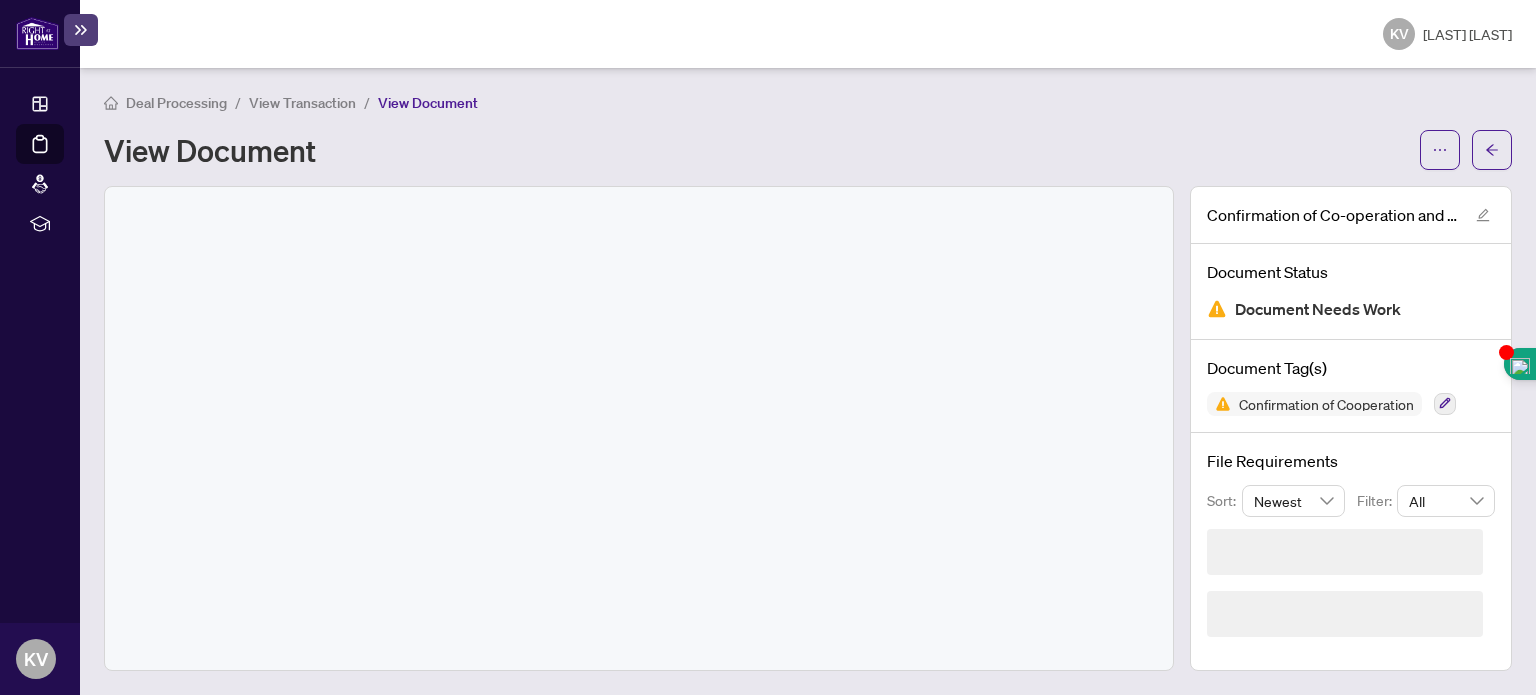 scroll, scrollTop: 0, scrollLeft: 0, axis: both 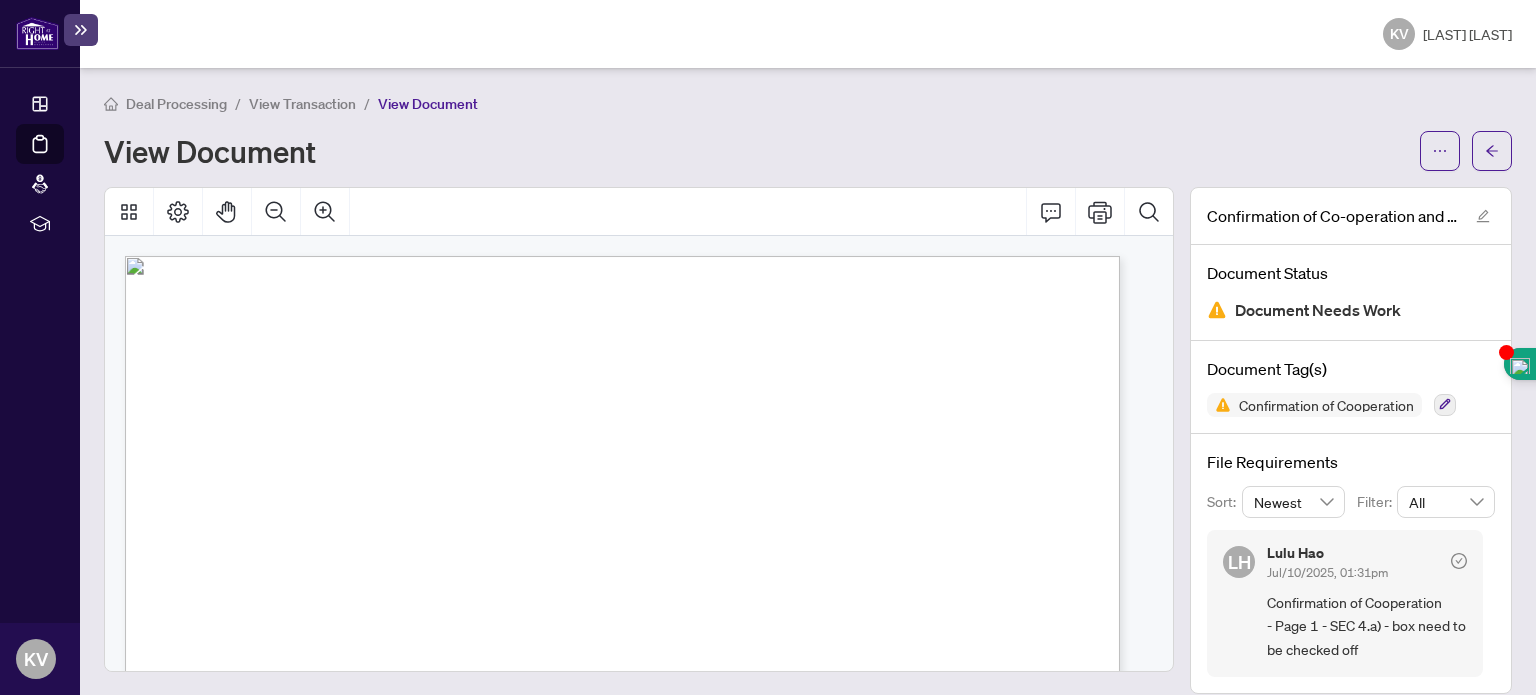click on "Deal Processing / View Transaction / View Document View Document Confirmation of Co-operation and reprasentaion form 324.pdf Document Status Document Needs Work Document Tag(s) Confirmation of Cooperation File Requirements Sort: Newest Filter: All LH Lulu Hao   Jul/10/2025, 01:31pm Confirmation of Cooperation
- Page 1 - SEC 4.a) - box need to be checked off" at bounding box center [808, 393] 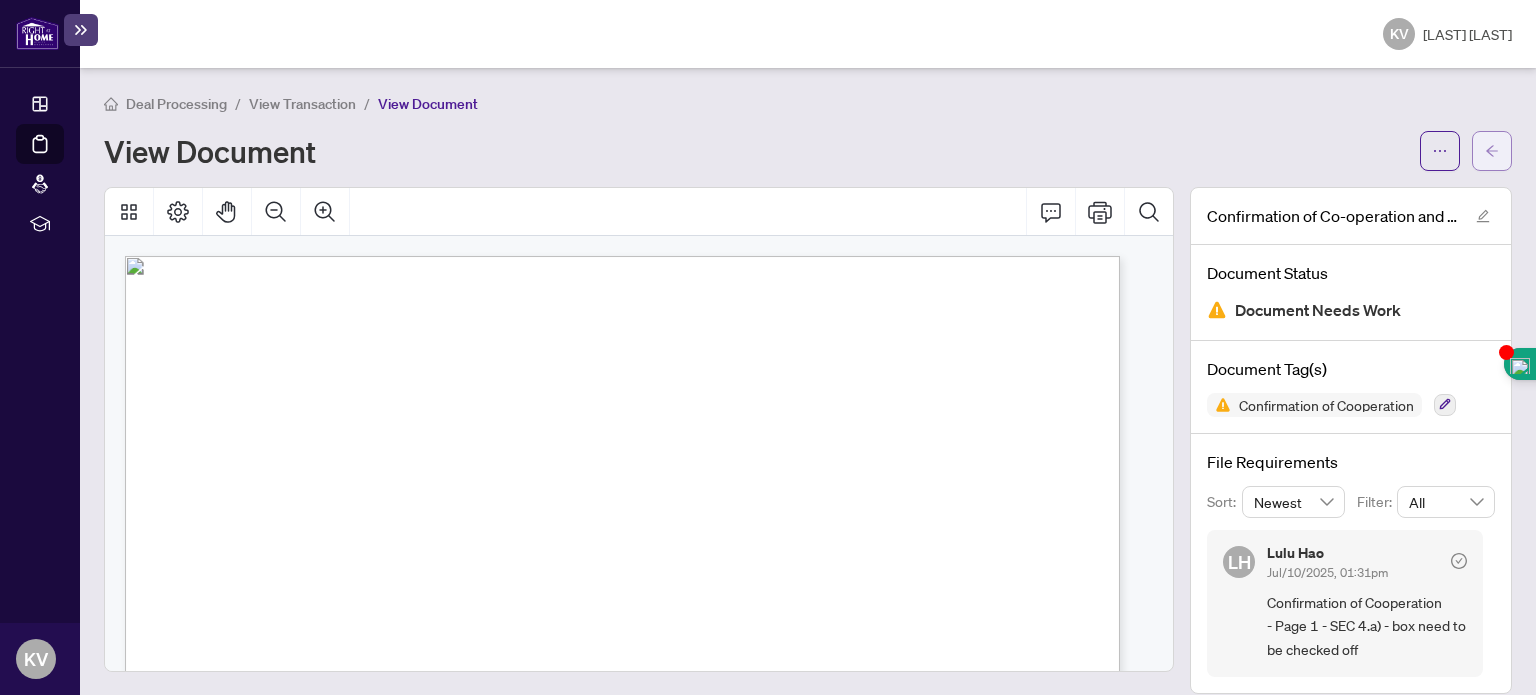 click at bounding box center (1492, 151) 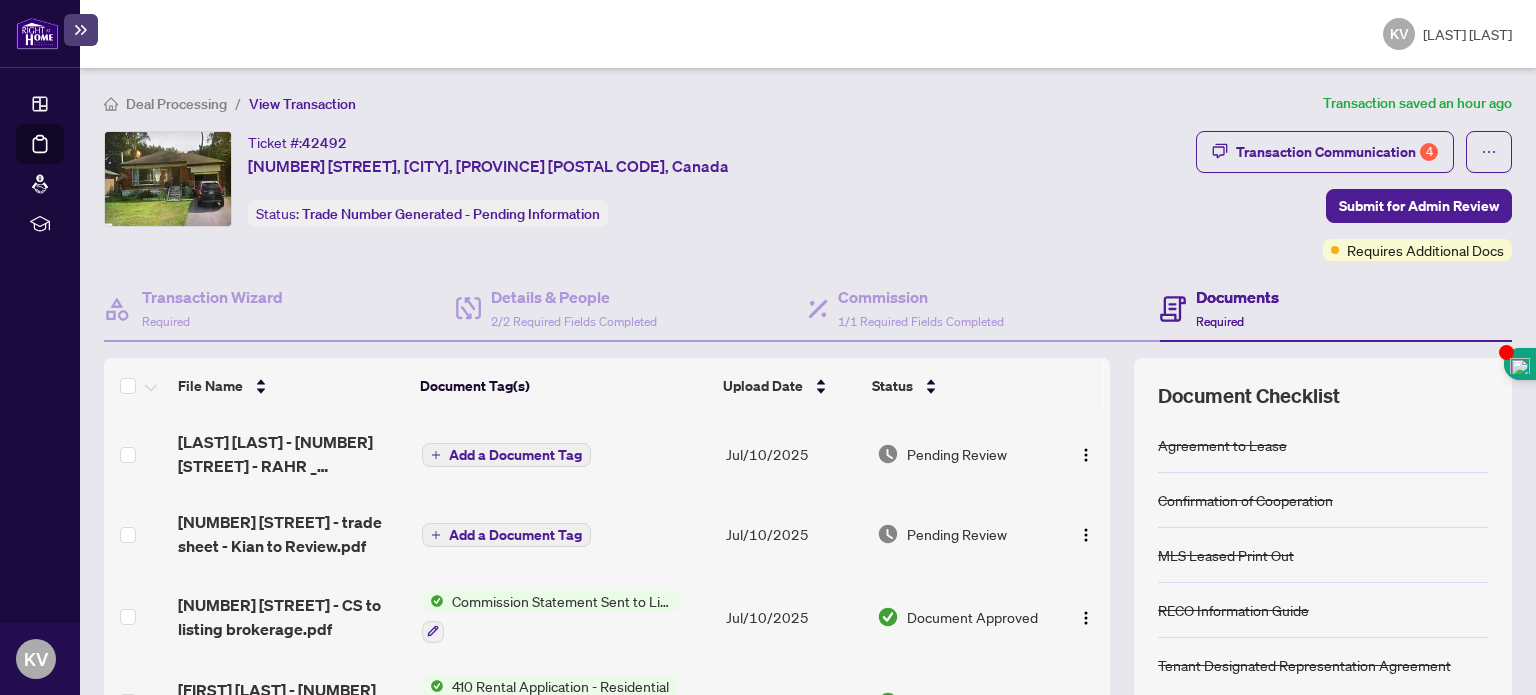scroll, scrollTop: 192, scrollLeft: 0, axis: vertical 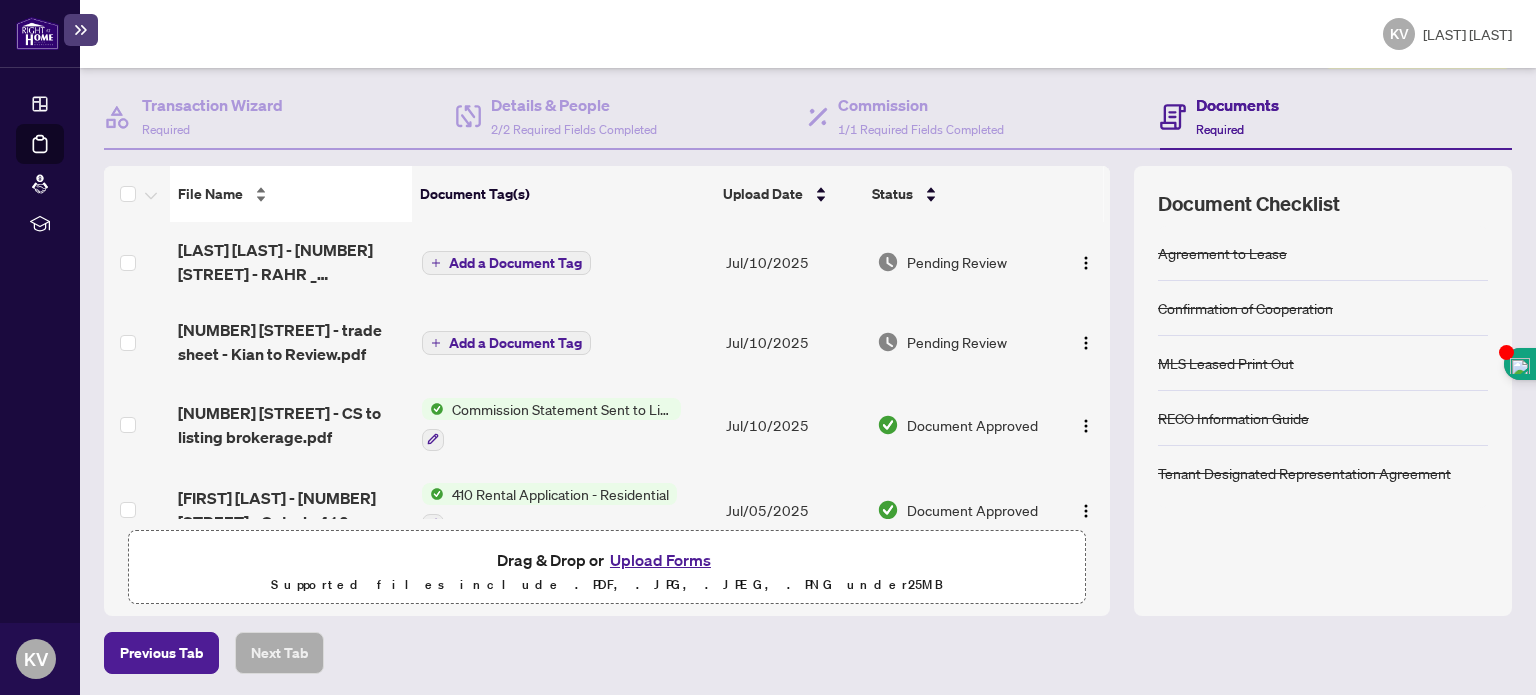 click on "File Name" at bounding box center [291, 194] 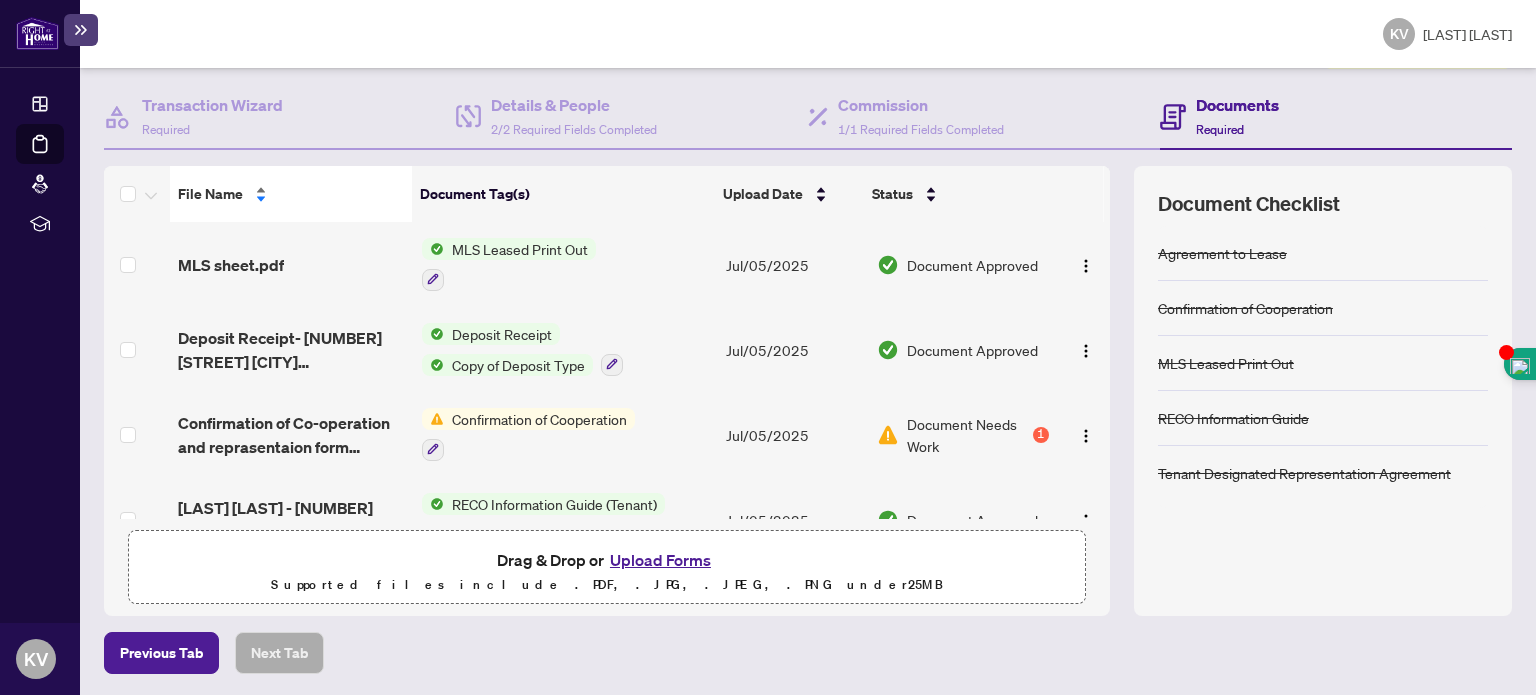 click on "File Name" at bounding box center (291, 194) 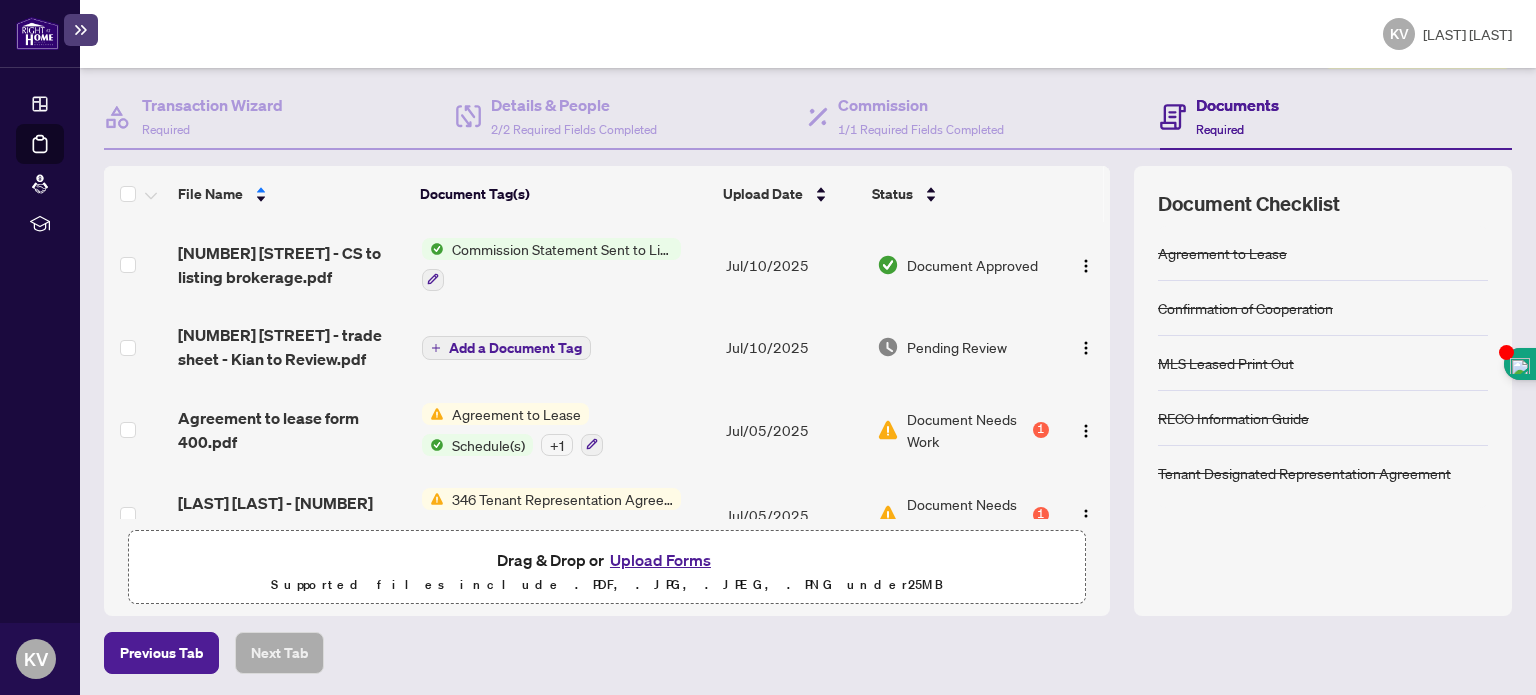click on "346 Tenant Representation Agreement - Authority for Lease or Purchase" at bounding box center (562, 499) 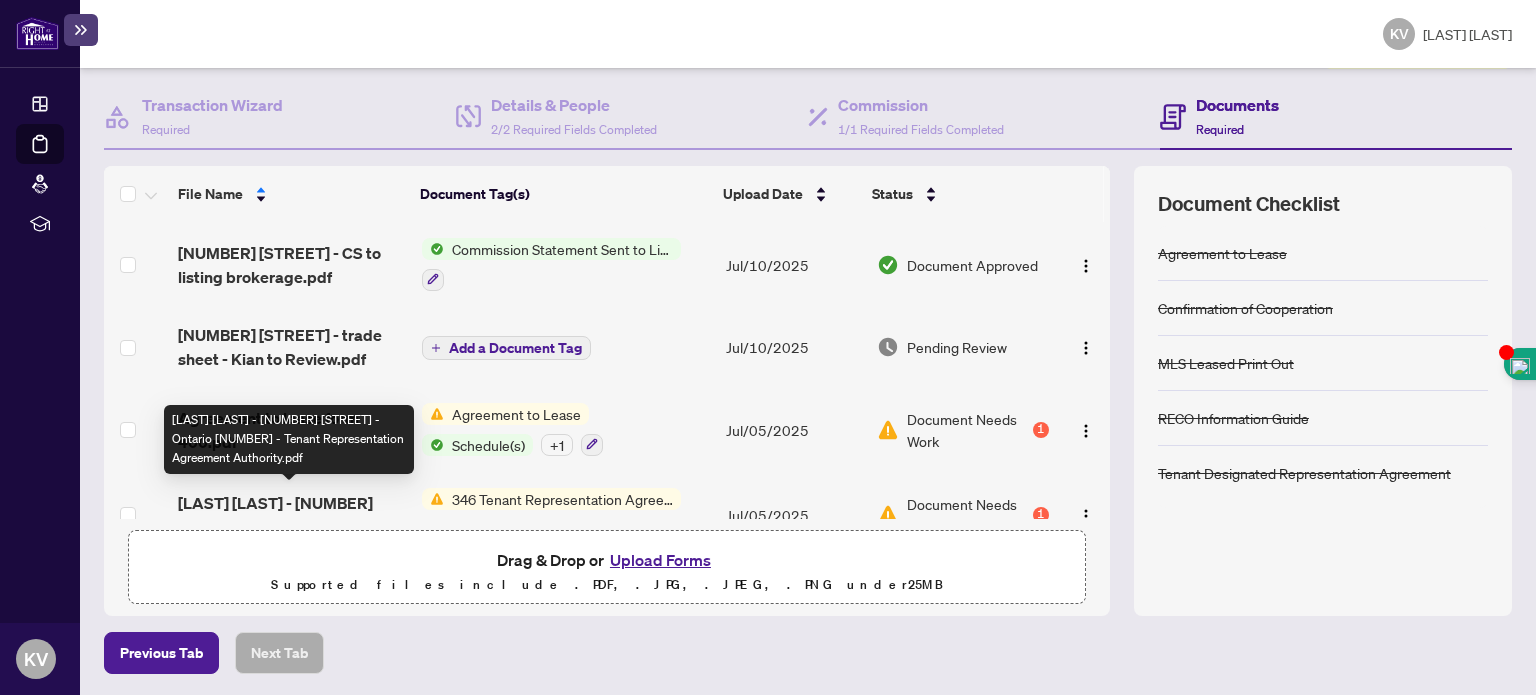 click on "[LAST] [LAST] - [NUMBER] [STREET] - Ontario [NUMBER] - Tenant Representation Agreement Authority.pdf" at bounding box center [291, 515] 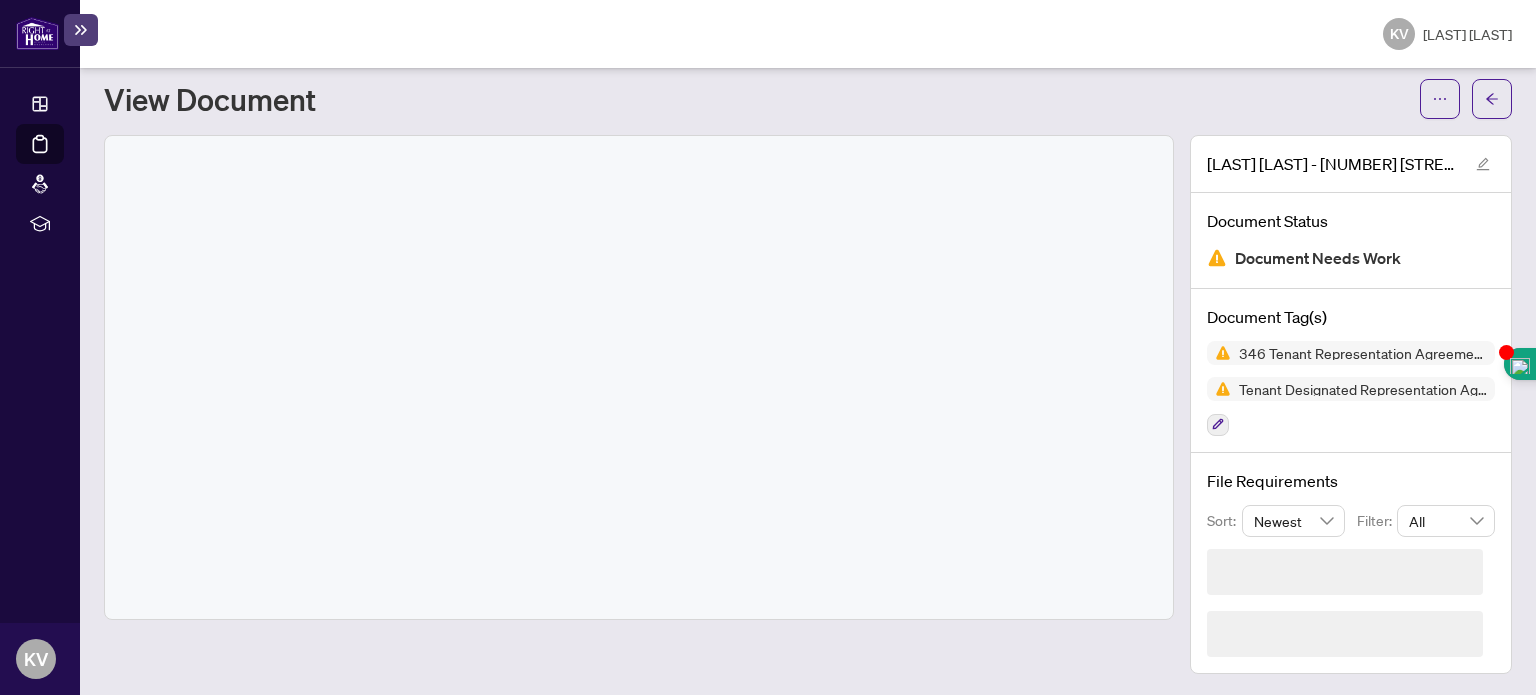 scroll, scrollTop: 0, scrollLeft: 0, axis: both 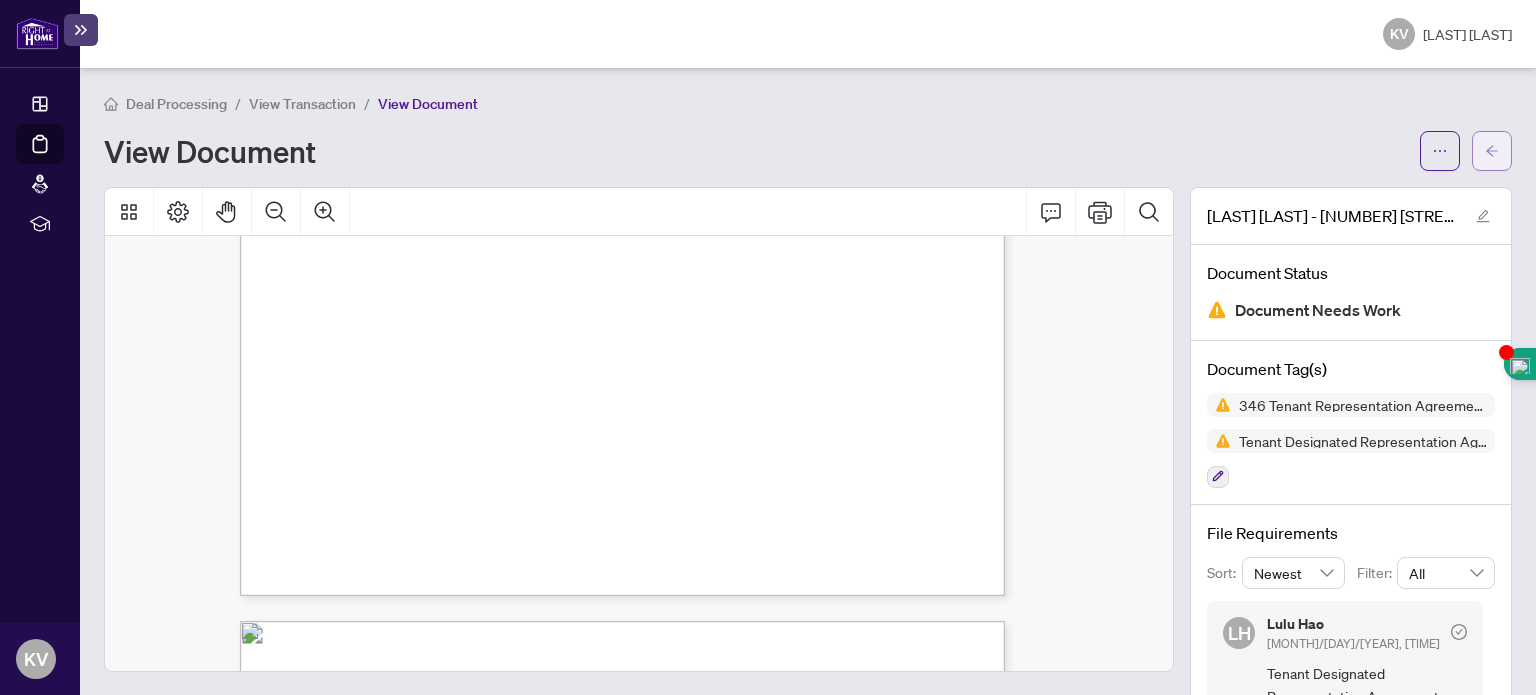 click at bounding box center [1492, 151] 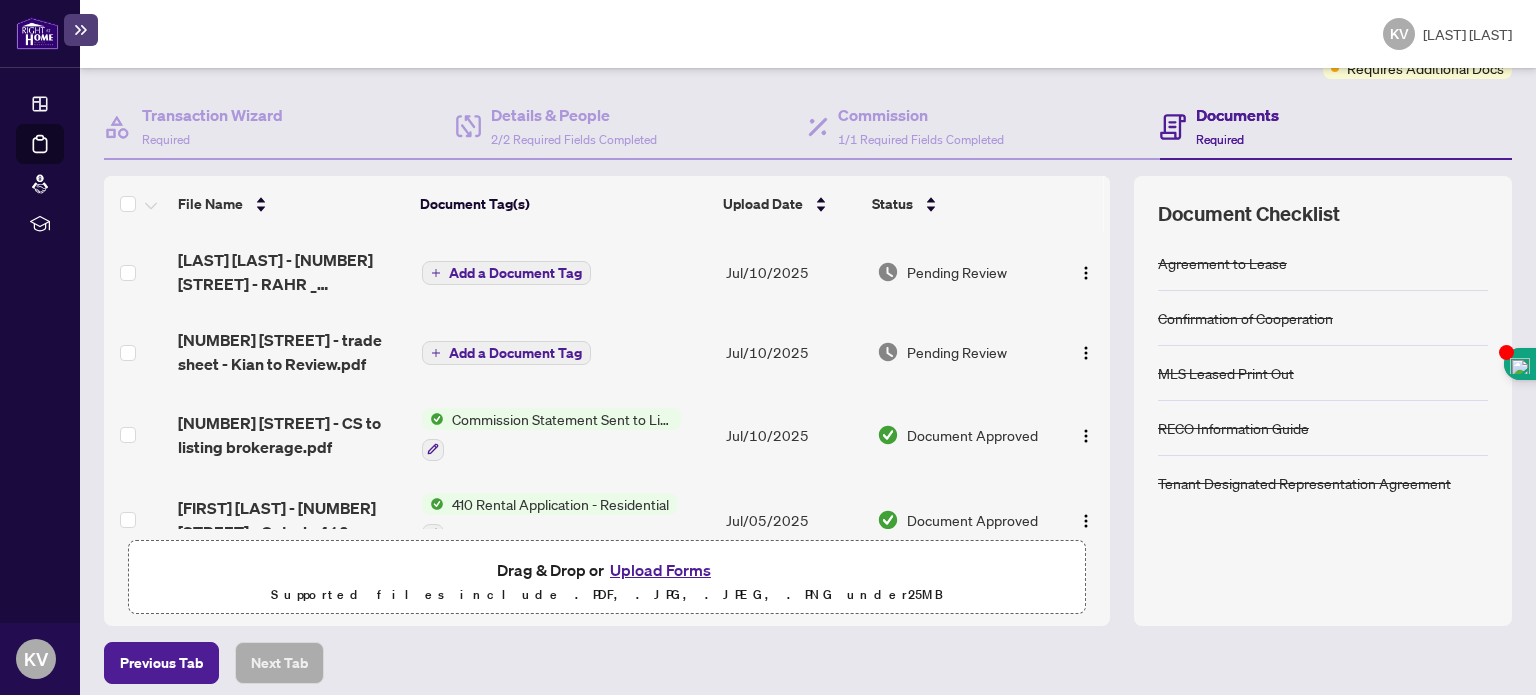 scroll, scrollTop: 192, scrollLeft: 0, axis: vertical 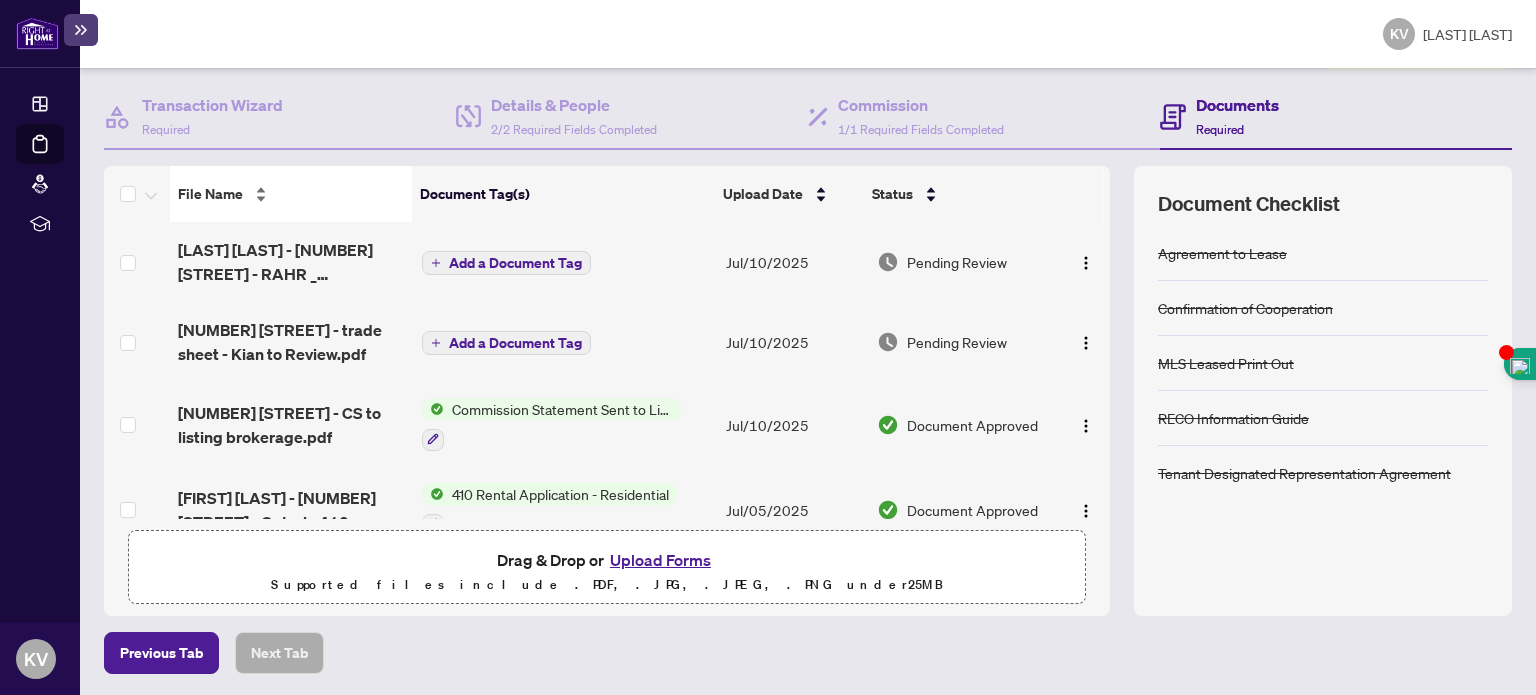 click on "File Name" at bounding box center [291, 194] 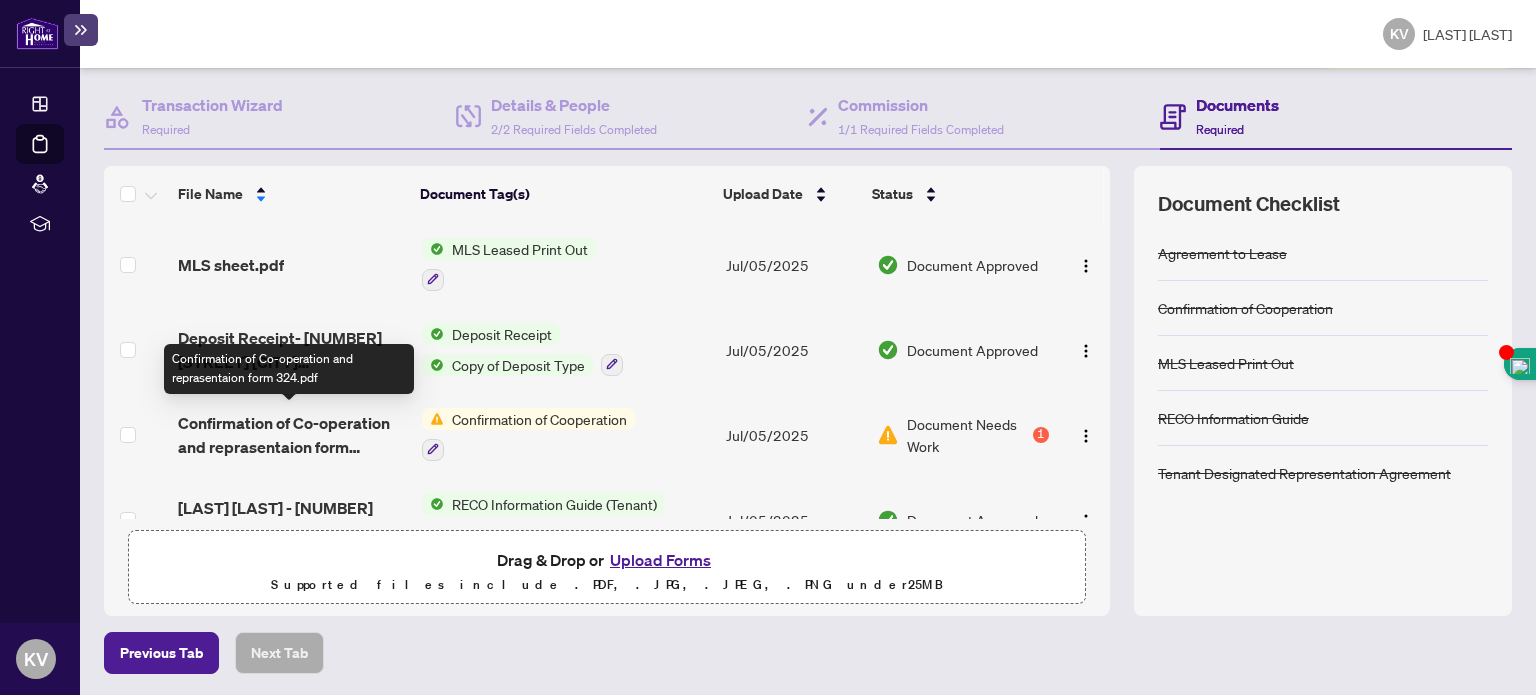 click on "Confirmation of Co-operation and reprasentaion form 324.pdf" at bounding box center [291, 435] 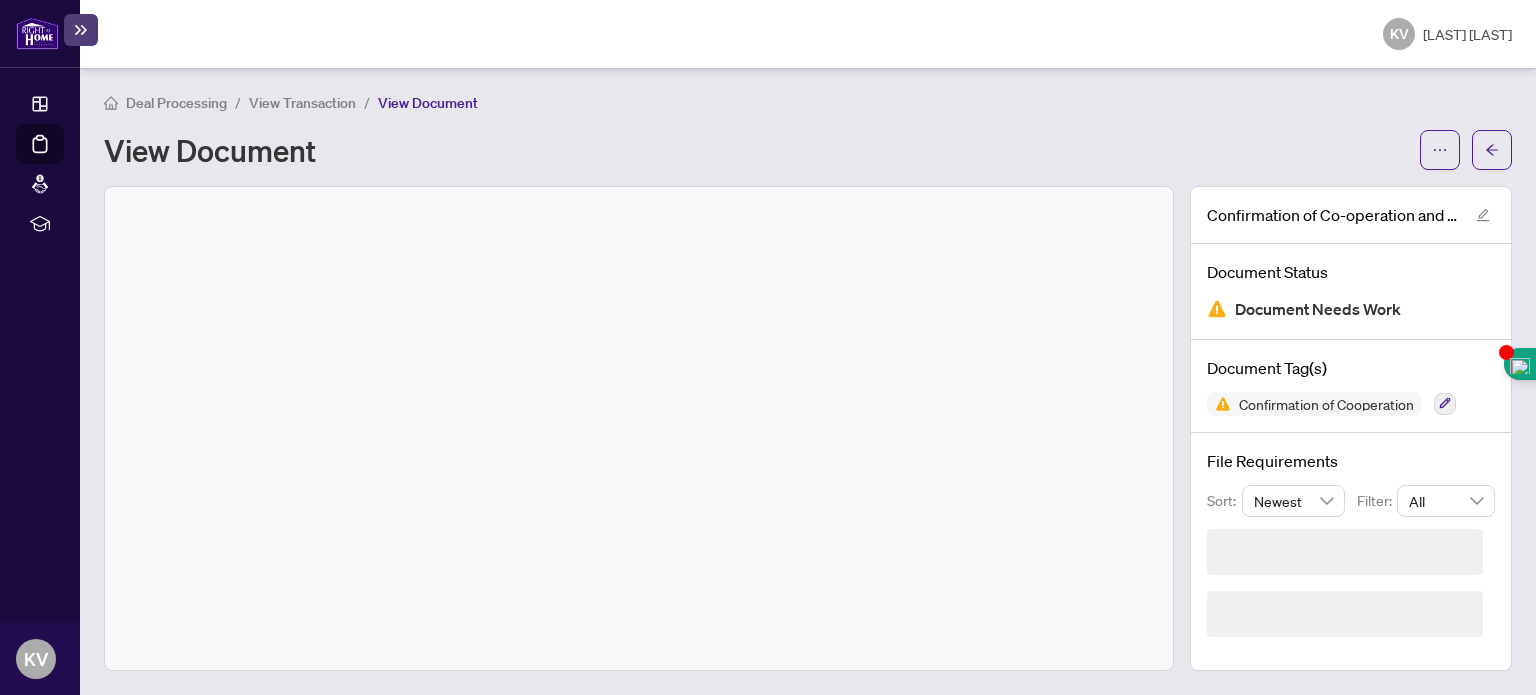 scroll, scrollTop: 0, scrollLeft: 0, axis: both 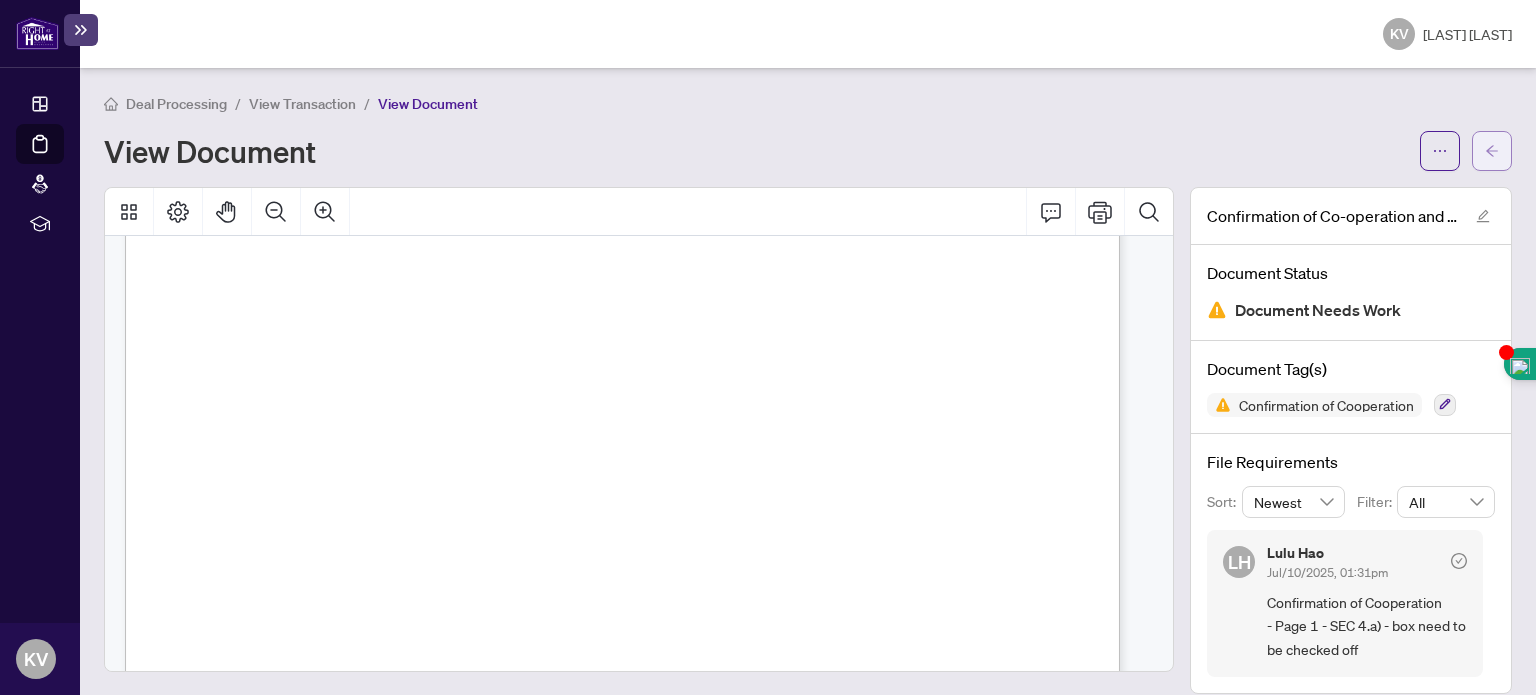 click 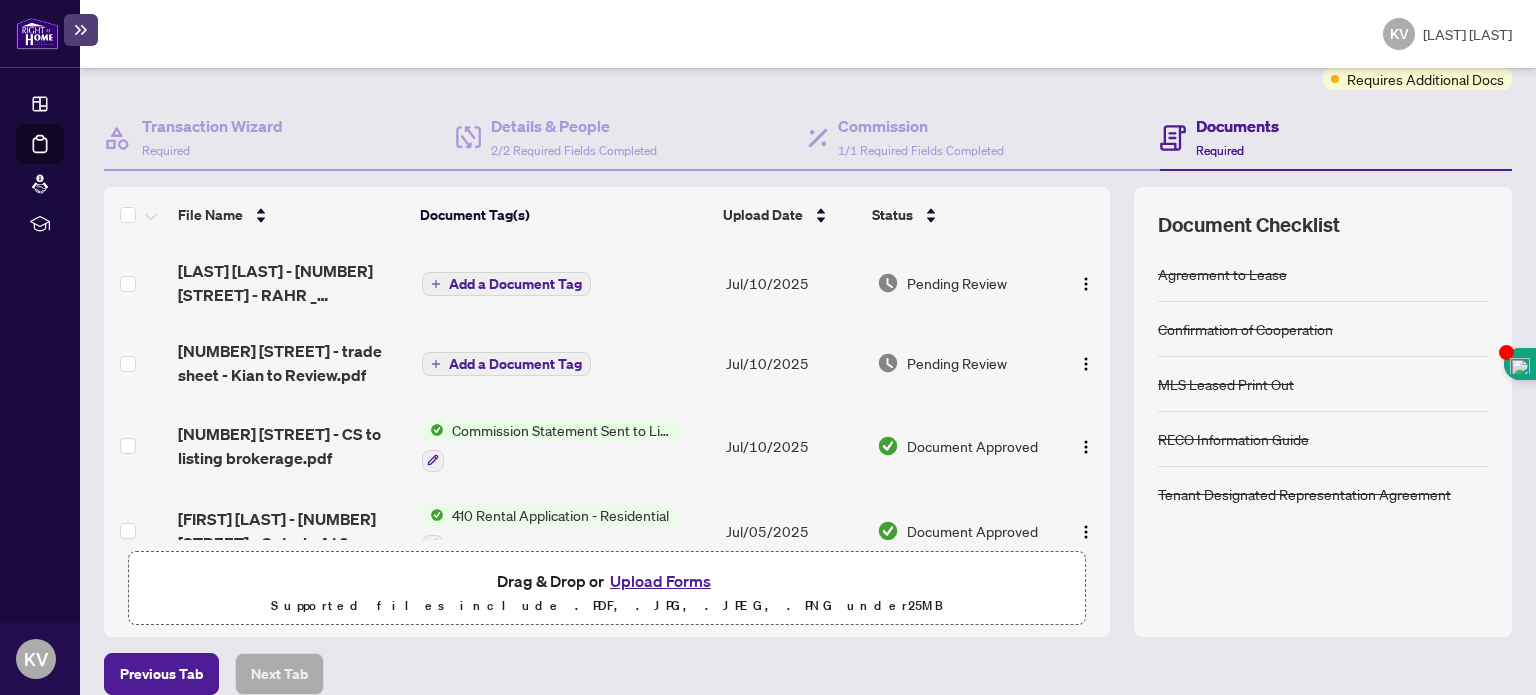 scroll, scrollTop: 192, scrollLeft: 0, axis: vertical 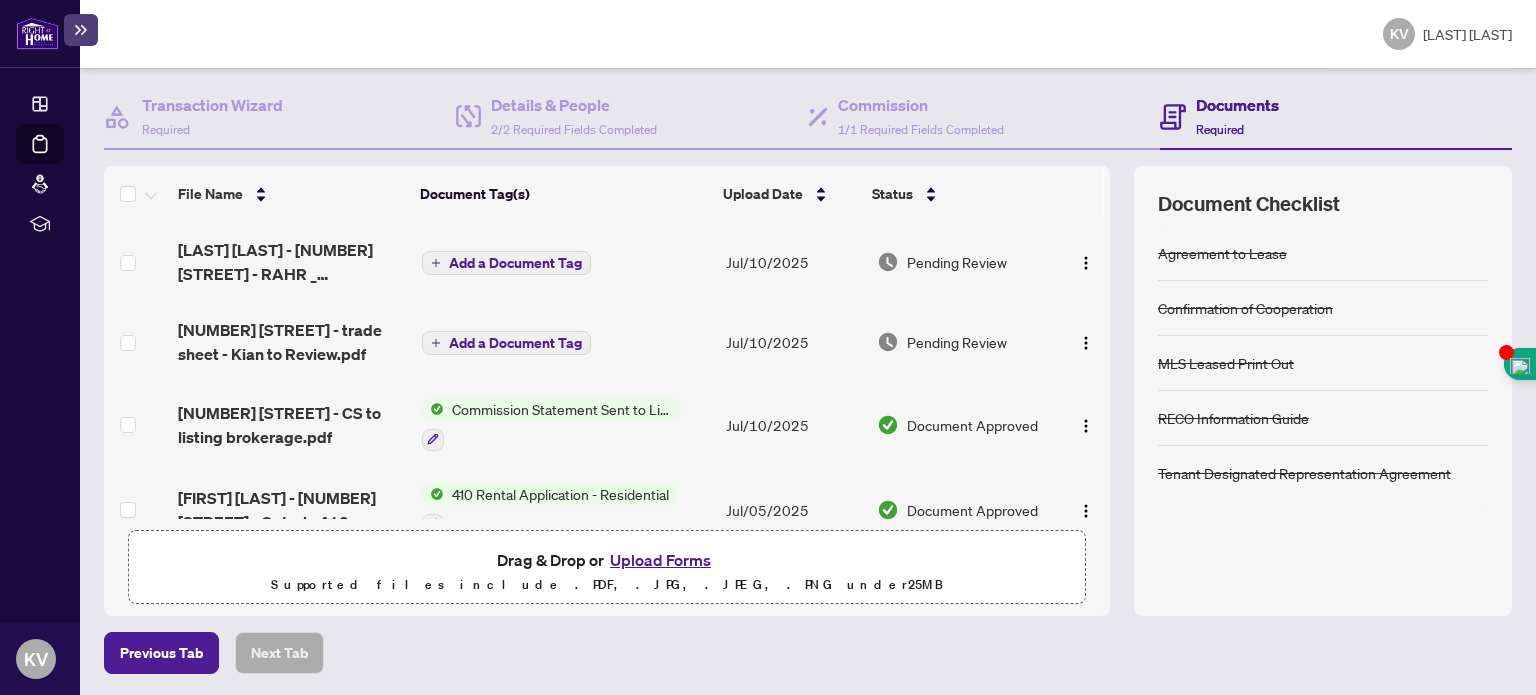 click on "Upload Forms" at bounding box center [660, 560] 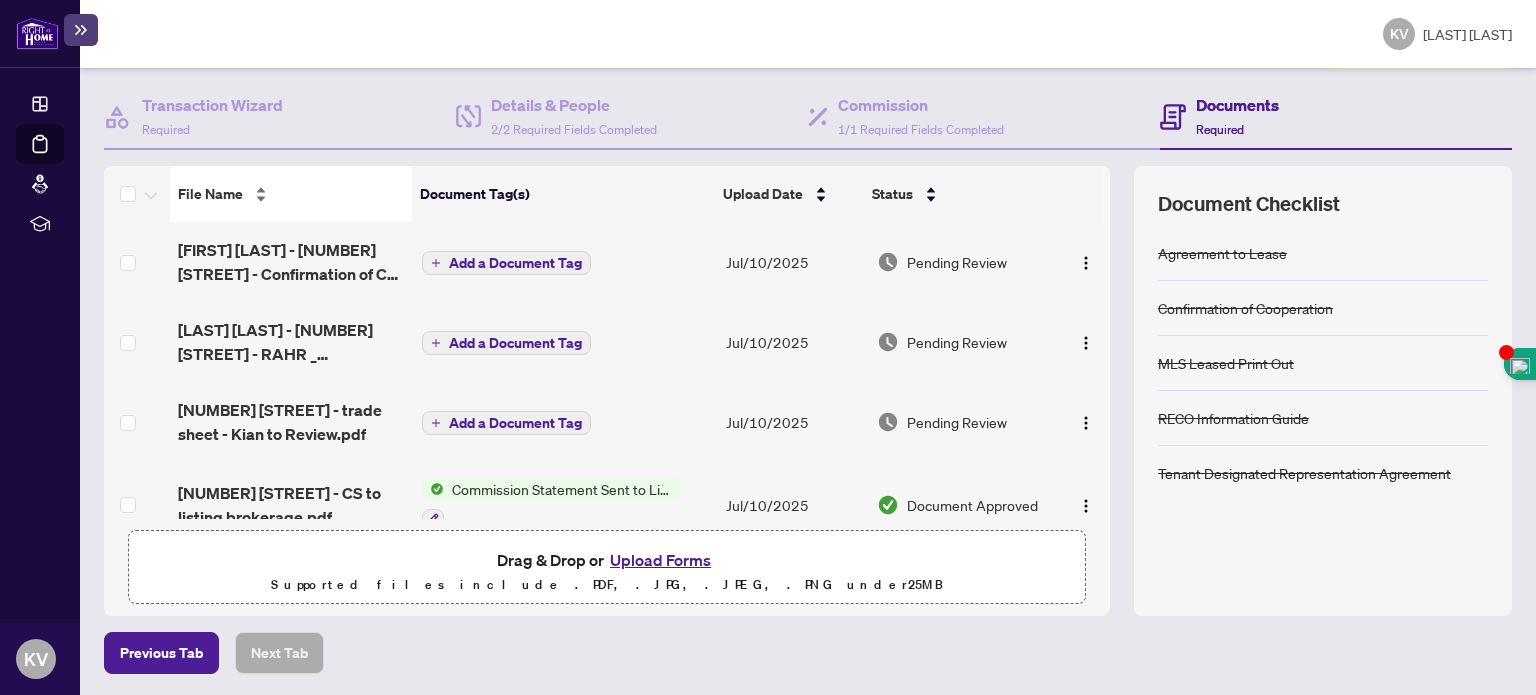 click on "File Name" at bounding box center [291, 194] 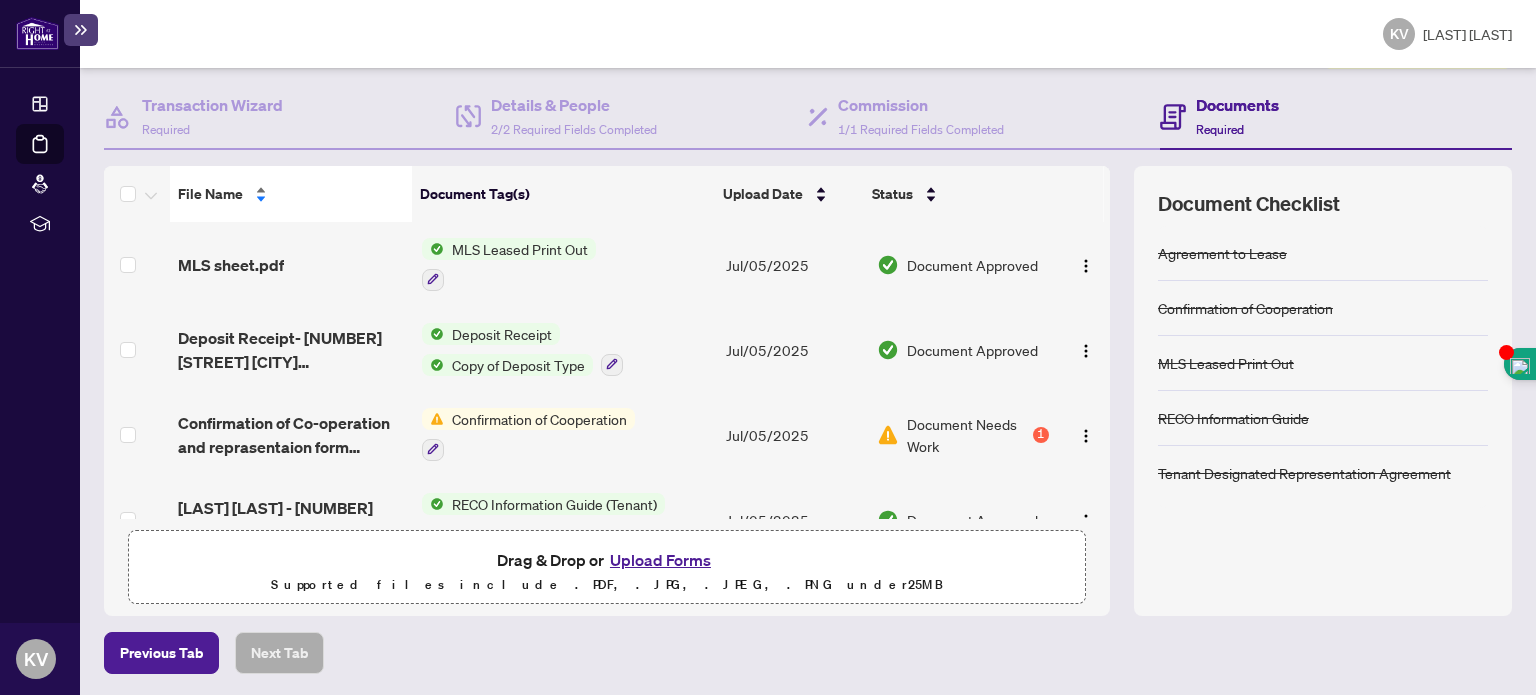 click on "File Name" at bounding box center [291, 194] 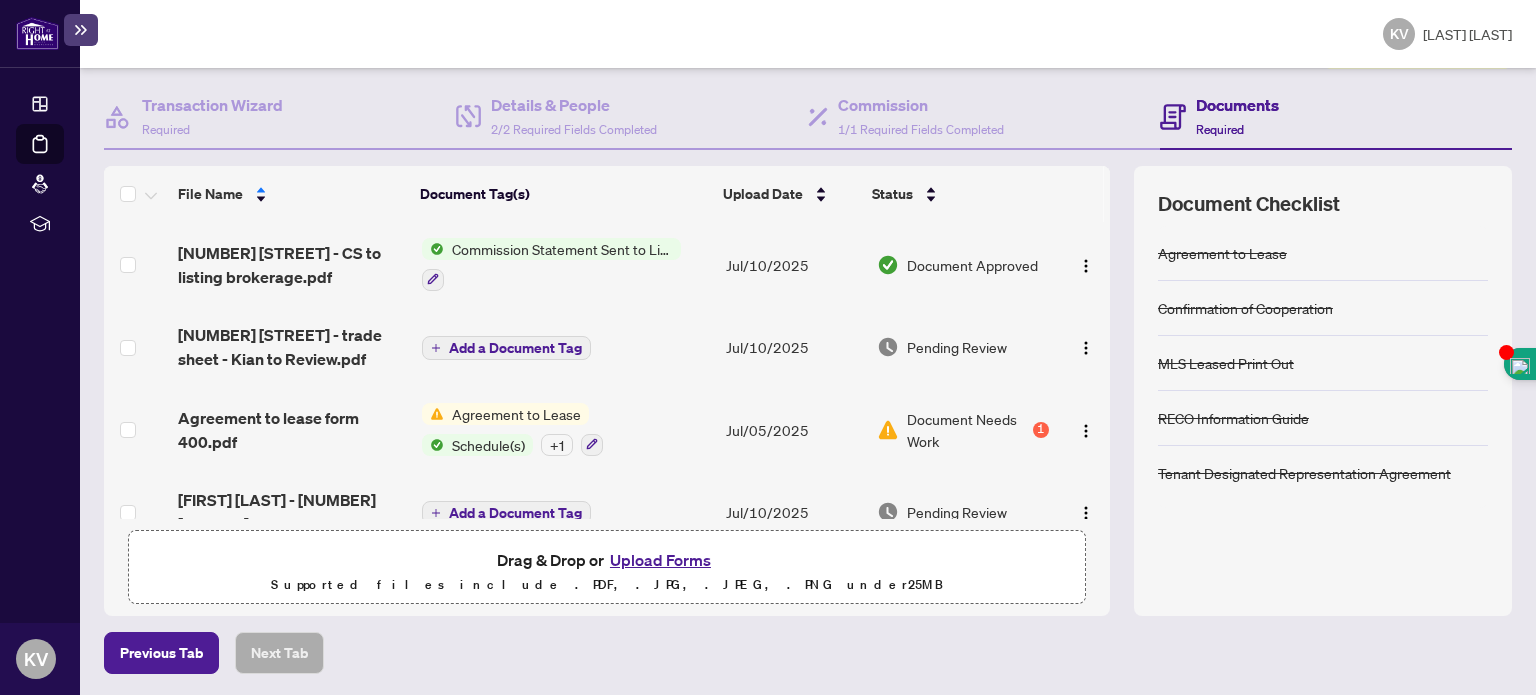 scroll, scrollTop: 161, scrollLeft: 0, axis: vertical 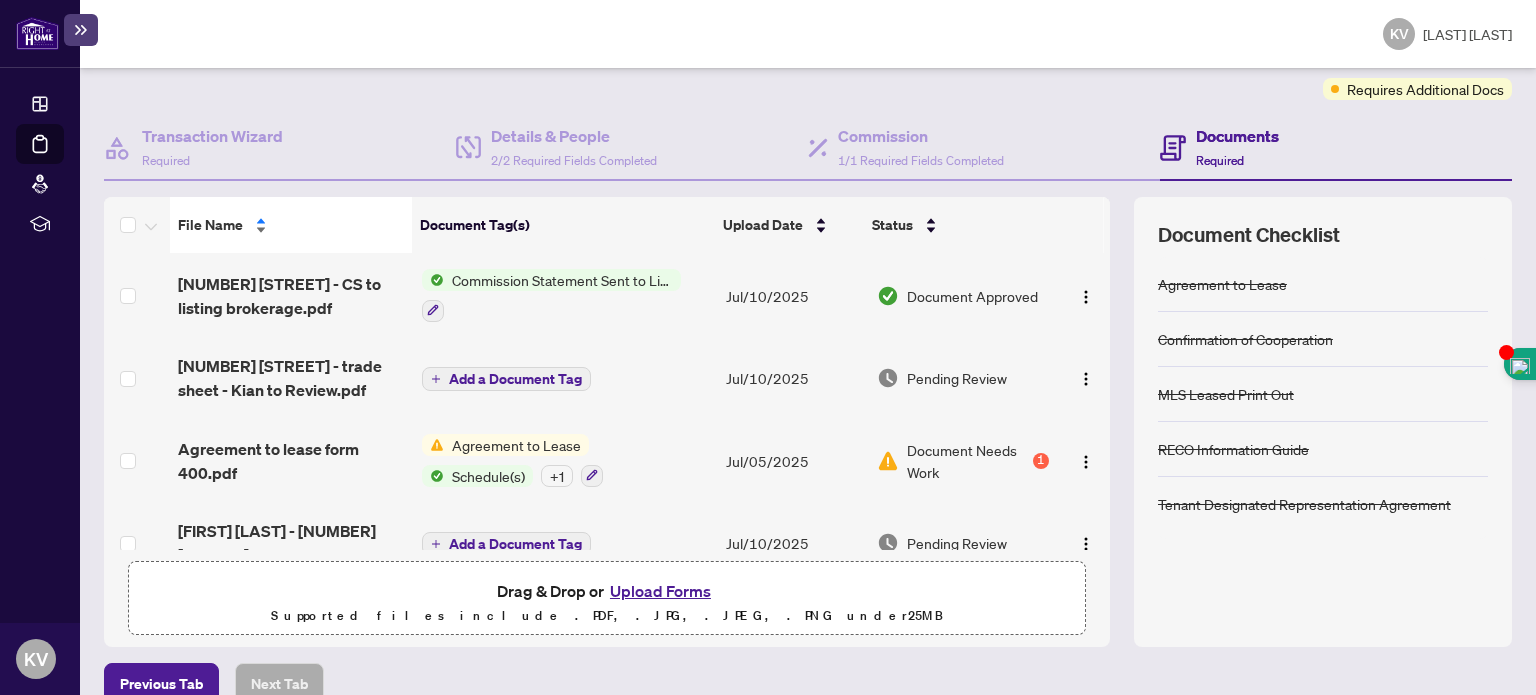 click on "File Name" at bounding box center [291, 225] 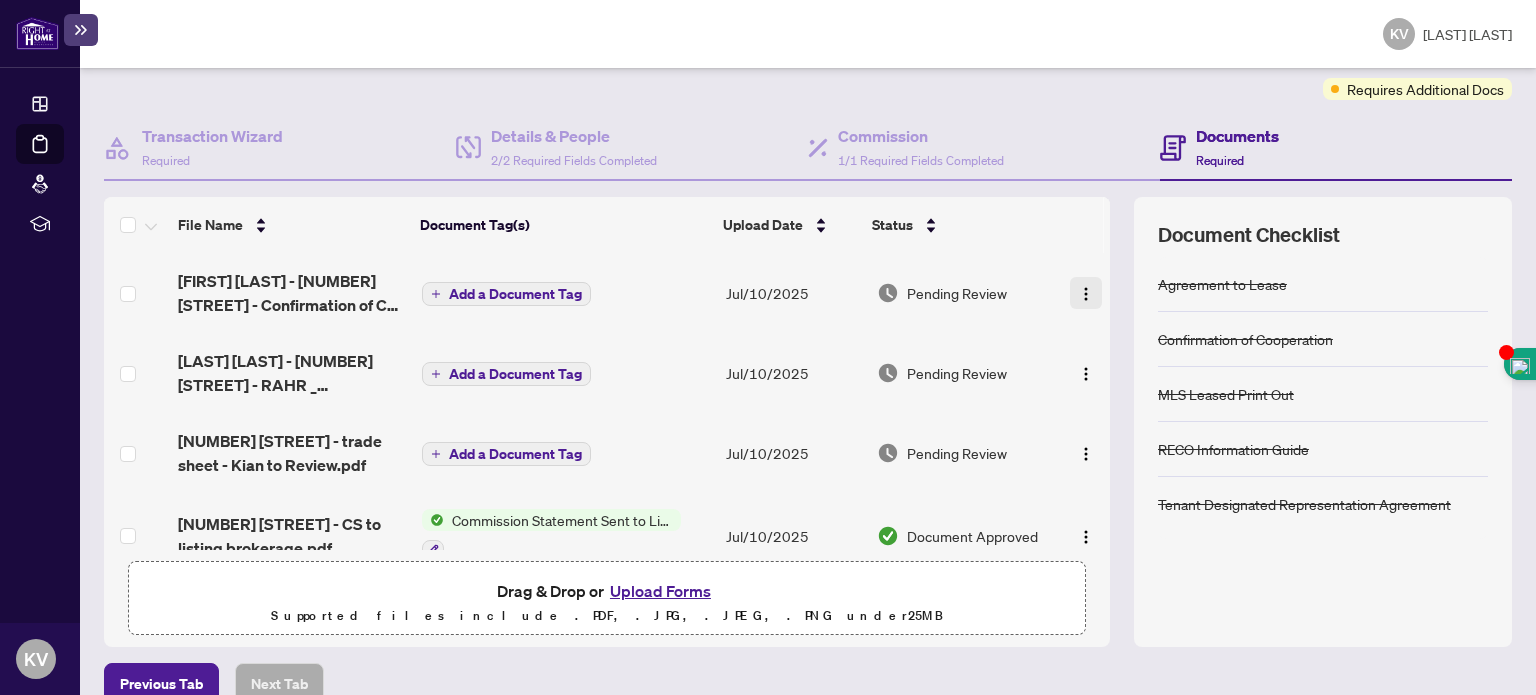 click at bounding box center (1086, 294) 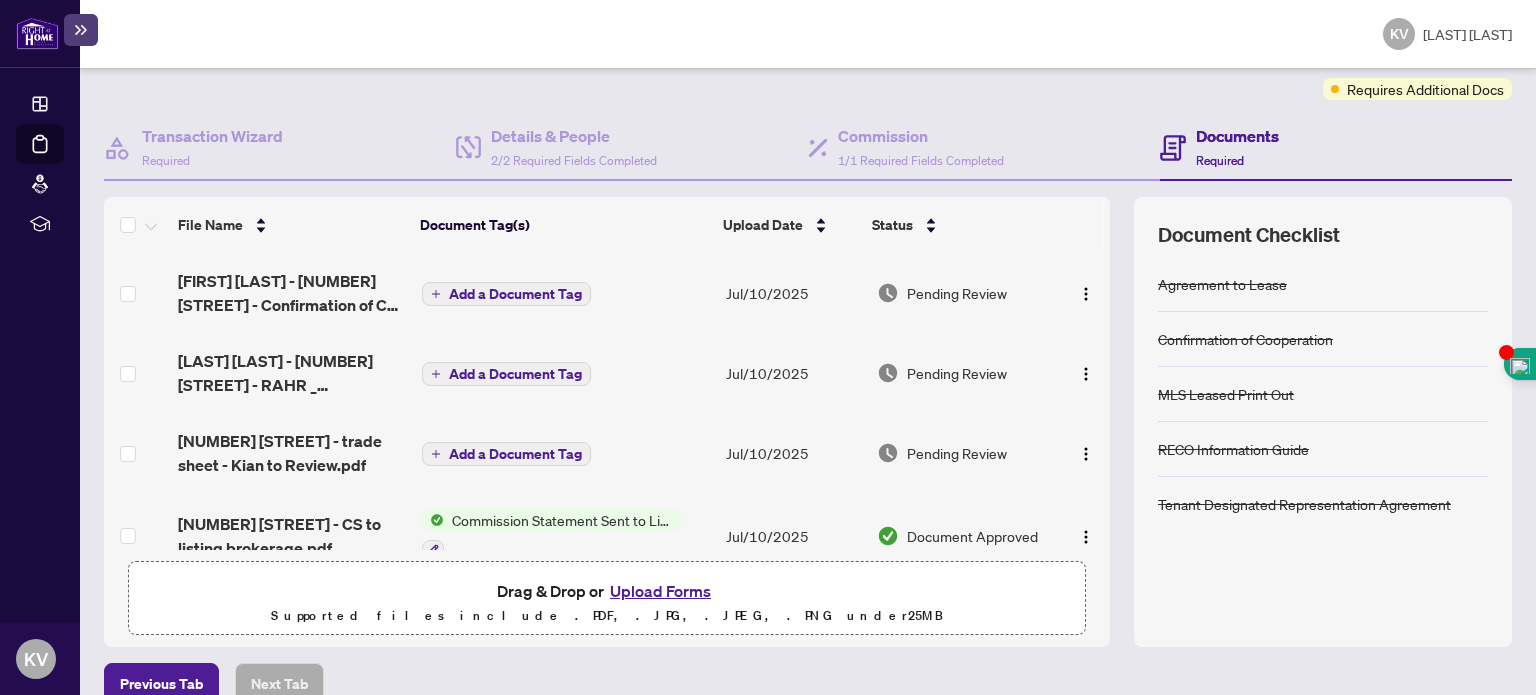 click on "Add a Document Tag" at bounding box center (515, 294) 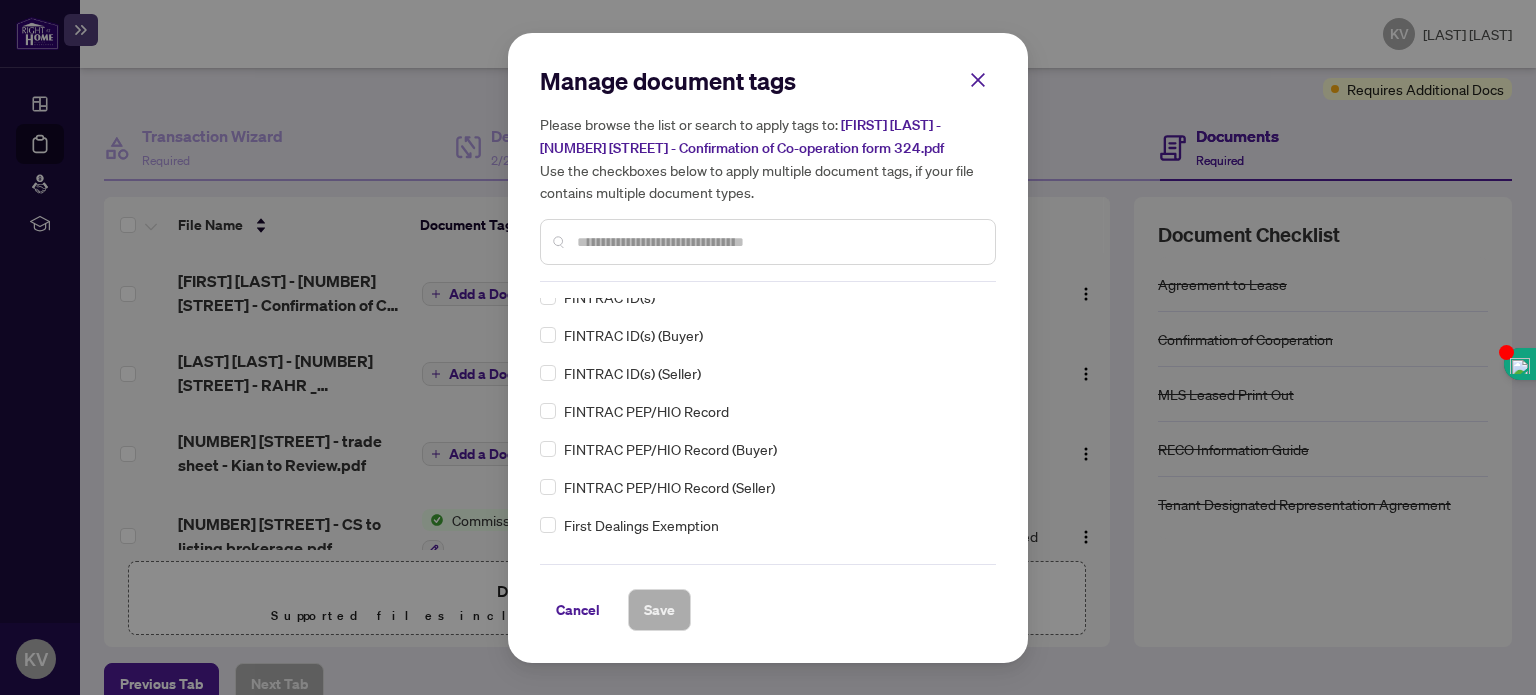 scroll, scrollTop: 2047, scrollLeft: 0, axis: vertical 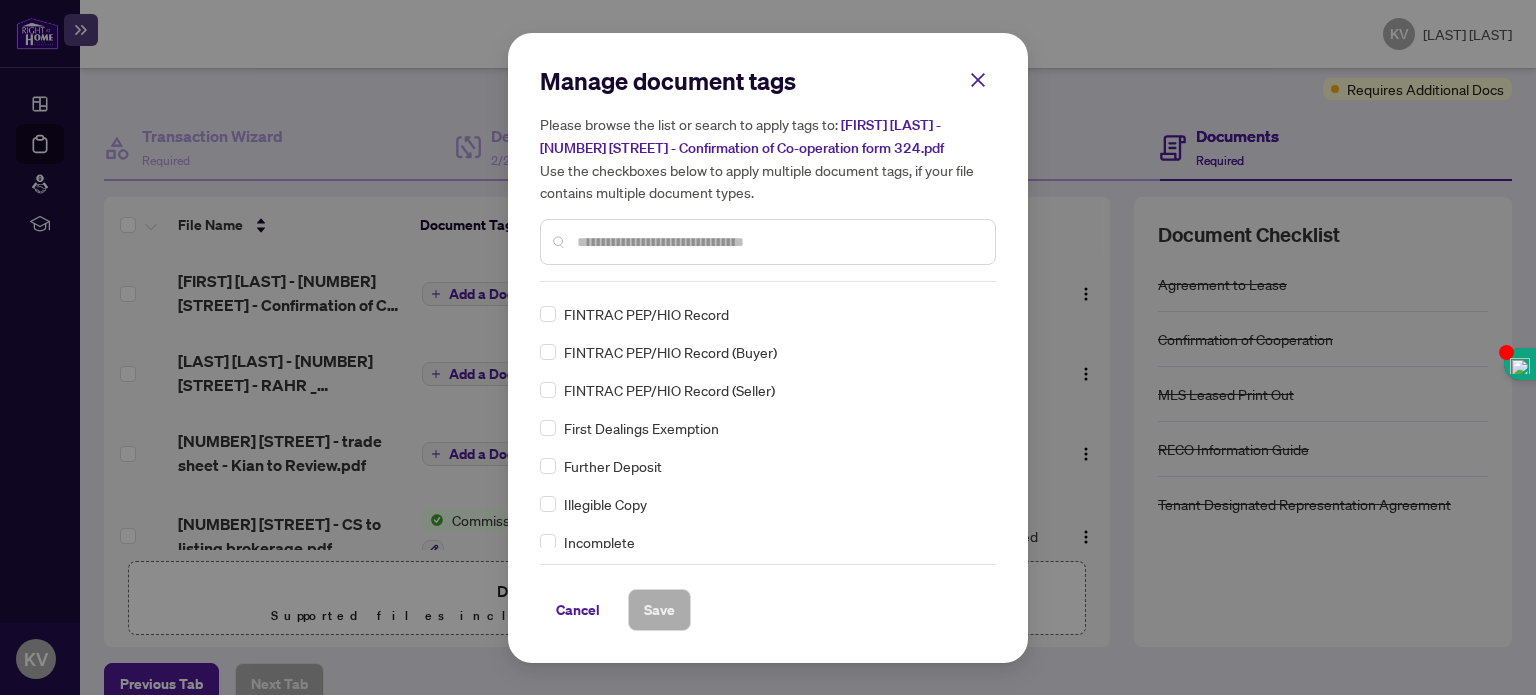 click on "Manage document tags Please browse the list or search to apply tags to: [LAST] [LAST] - [NUMBER] [STREET] - Confirmation of Co-operation form [NUMBER].pdf Use the checkboxes below to apply multiple document tags, if your file contains multiple document types. 1st Page of the APS Advance Paperwork Agent Correspondence Agreement of Assignment of Purchase and Sale Agreement of Purchase and Sale Agreement to Cooperate /Broker Referral Agreement to Lease Articles of Incorporation Back to Vendor Letter Belongs to Another Transaction Builder's Consent Buyer Designated Representation Agreement Buyer Designated Representation Agreement Buyers Lawyer Information Certificate of Estate Trustee(s) Client Refused to Sign Closing Date Change Co-op Brokerage Commission Statement Co-op EFT Co-operating Indemnity Agreement Commission Adjustment Commission Agreement Commission Calculation Commission Statement Sent Commission Statement Sent to Landlord Commission Statement Sent to Lawyer Commission Waiver Letter Duplicate" at bounding box center [768, 347] 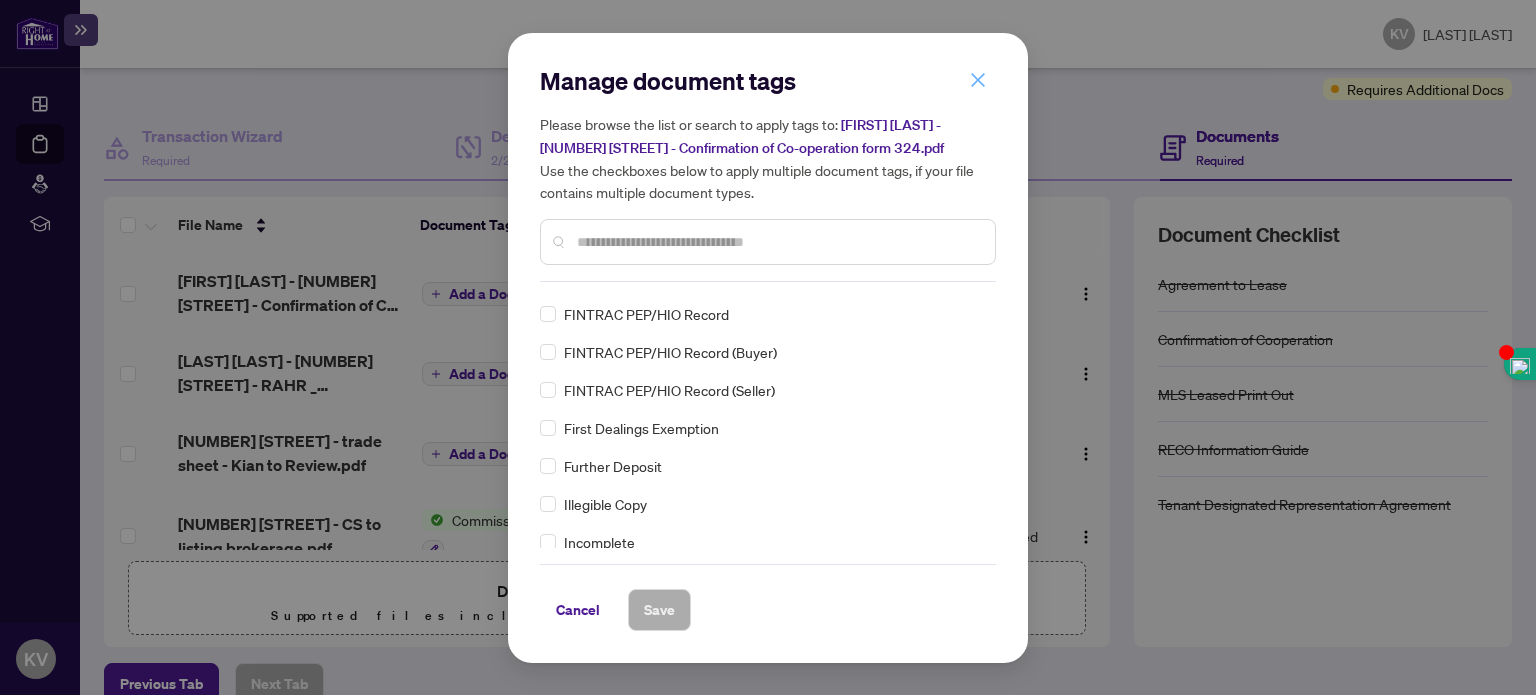 click 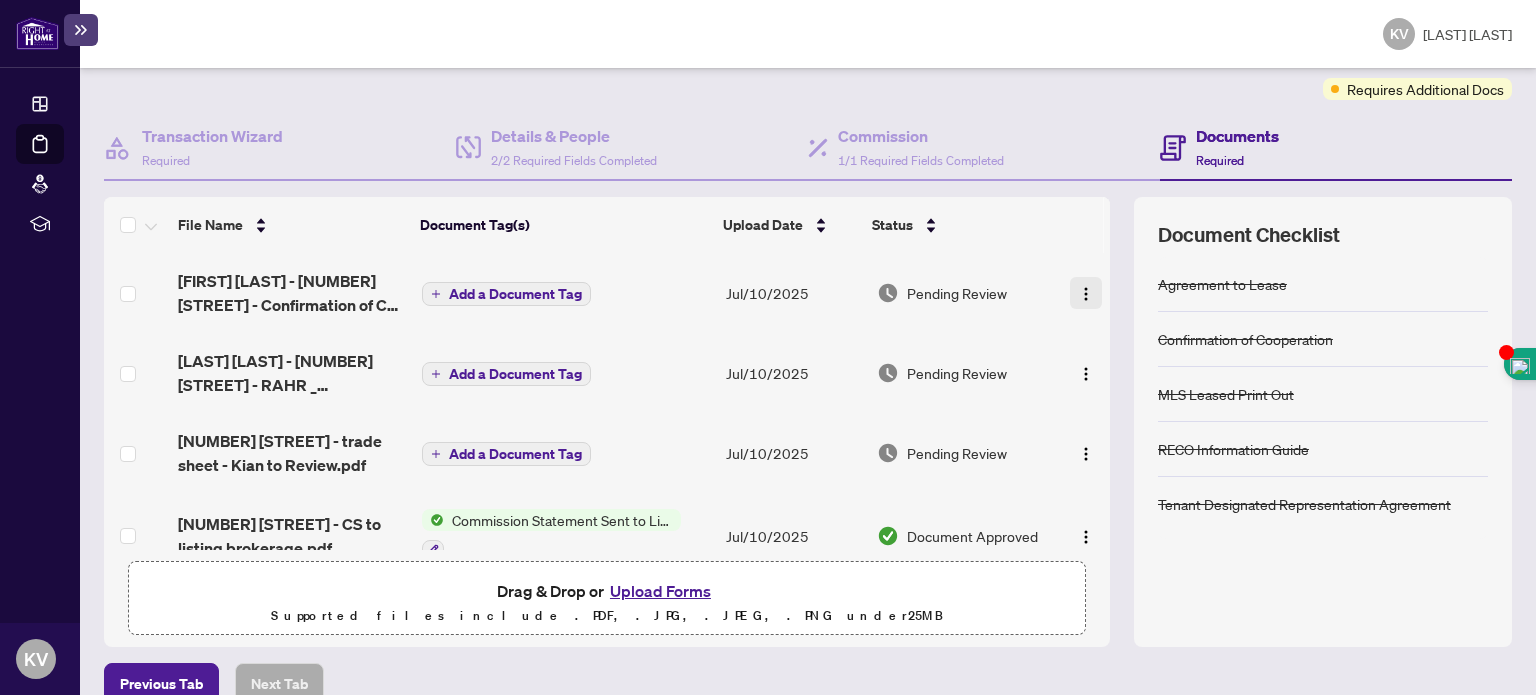 click at bounding box center (1086, 294) 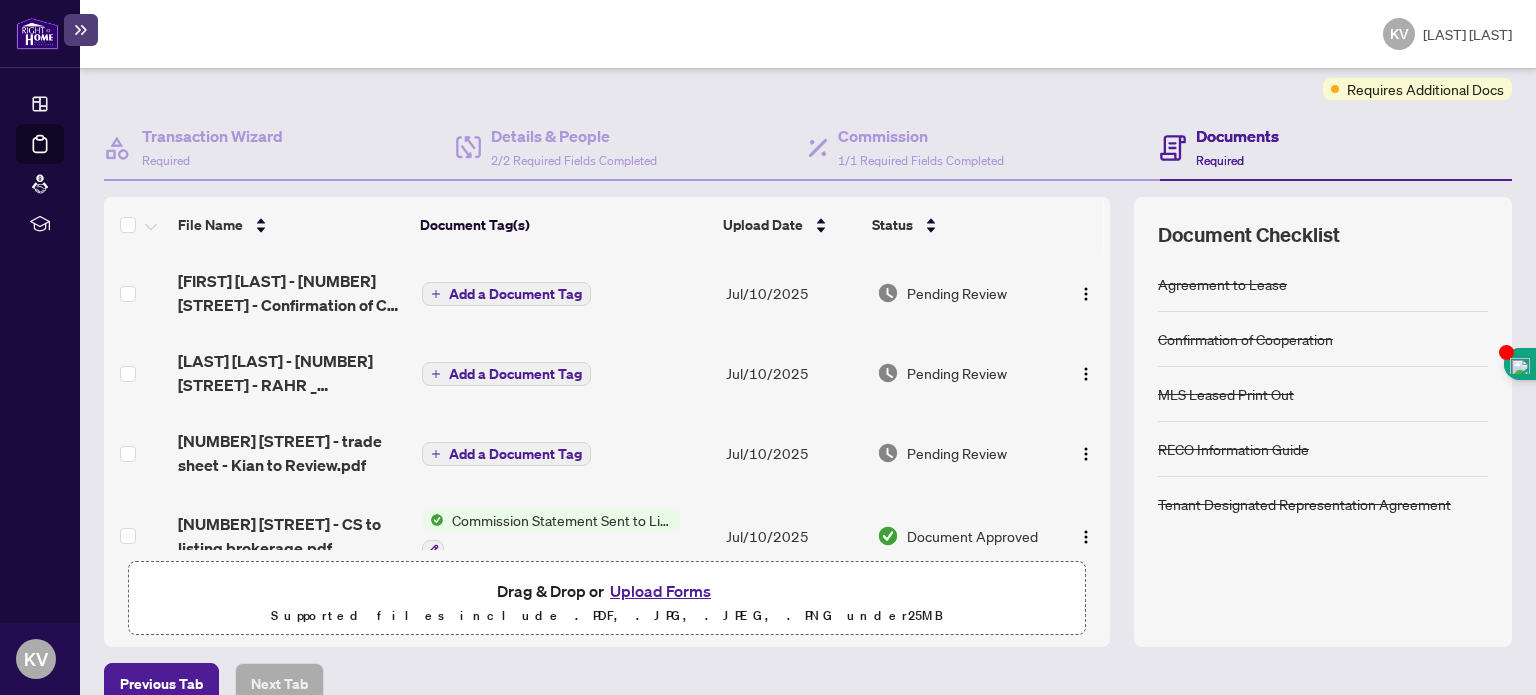 click on "Add a Document Tag" at bounding box center (515, 294) 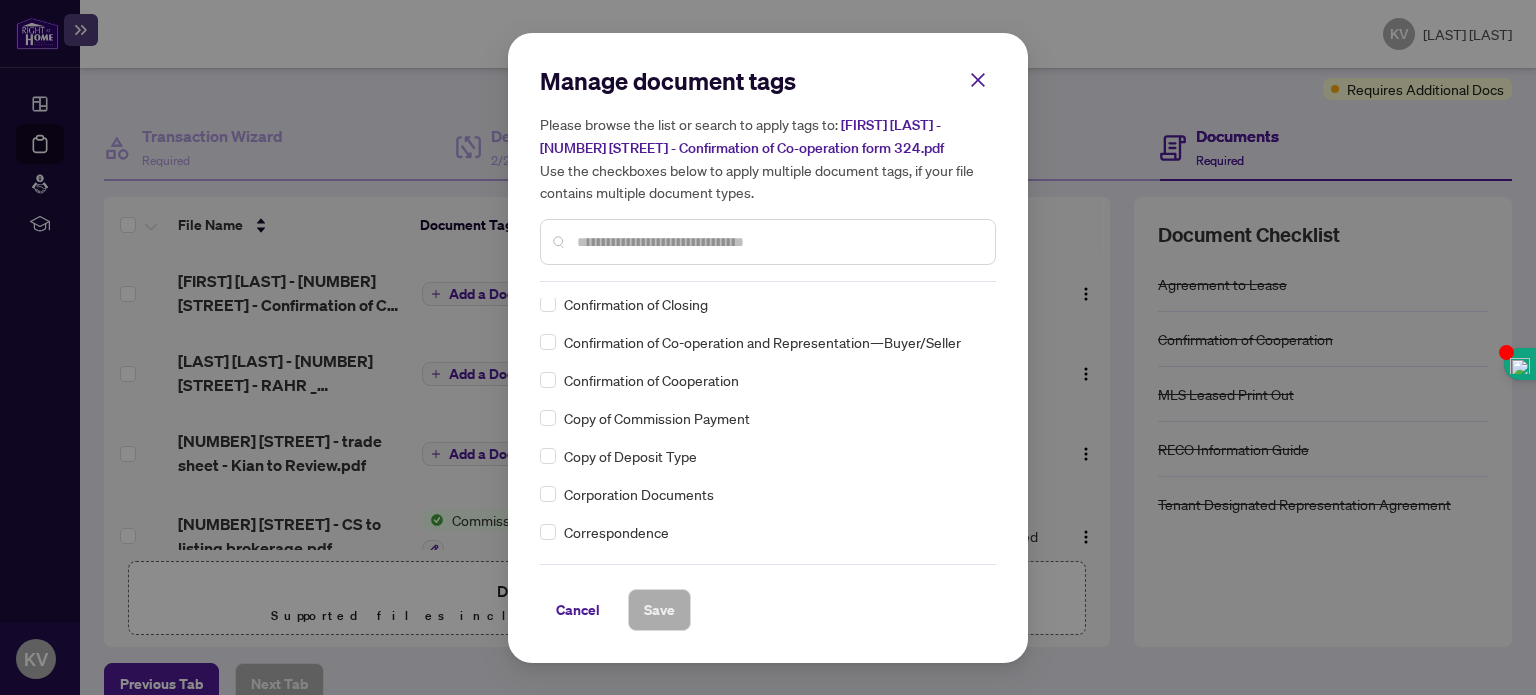 scroll, scrollTop: 347, scrollLeft: 0, axis: vertical 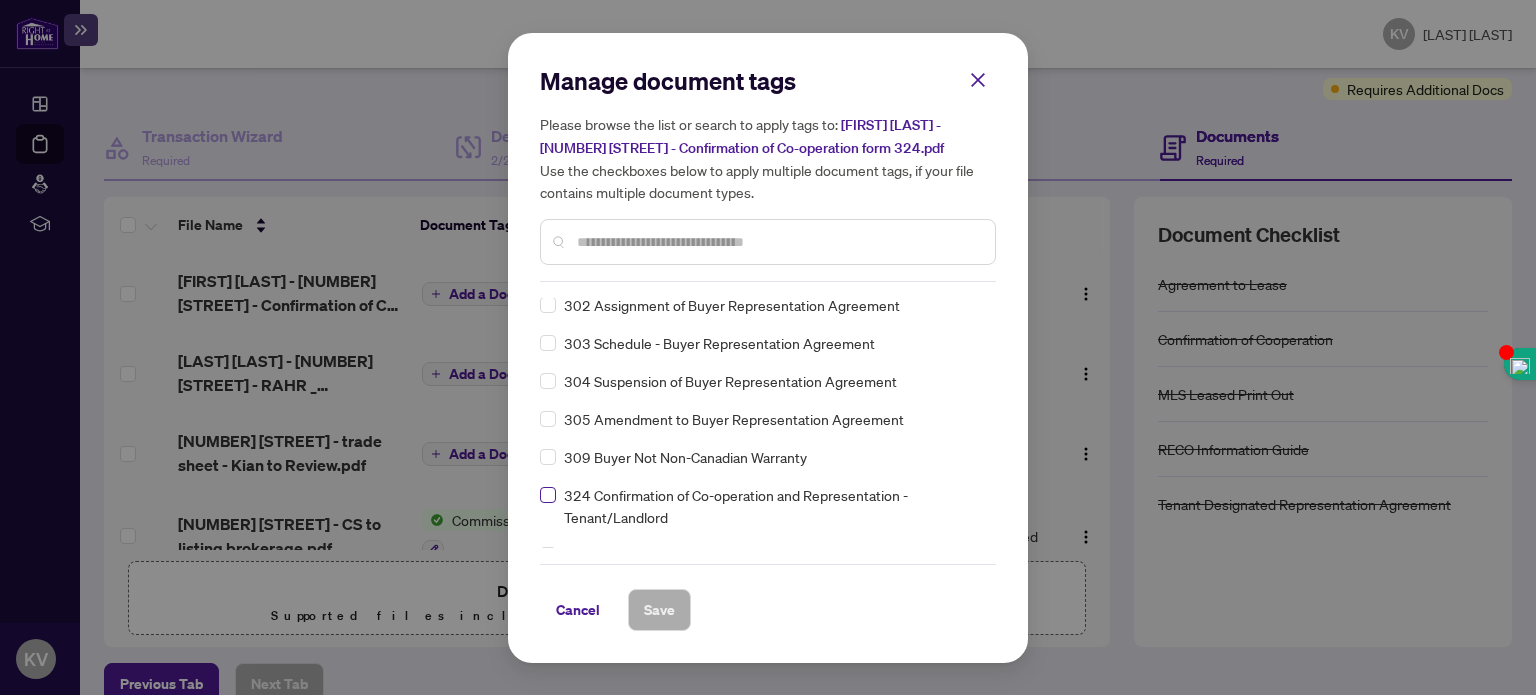 click at bounding box center [548, 495] 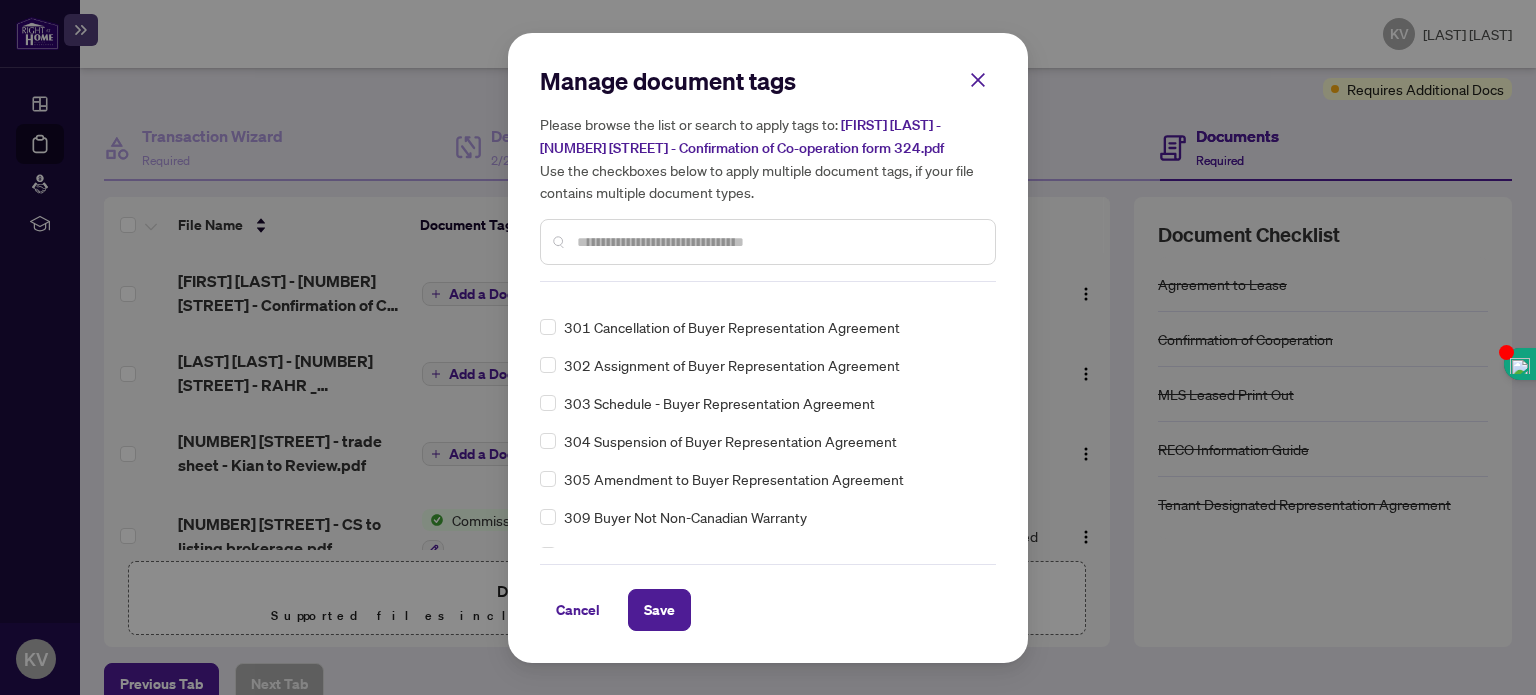 scroll, scrollTop: 0, scrollLeft: 0, axis: both 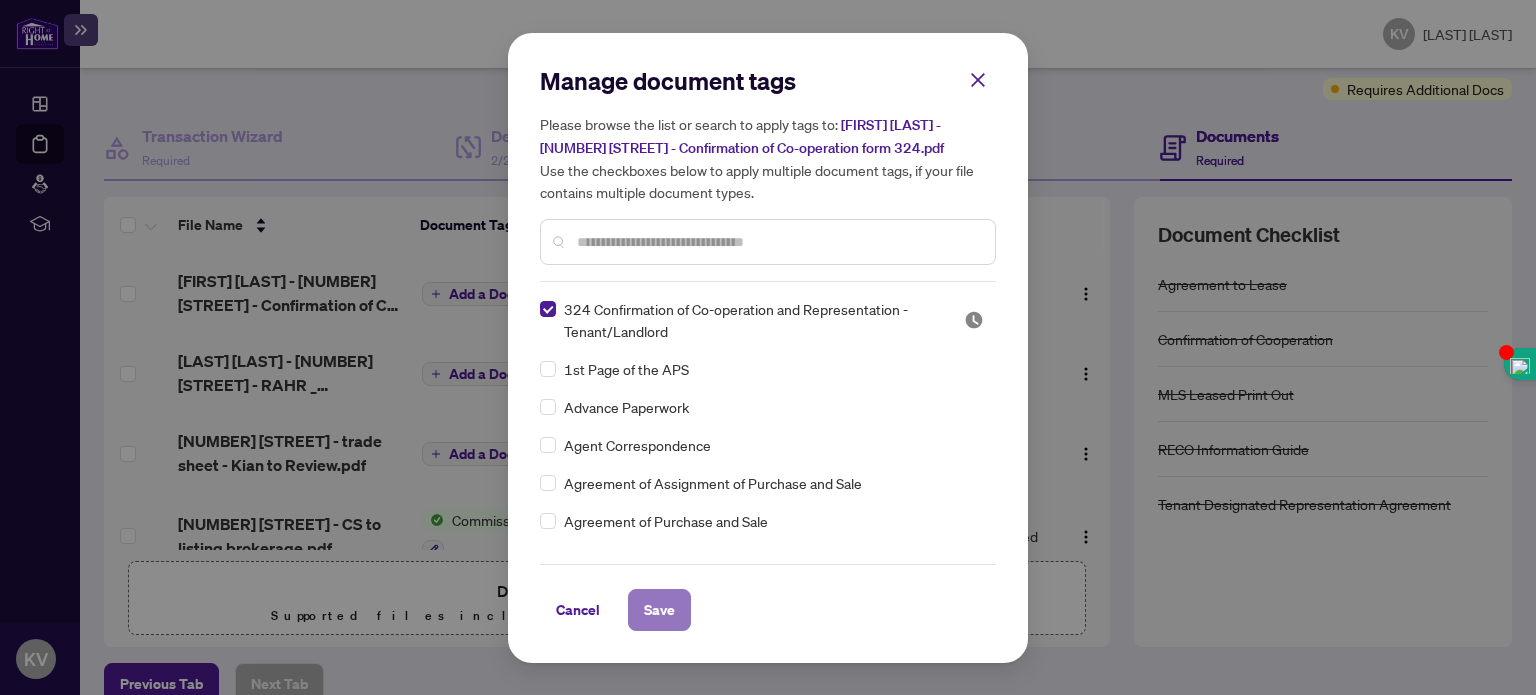 click on "Save" at bounding box center [659, 610] 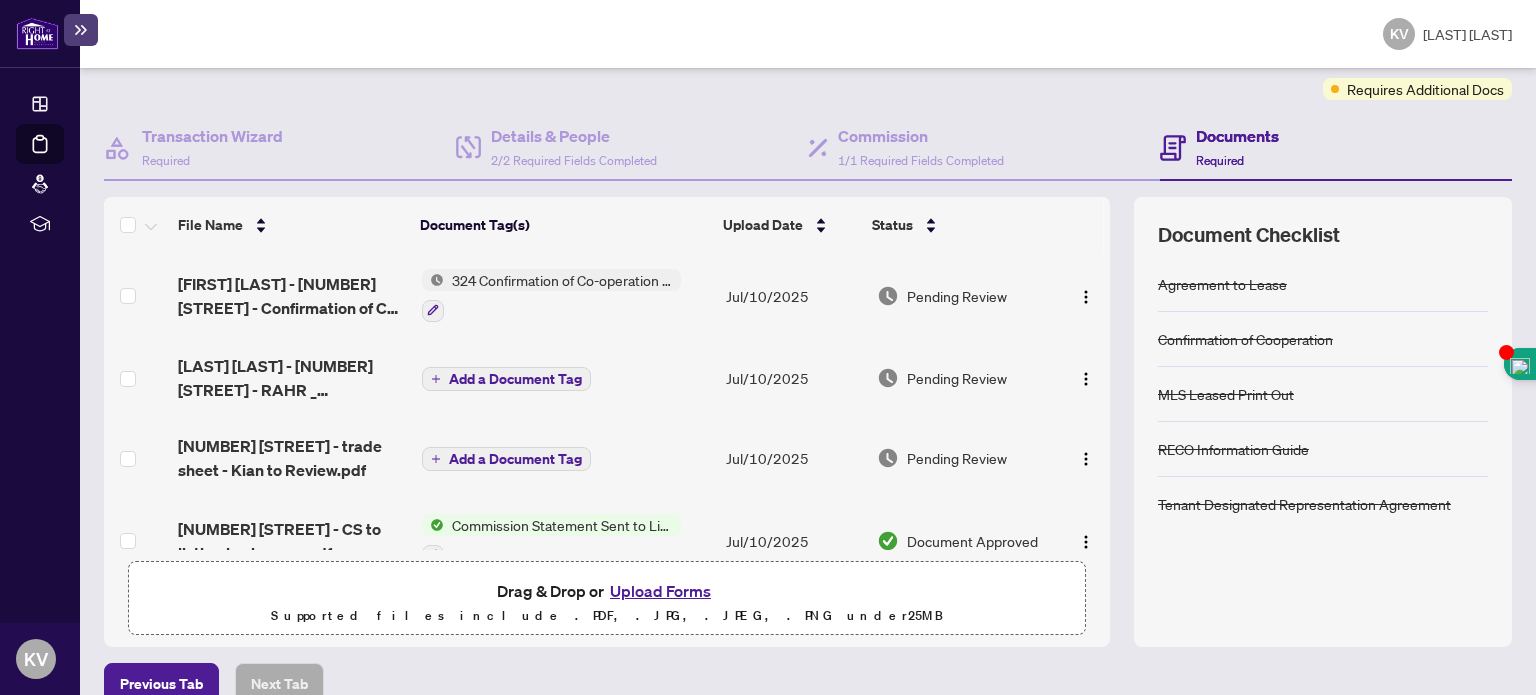 scroll, scrollTop: 192, scrollLeft: 0, axis: vertical 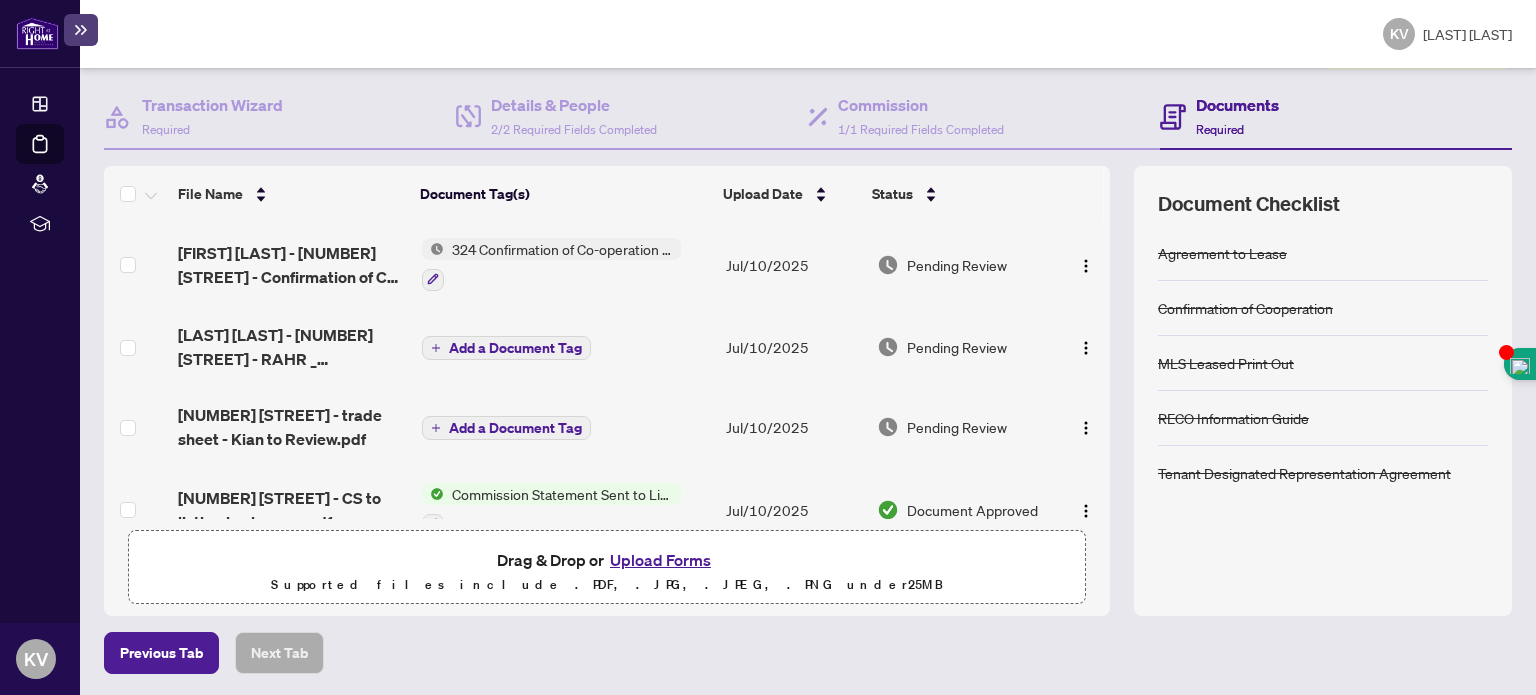 click on "Upload Forms" at bounding box center [660, 560] 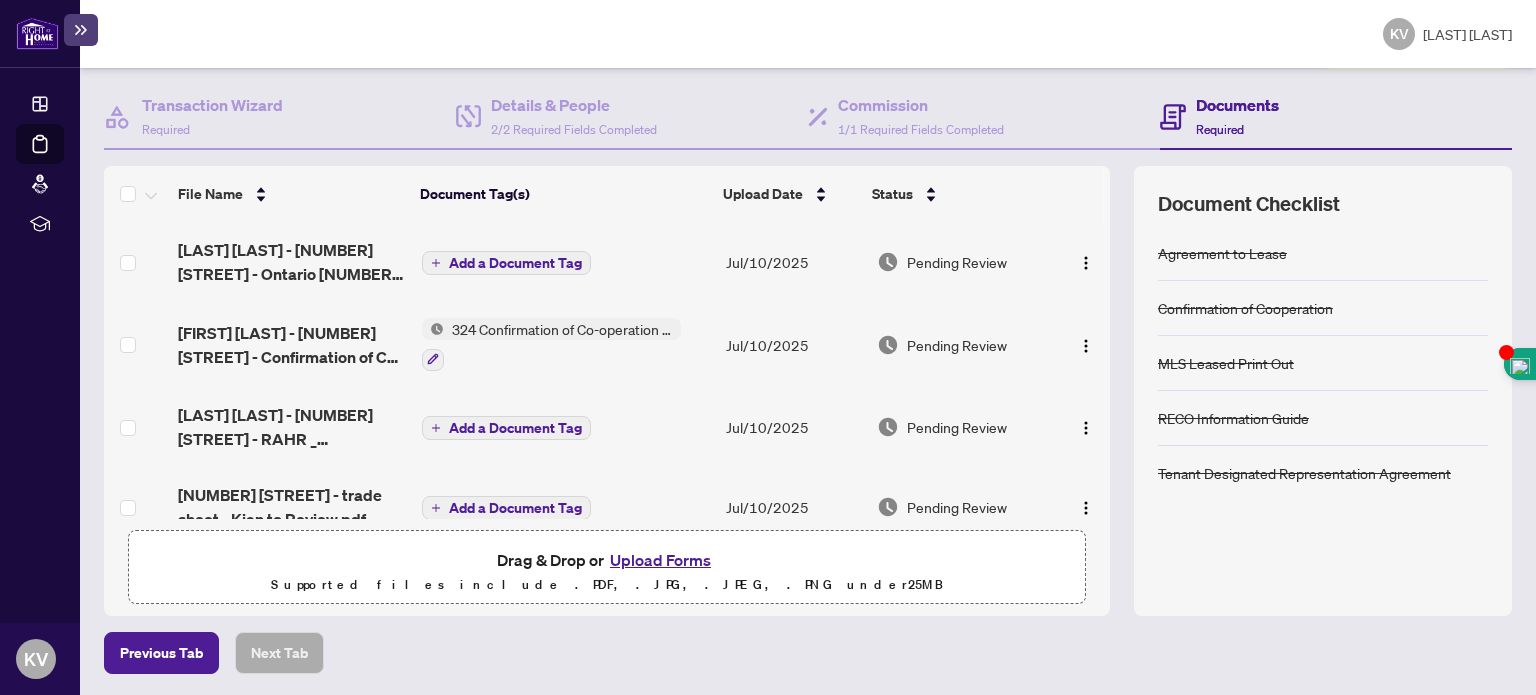 click on "Add a Document Tag" at bounding box center (515, 263) 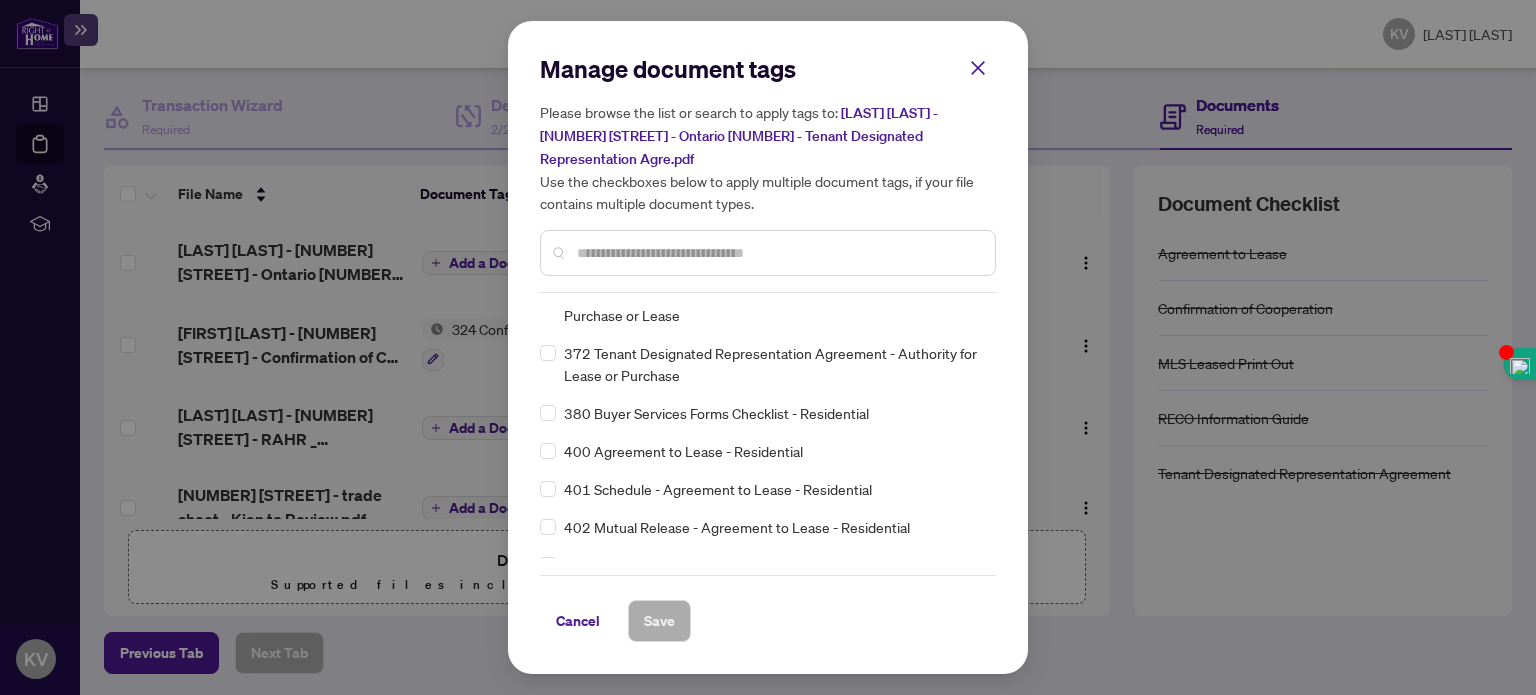 scroll, scrollTop: 9245, scrollLeft: 0, axis: vertical 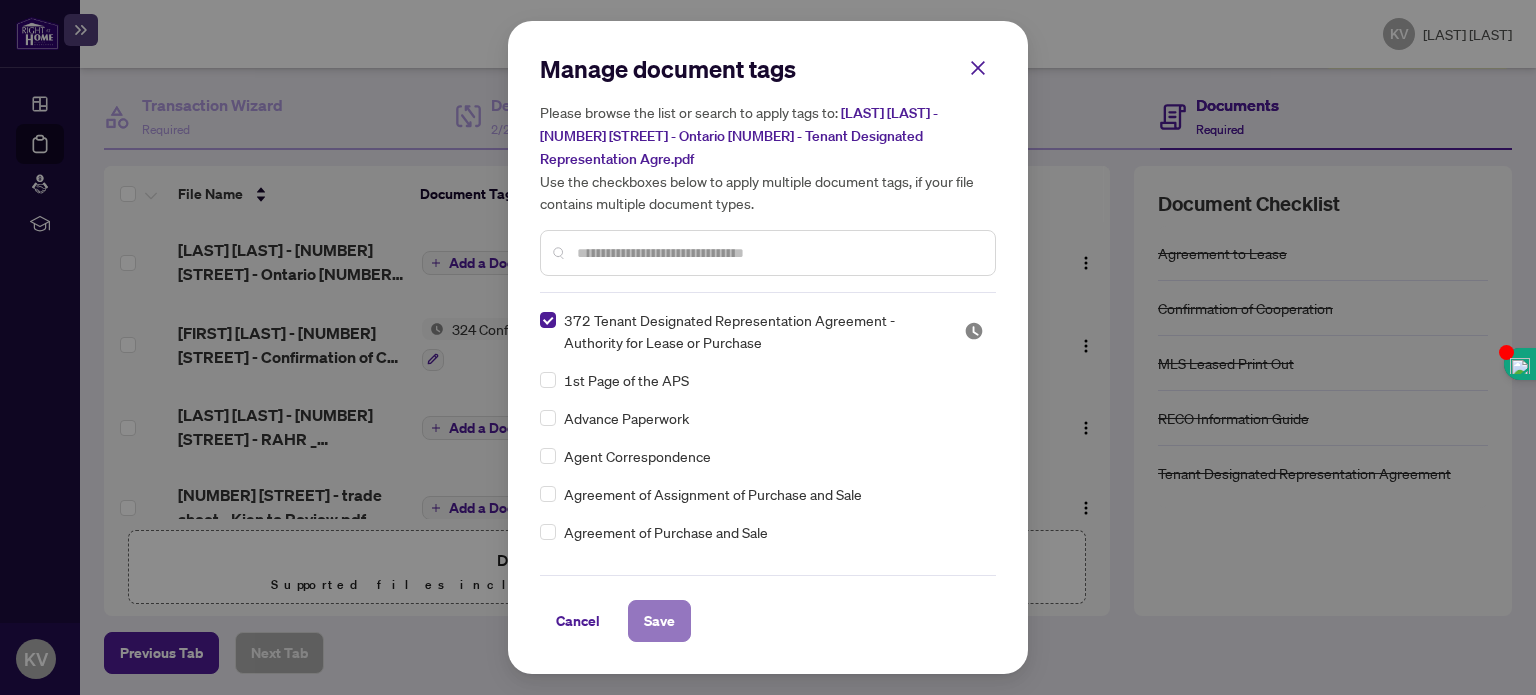 click on "Save" at bounding box center (659, 621) 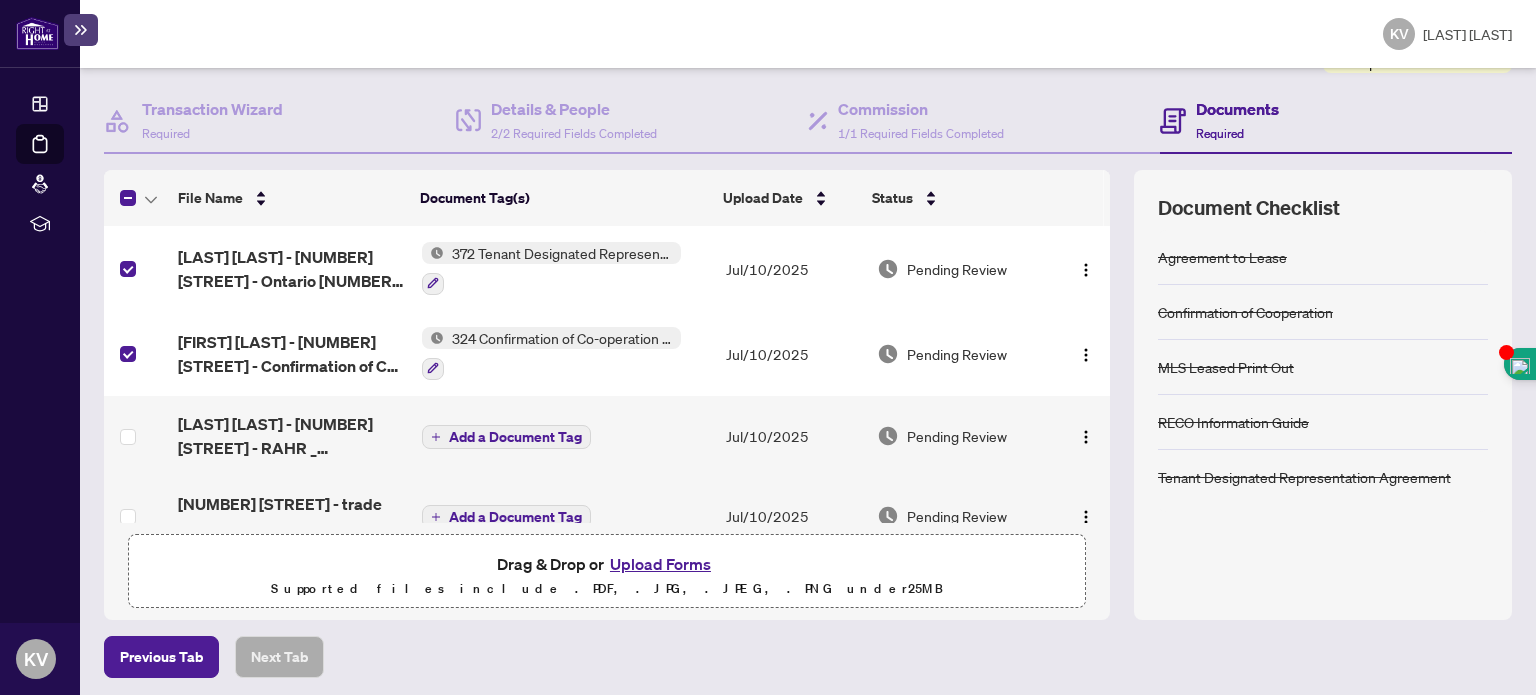 scroll, scrollTop: 192, scrollLeft: 0, axis: vertical 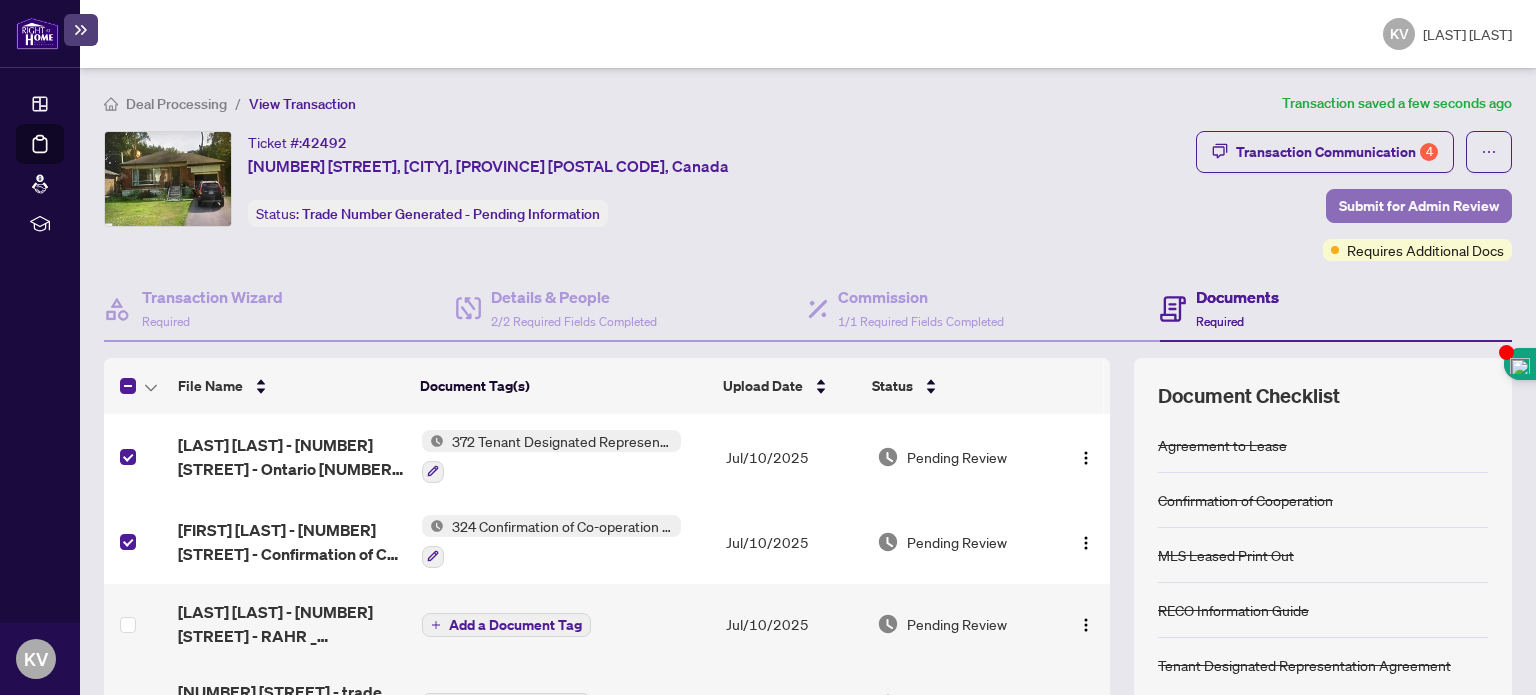 click on "Submit for Admin Review" at bounding box center [1419, 206] 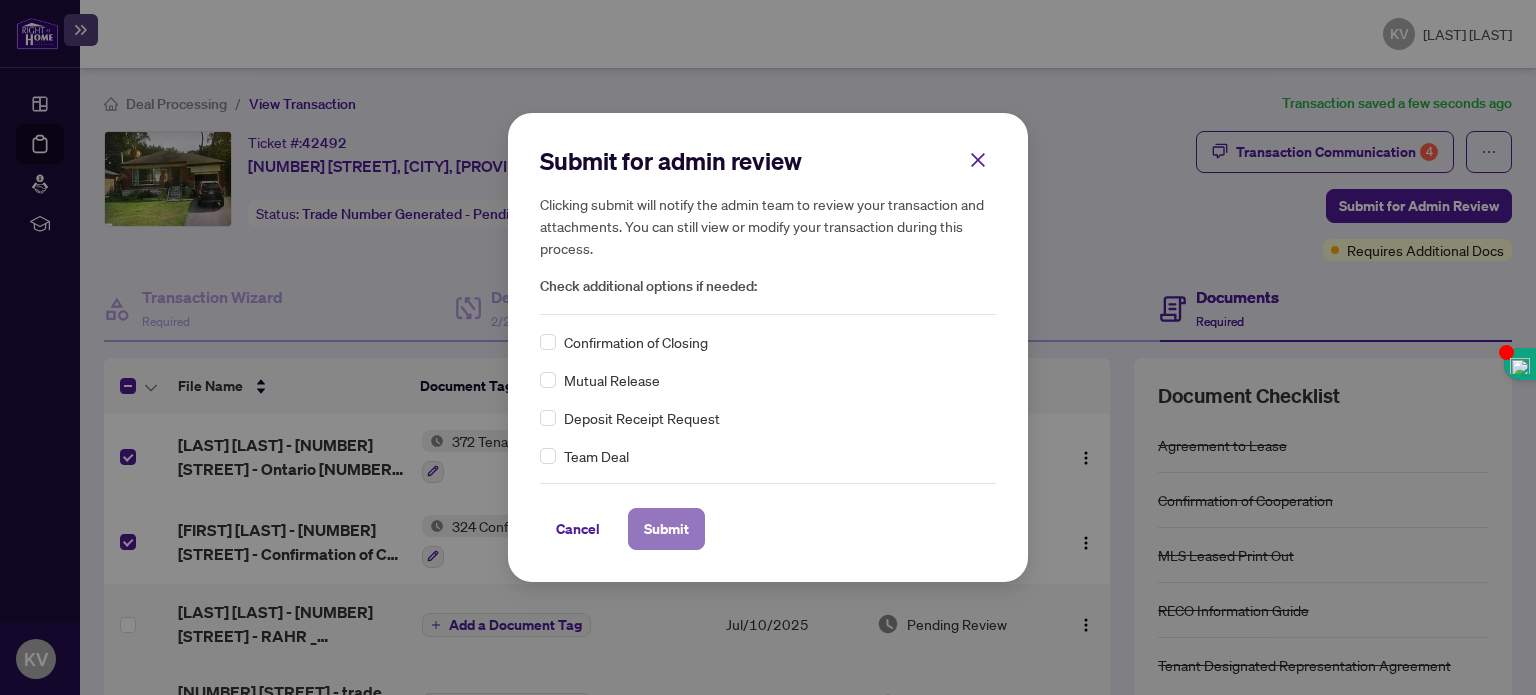 click on "Submit" at bounding box center [666, 529] 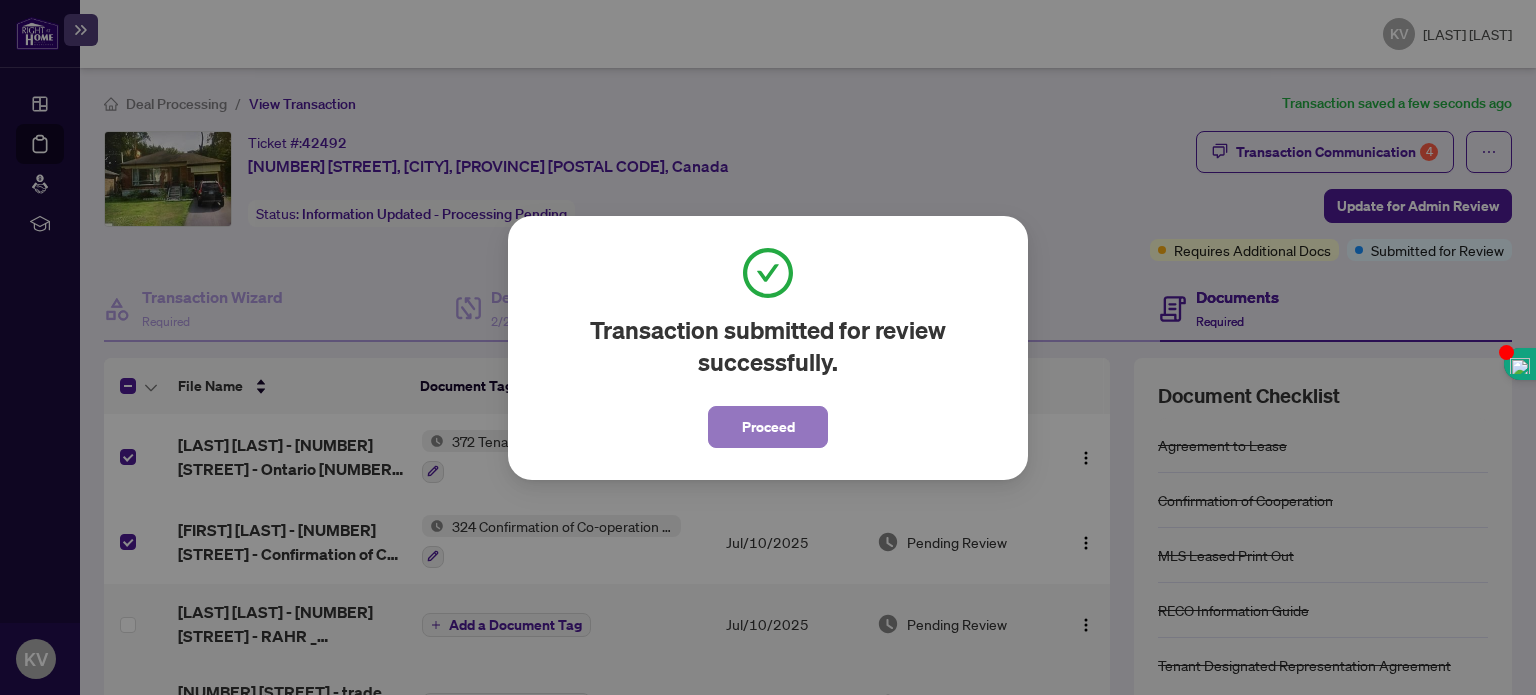 click on "Proceed" at bounding box center [768, 427] 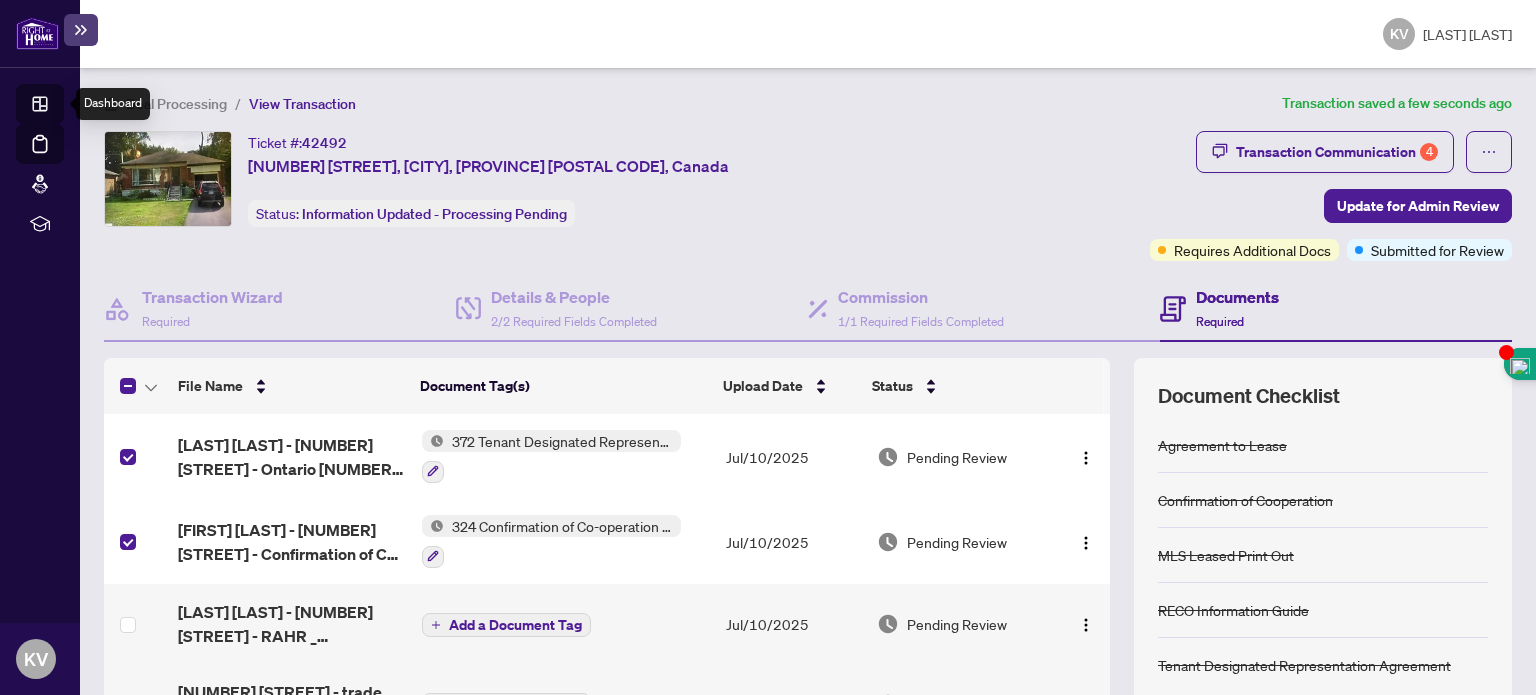 click on "Dashboard" at bounding box center (62, 107) 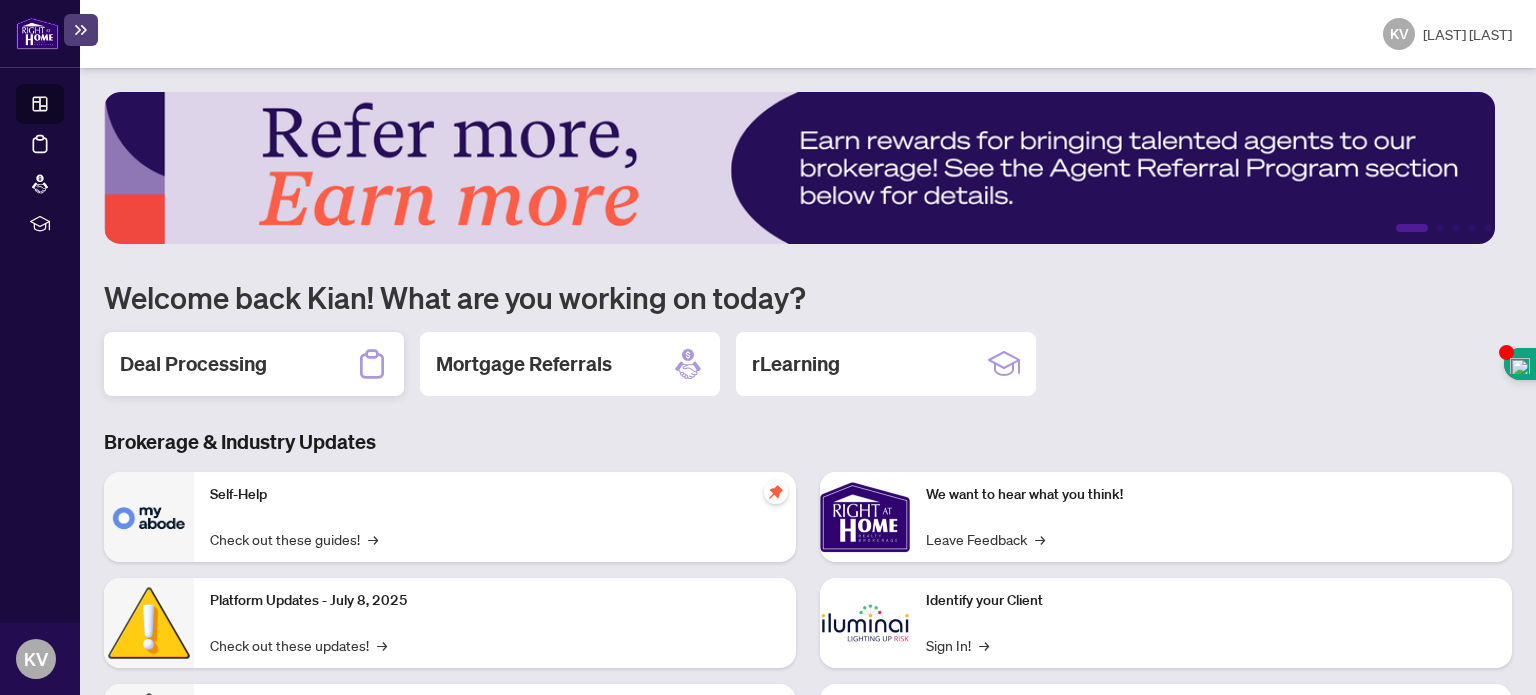 click on "Deal Processing" at bounding box center [254, 364] 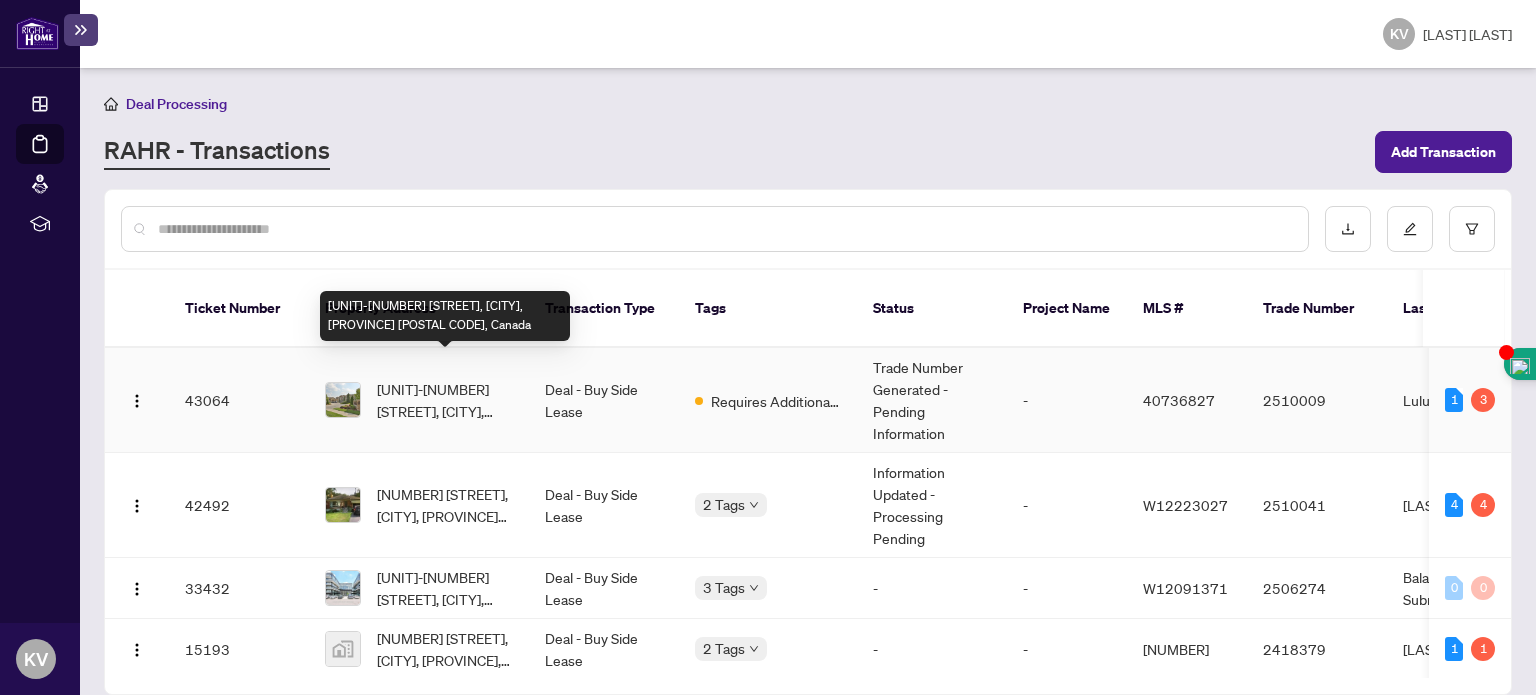 click on "[UNIT]-[NUMBER] [STREET], [CITY], [PROVINCE] [POSTAL CODE], Canada" at bounding box center [445, 400] 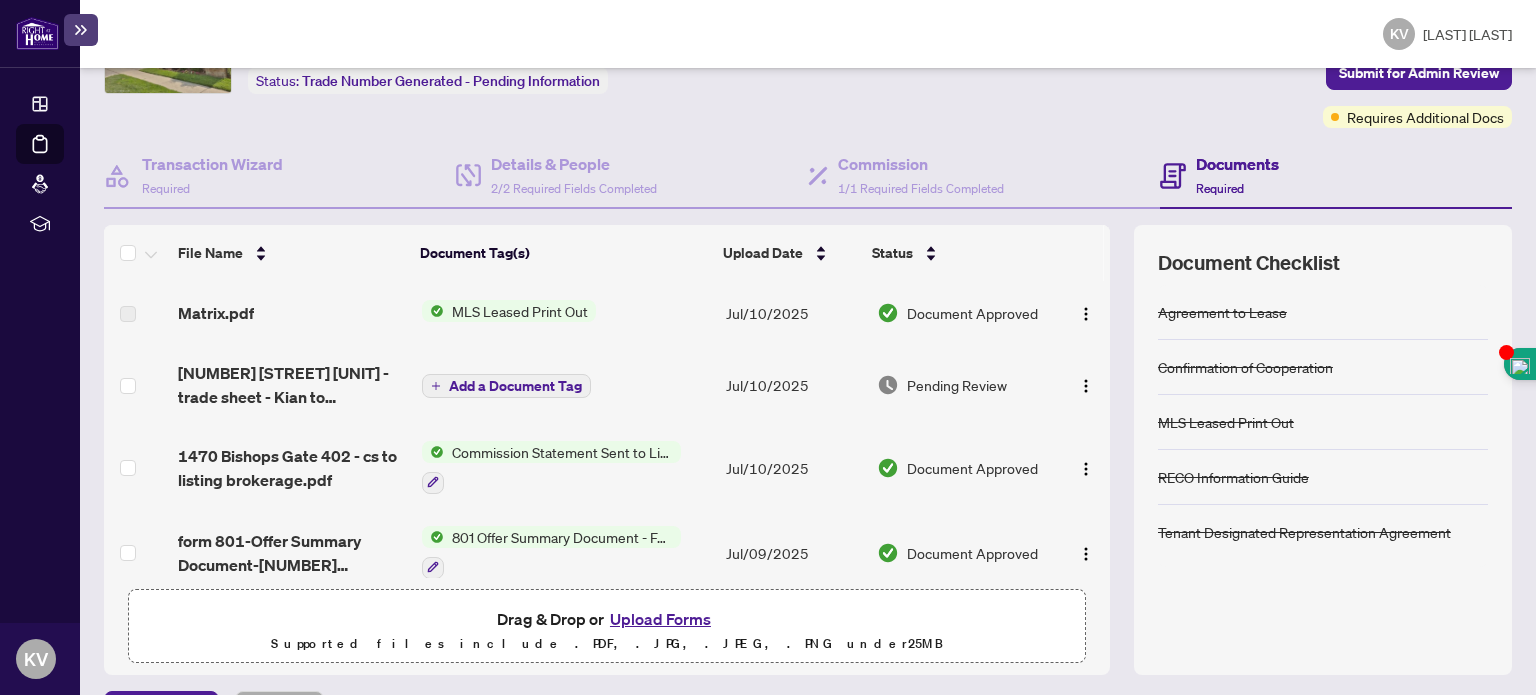 scroll, scrollTop: 139, scrollLeft: 0, axis: vertical 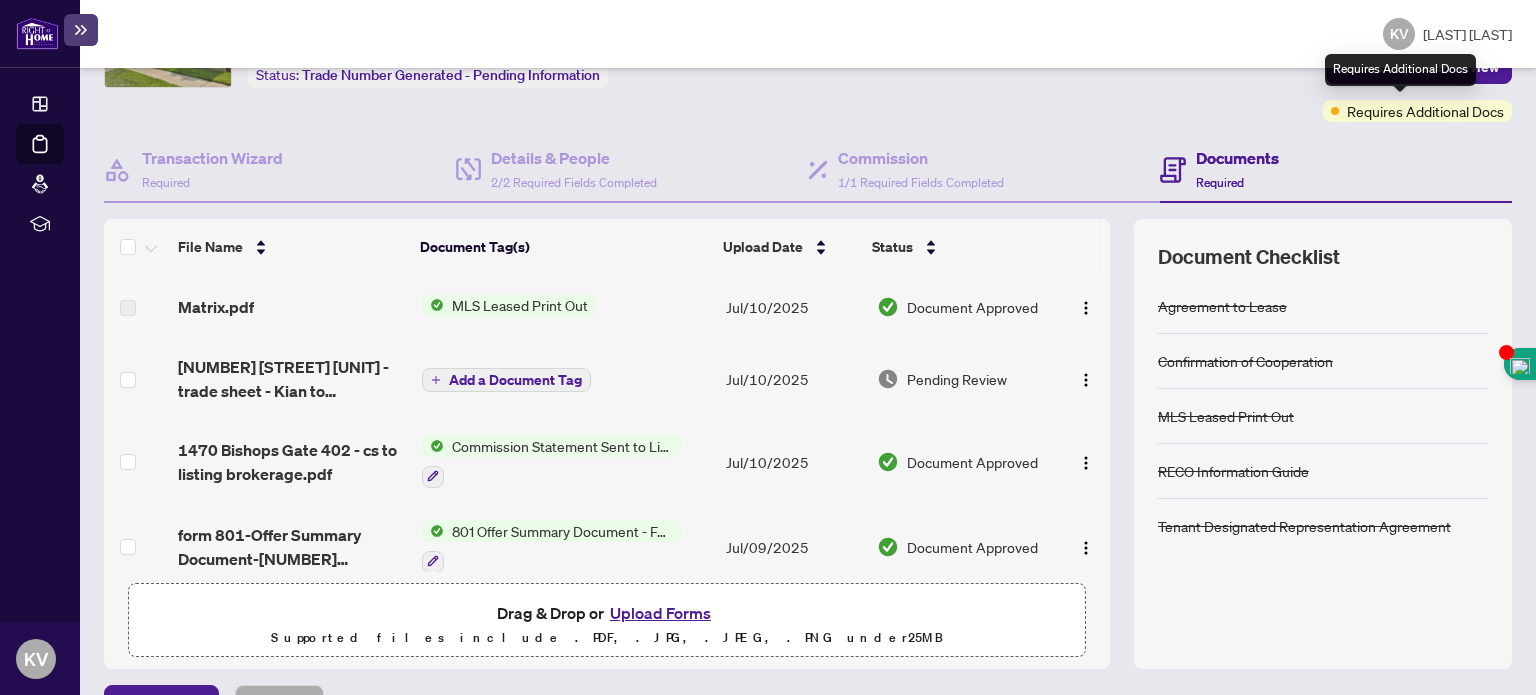 click on "Requires Additional Docs" at bounding box center [1425, 111] 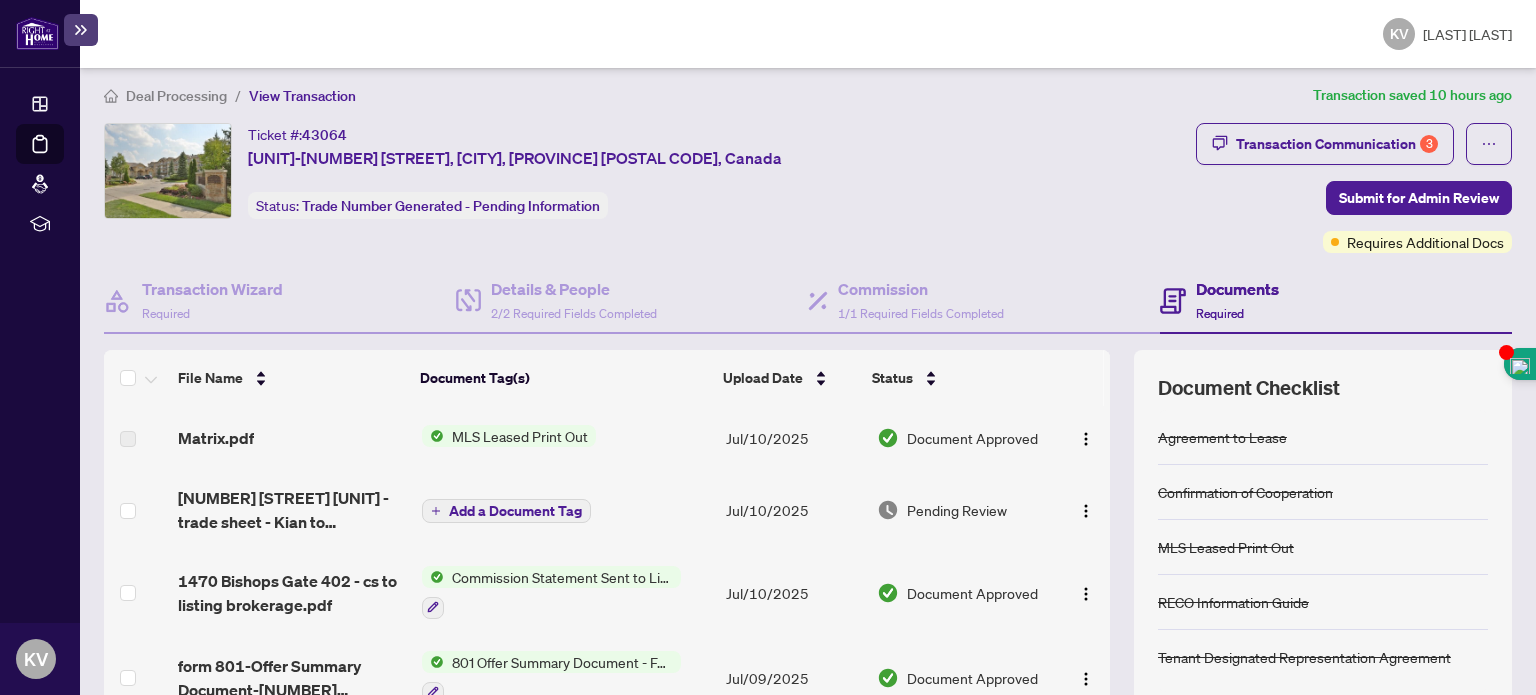 scroll, scrollTop: 3, scrollLeft: 0, axis: vertical 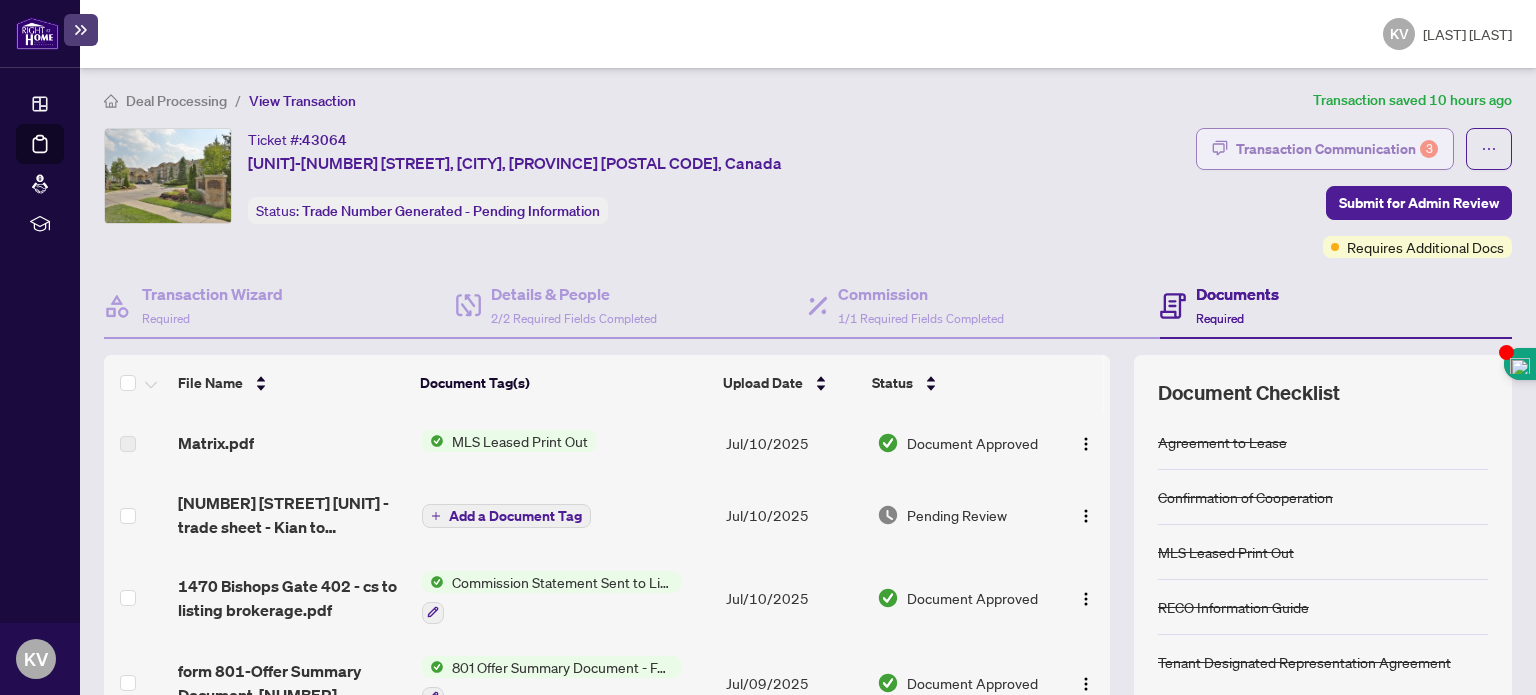 click on "Transaction Communication 3" at bounding box center (1337, 149) 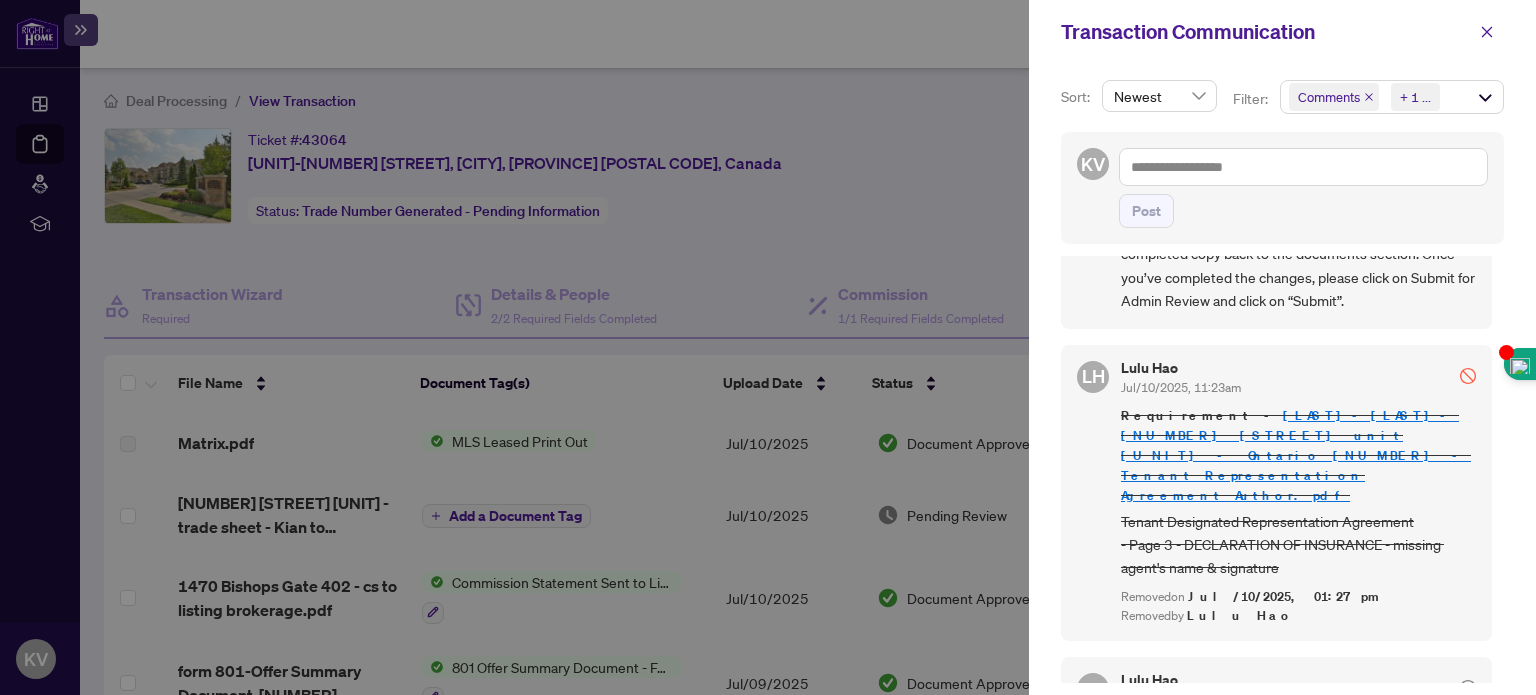 scroll, scrollTop: 697, scrollLeft: 0, axis: vertical 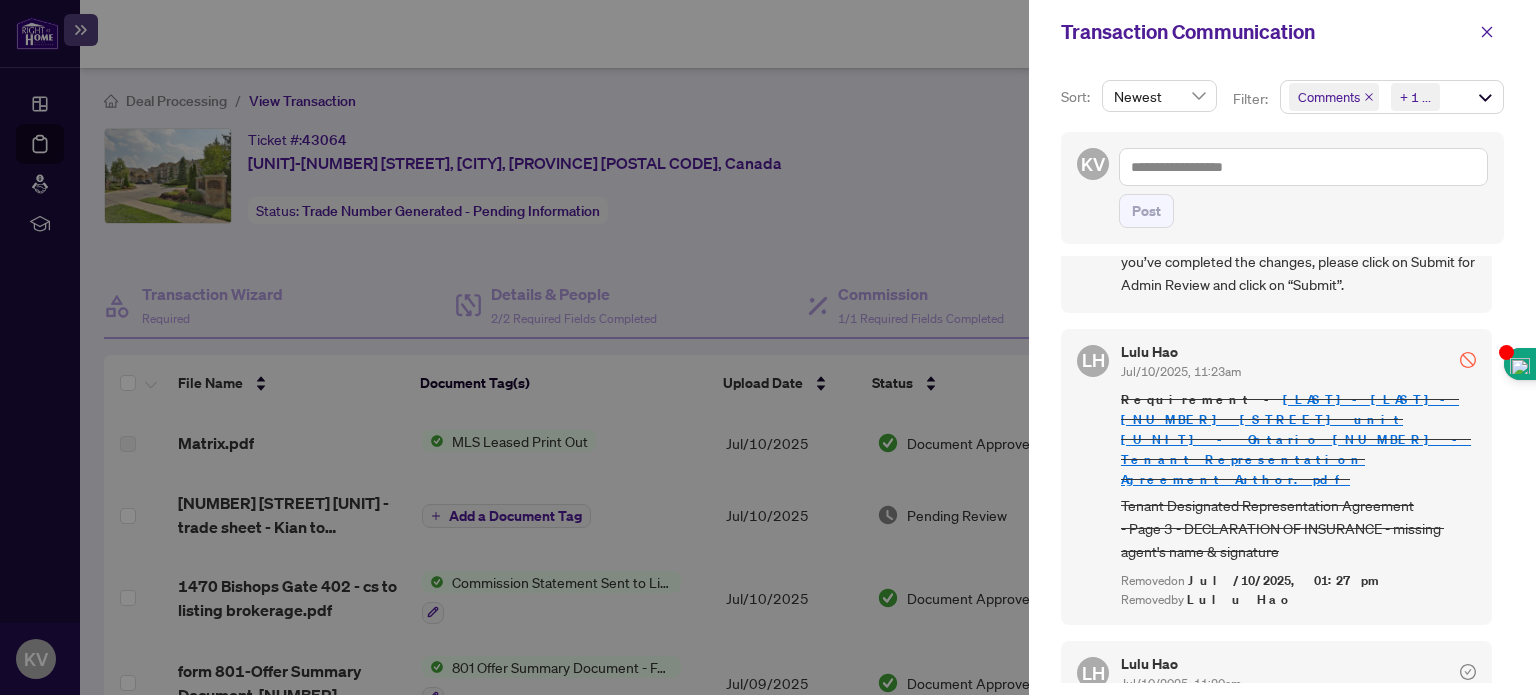 click on "form 324 confirmation of Co-Operation- 1470 Bishops Gate 402.pdf" at bounding box center (1297, 732) 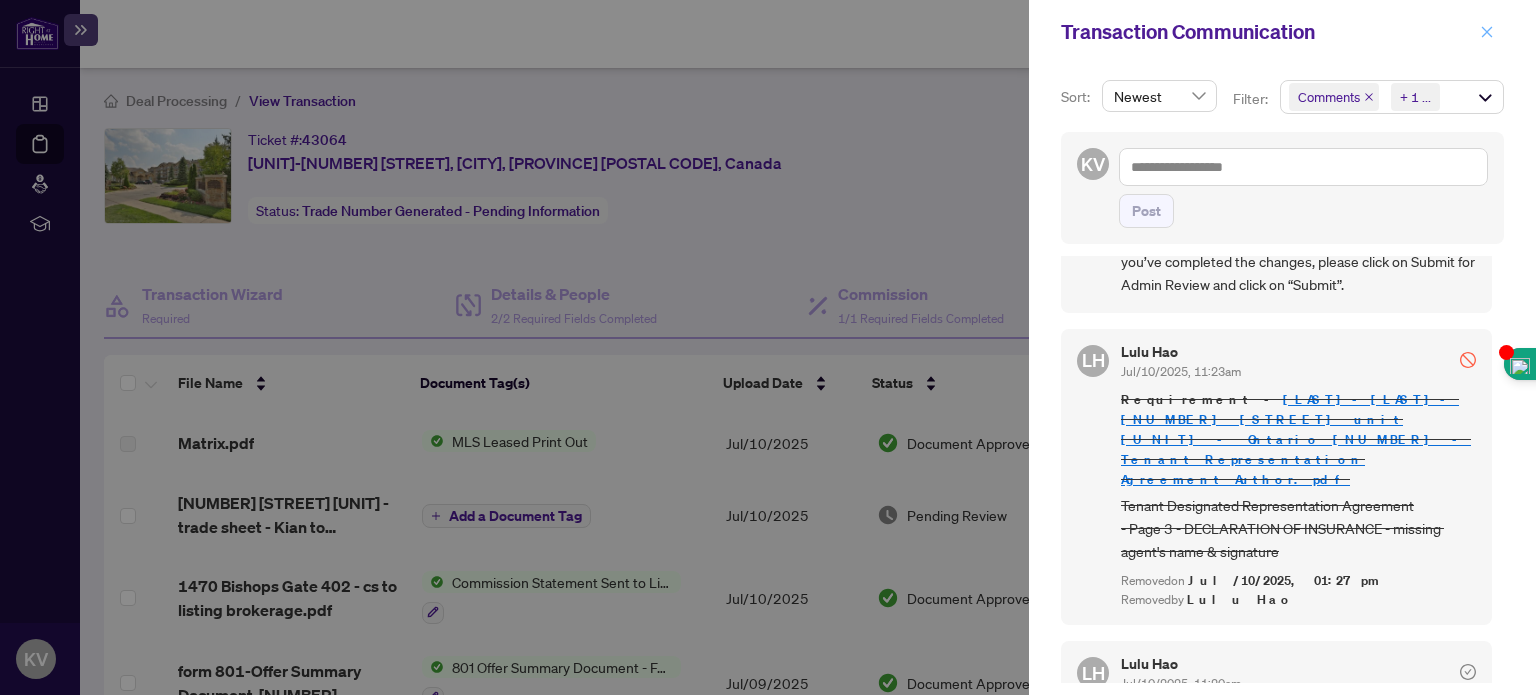 click 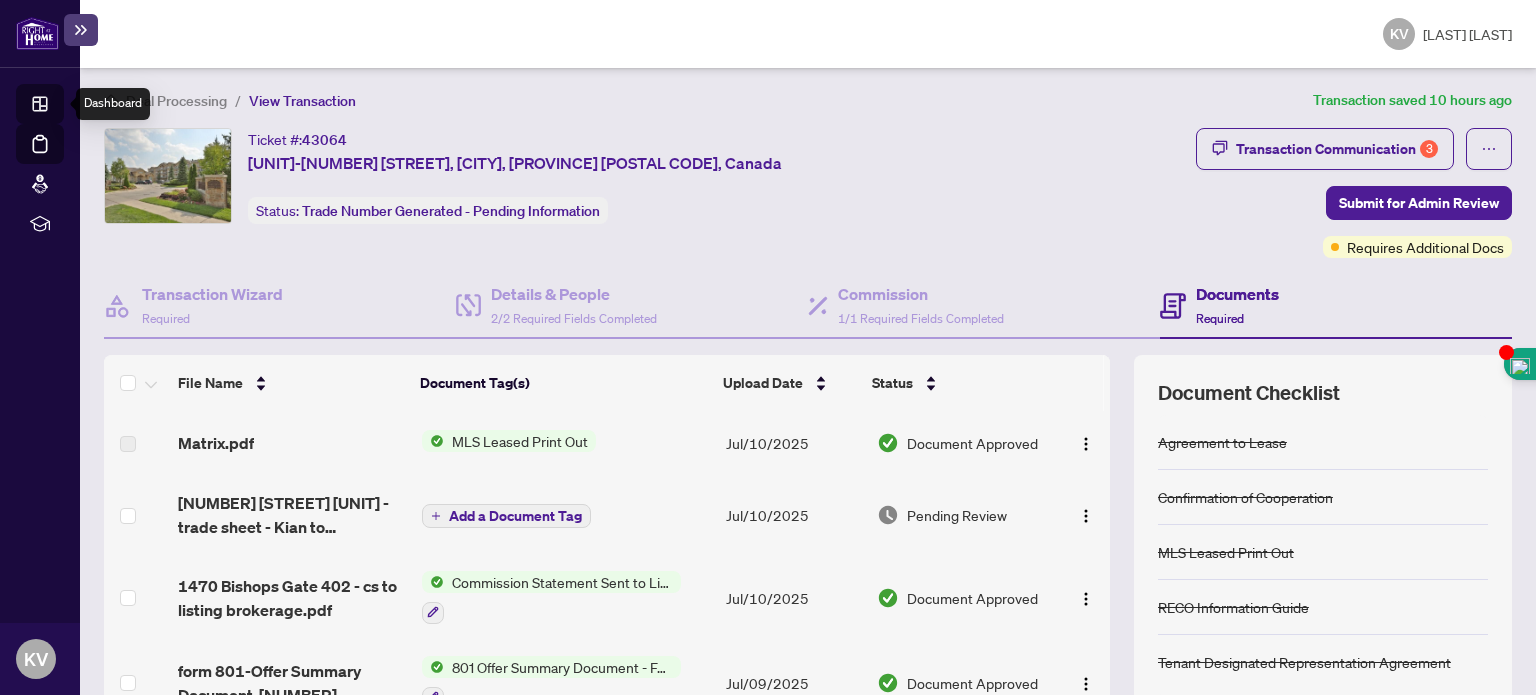 click on "Dashboard" at bounding box center (62, 107) 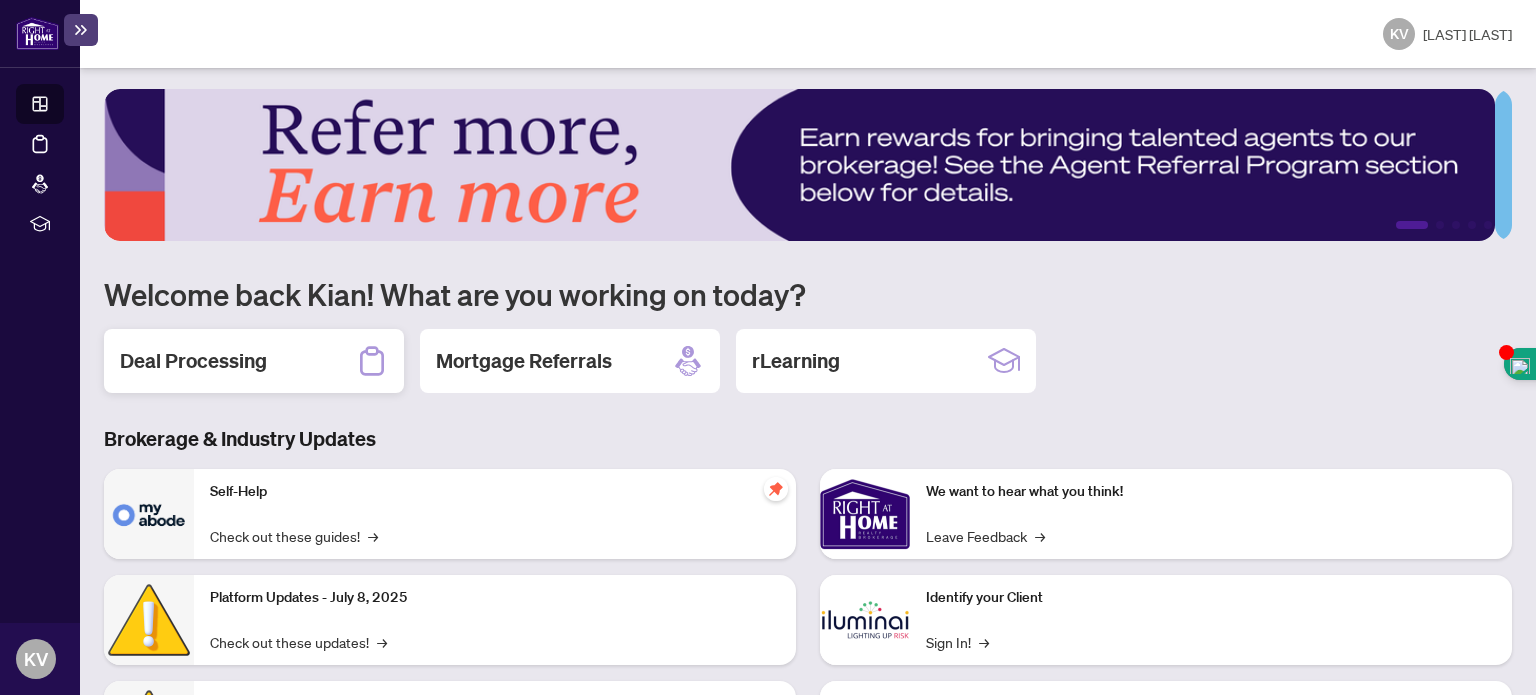 click on "Deal Processing" at bounding box center (193, 361) 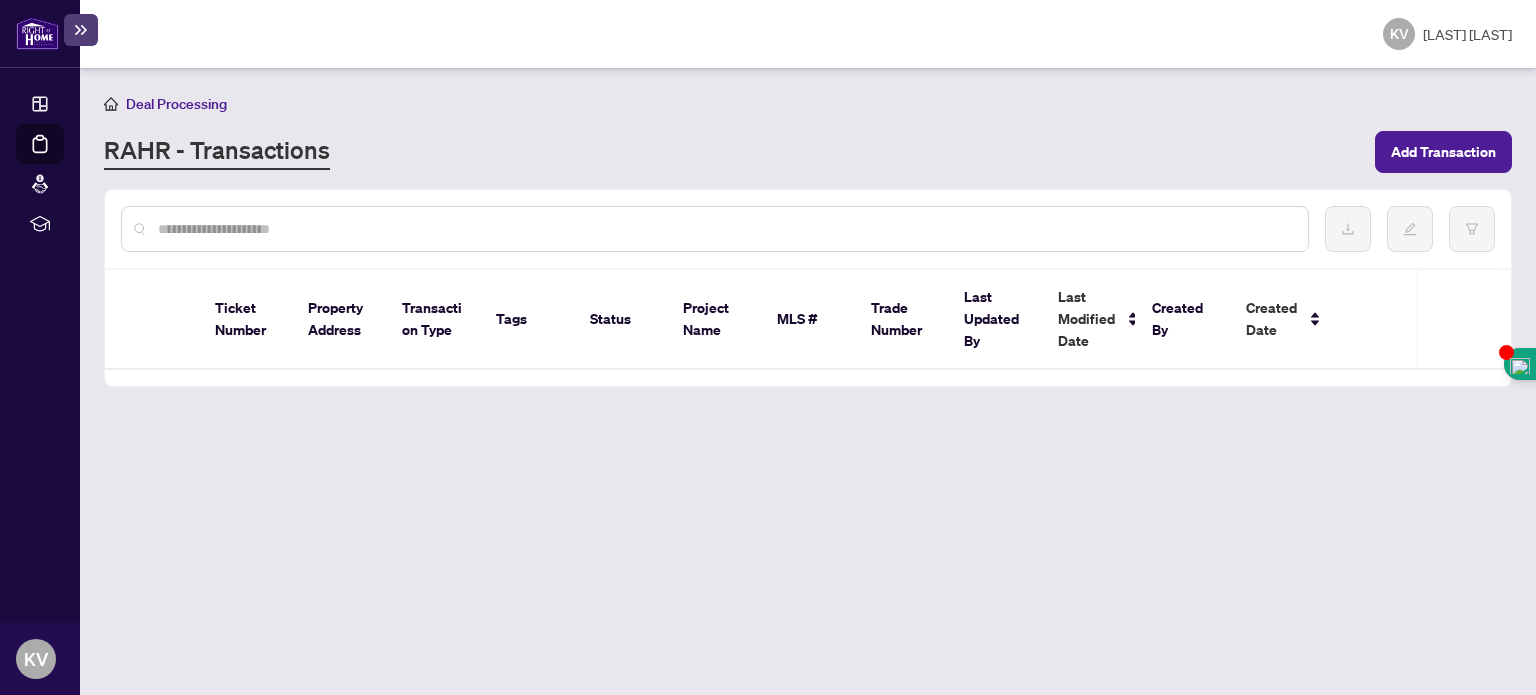 scroll, scrollTop: 0, scrollLeft: 0, axis: both 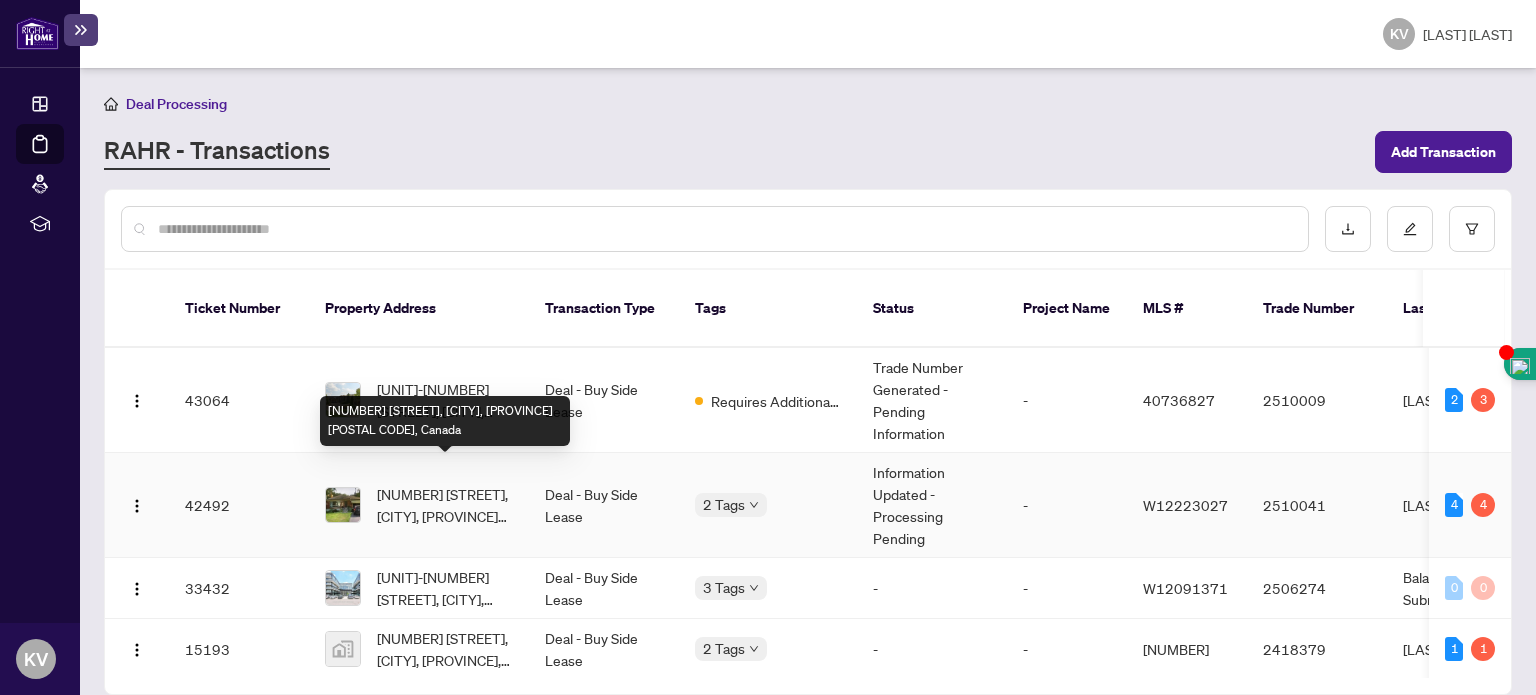 click on "[NUMBER] [STREET], [CITY], [PROVINCE] [POSTAL CODE], Canada" at bounding box center (445, 505) 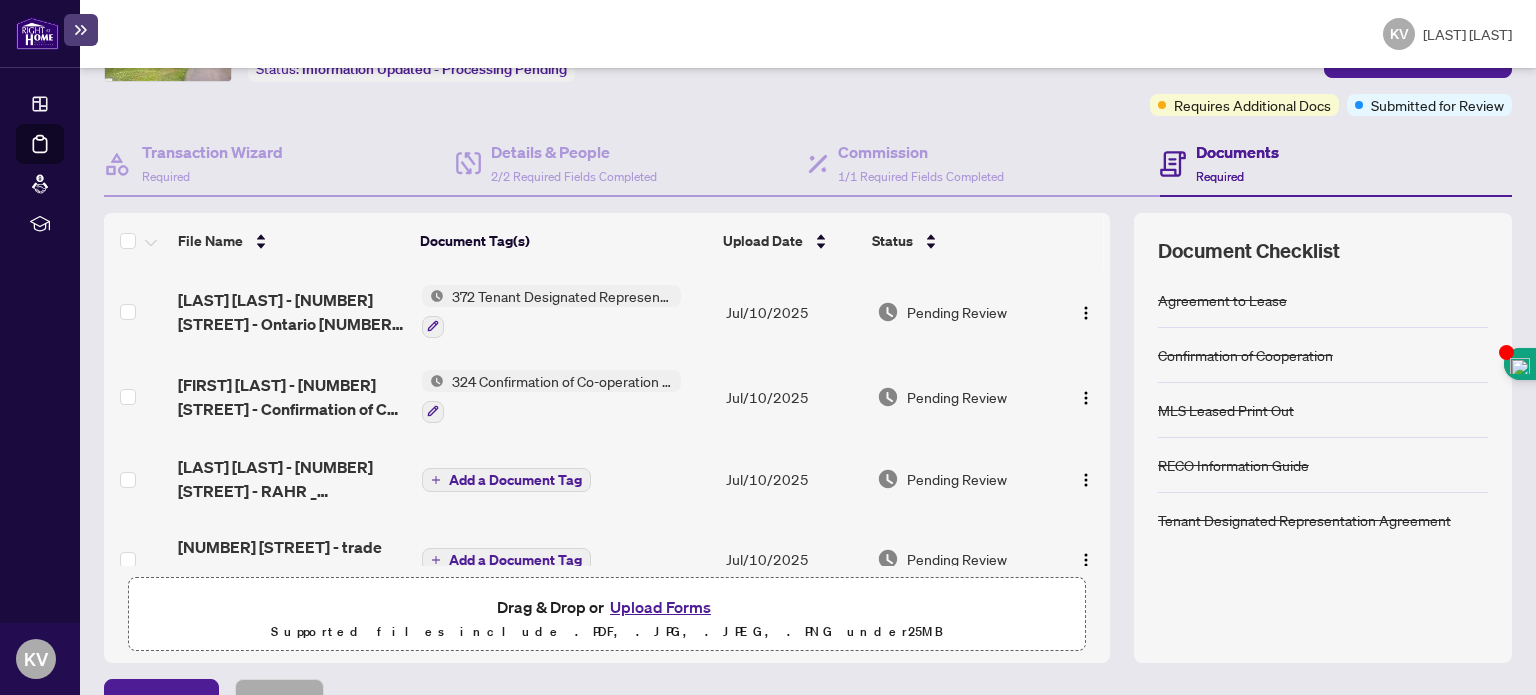 scroll, scrollTop: 192, scrollLeft: 0, axis: vertical 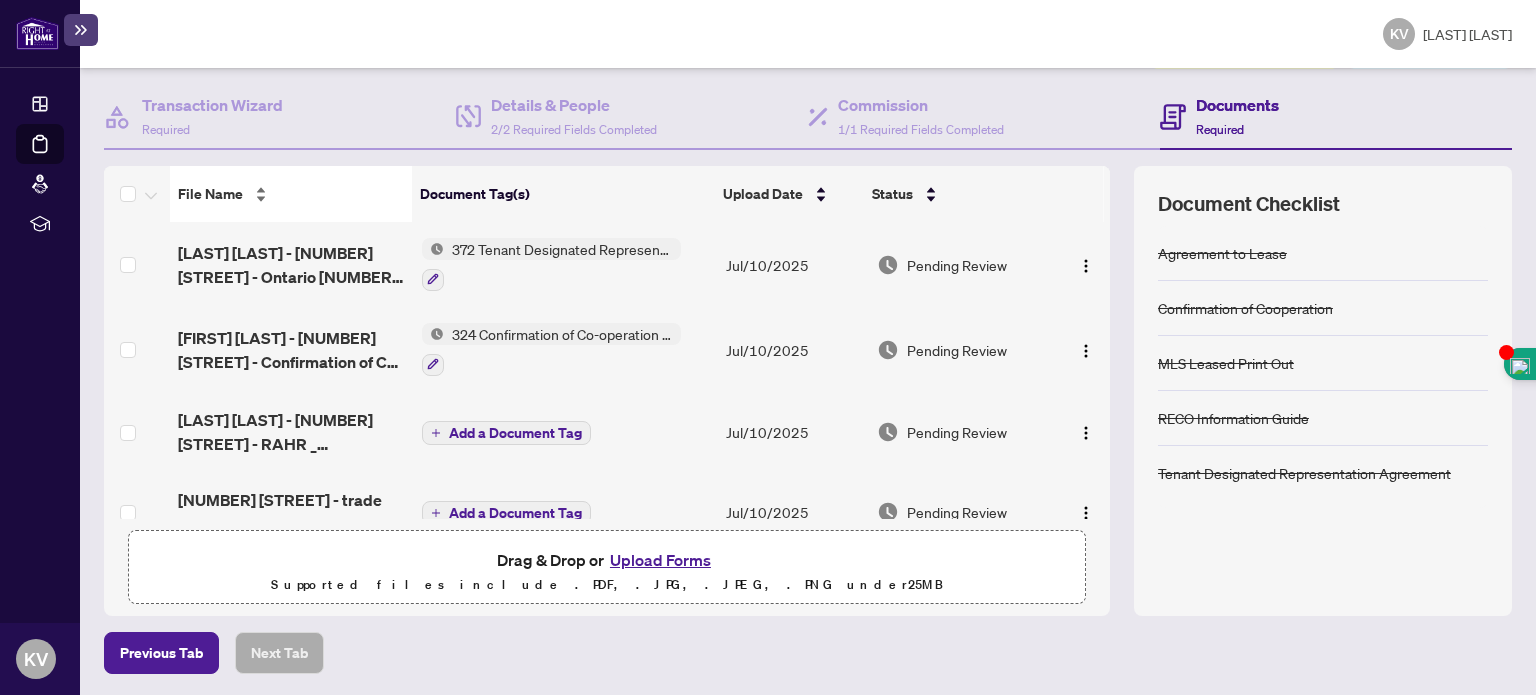 click on "File Name" at bounding box center [291, 194] 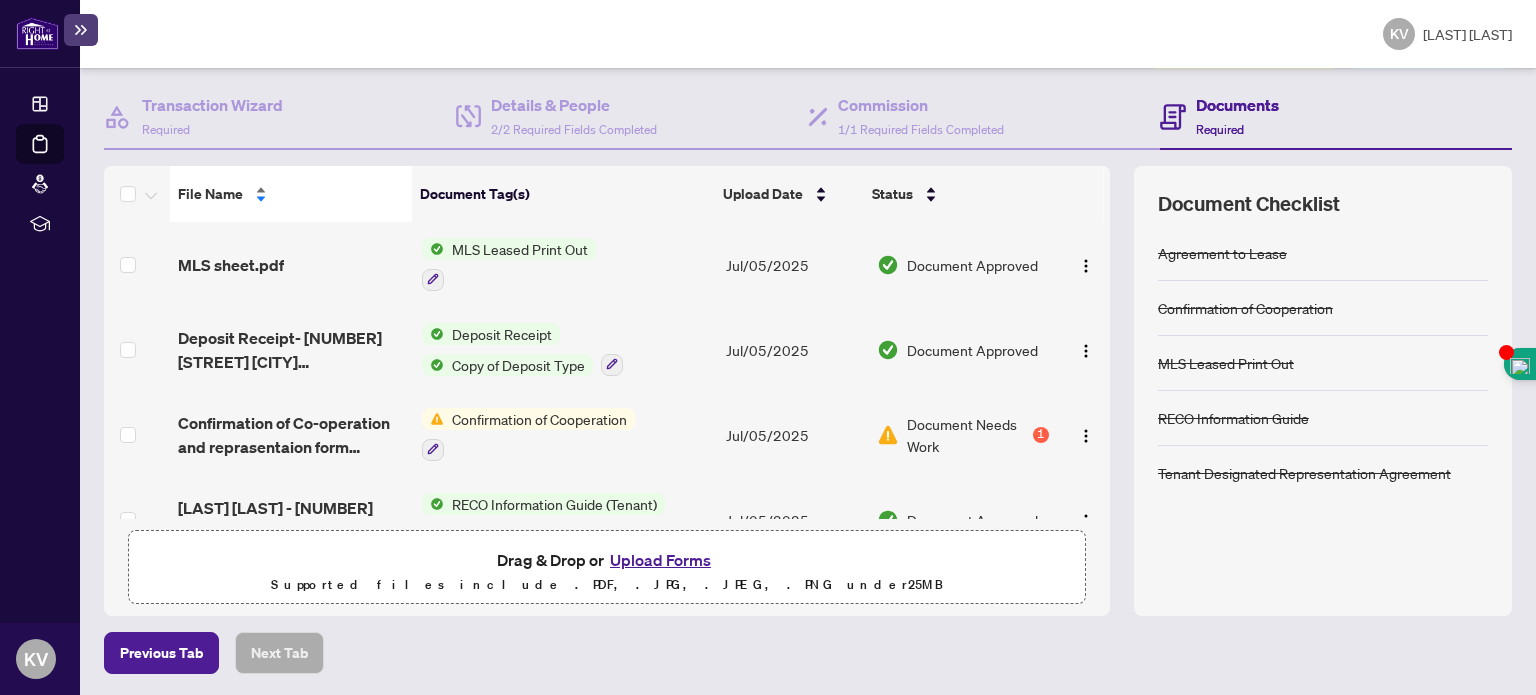 click on "File Name" at bounding box center (291, 194) 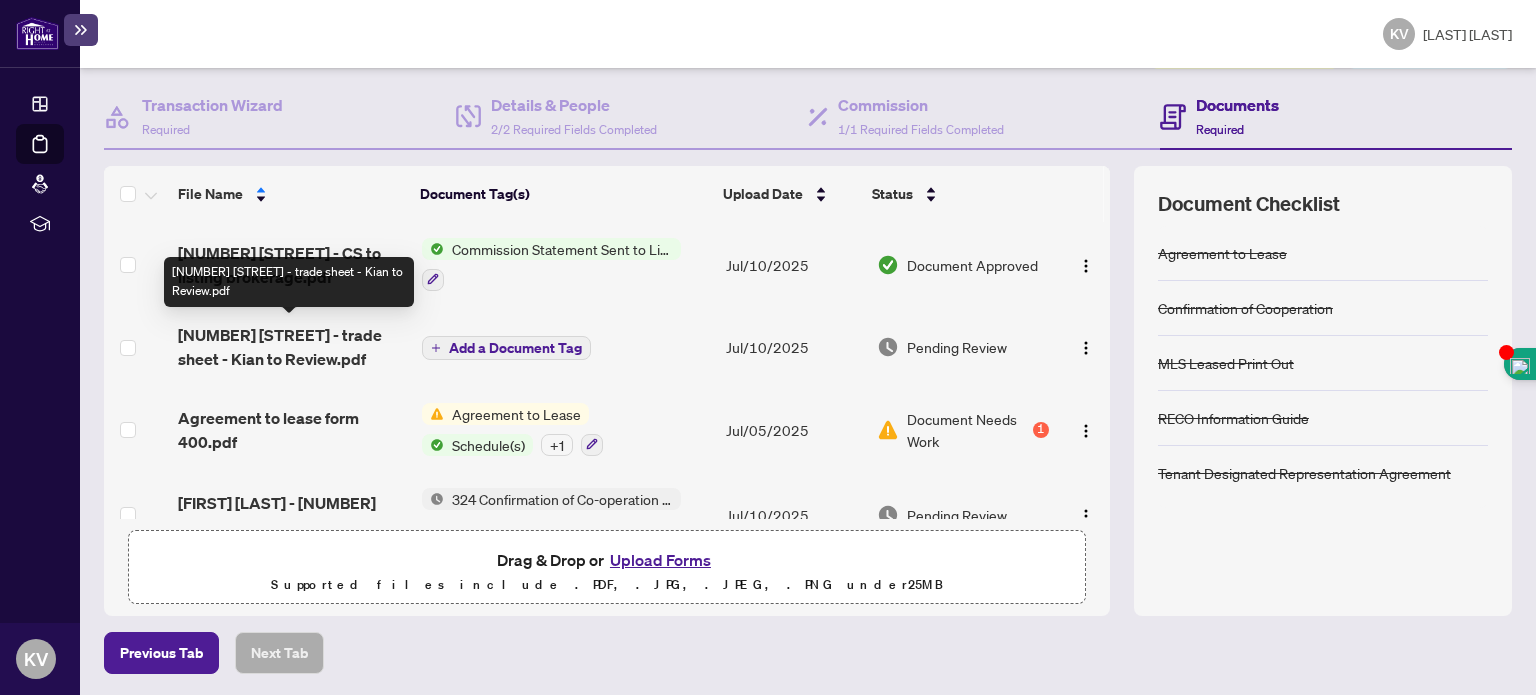click on "[NUMBER] [STREET] - trade sheet - Kian to Review.pdf" at bounding box center [291, 347] 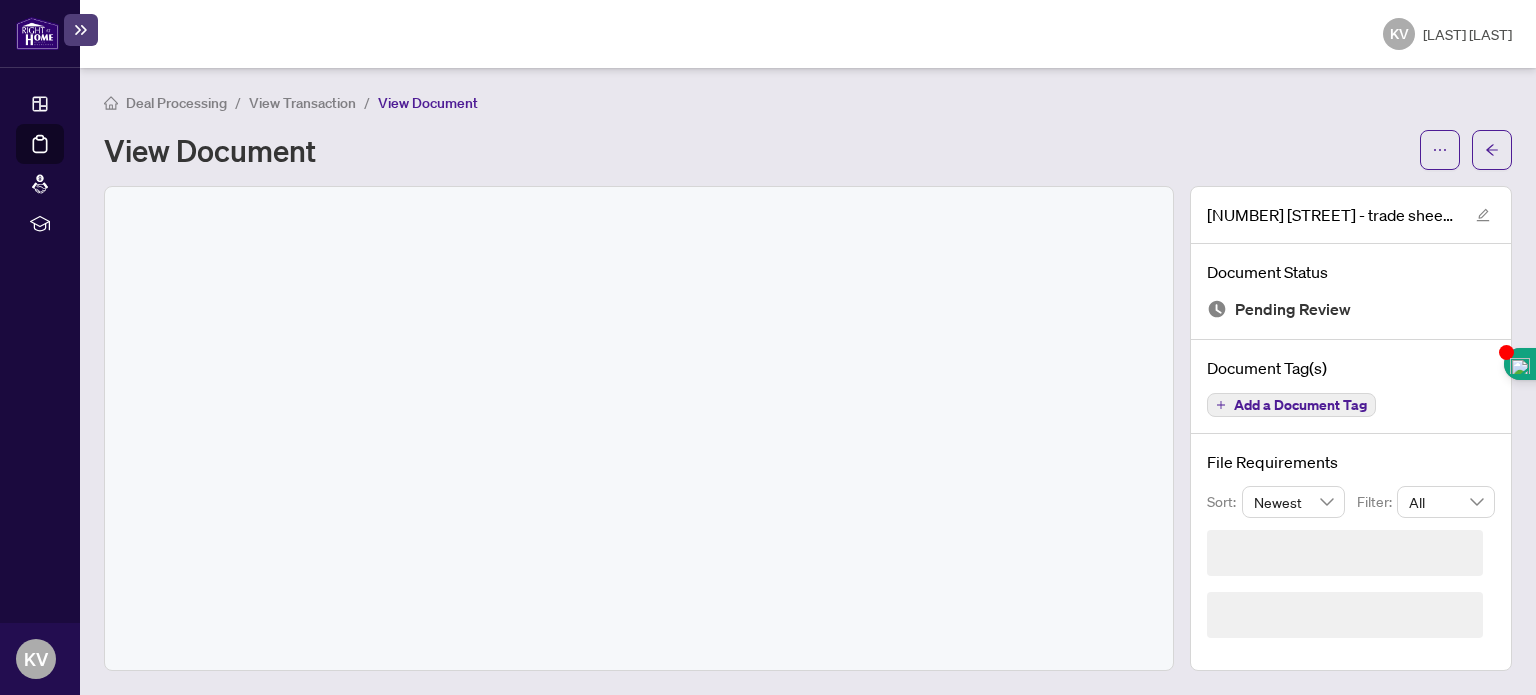 scroll, scrollTop: 0, scrollLeft: 0, axis: both 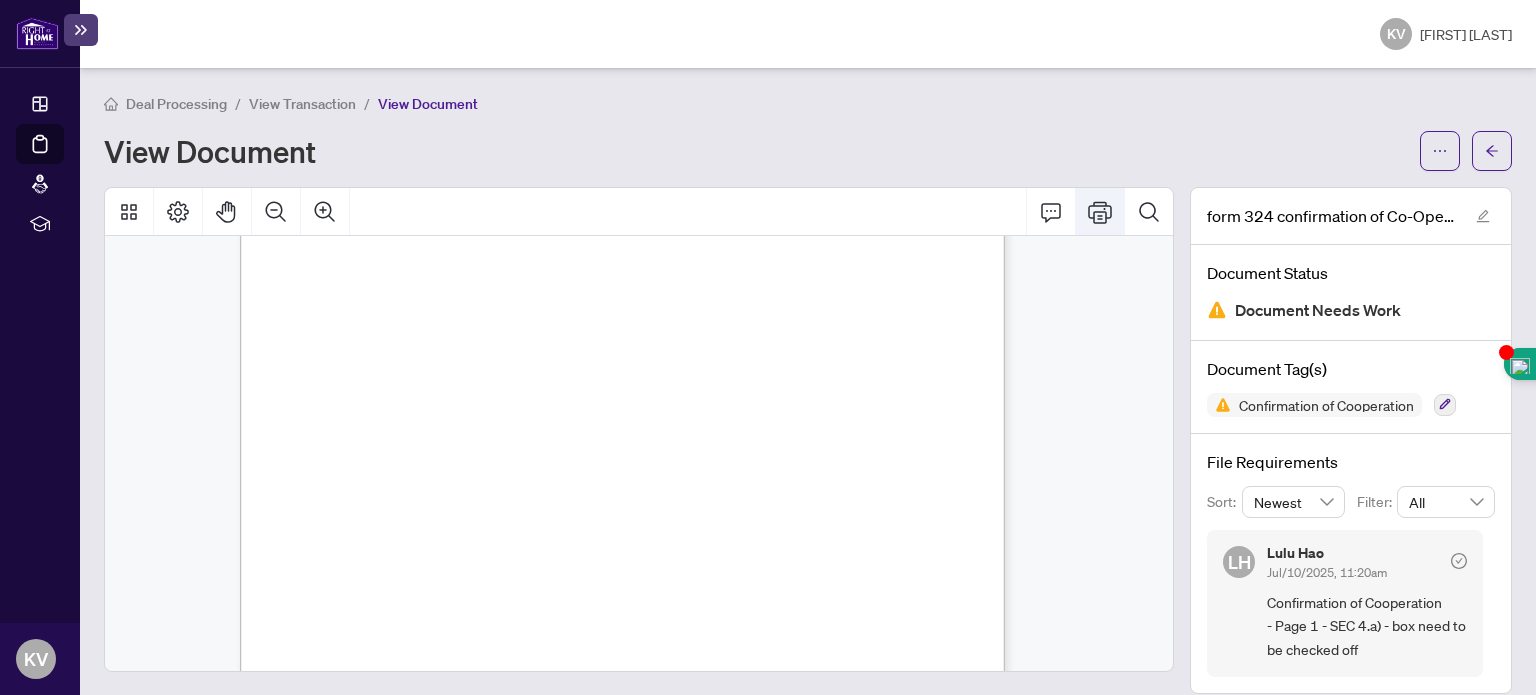 click at bounding box center (1100, 212) 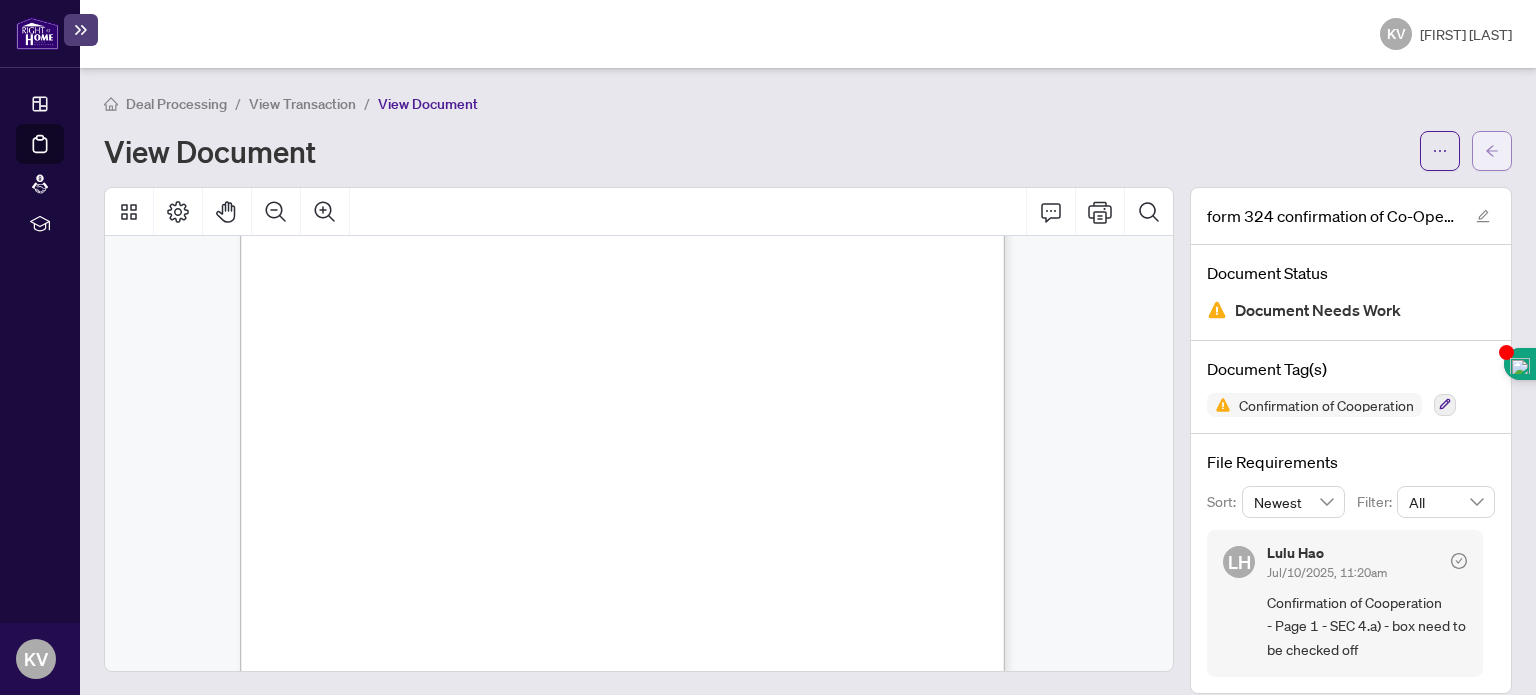 click at bounding box center (1492, 151) 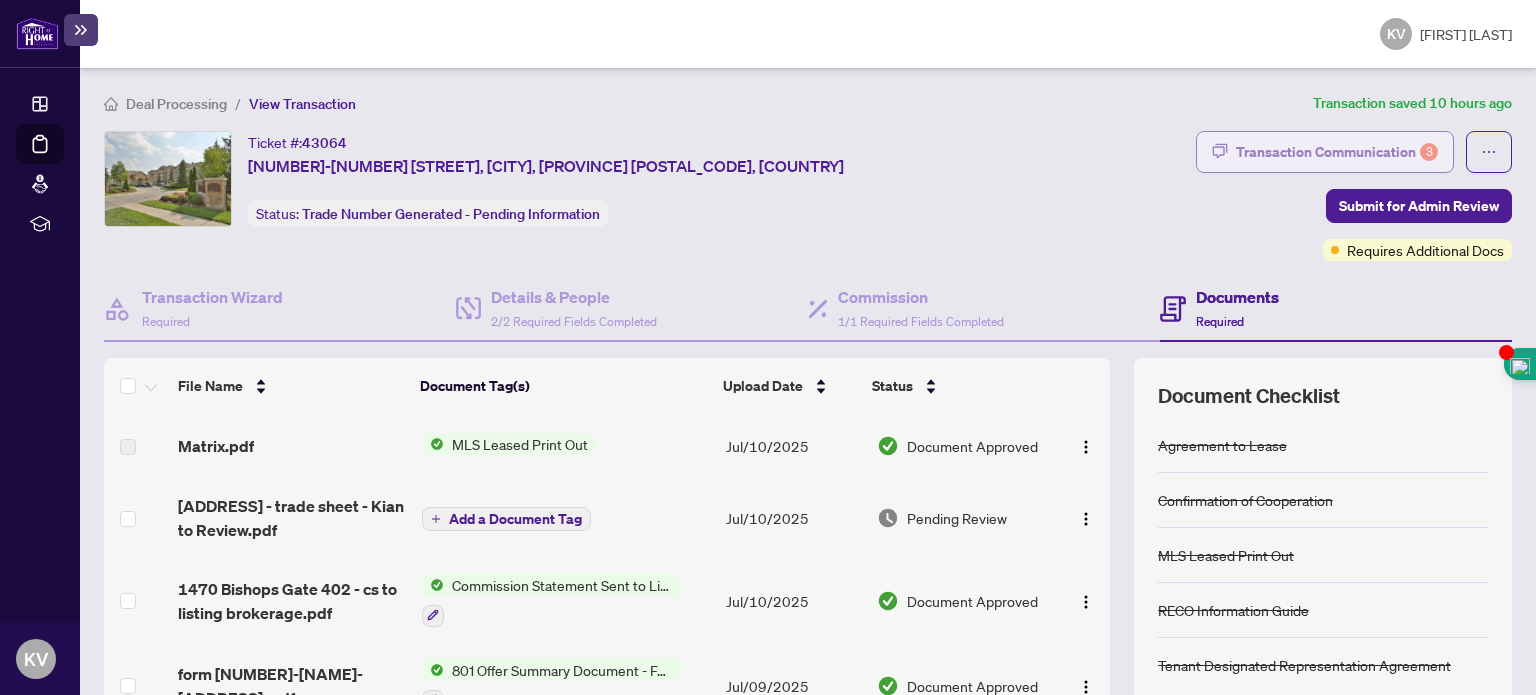 click on "Transaction Communication 3" at bounding box center [1337, 152] 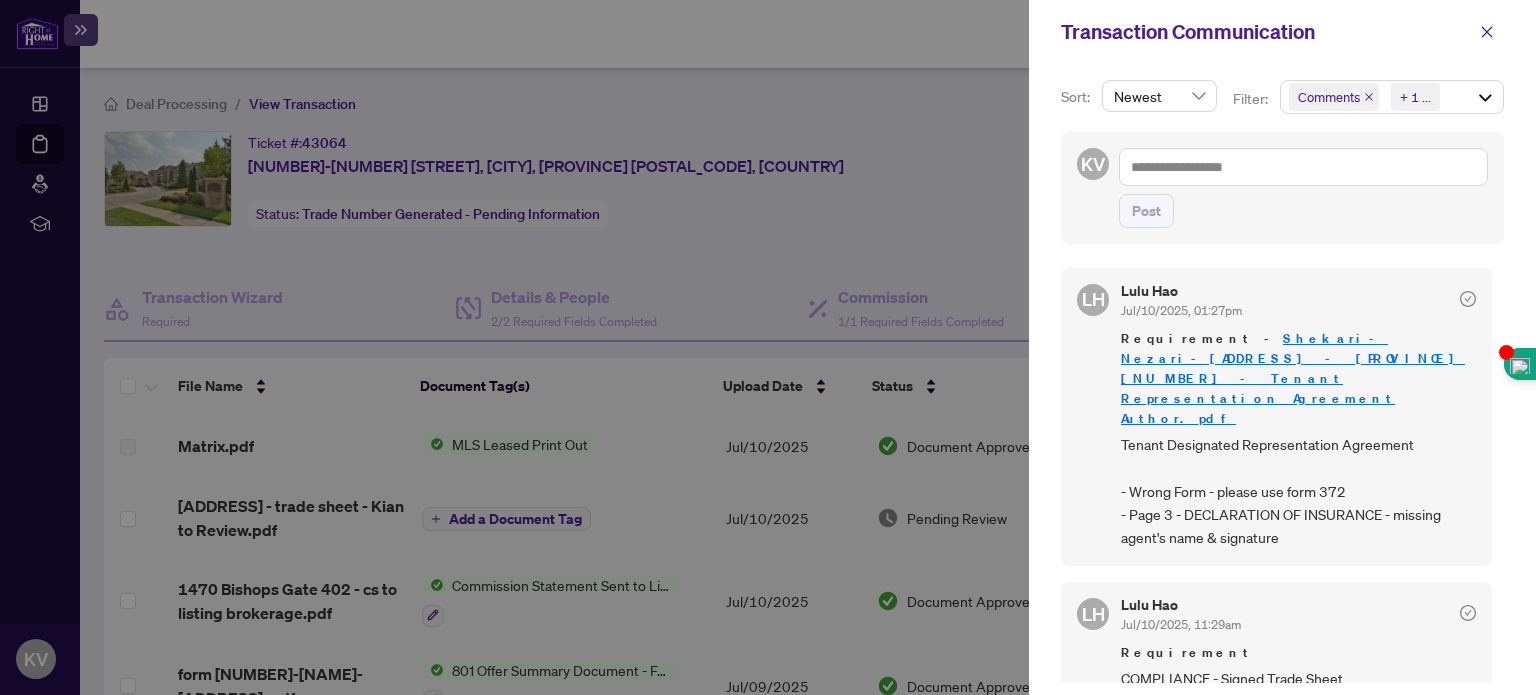 drag, startPoint x: 1498, startPoint y: 263, endPoint x: 1495, endPoint y: 275, distance: 12.369317 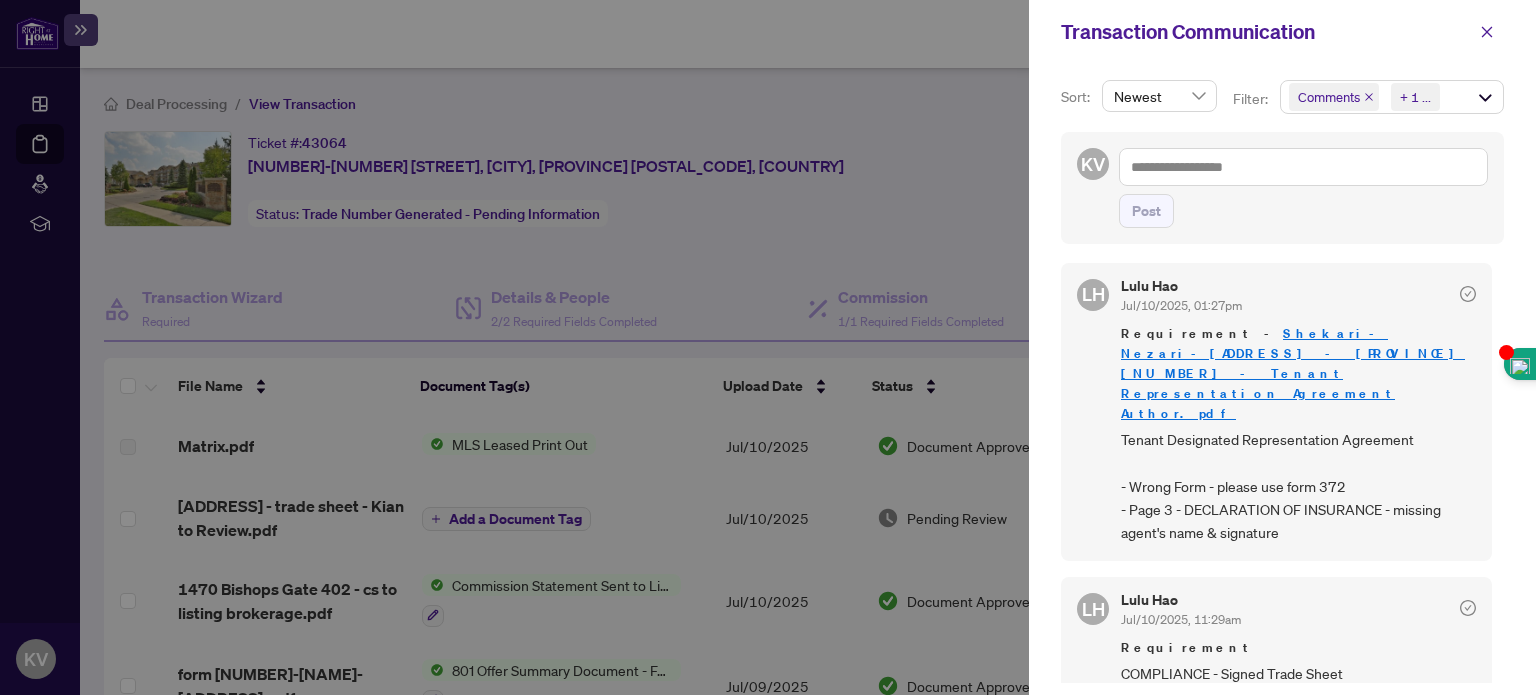 scroll, scrollTop: 0, scrollLeft: 0, axis: both 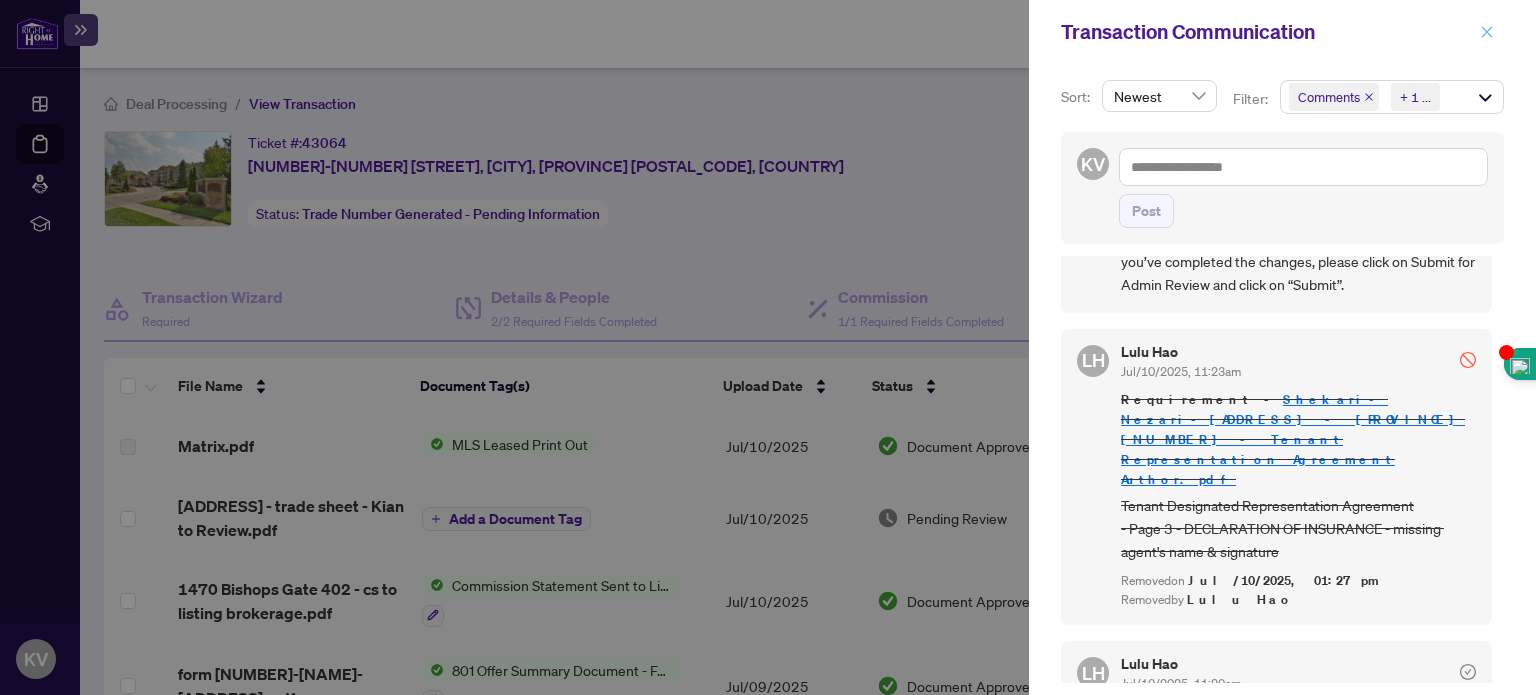 click 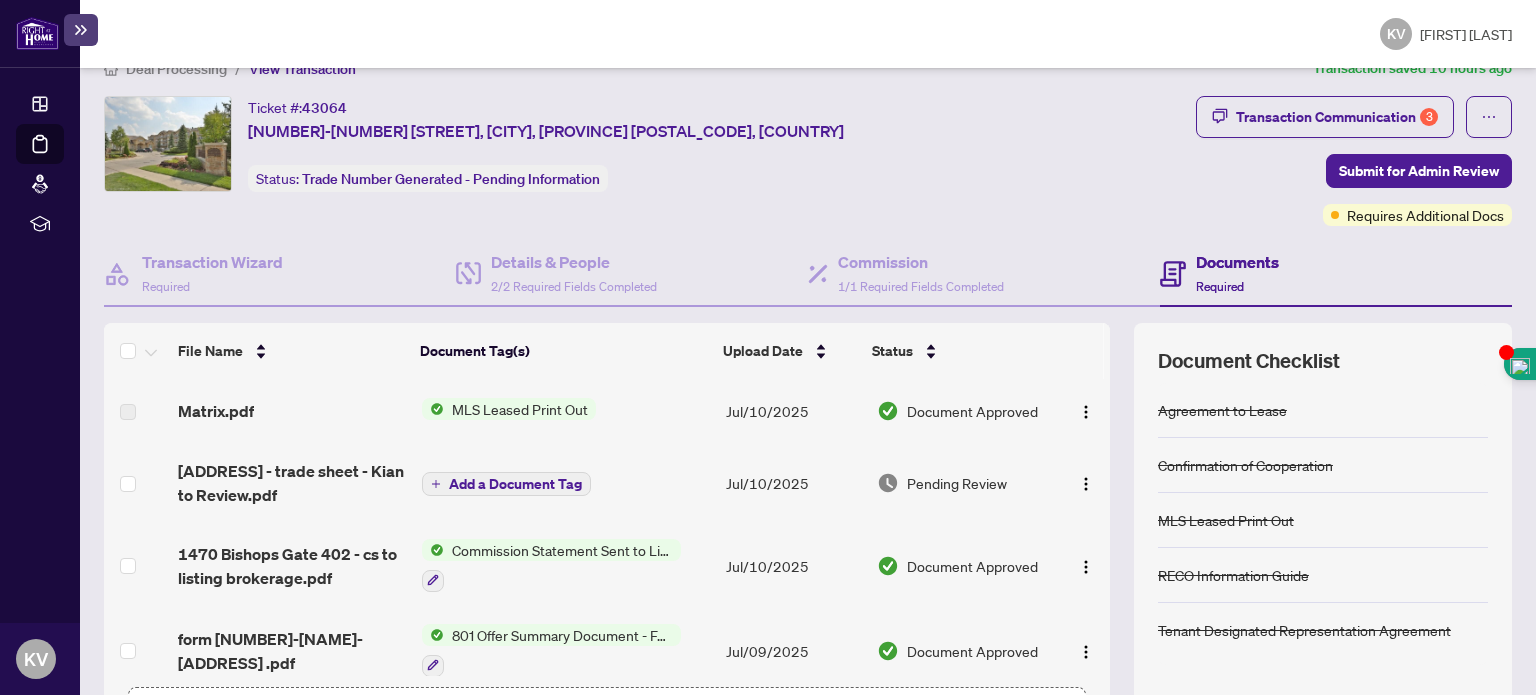 scroll, scrollTop: 0, scrollLeft: 0, axis: both 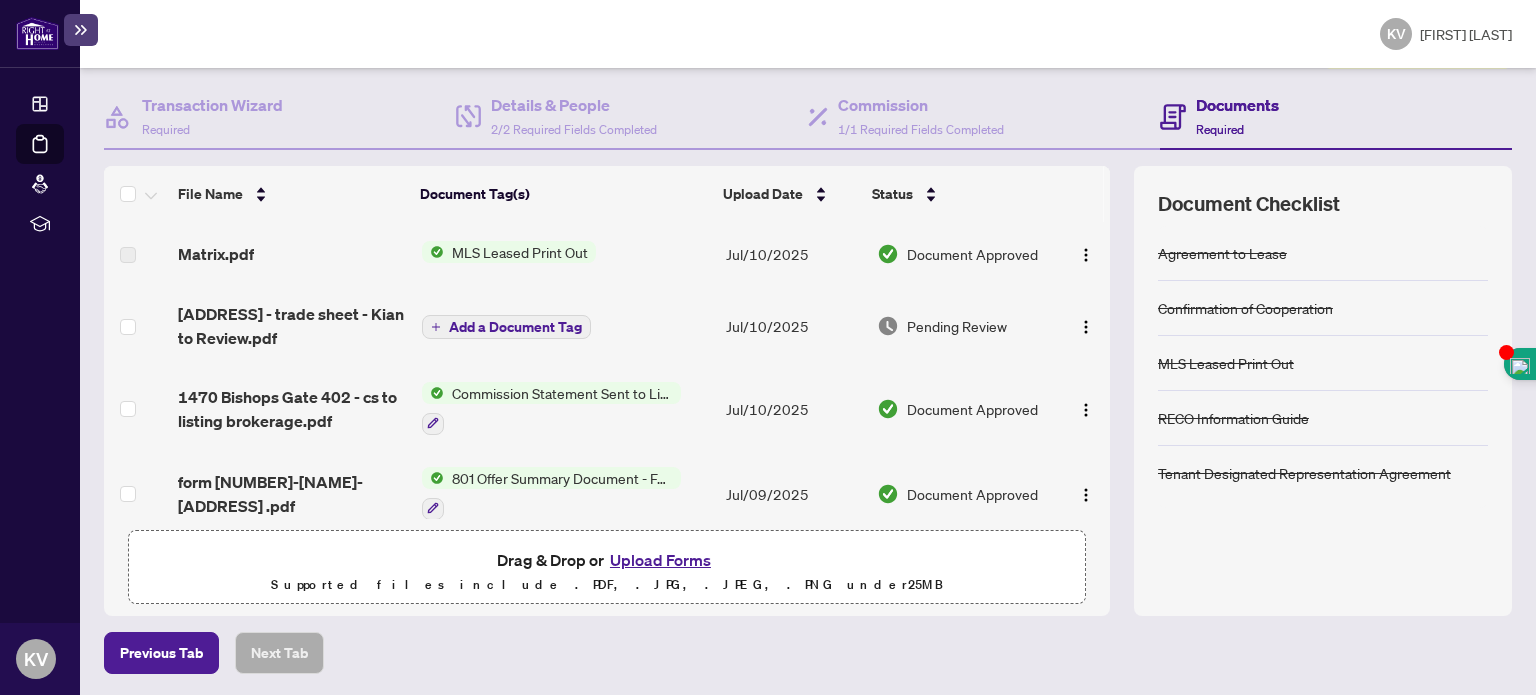 click on "Upload Forms" at bounding box center (660, 560) 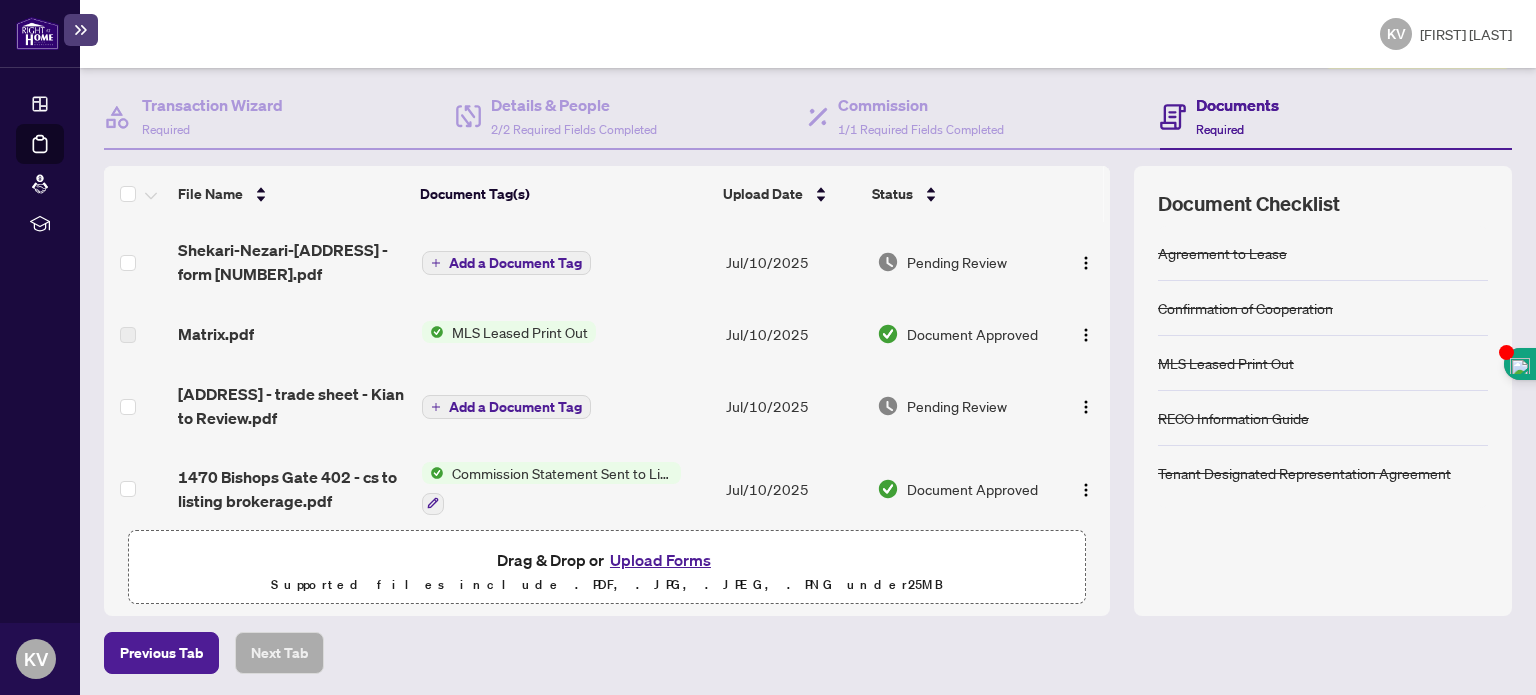 click on "Add a Document Tag" at bounding box center (515, 263) 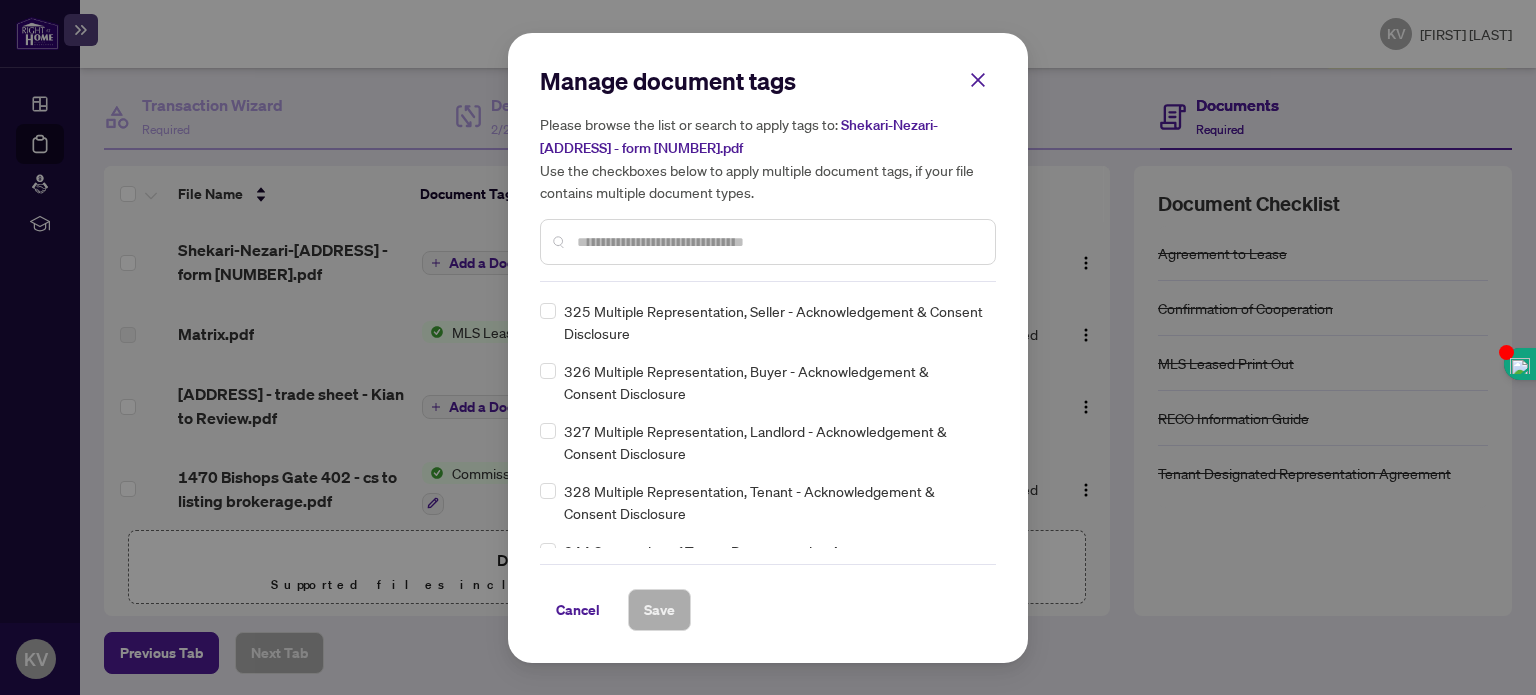 scroll, scrollTop: 8726, scrollLeft: 0, axis: vertical 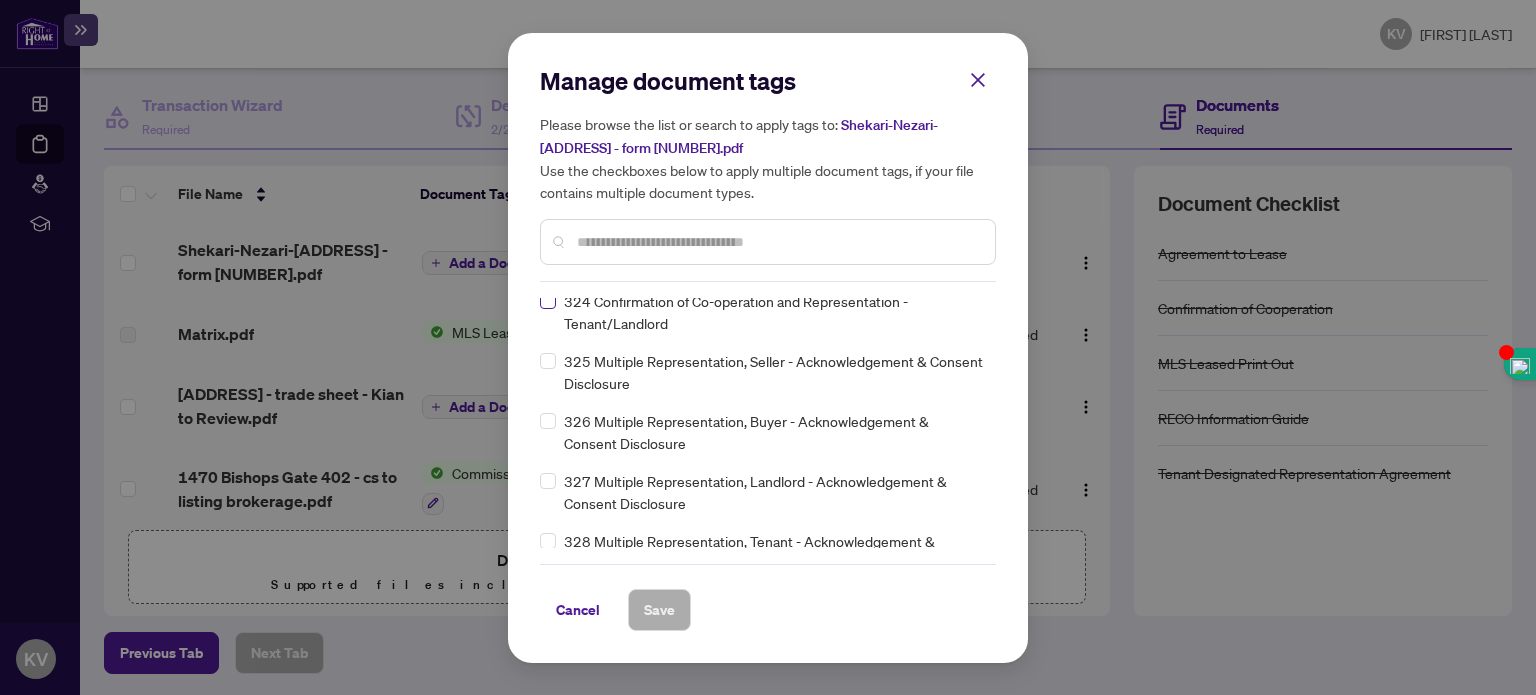 click at bounding box center (548, 301) 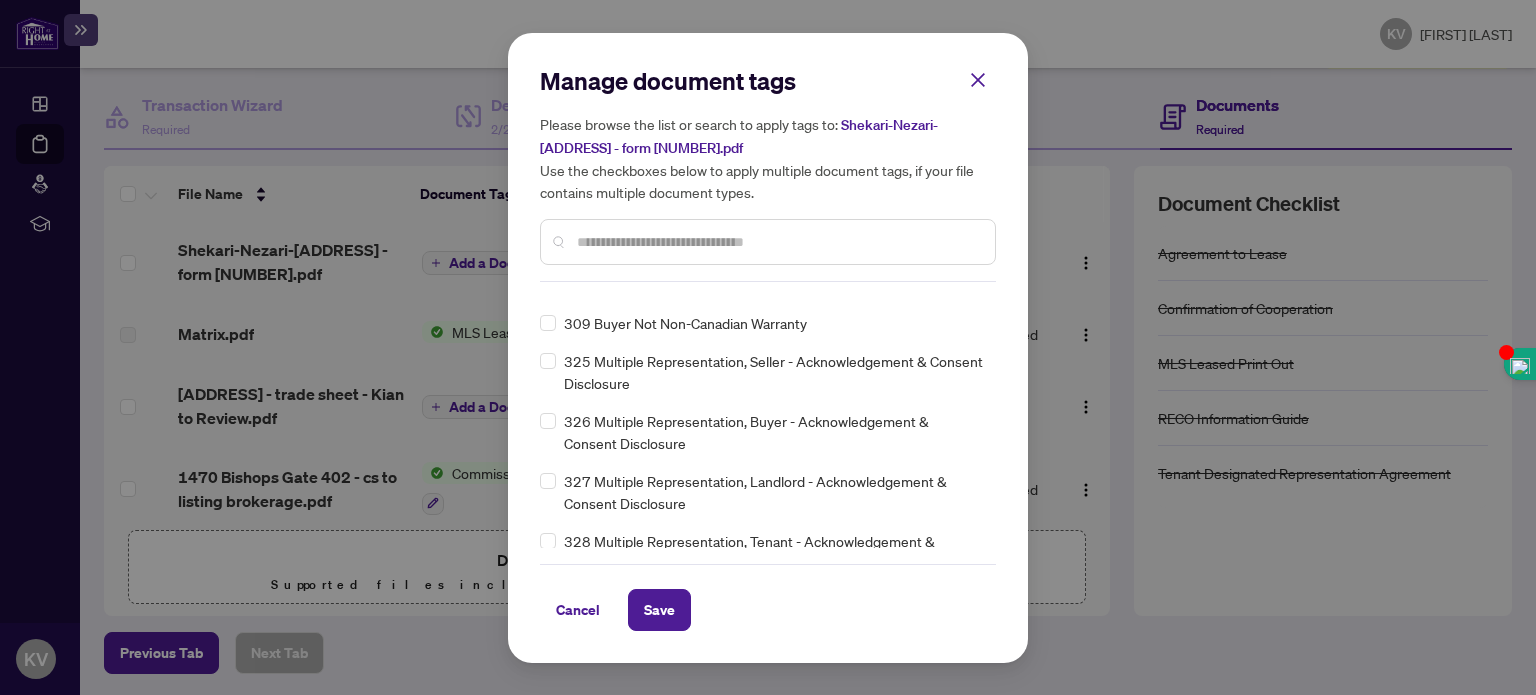 scroll, scrollTop: 0, scrollLeft: 0, axis: both 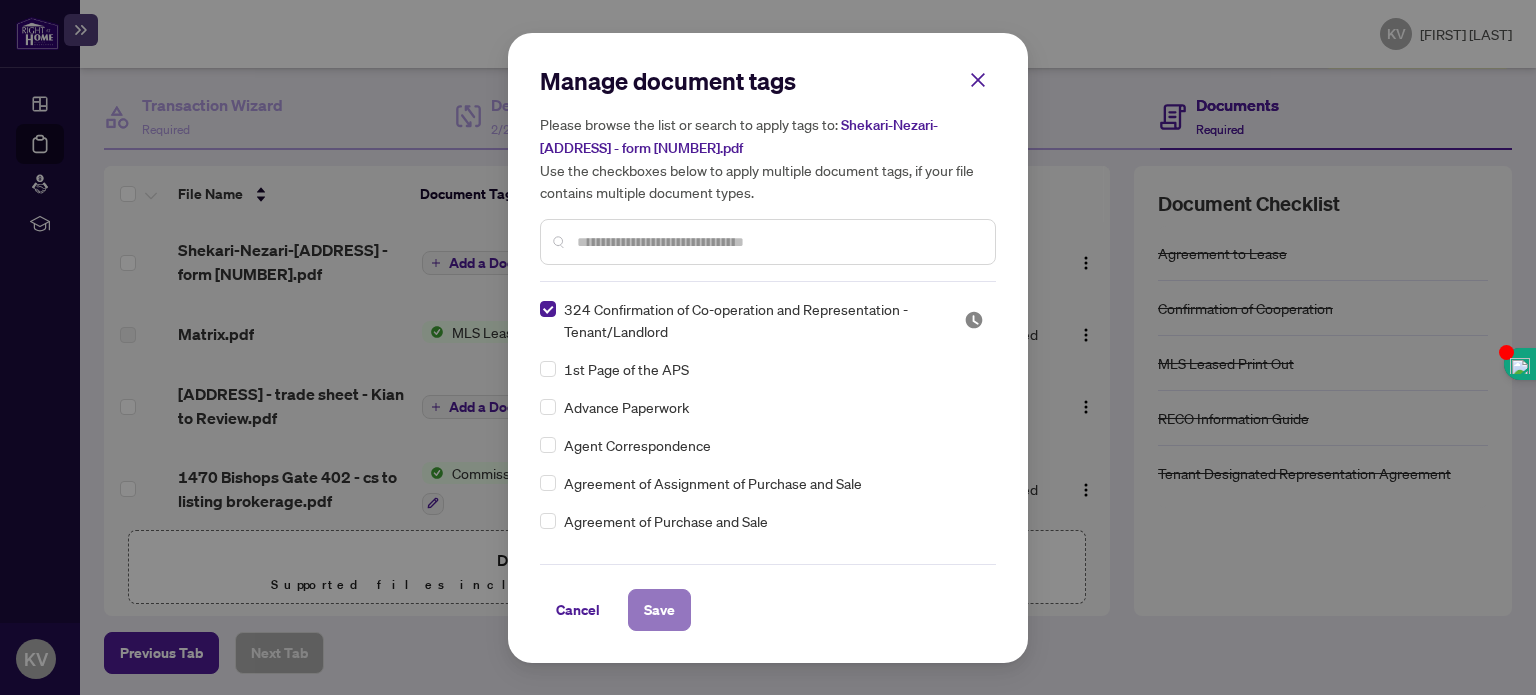 click on "Save" at bounding box center (659, 610) 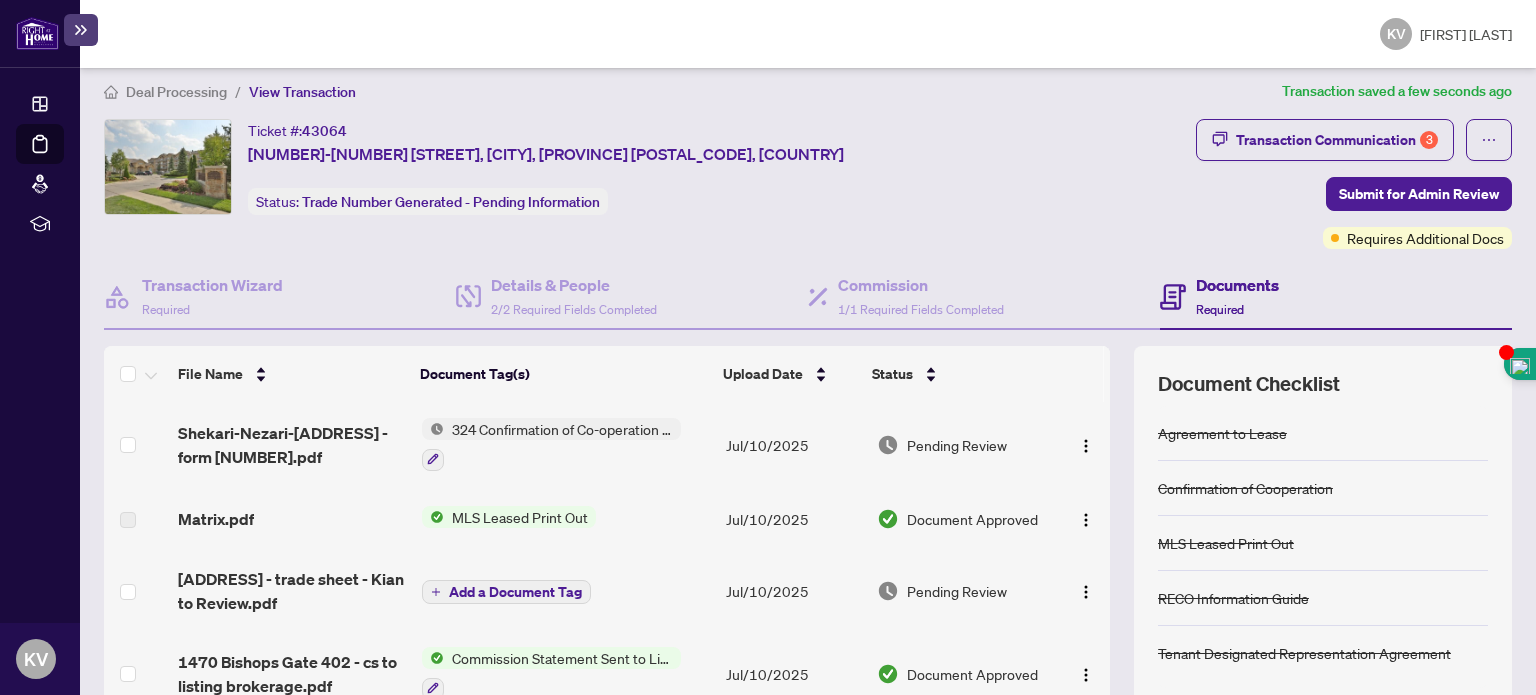 scroll, scrollTop: 0, scrollLeft: 0, axis: both 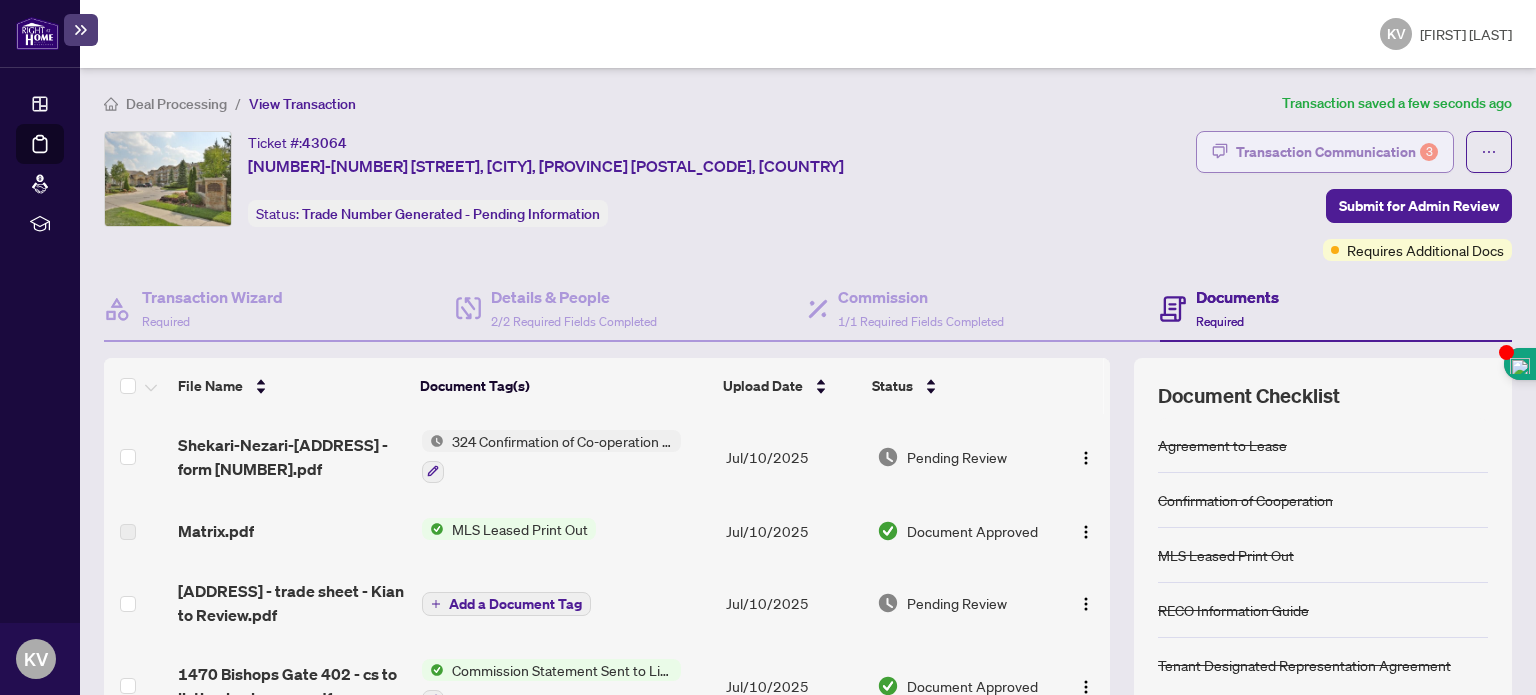 click on "Transaction Communication 3" at bounding box center [1337, 152] 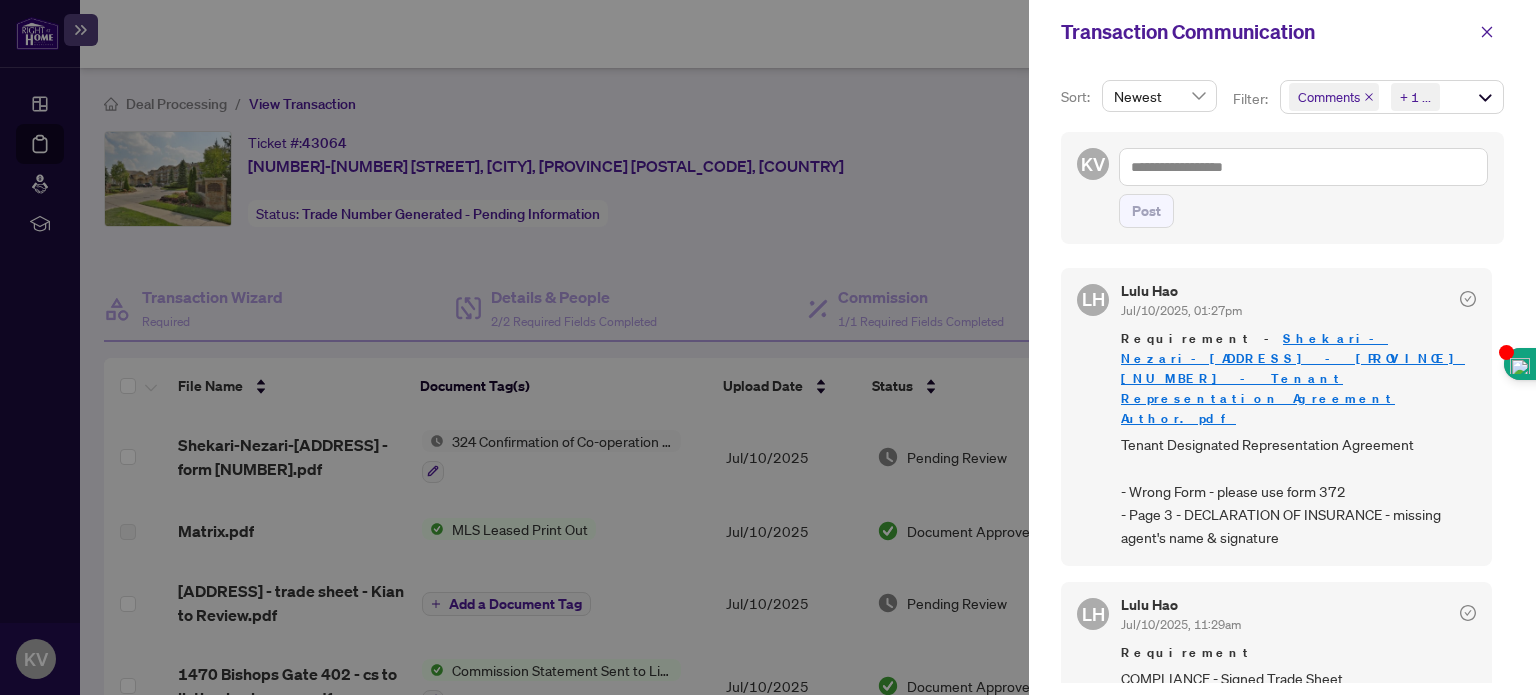 drag, startPoint x: 1492, startPoint y: 281, endPoint x: 1488, endPoint y: 295, distance: 14.56022 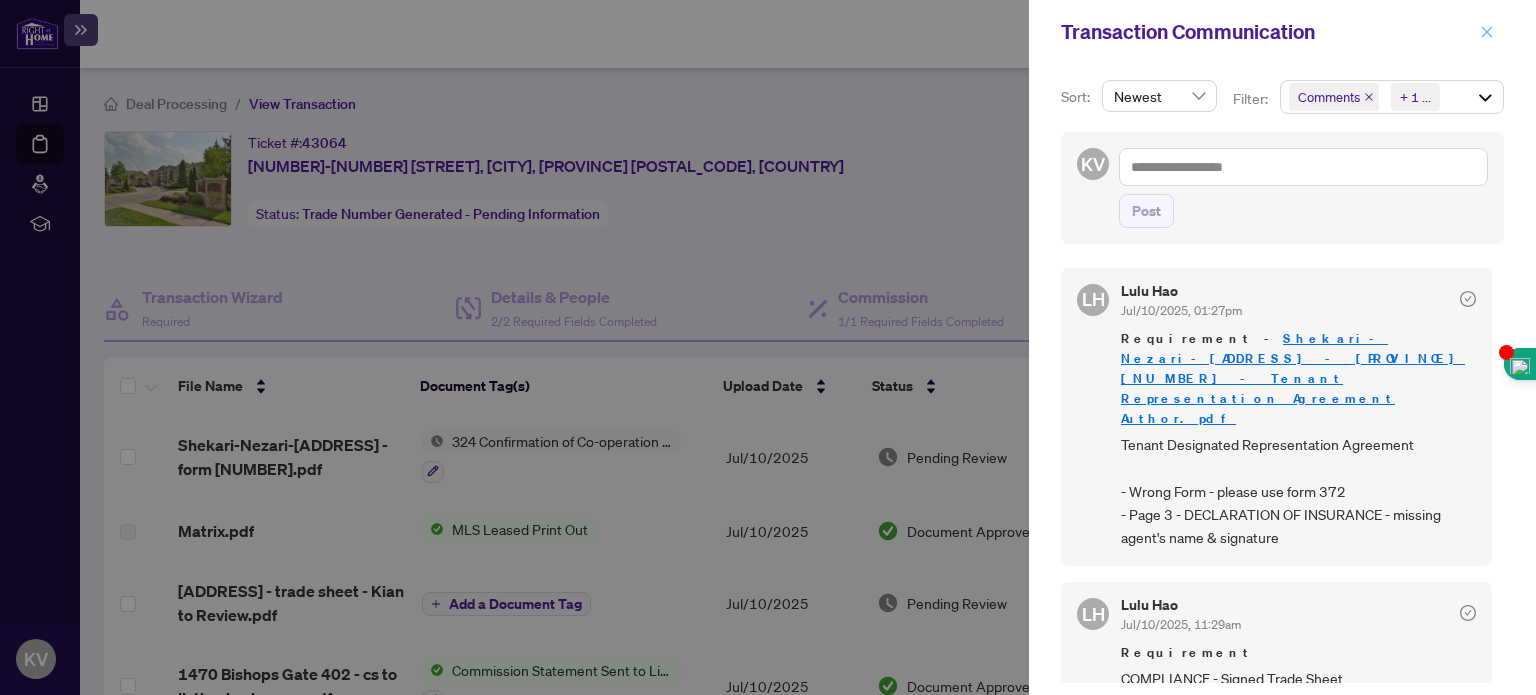 click 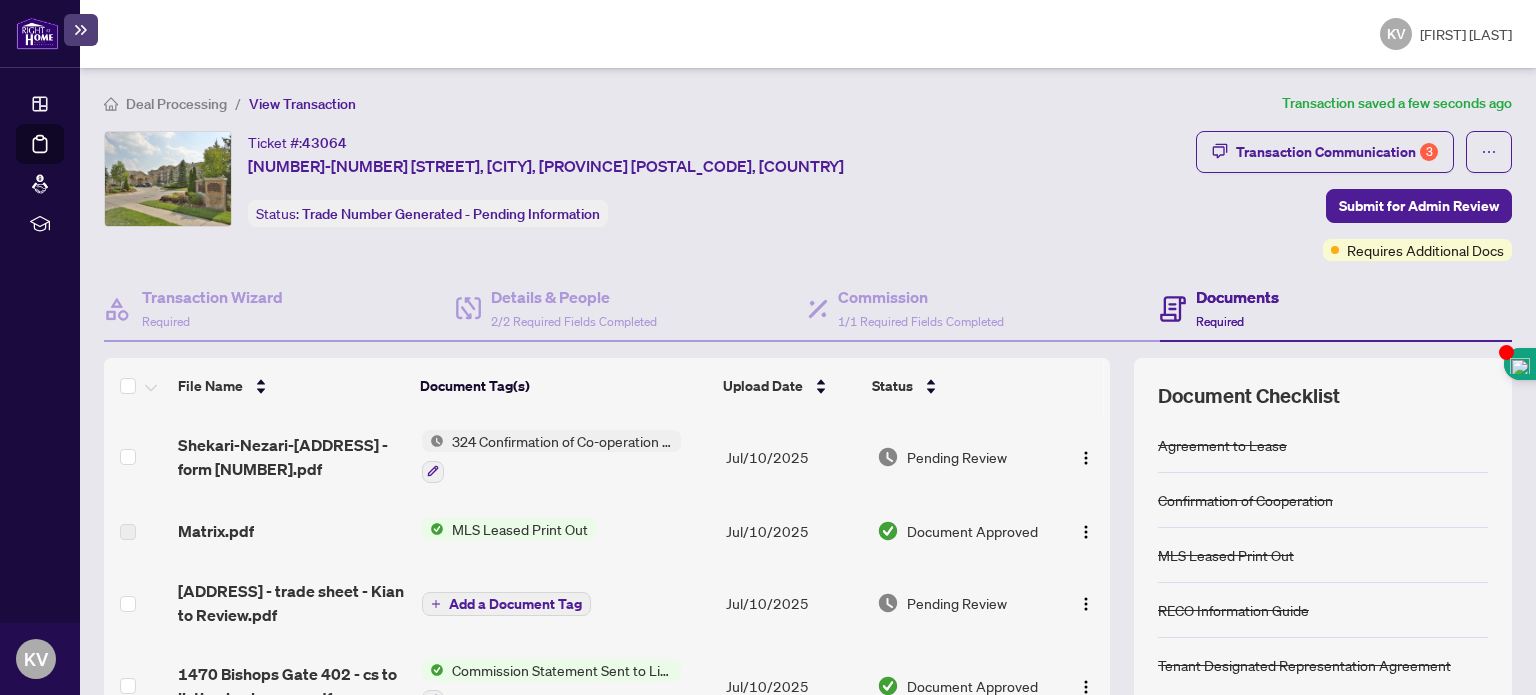scroll, scrollTop: 192, scrollLeft: 0, axis: vertical 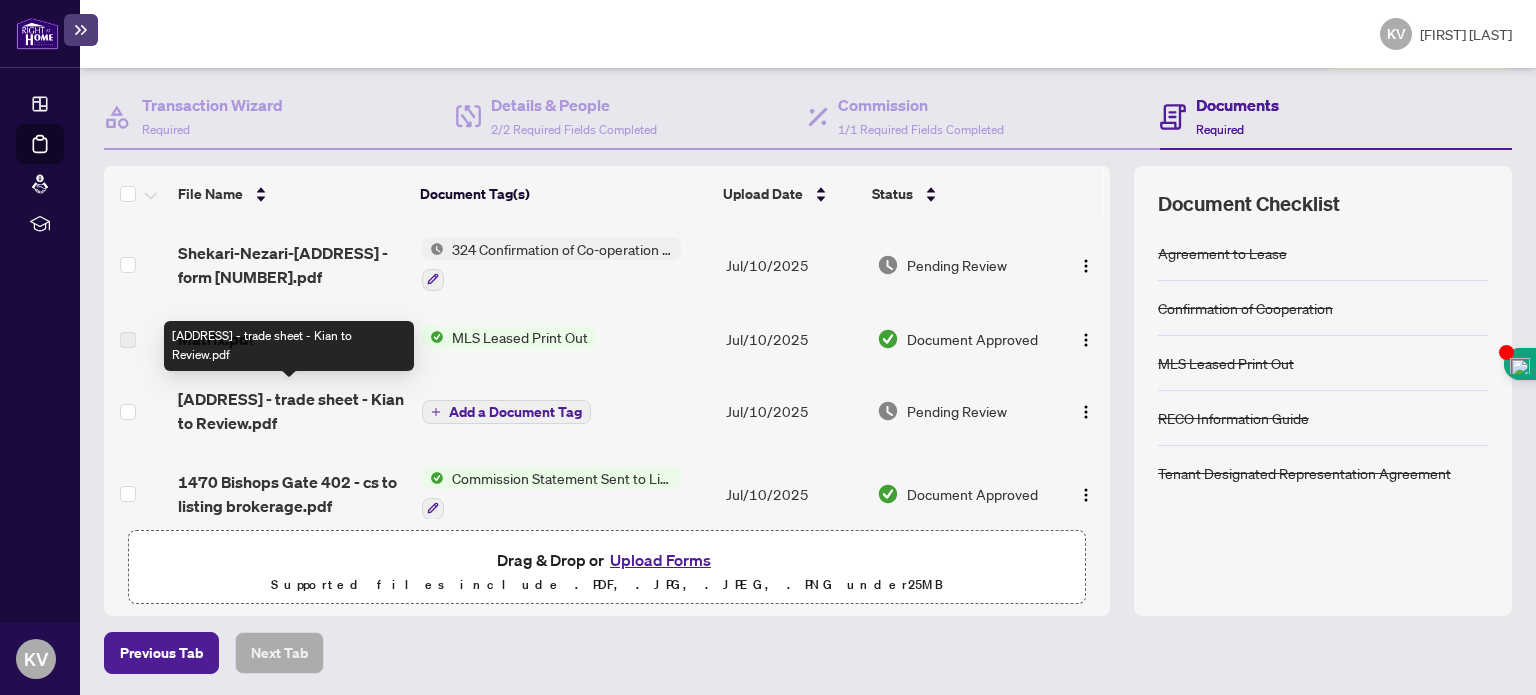 click on "[NUMBER] [STREET] [UNIT] - trade sheet - Kian to Review.pdf" at bounding box center [291, 411] 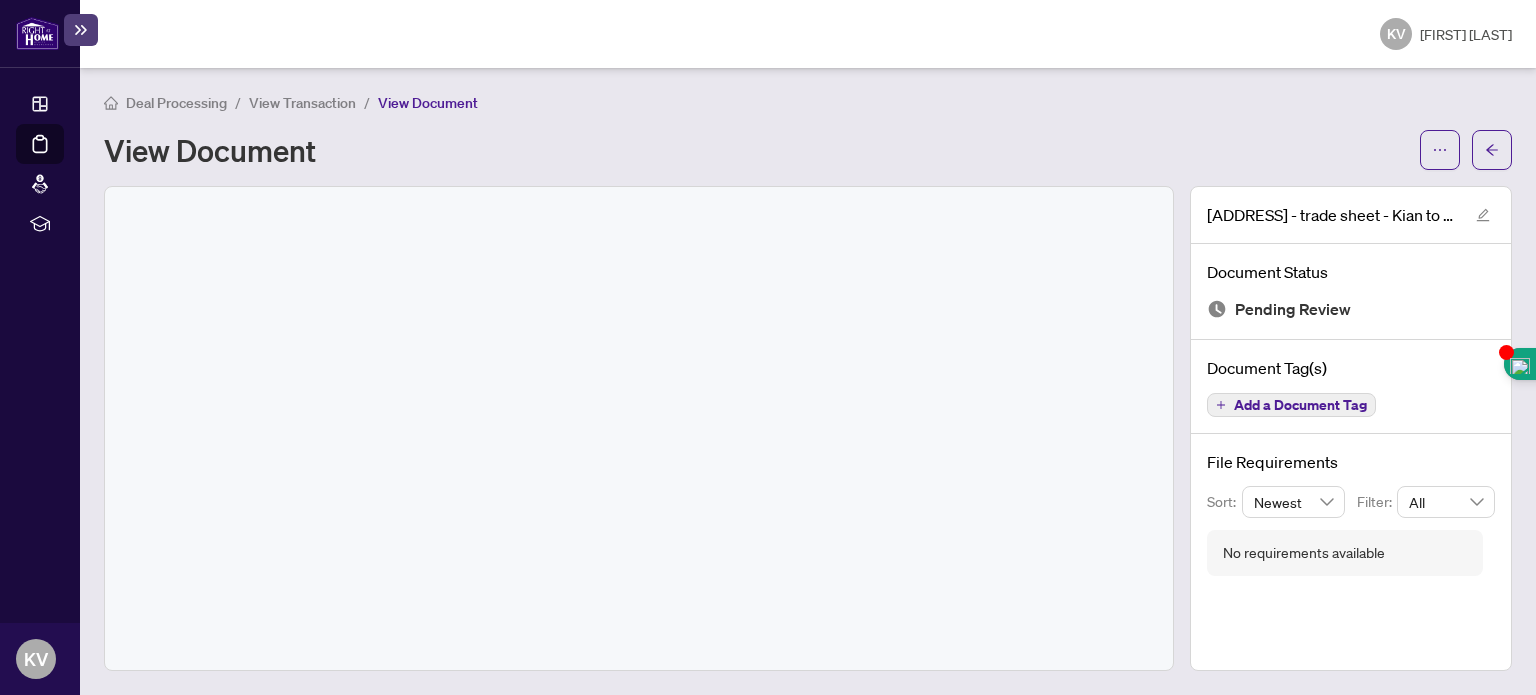 scroll, scrollTop: 0, scrollLeft: 0, axis: both 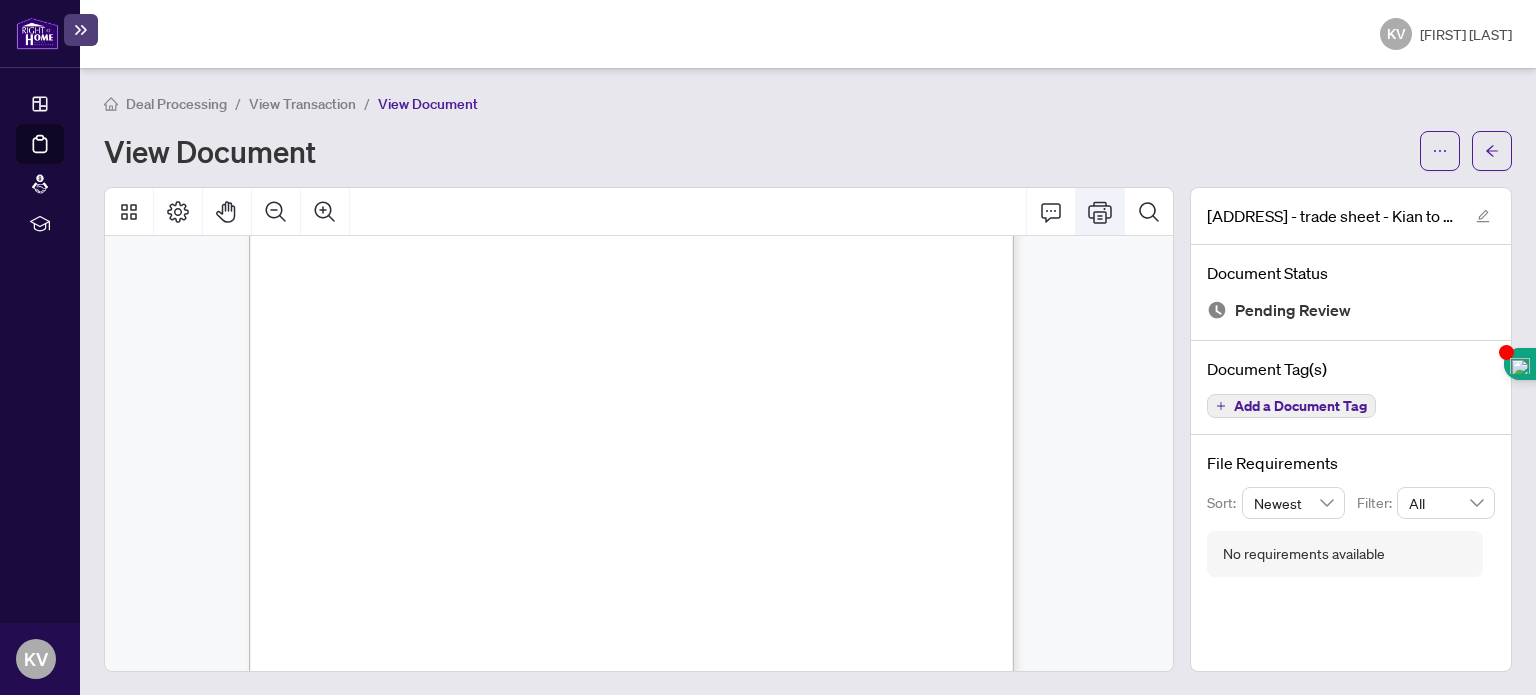 click 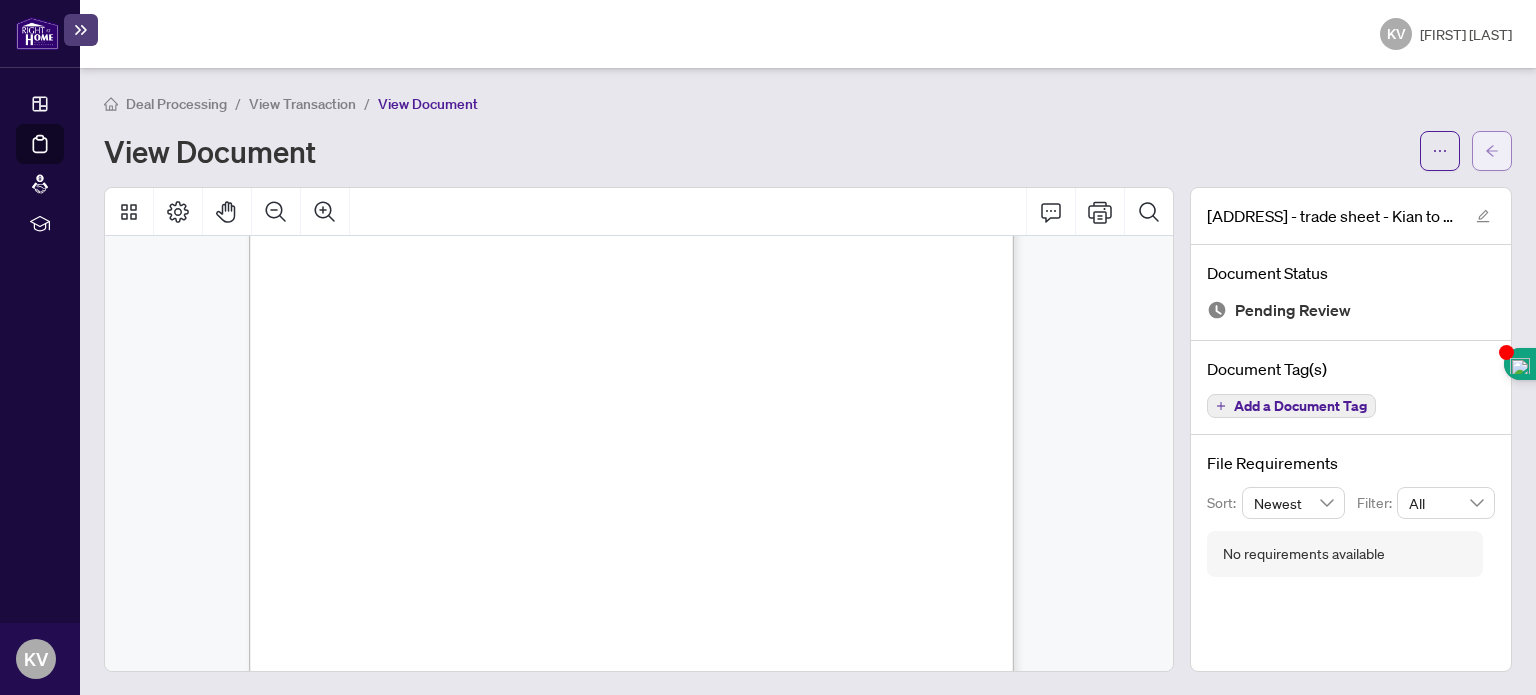 click at bounding box center (1492, 151) 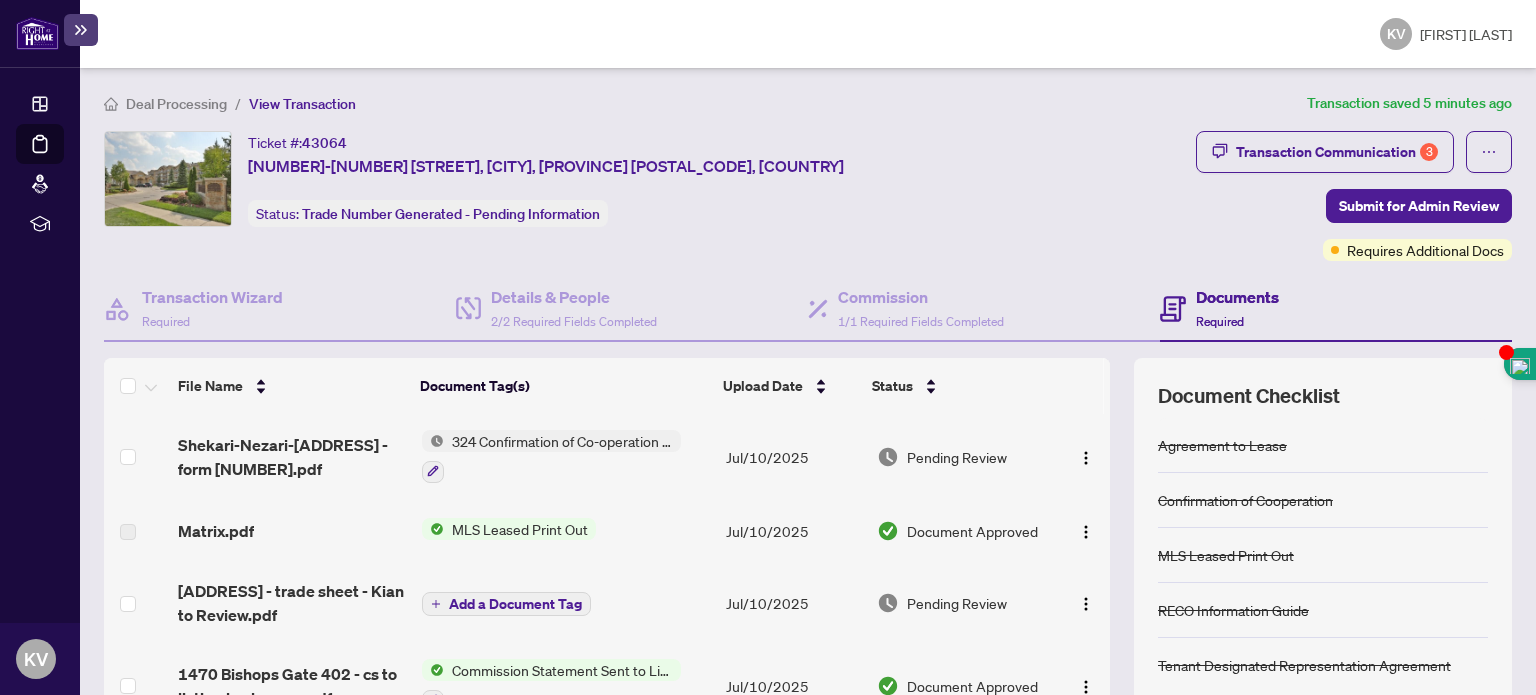scroll, scrollTop: 192, scrollLeft: 0, axis: vertical 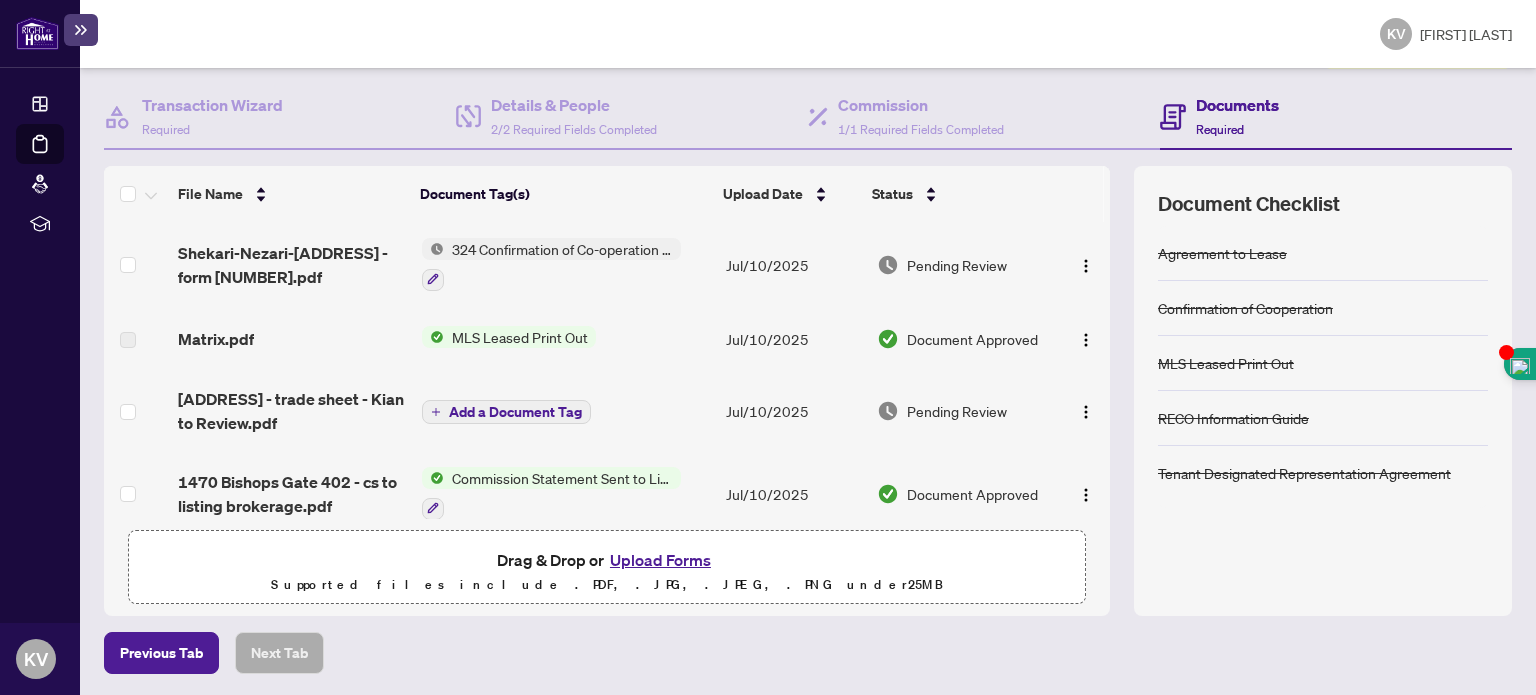 click on "Upload Forms" at bounding box center [660, 560] 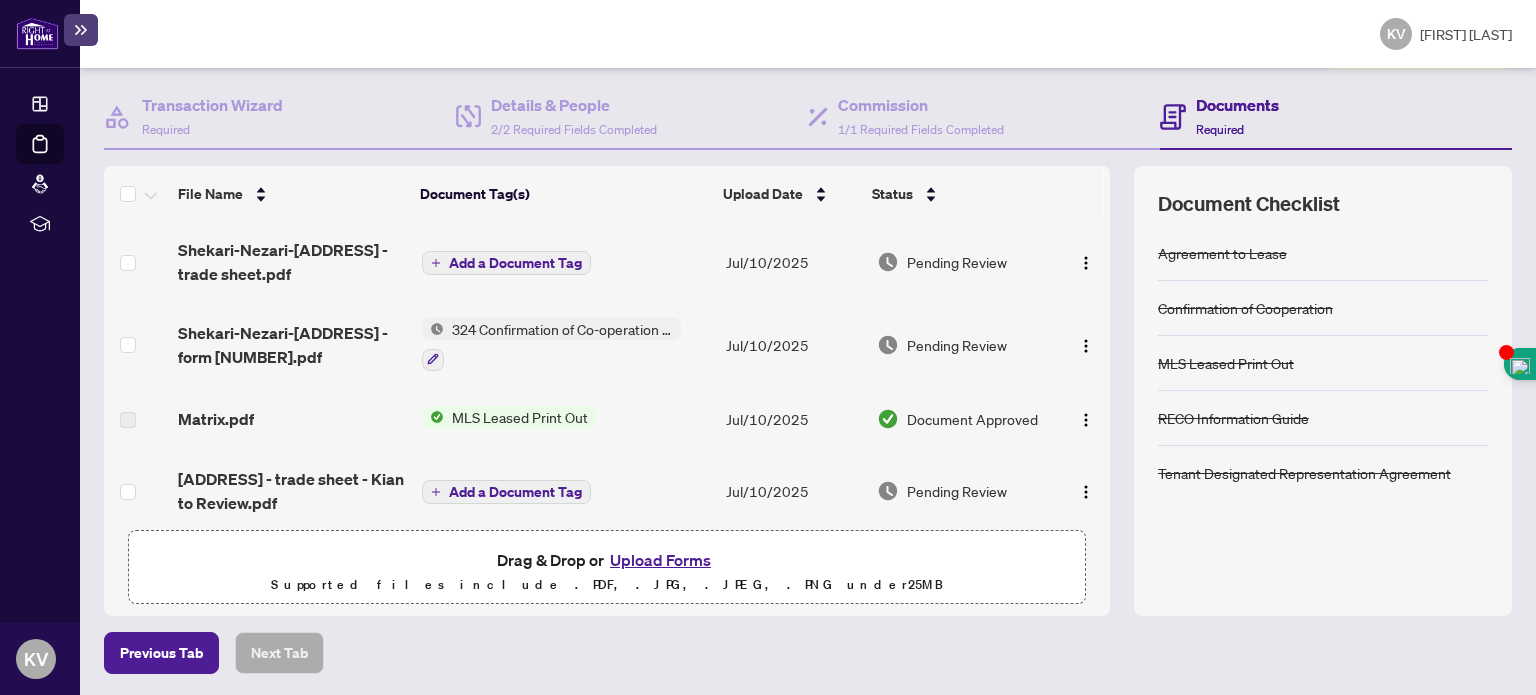 click on "Add a Document Tag" at bounding box center (515, 263) 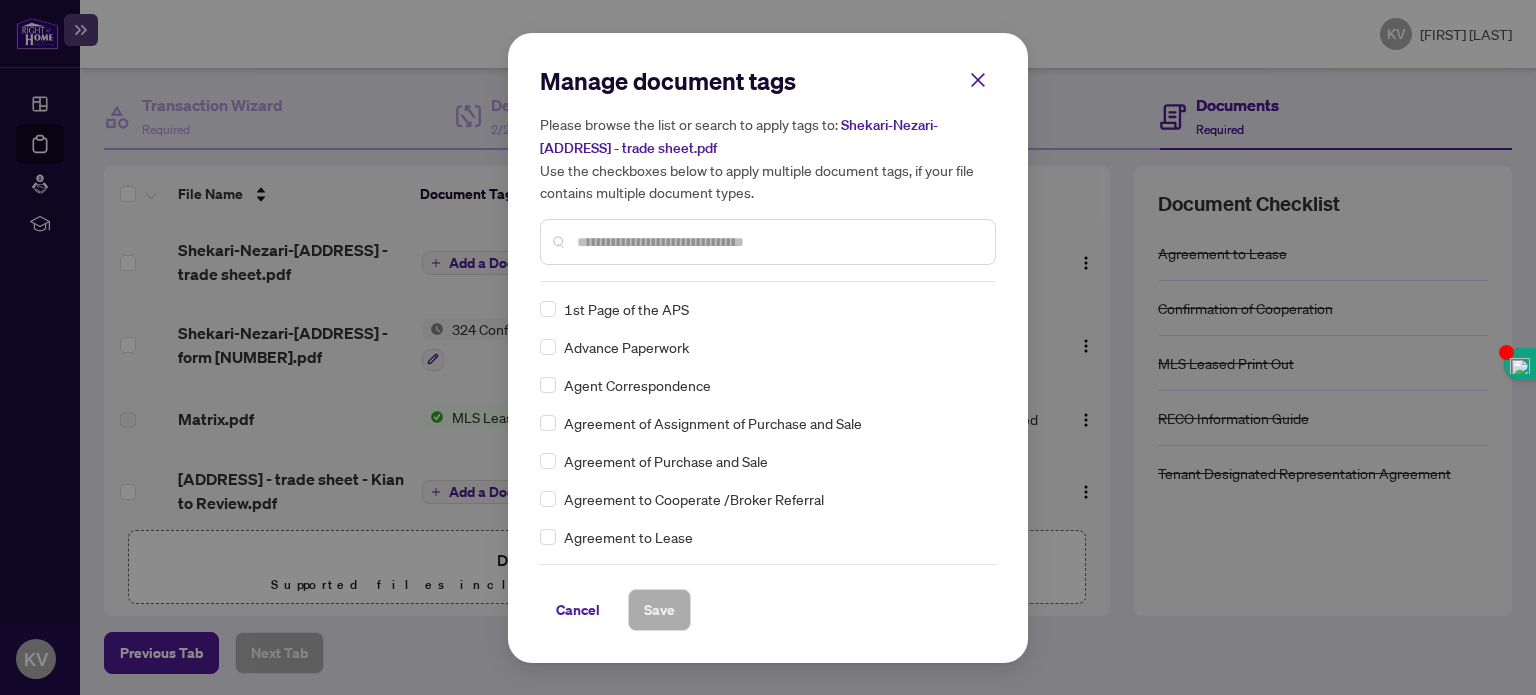 click on "Manage document tags Please browse the list or search to apply tags to:   Shekari-Nezari-1470 Bishops Gate unit  402 - trade sheet.pdf   Use the checkboxes below to apply multiple document tags, if your file contains multiple document types.   1st Page of the APS Advance Paperwork Agent Correspondence Agreement of Assignment of Purchase and Sale Agreement of Purchase and Sale Agreement to Cooperate /Broker Referral Agreement to Lease Articles of Incorporation Back to Vendor Letter Belongs to Another Transaction Builder's Consent Buyer Designated Representation Agreement Buyer Designated Representation Agreement Buyers Lawyer Information Certificate of Estate Trustee(s) Client Refused to Sign Closing Date Change Co-op Brokerage Commission Statement Co-op EFT Co-operating Indemnity Agreement Commission Adjustment Commission Agreement Commission Calculation Commission Statement Sent Commission Statement Sent to Landlord Commission Statement Sent to Lawyer Commission Statement Sent to Listing Brokerage Duplicate" at bounding box center [768, 348] 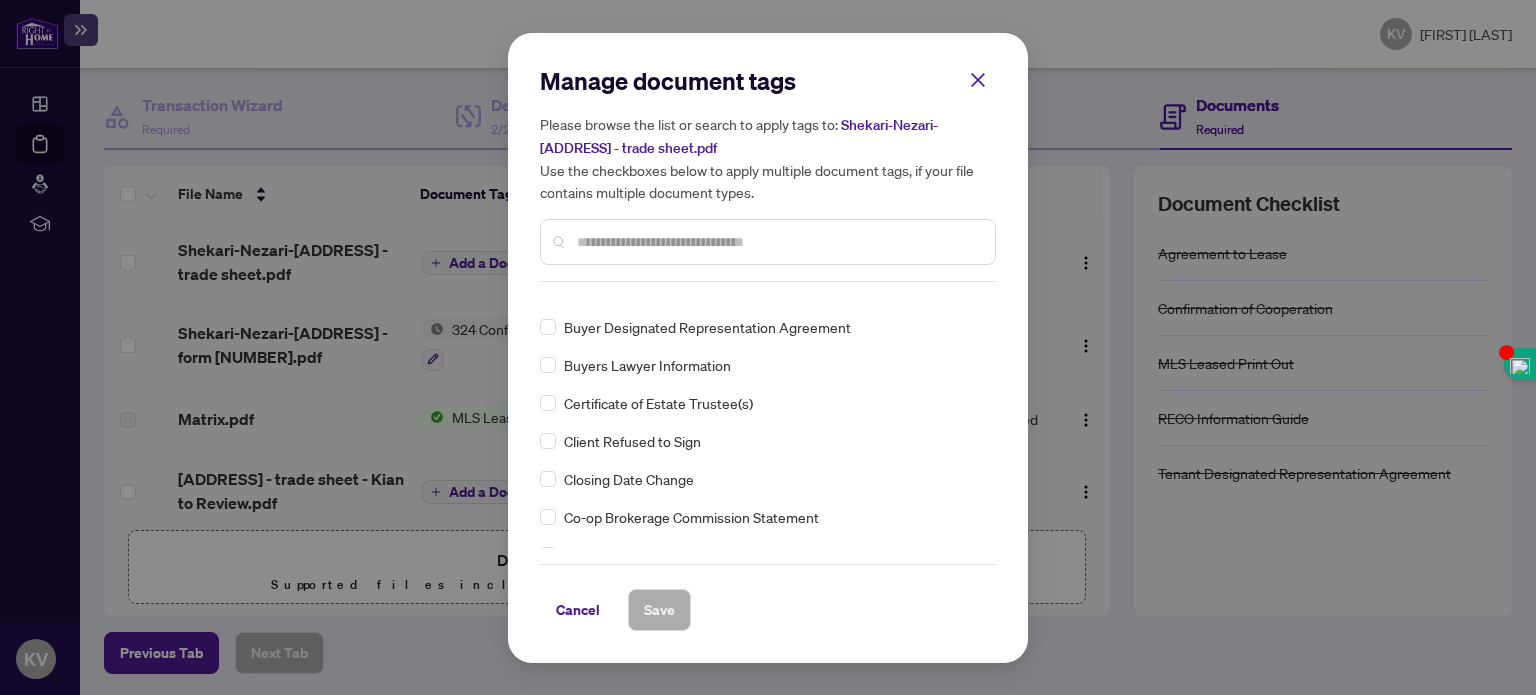 scroll, scrollTop: 488, scrollLeft: 0, axis: vertical 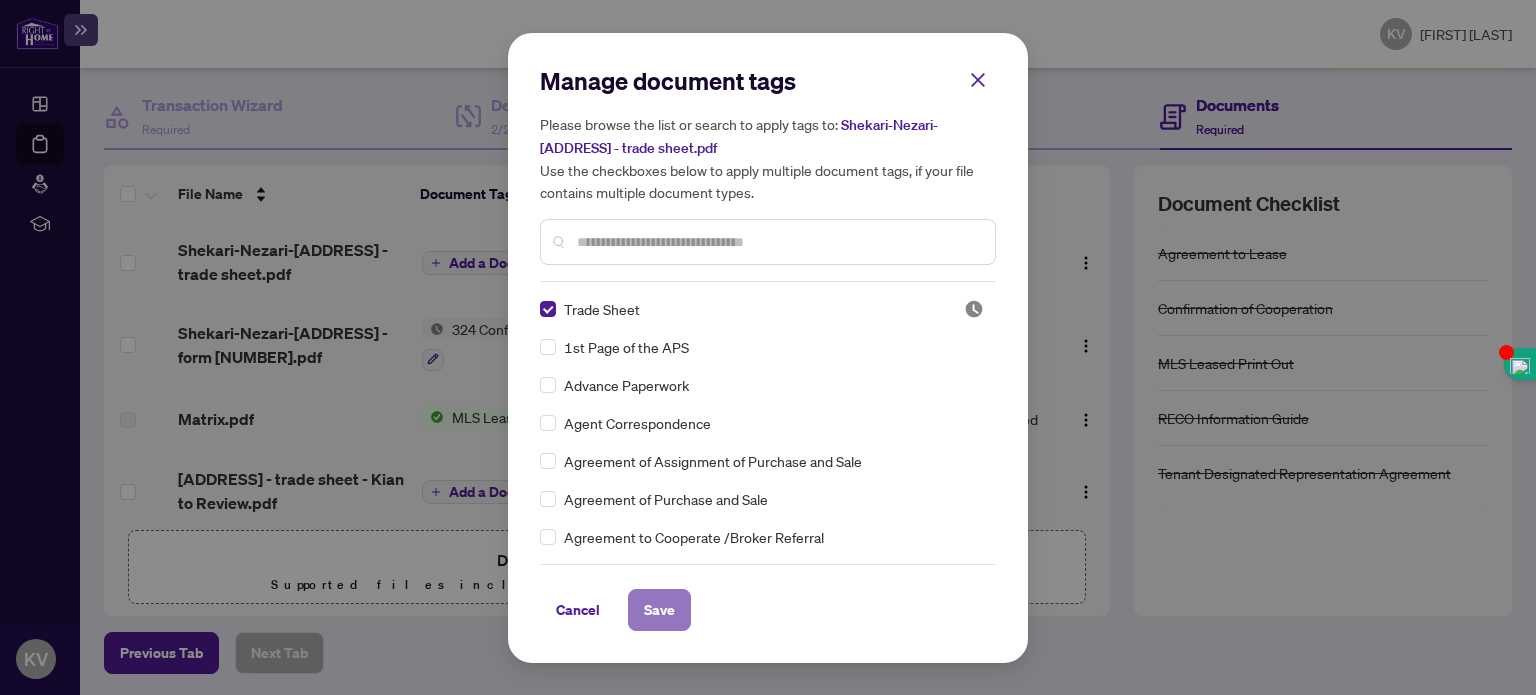 click on "Save" at bounding box center (659, 610) 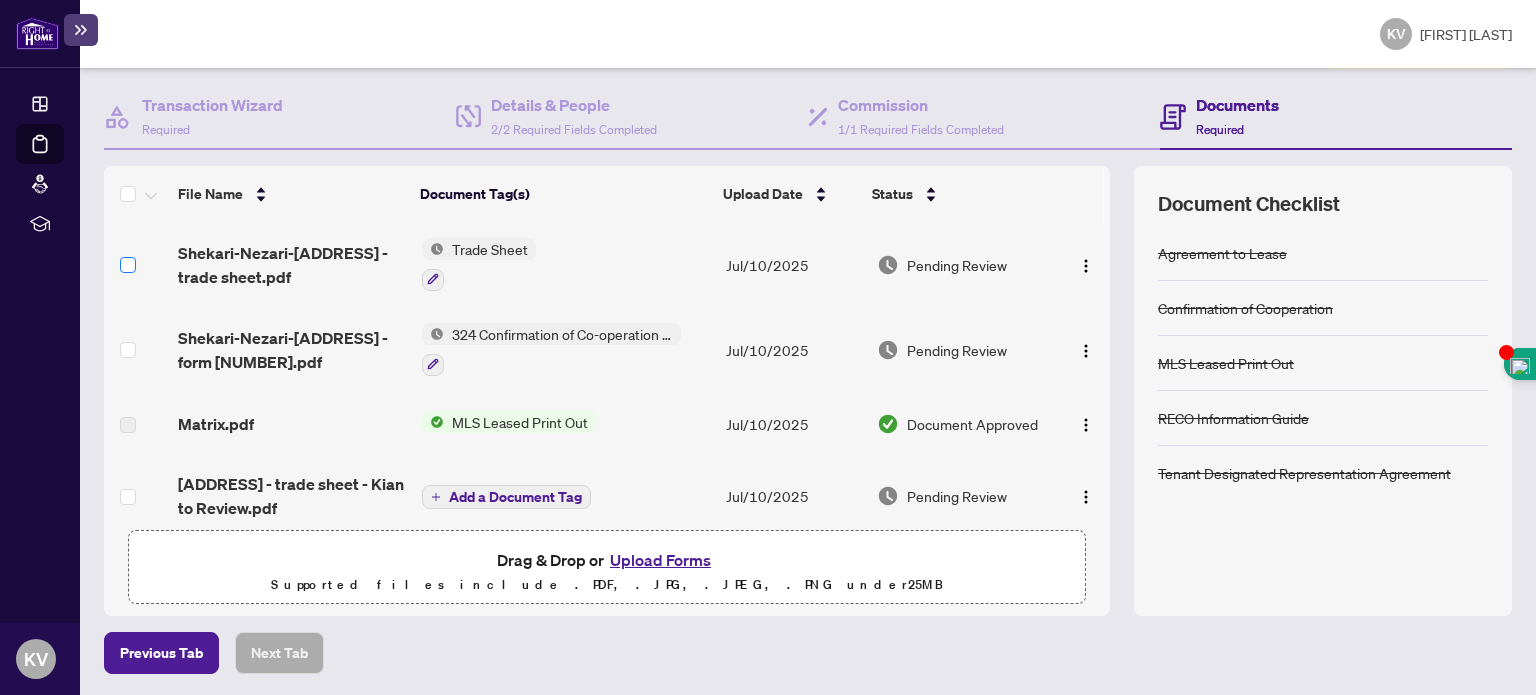 click at bounding box center (128, 265) 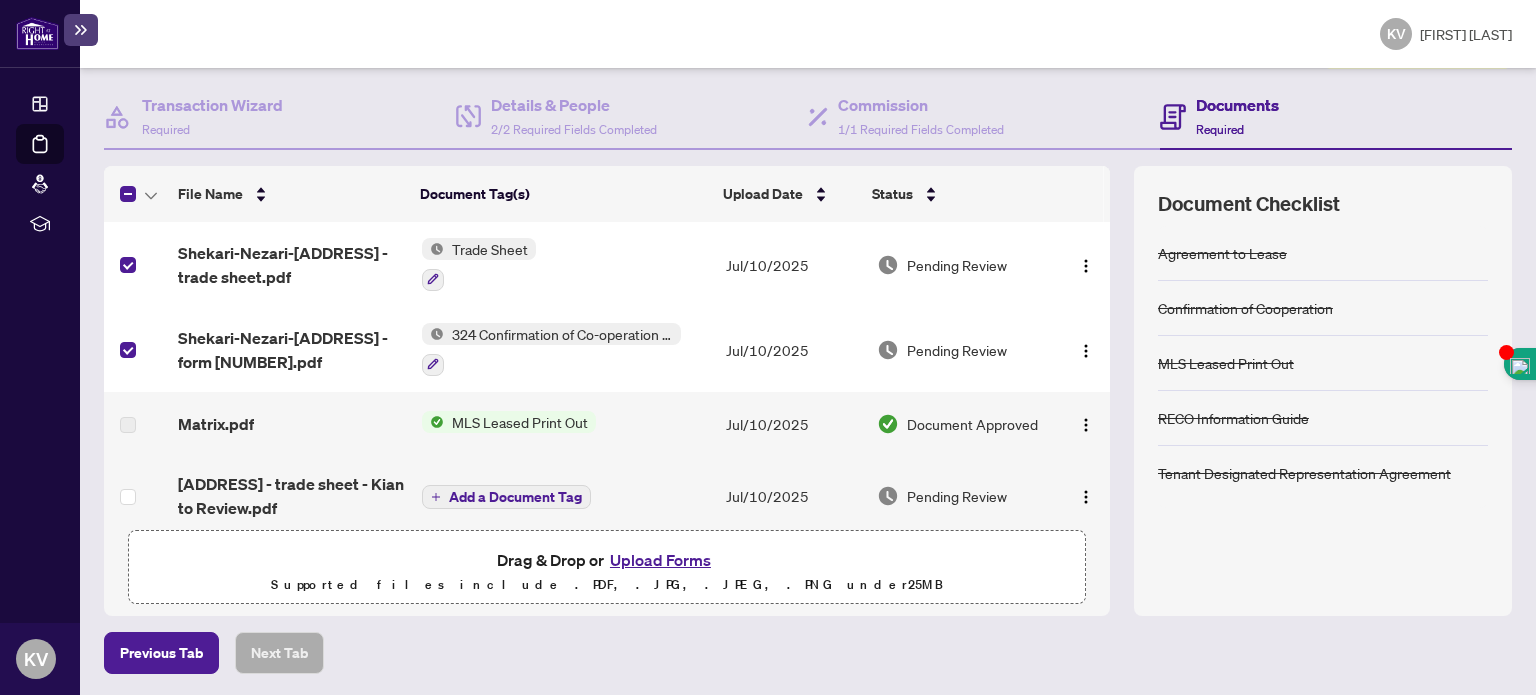 click on "Upload Forms" at bounding box center (660, 560) 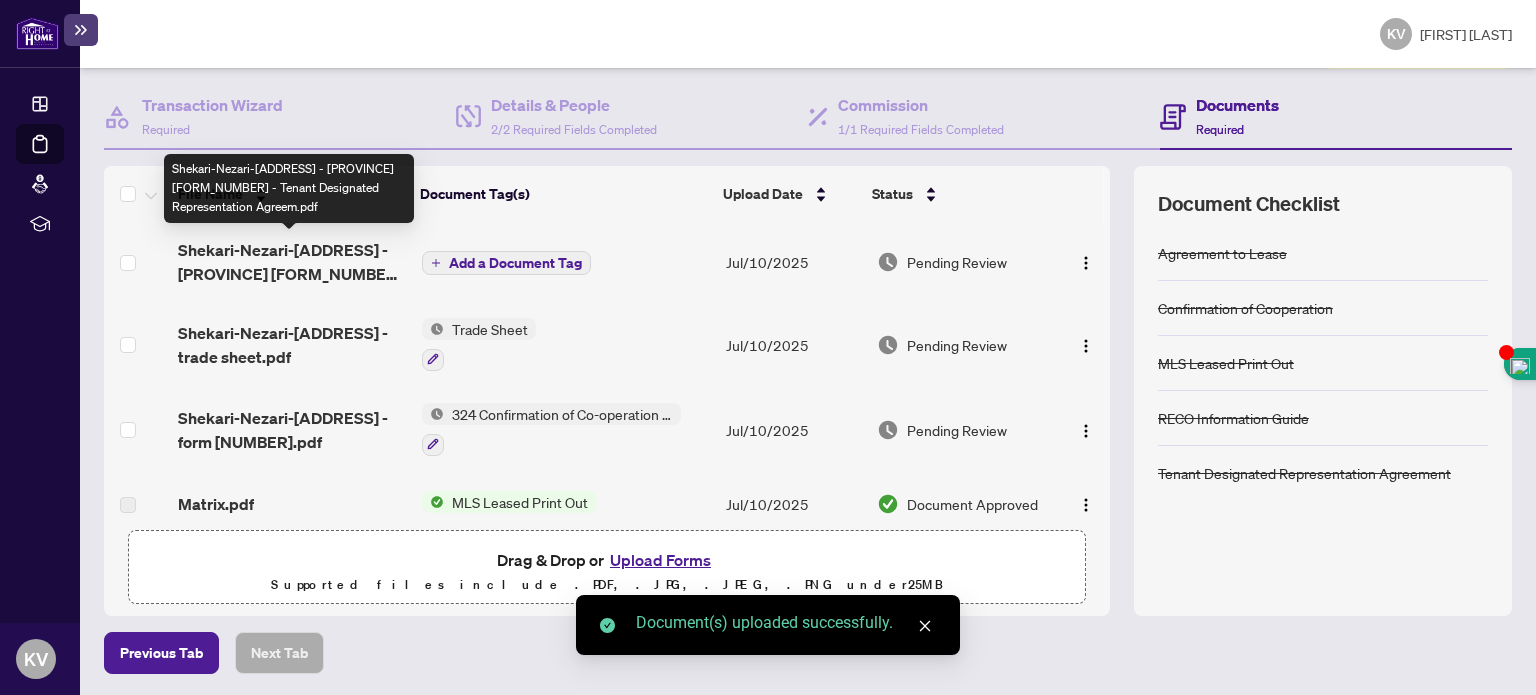 click on "Shekari-Nezari-1470 Bishops Gate unit  402 - Ontario 372 - Tenant Designated Representation Agreem.pdf" at bounding box center [291, 262] 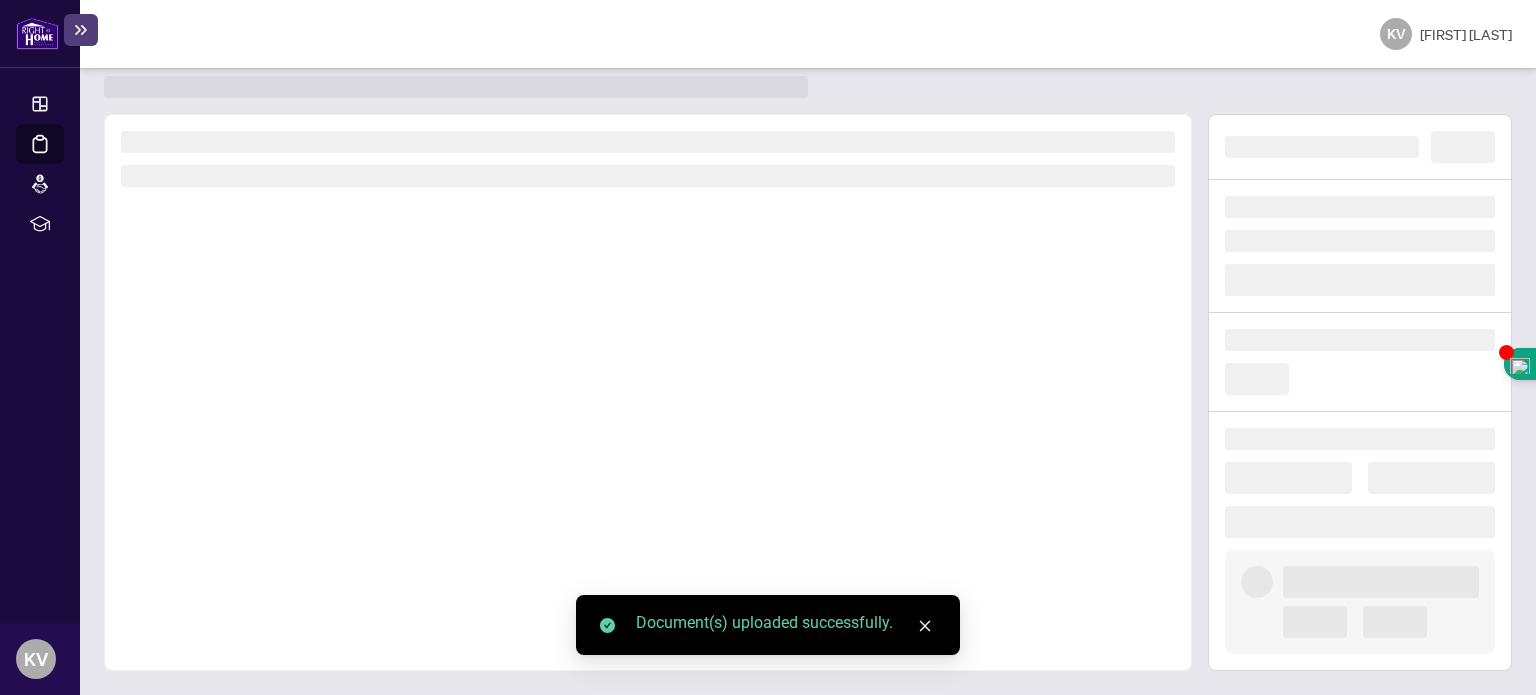 click at bounding box center [648, 392] 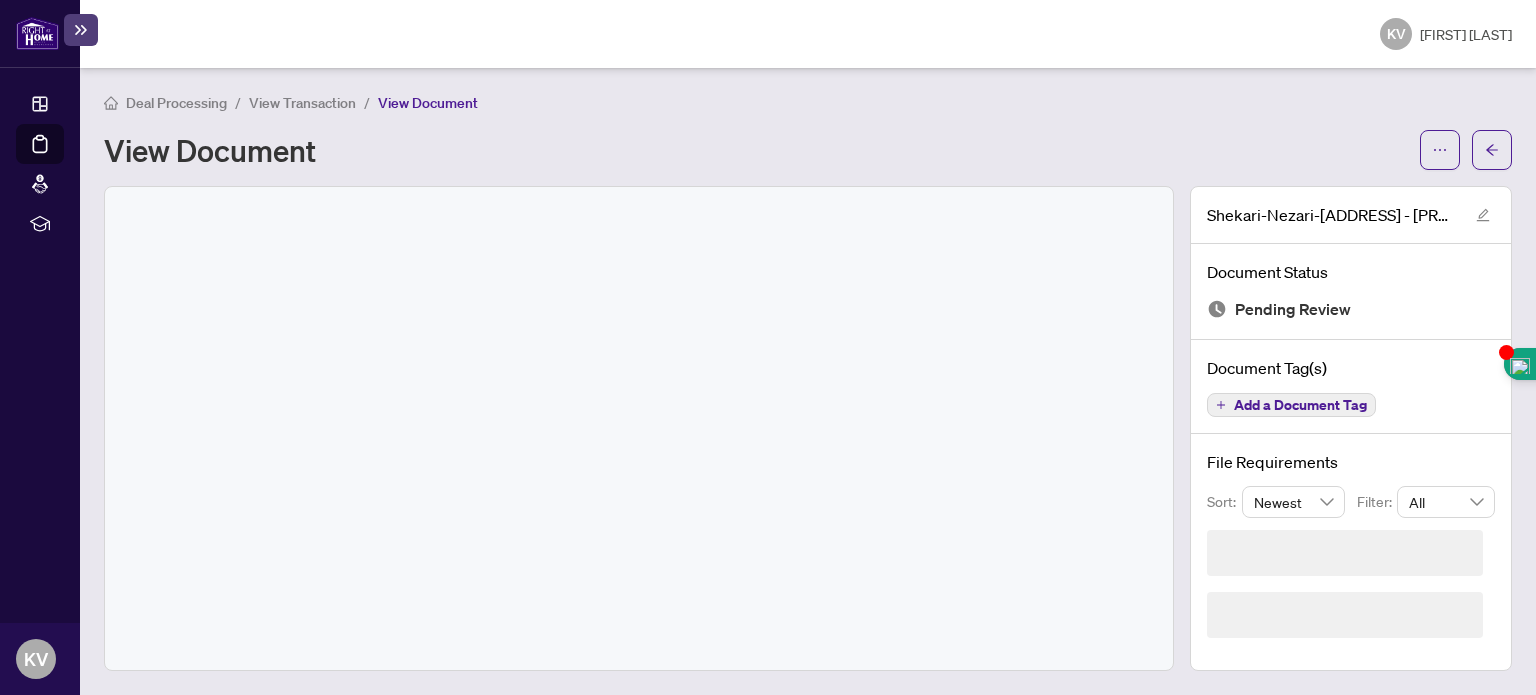 scroll, scrollTop: 0, scrollLeft: 0, axis: both 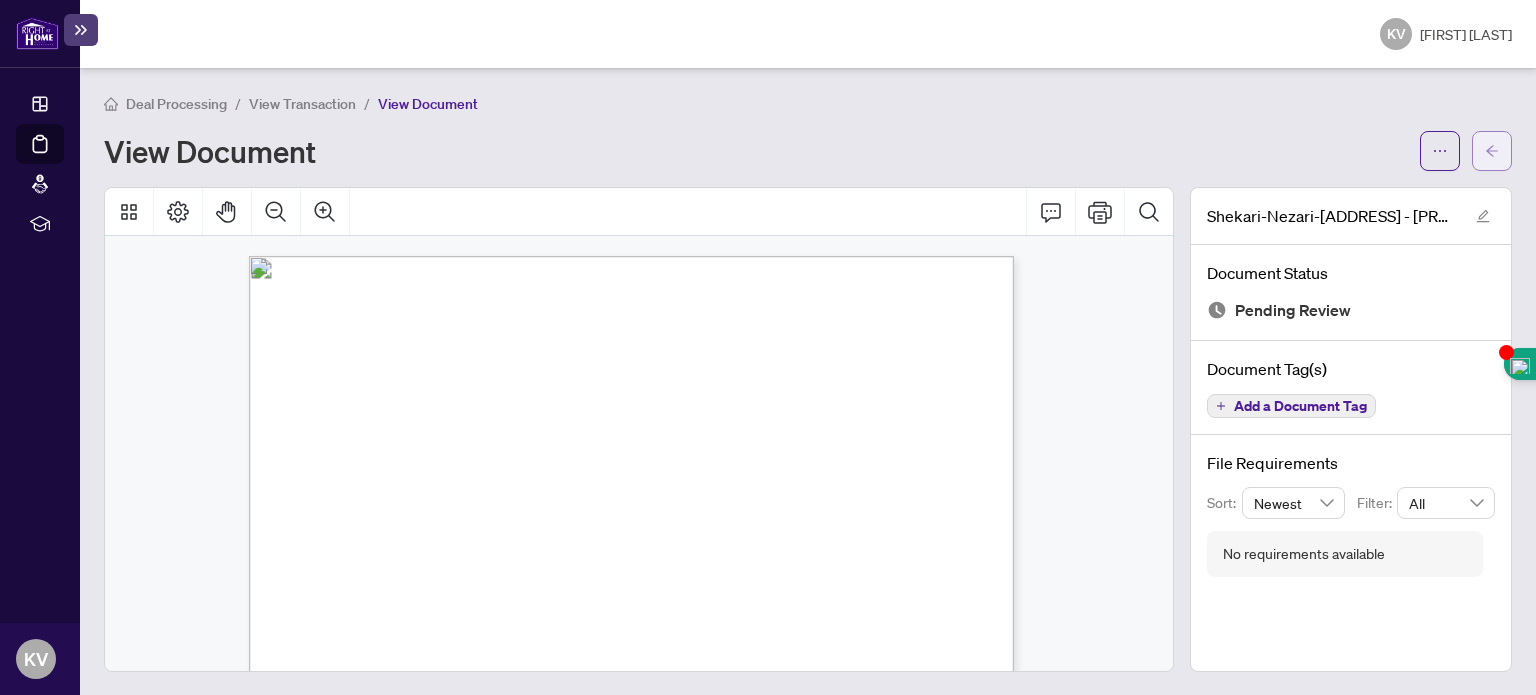 click 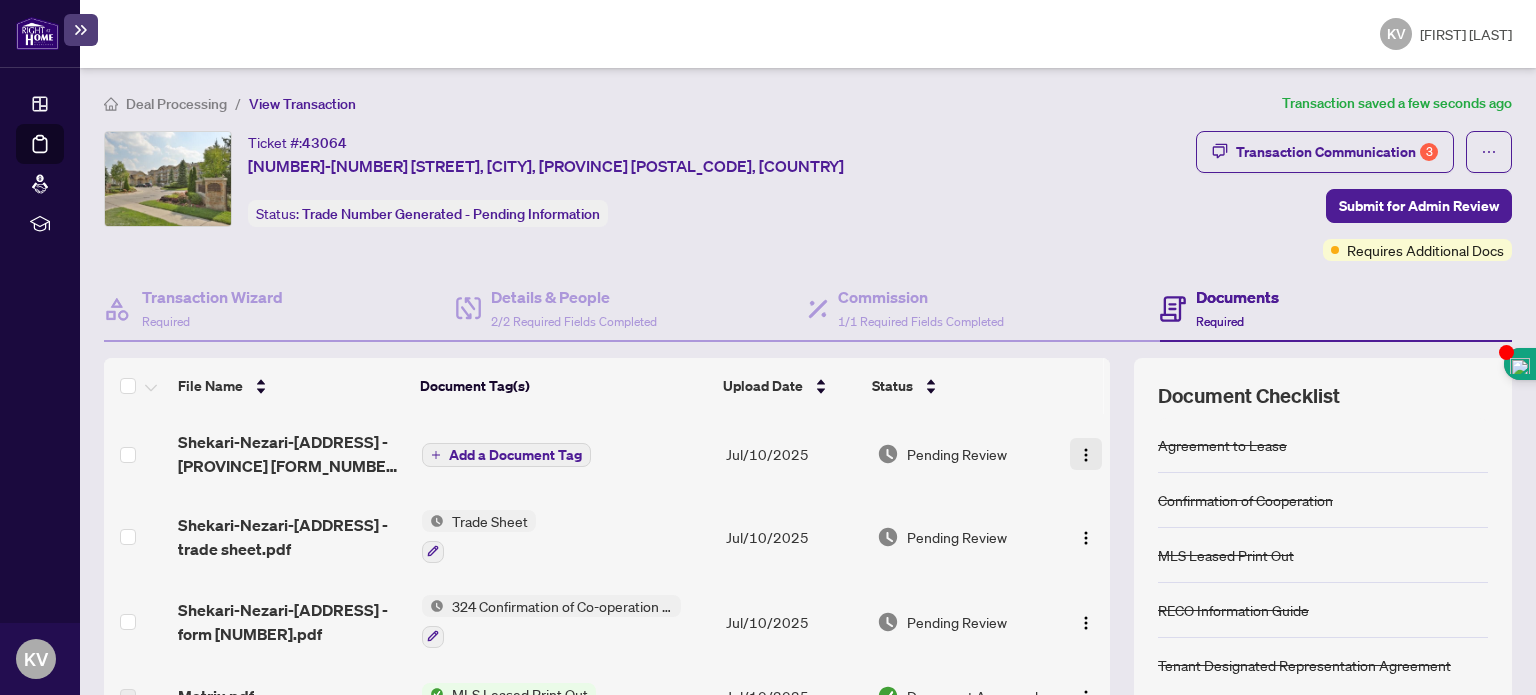 click at bounding box center (1086, 455) 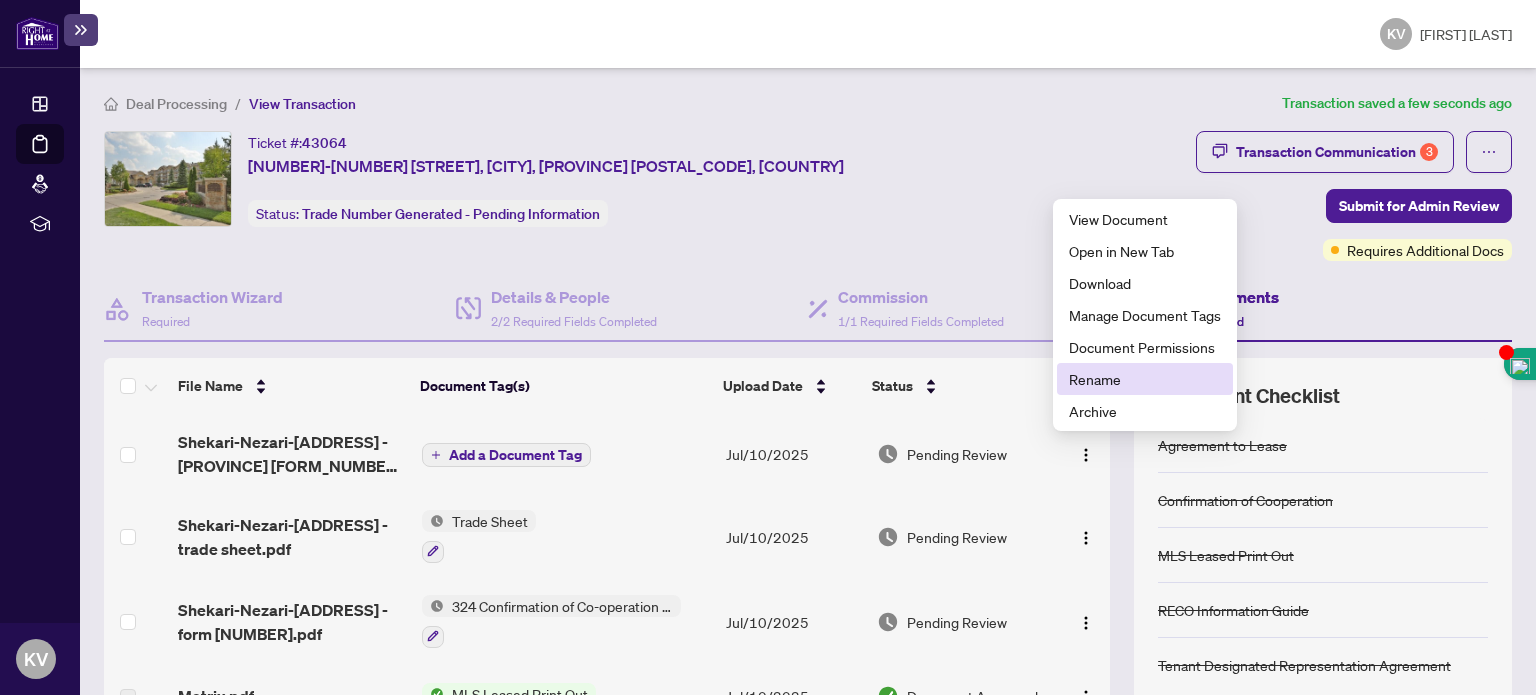 click on "Rename" at bounding box center (1145, 379) 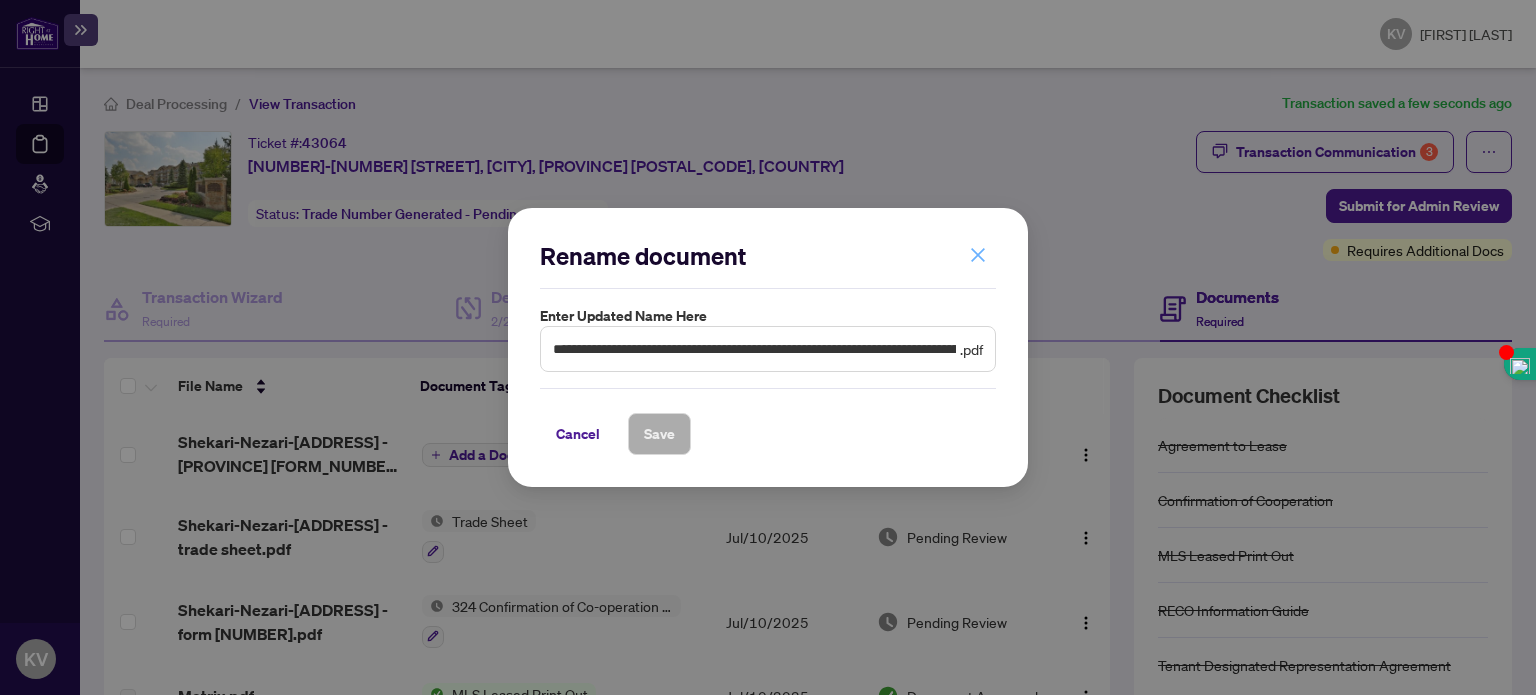 click 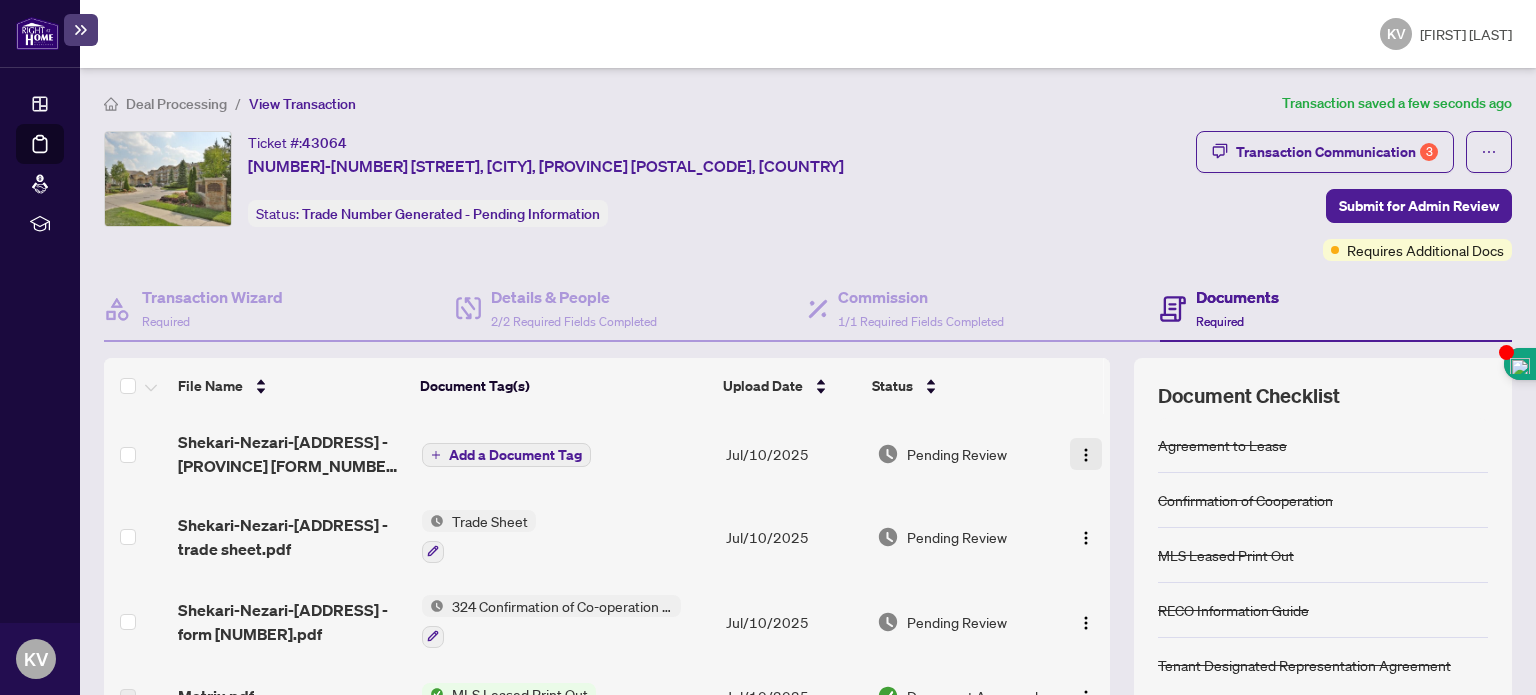 click at bounding box center [1086, 455] 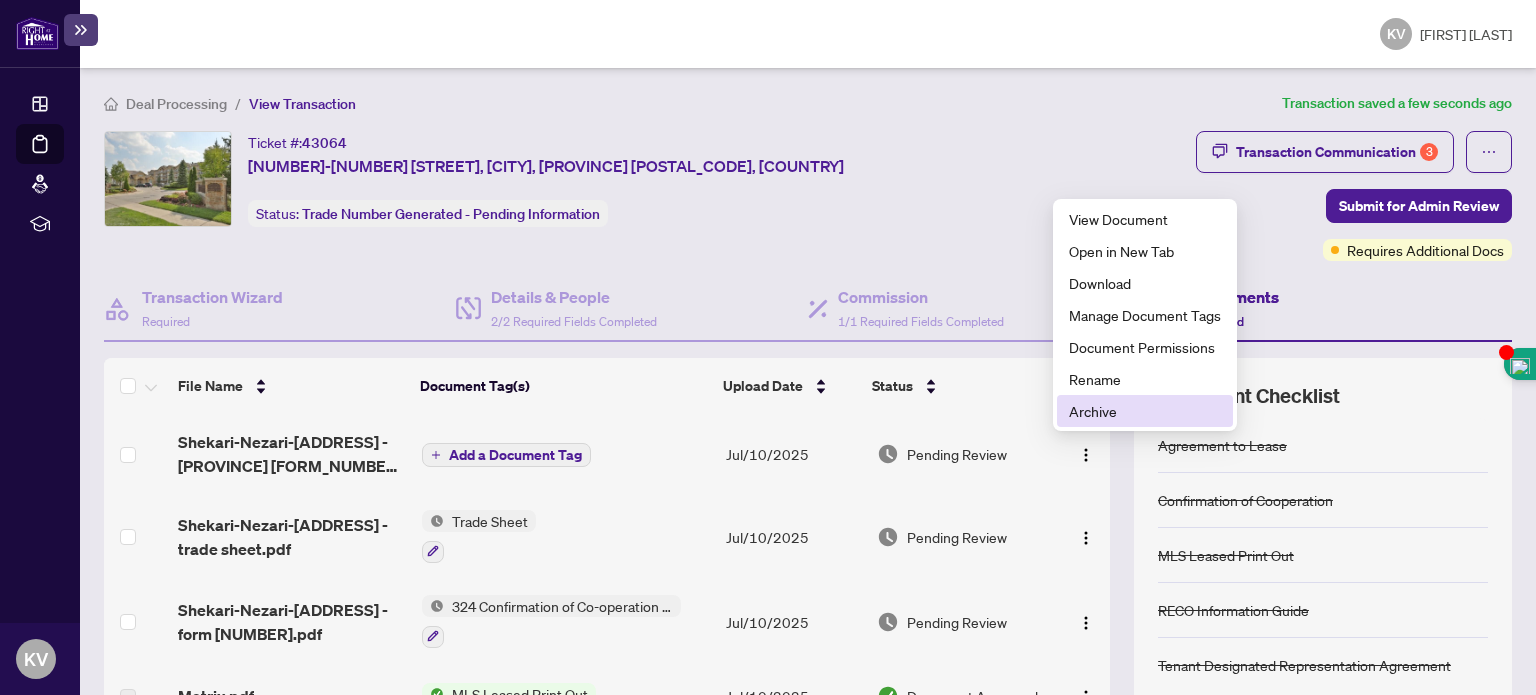click on "Archive" at bounding box center [1145, 411] 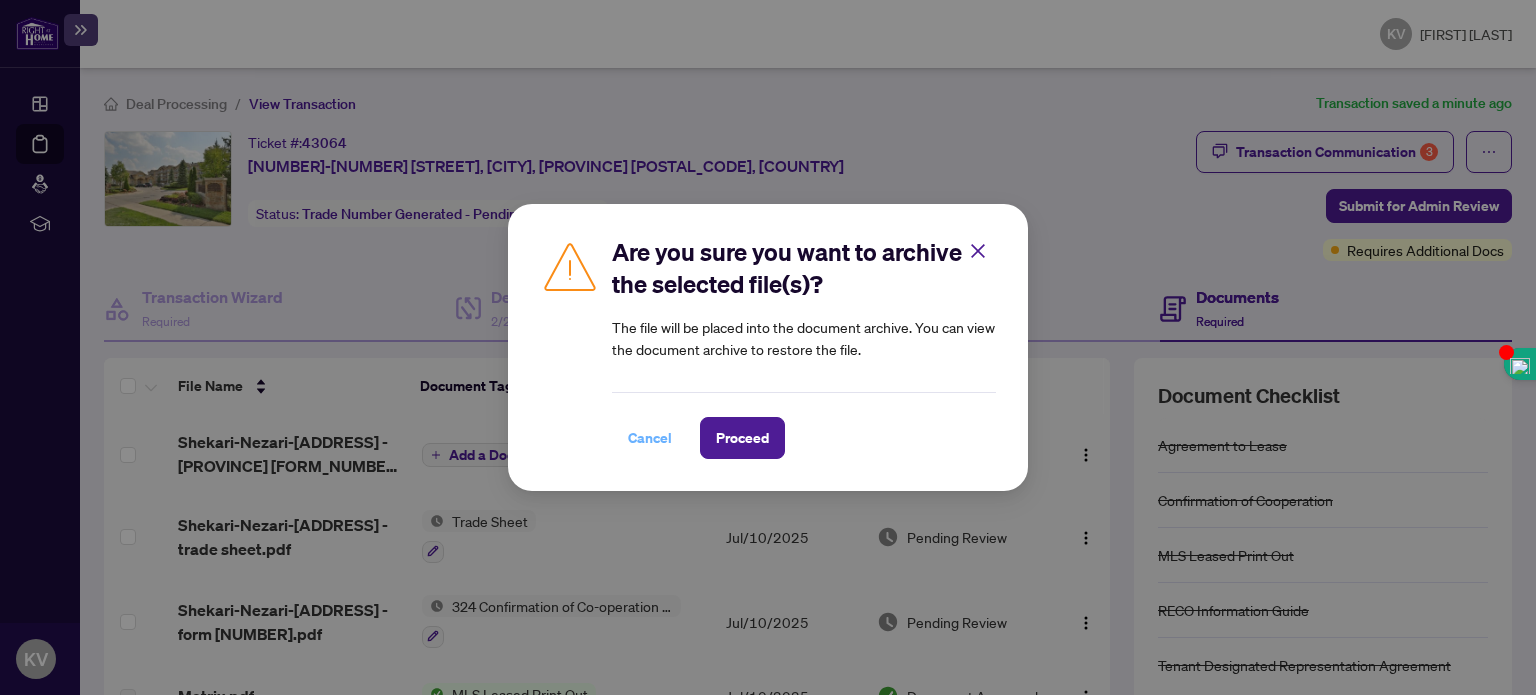 click on "Cancel" at bounding box center (650, 438) 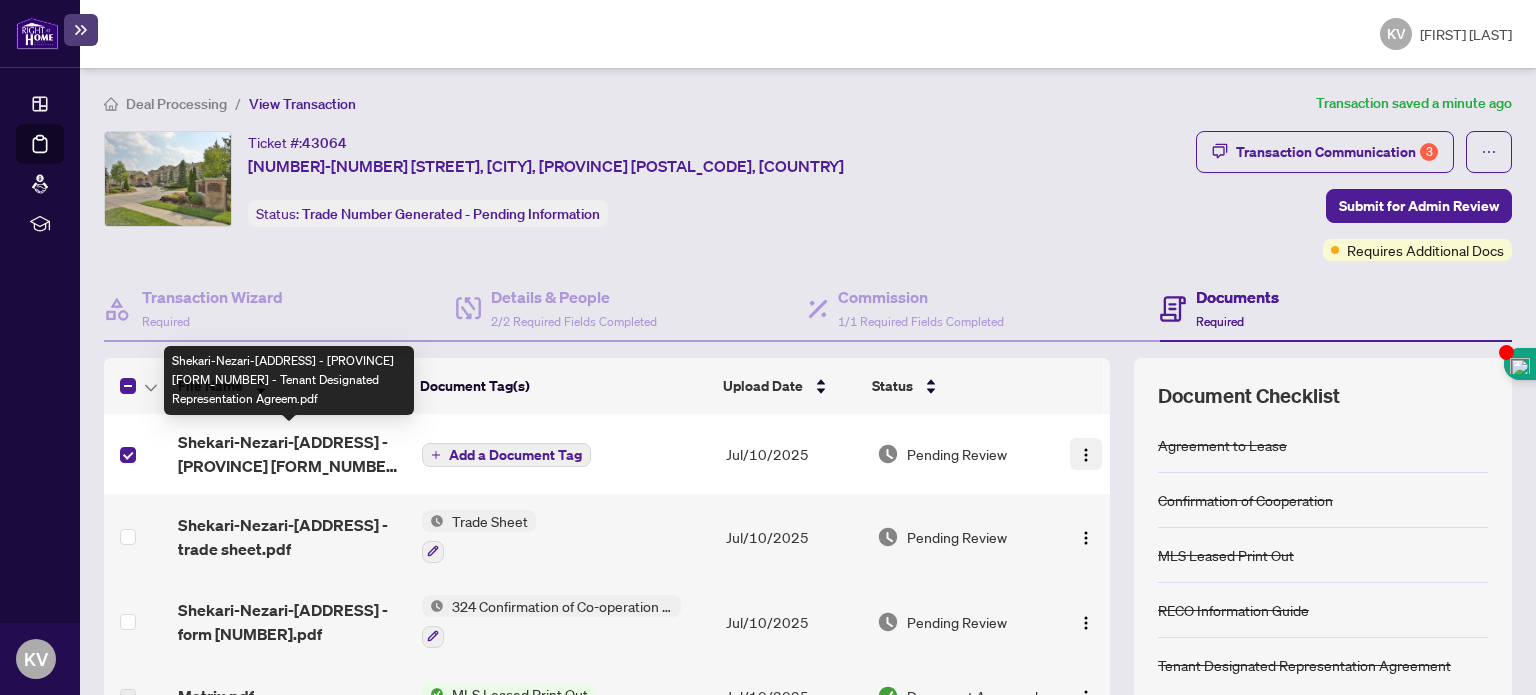 drag, startPoint x: 339, startPoint y: 449, endPoint x: 1073, endPoint y: 451, distance: 734.00275 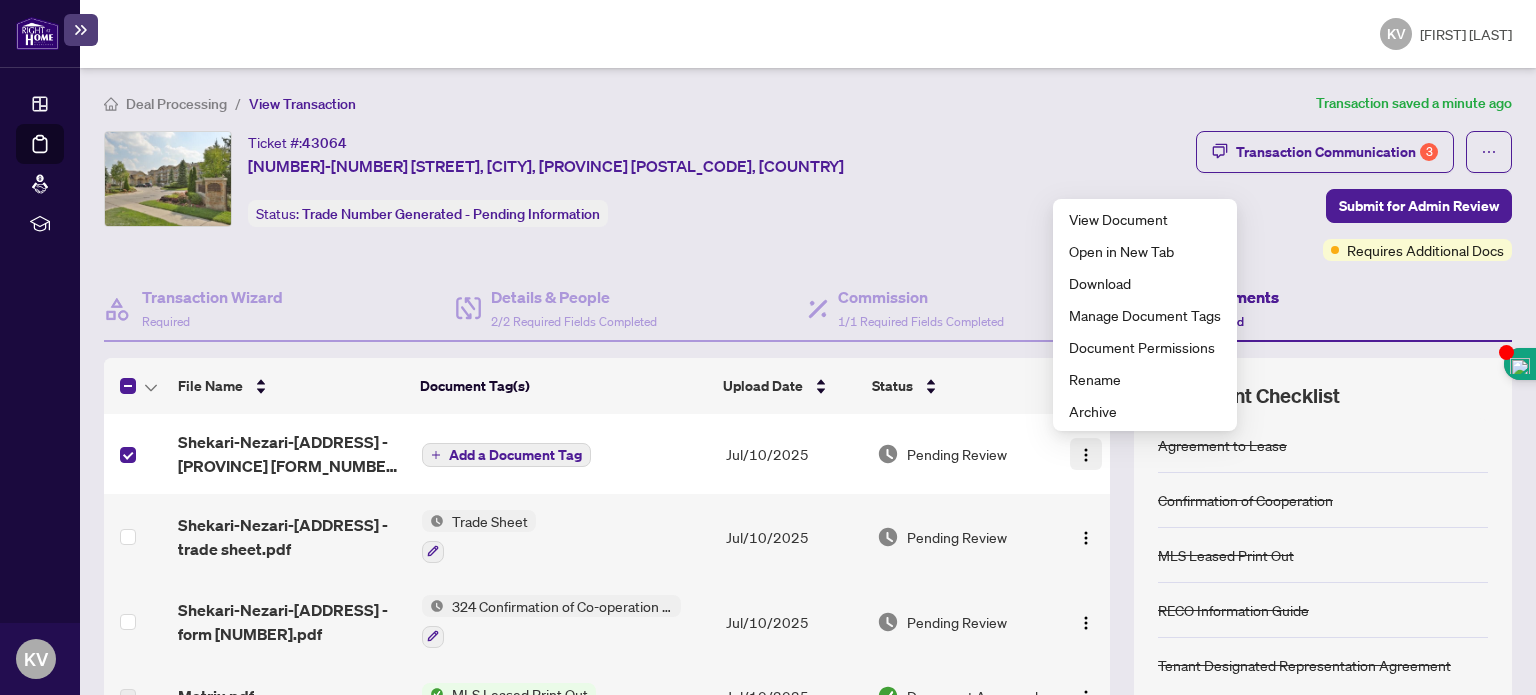 click at bounding box center (1086, 455) 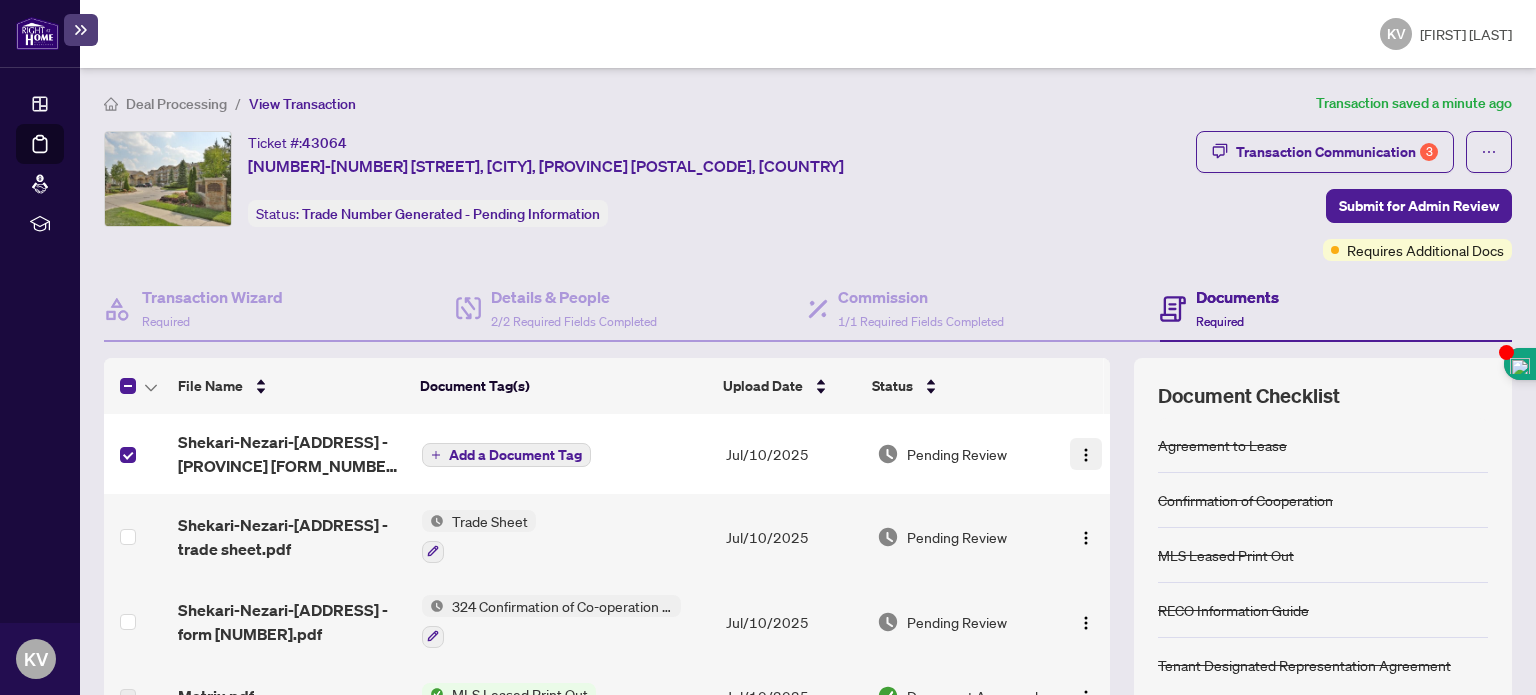 click at bounding box center [1086, 455] 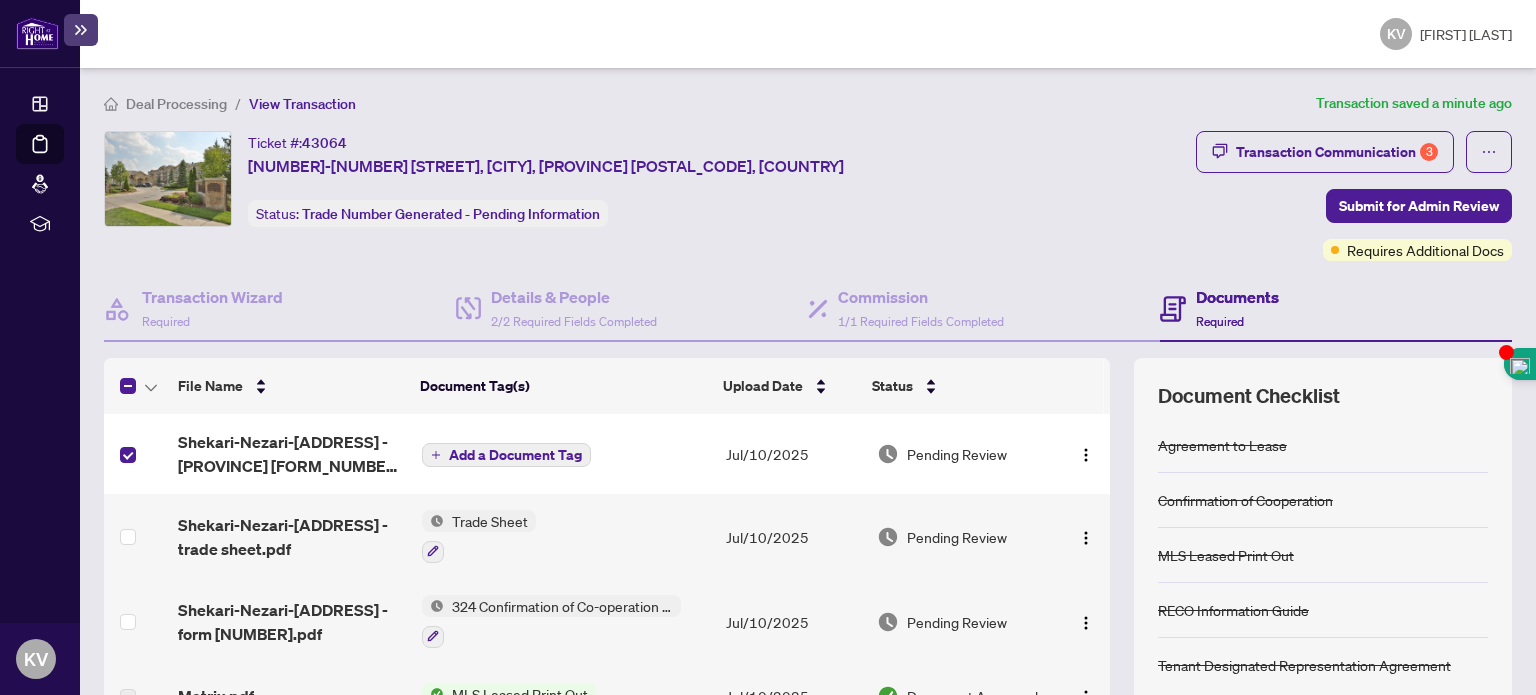 click 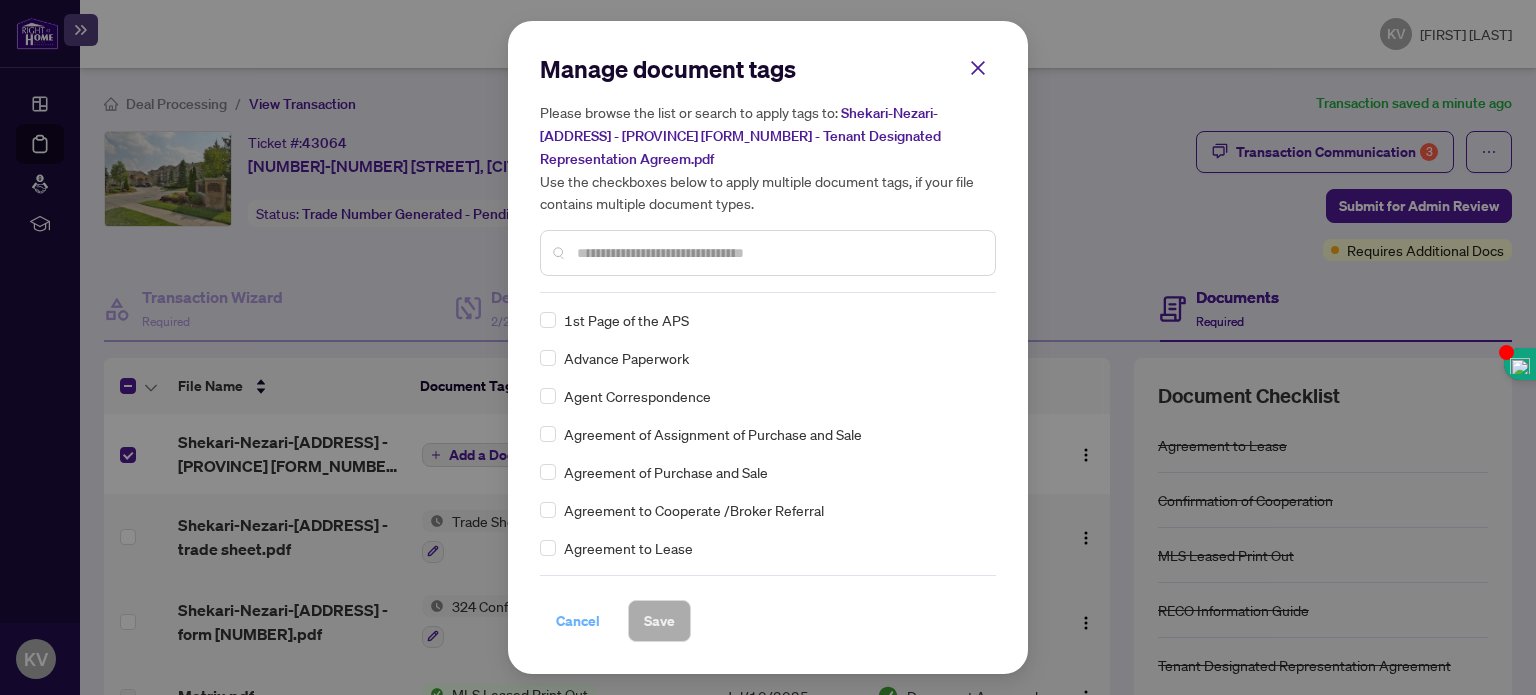 click on "Cancel" at bounding box center (578, 621) 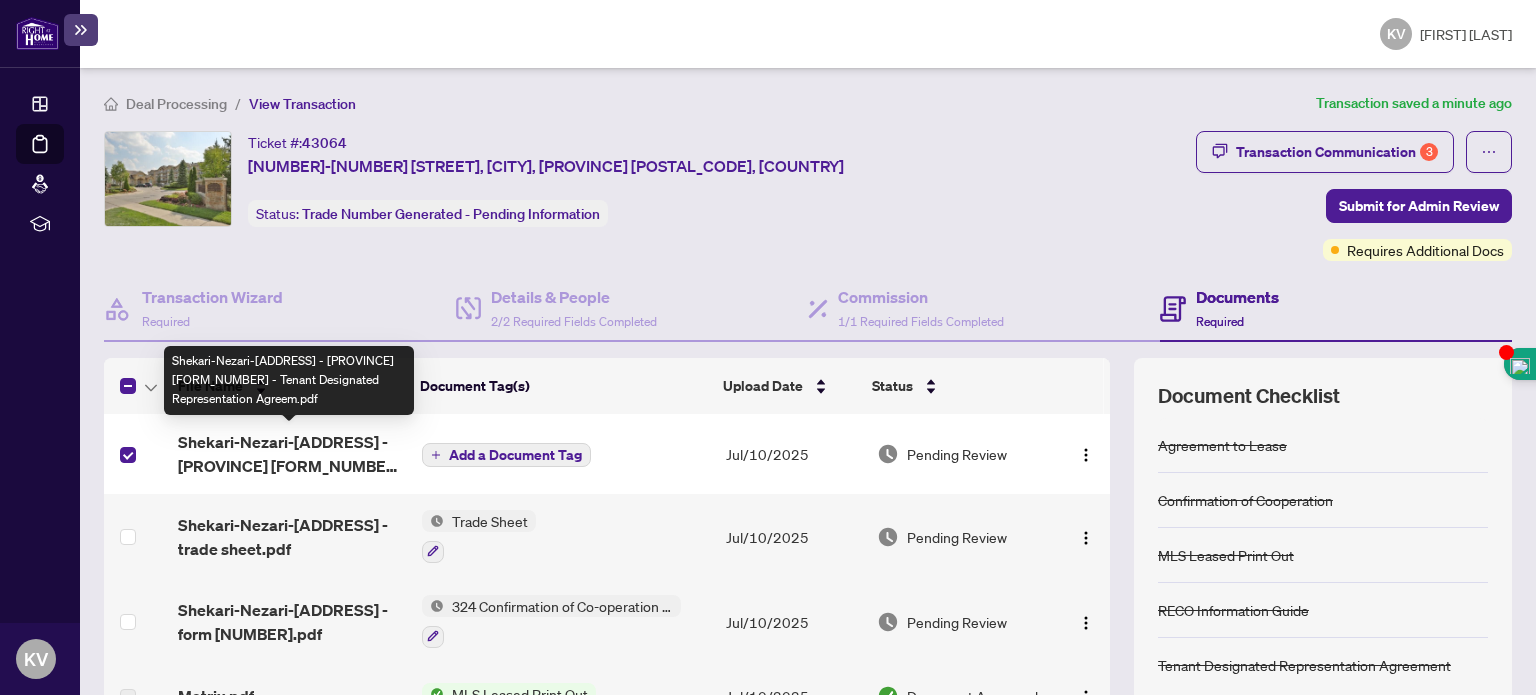 drag, startPoint x: 328, startPoint y: 443, endPoint x: 796, endPoint y: 199, distance: 527.78784 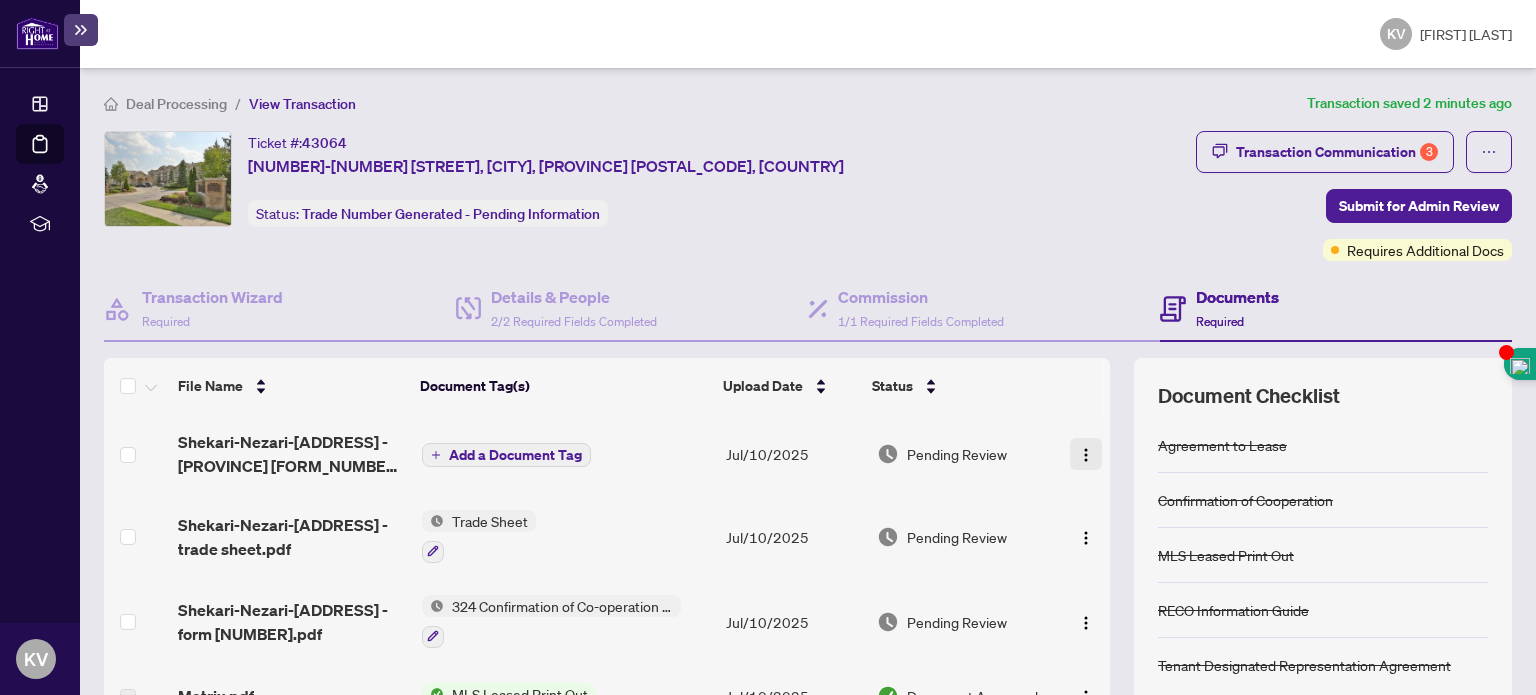 click at bounding box center [1086, 454] 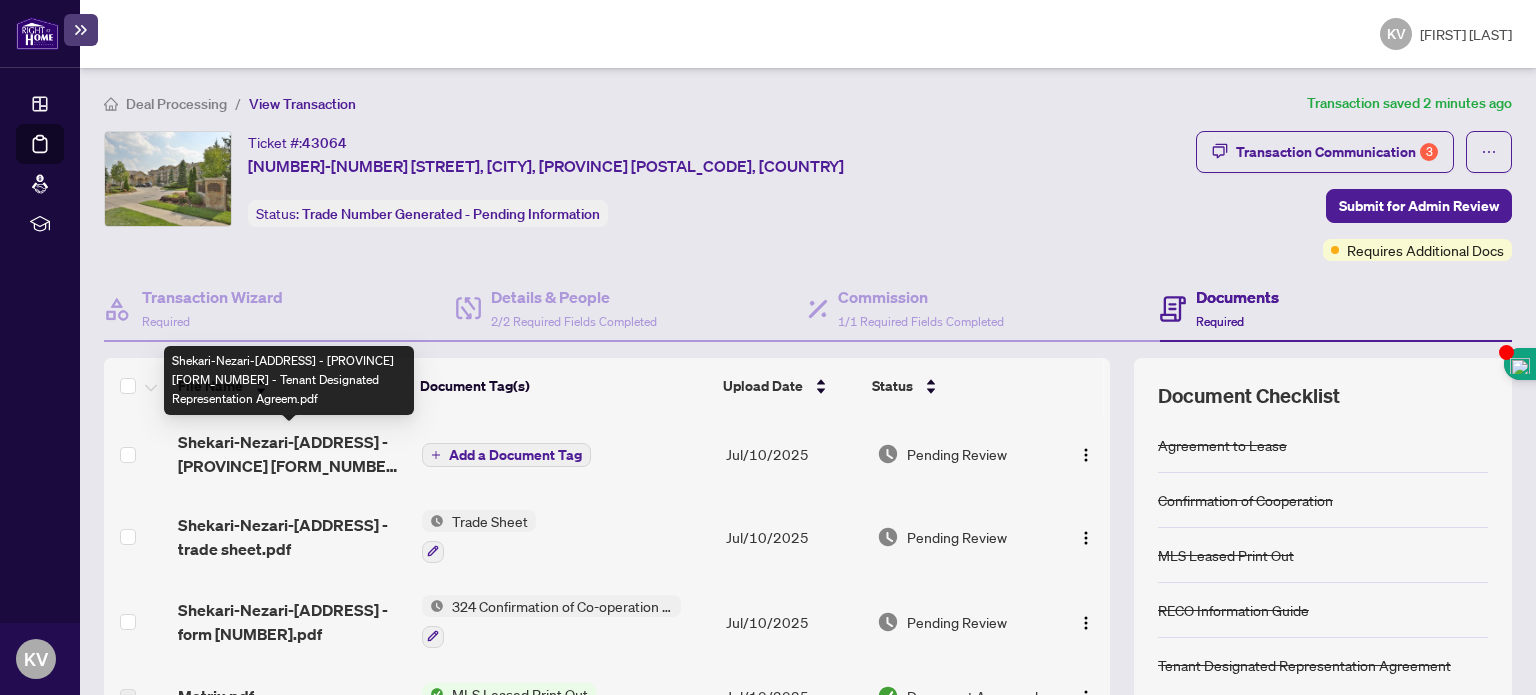 click on "Shekari-Nezari-1470 Bishops Gate unit  402 - Ontario 372 - Tenant Designated Representation Agreem.pdf" at bounding box center (291, 454) 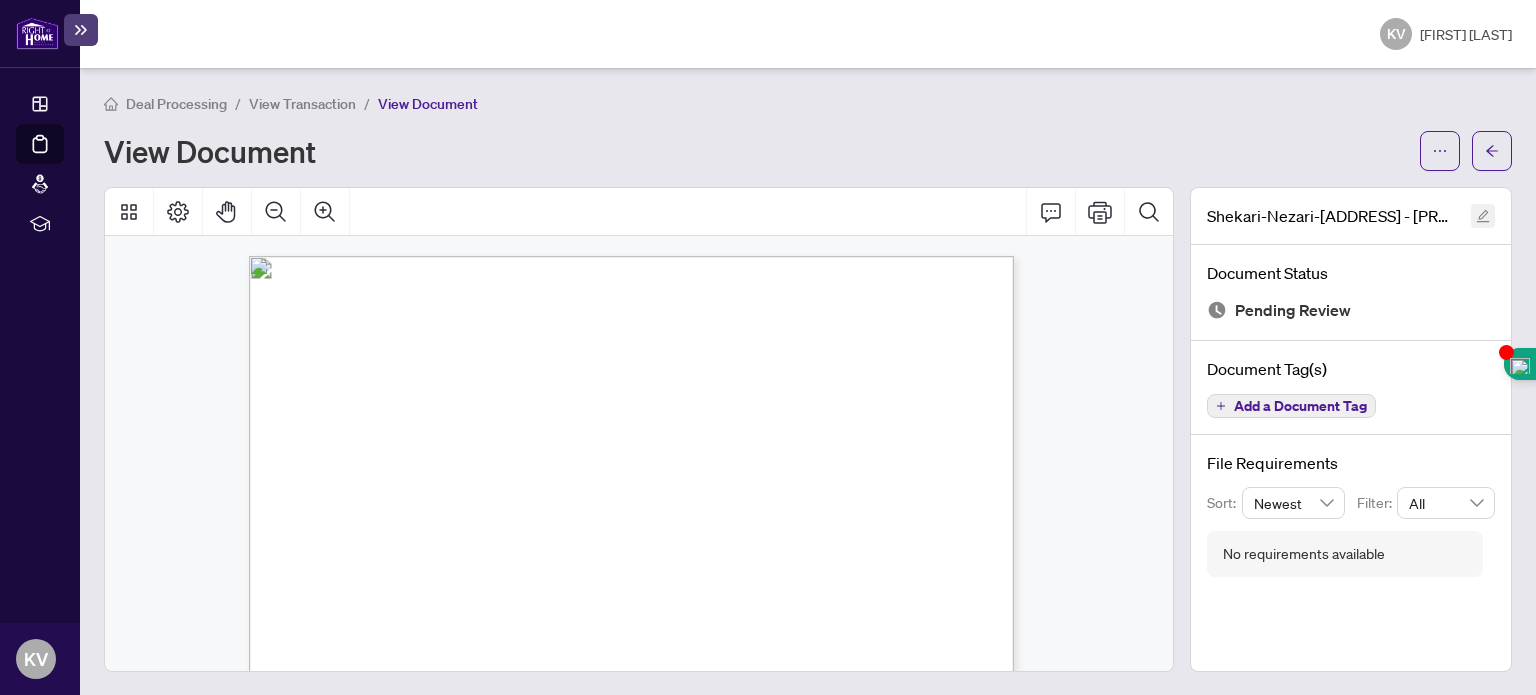 click 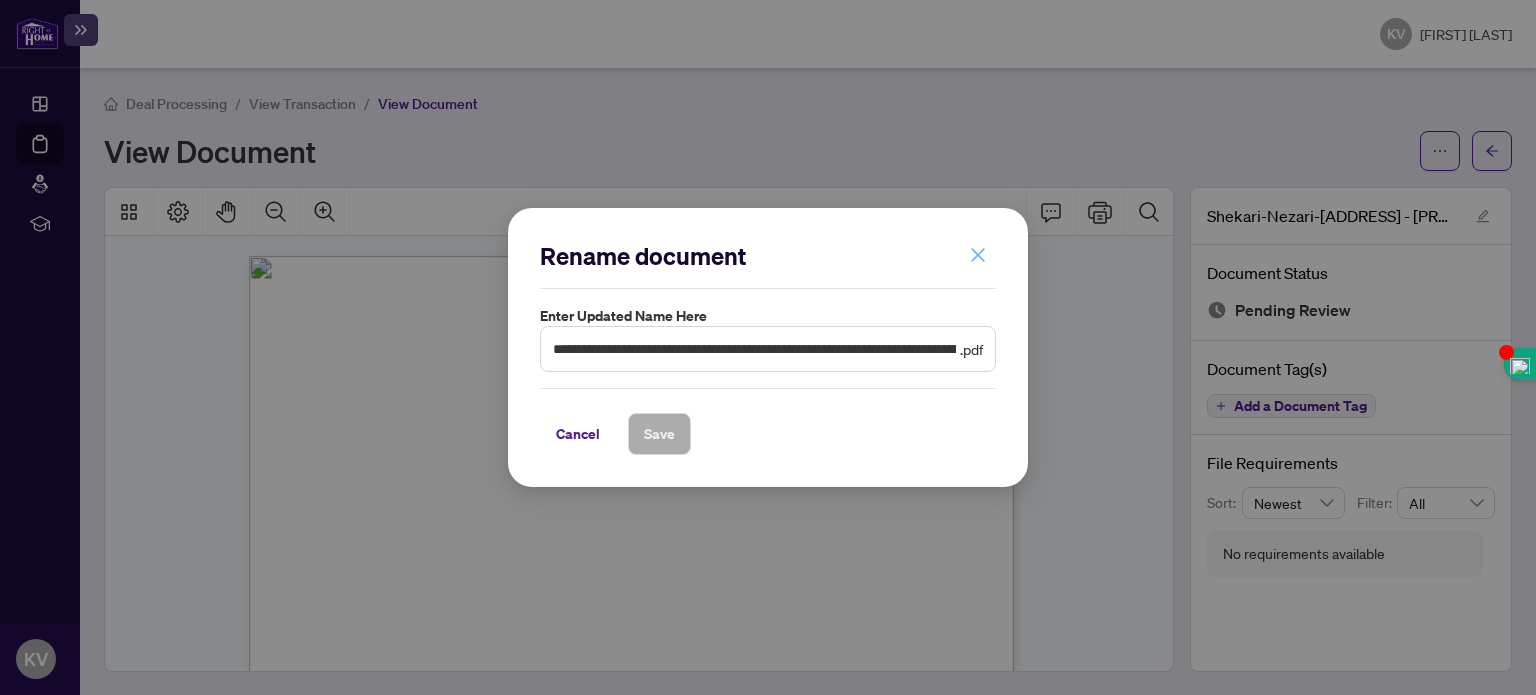 click 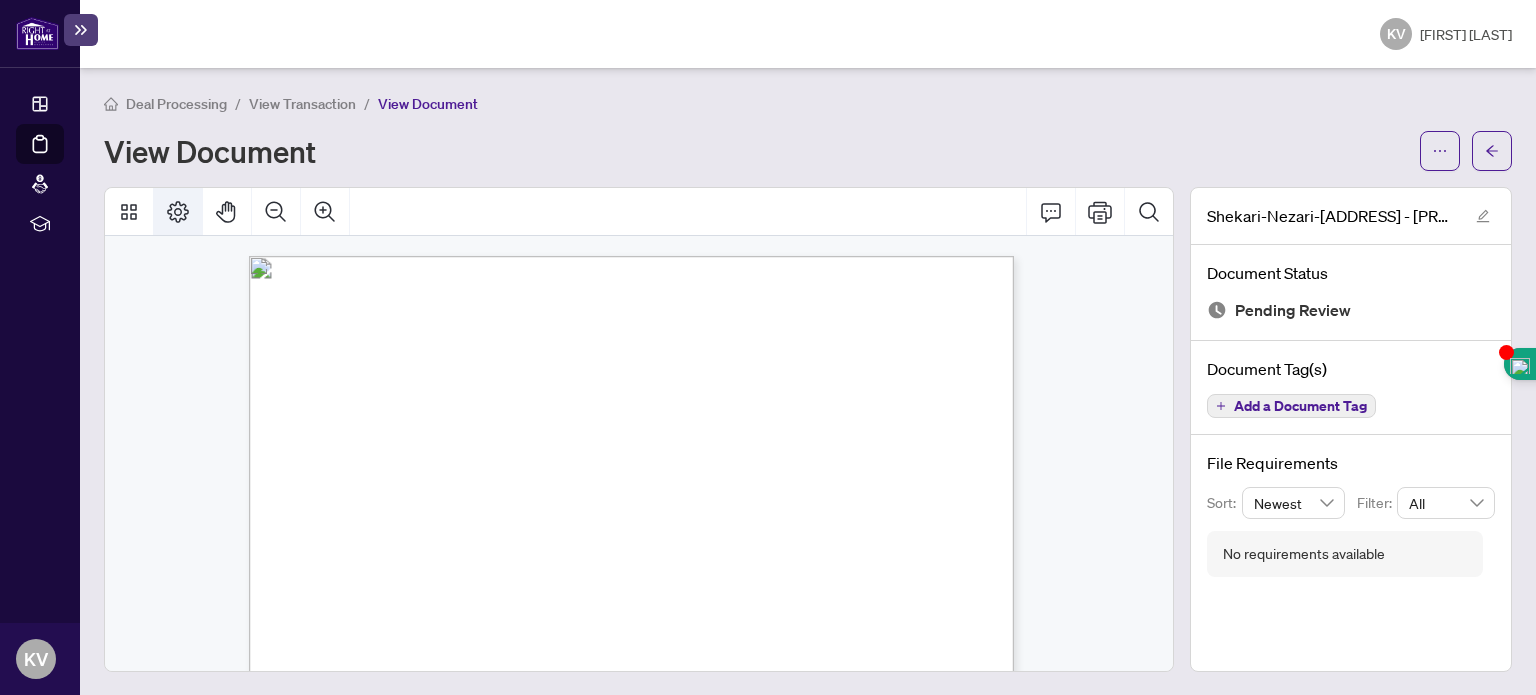 click 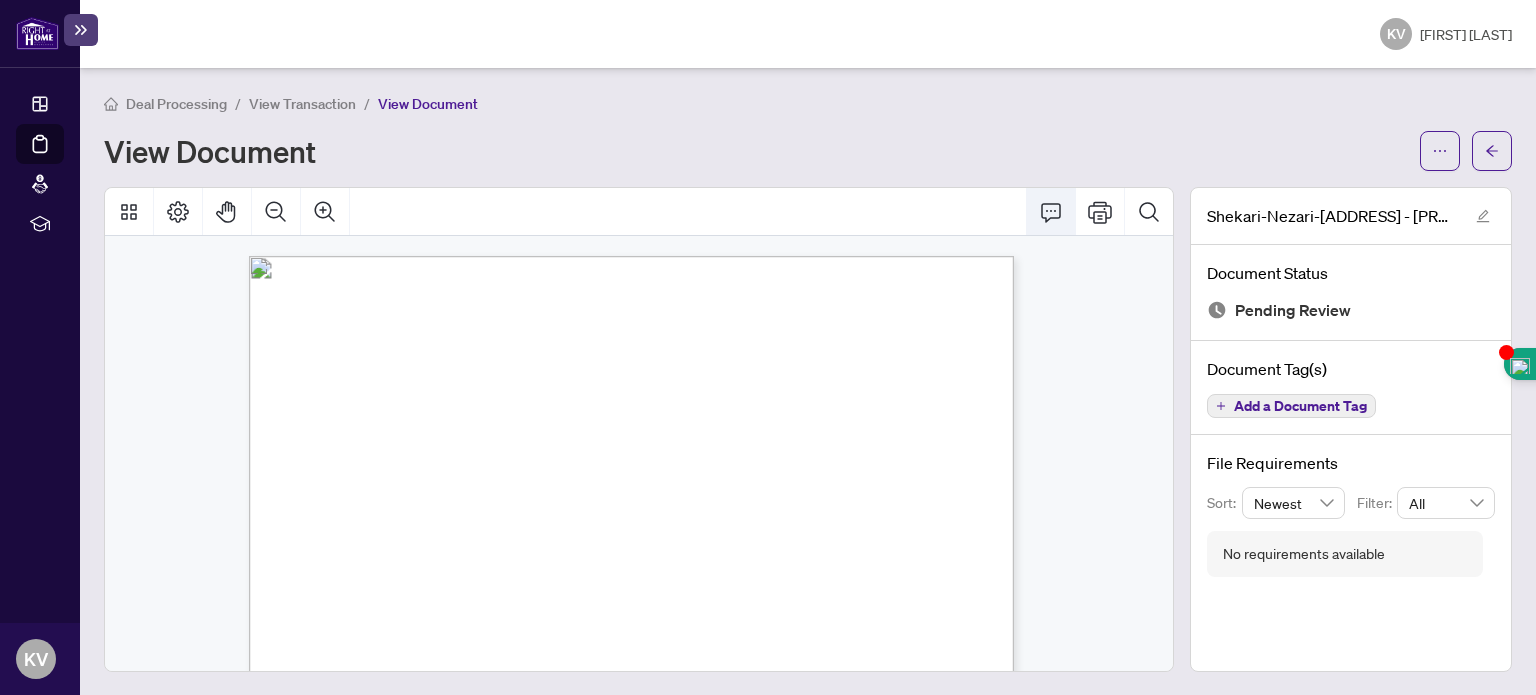 click at bounding box center (1051, 212) 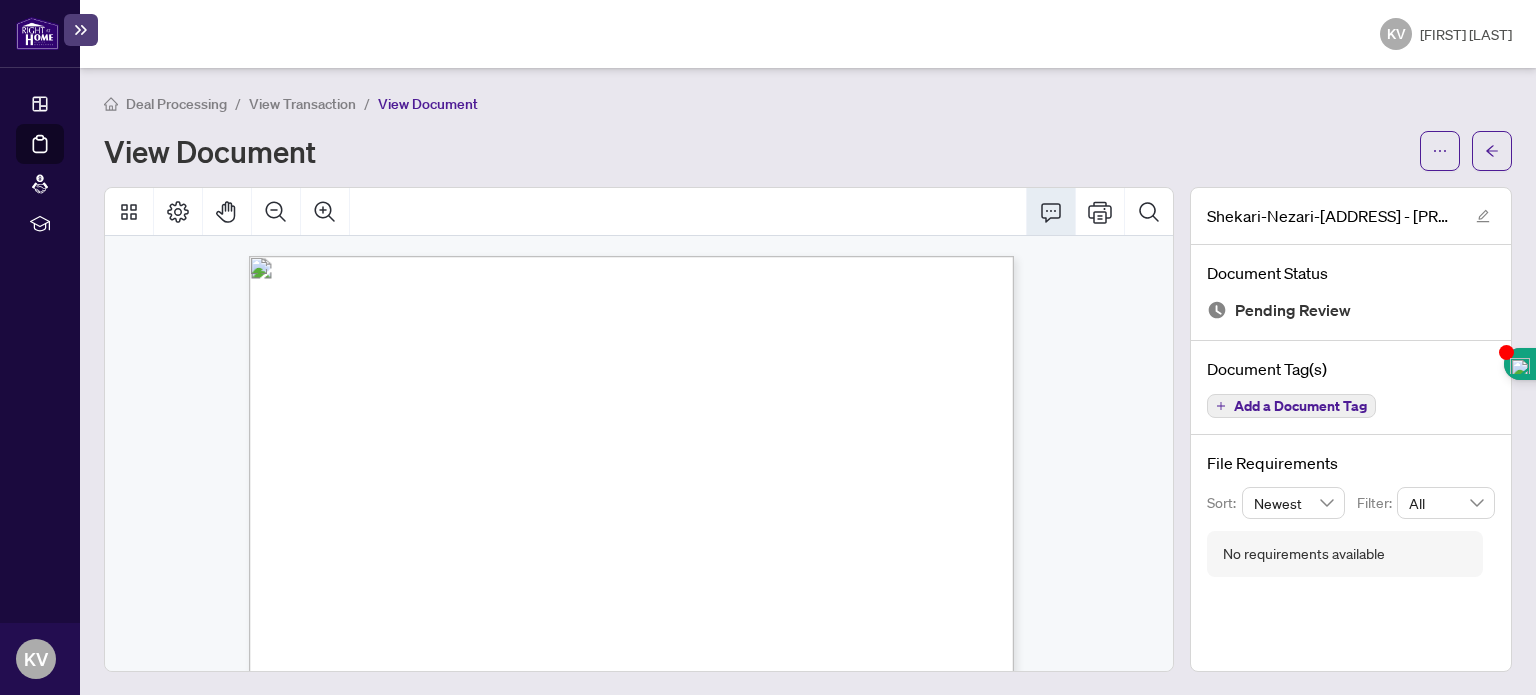 click 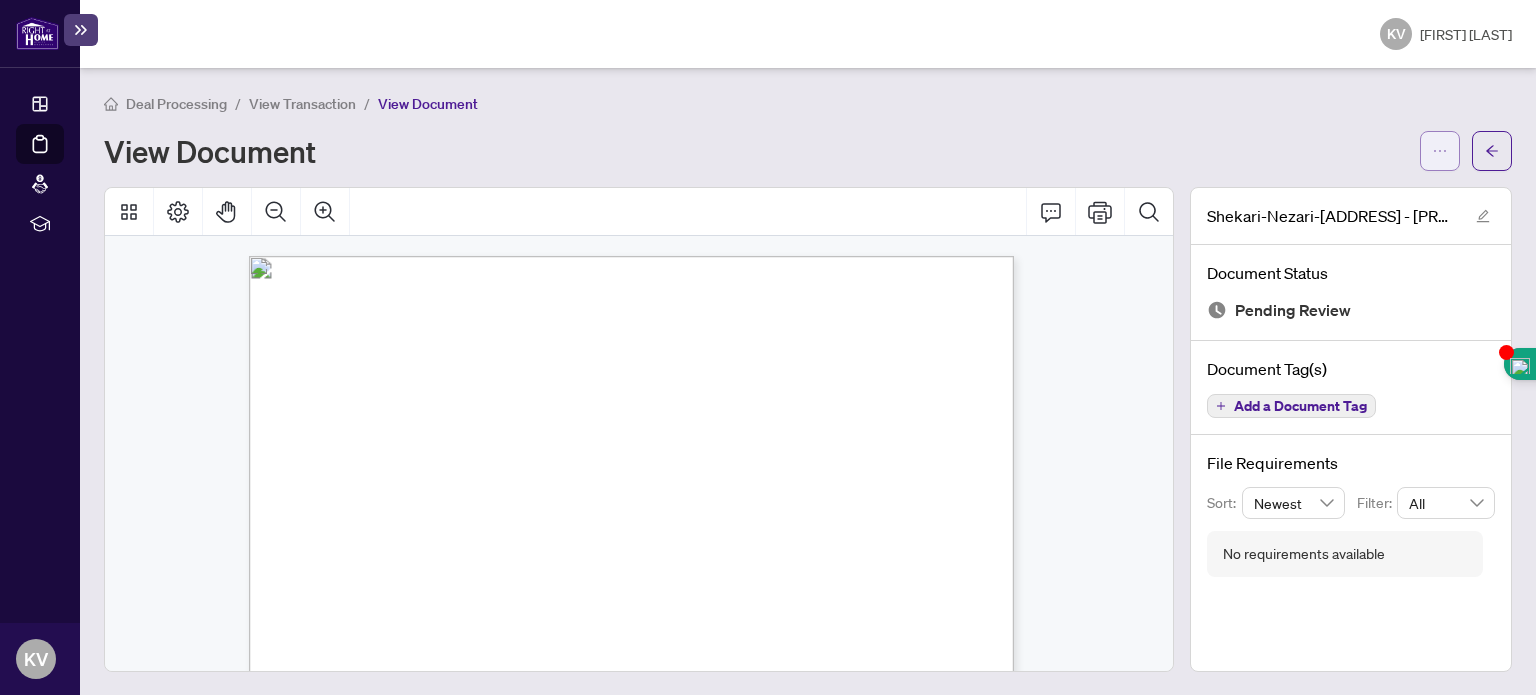 click at bounding box center [1440, 151] 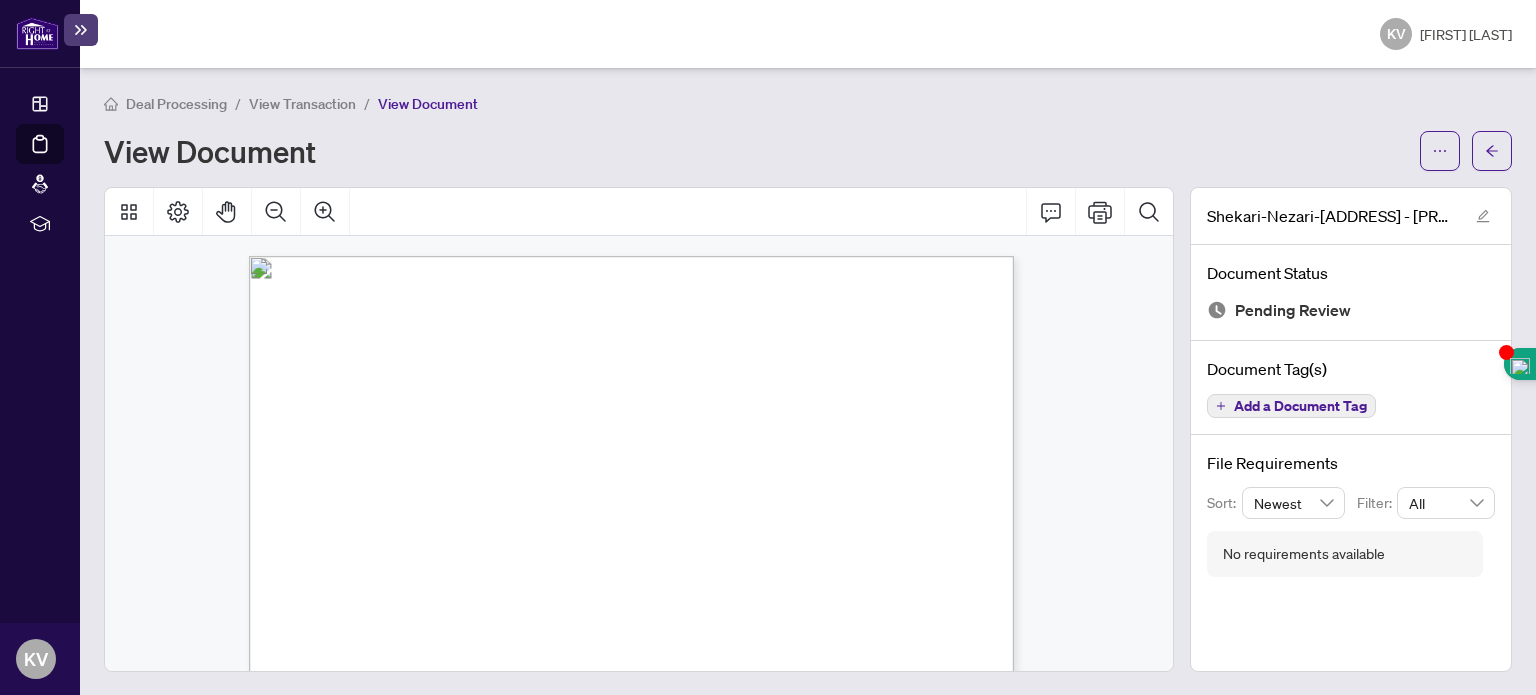 click on "Deal Processing / View Transaction / View Document View Document" at bounding box center [808, 131] 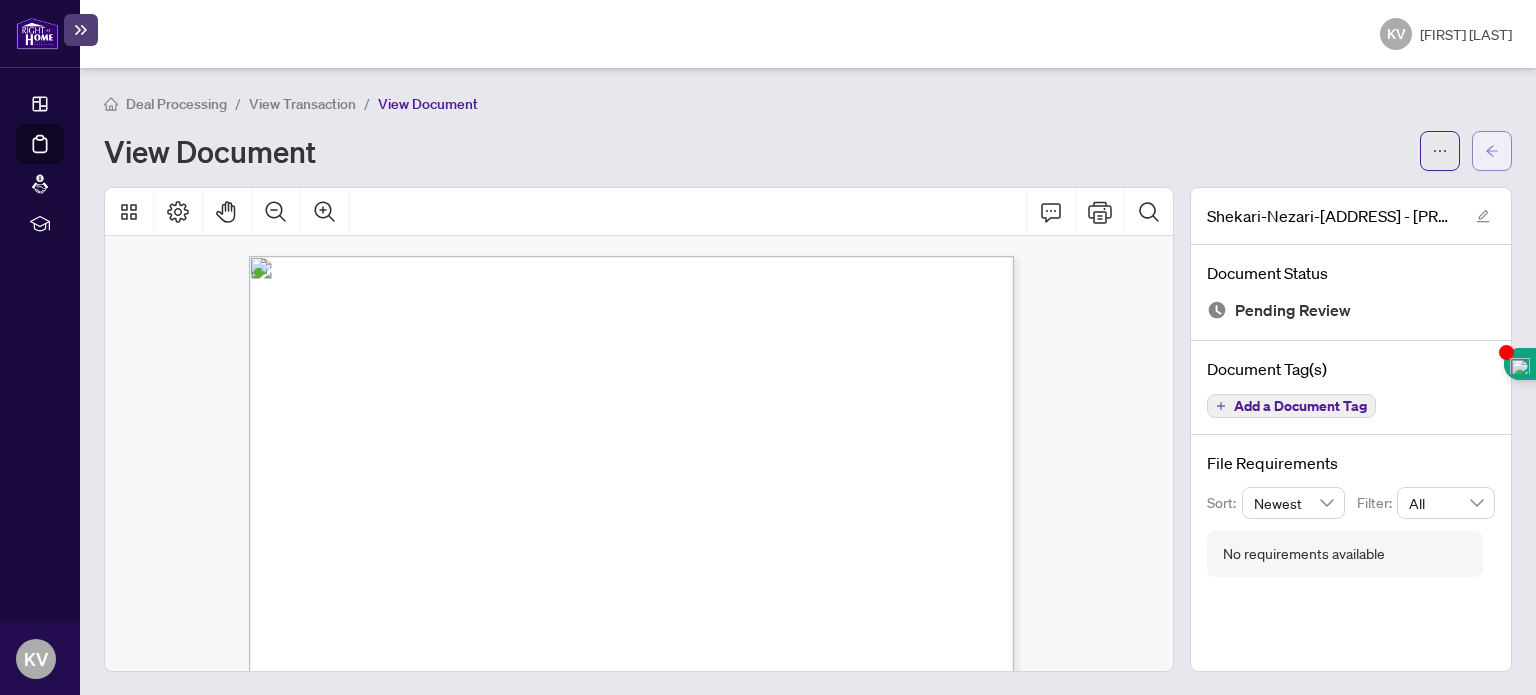 click 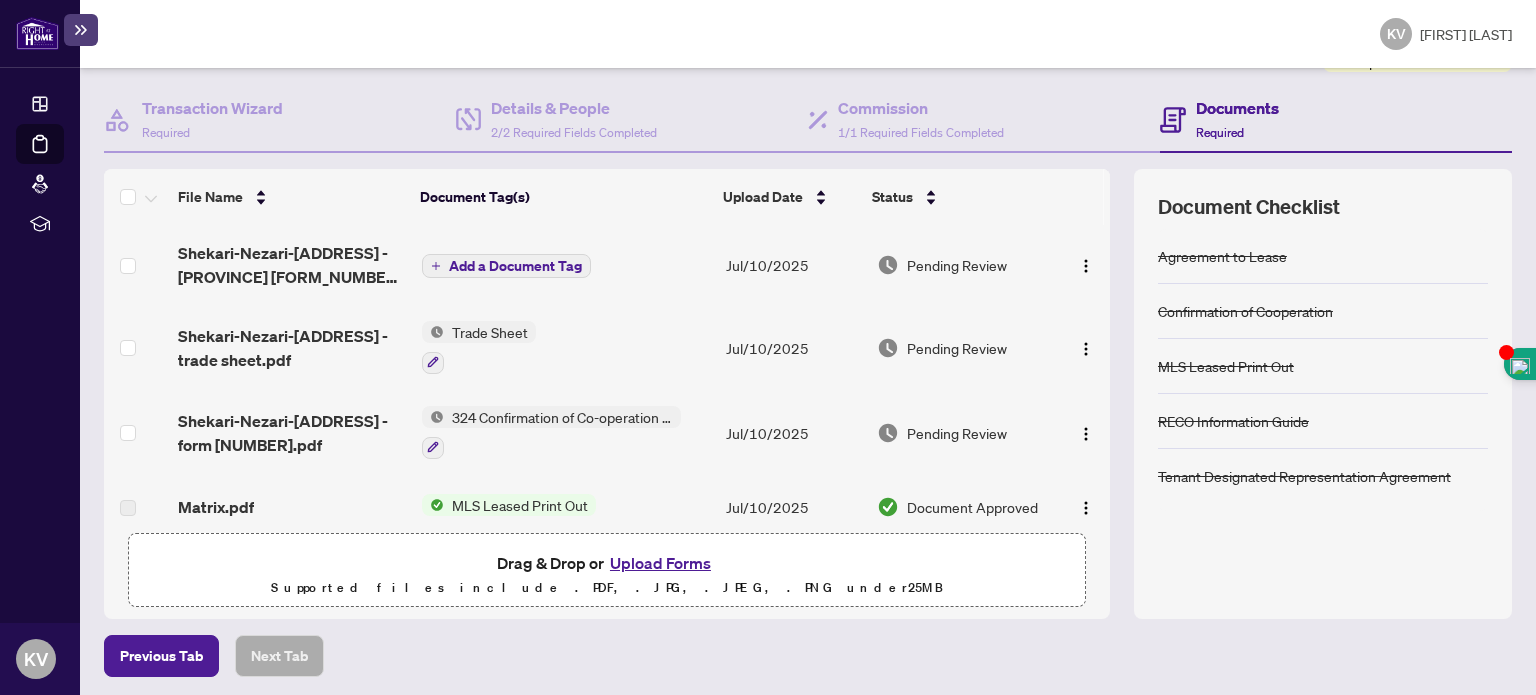 scroll, scrollTop: 192, scrollLeft: 0, axis: vertical 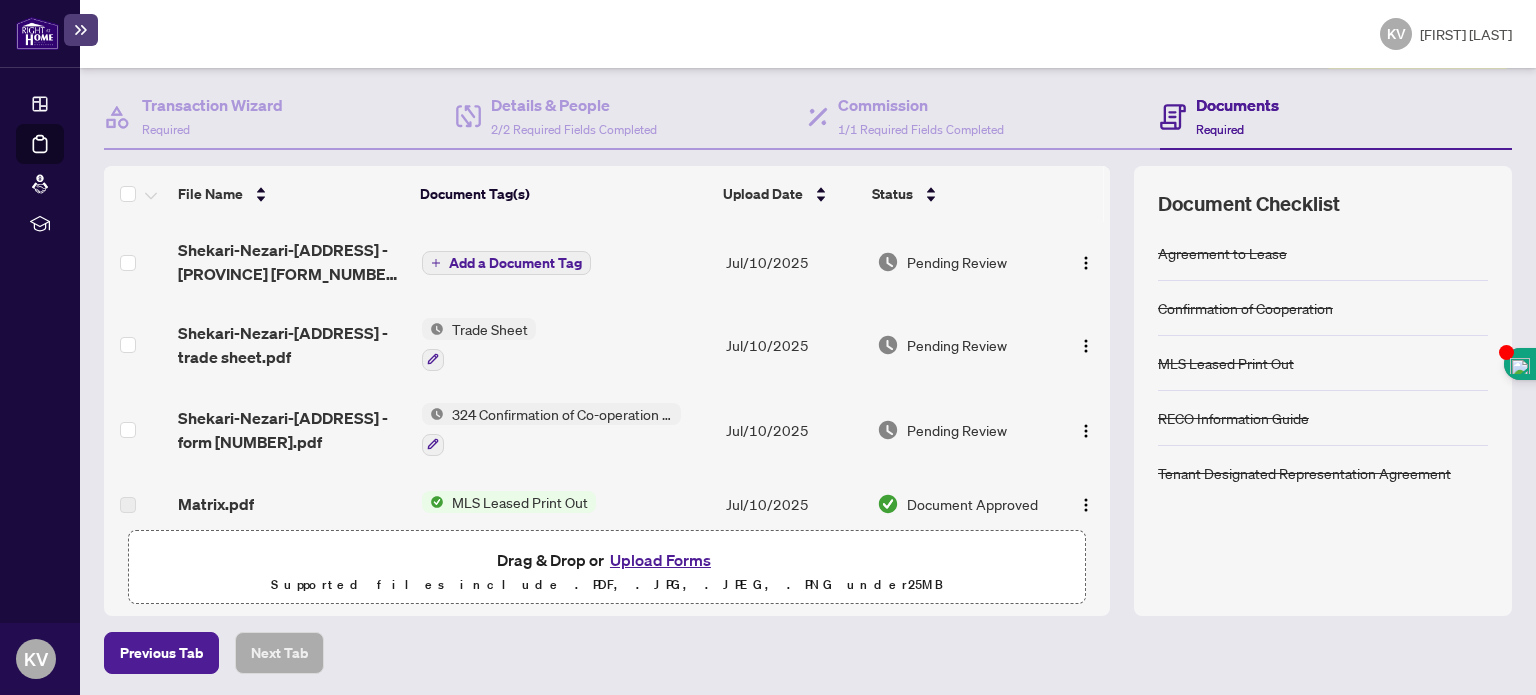 click on "Upload Forms" at bounding box center (660, 560) 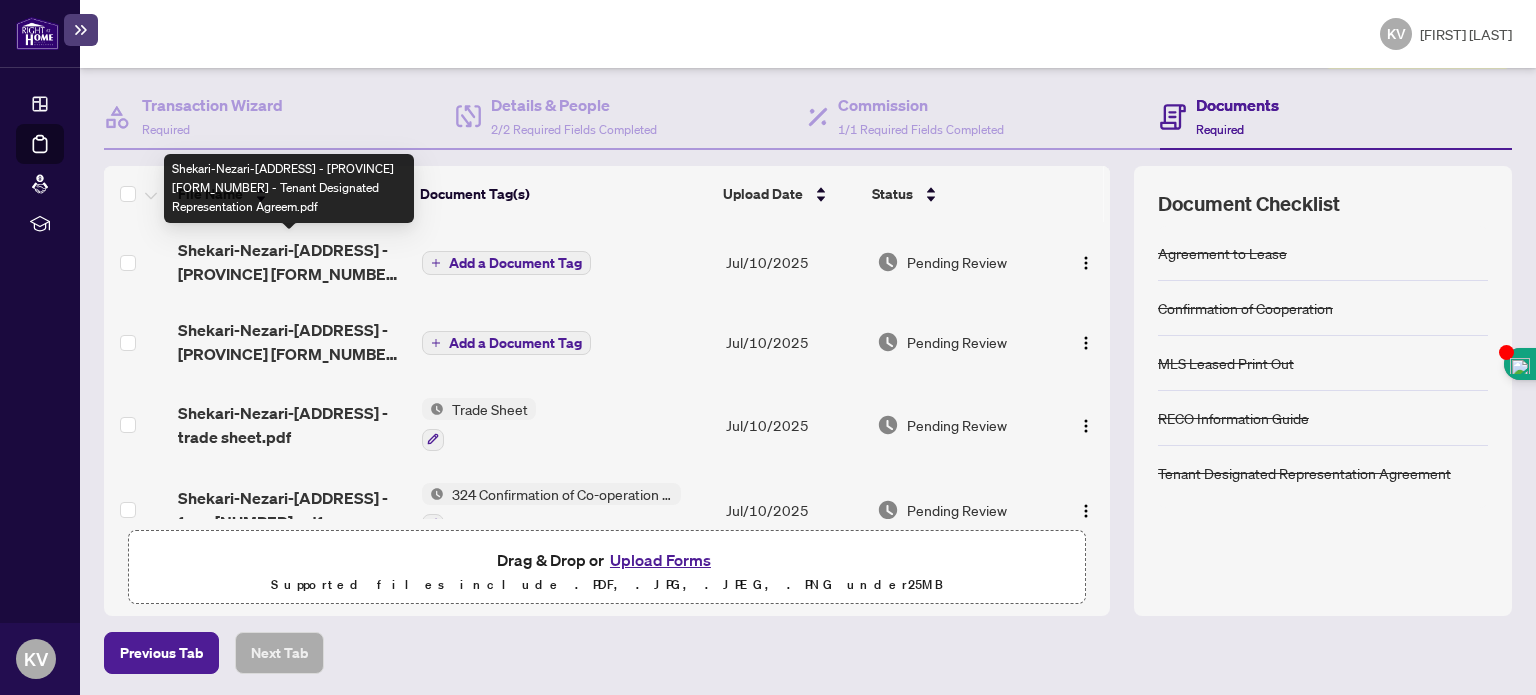 click on "Shekari-Nezari-1470 Bishops Gate unit  402 - Ontario 372 - Tenant Designated Representation Agreem.pdf" at bounding box center [291, 262] 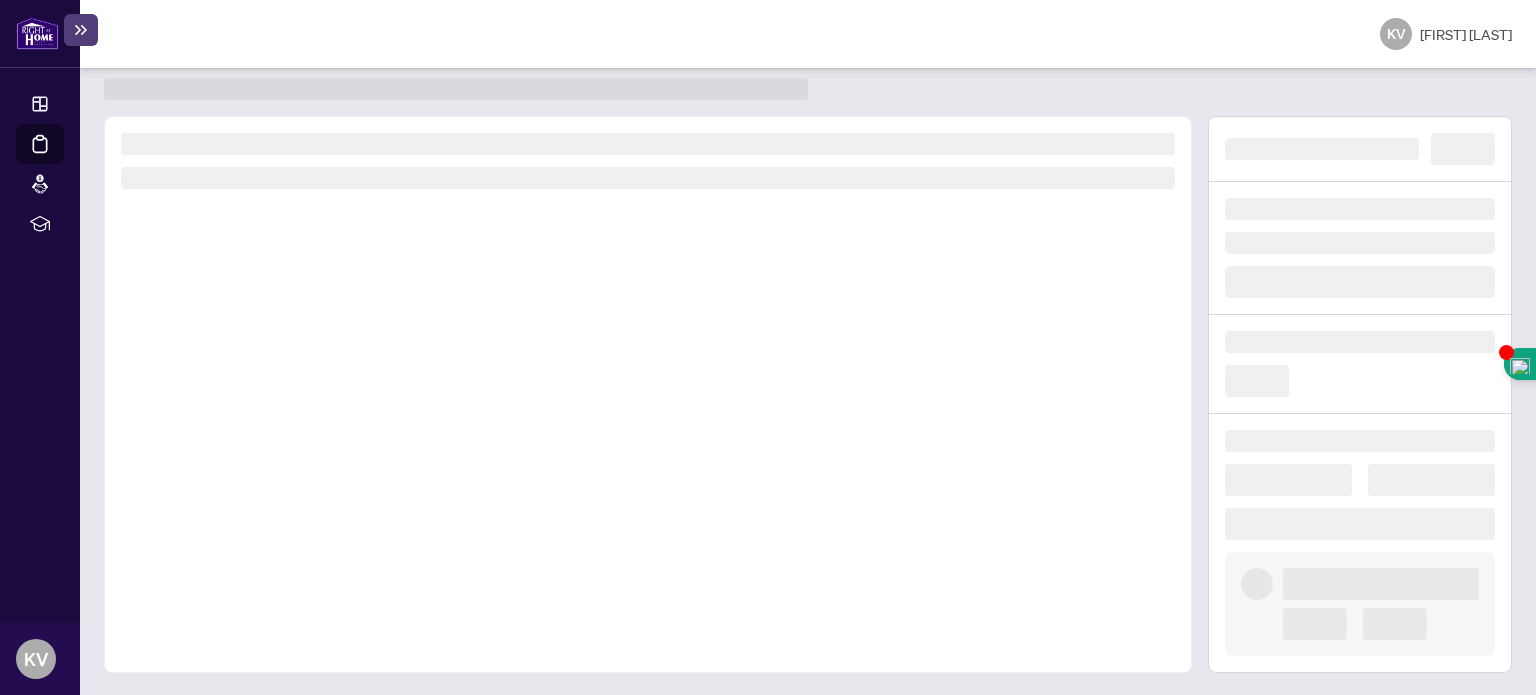 scroll, scrollTop: 0, scrollLeft: 0, axis: both 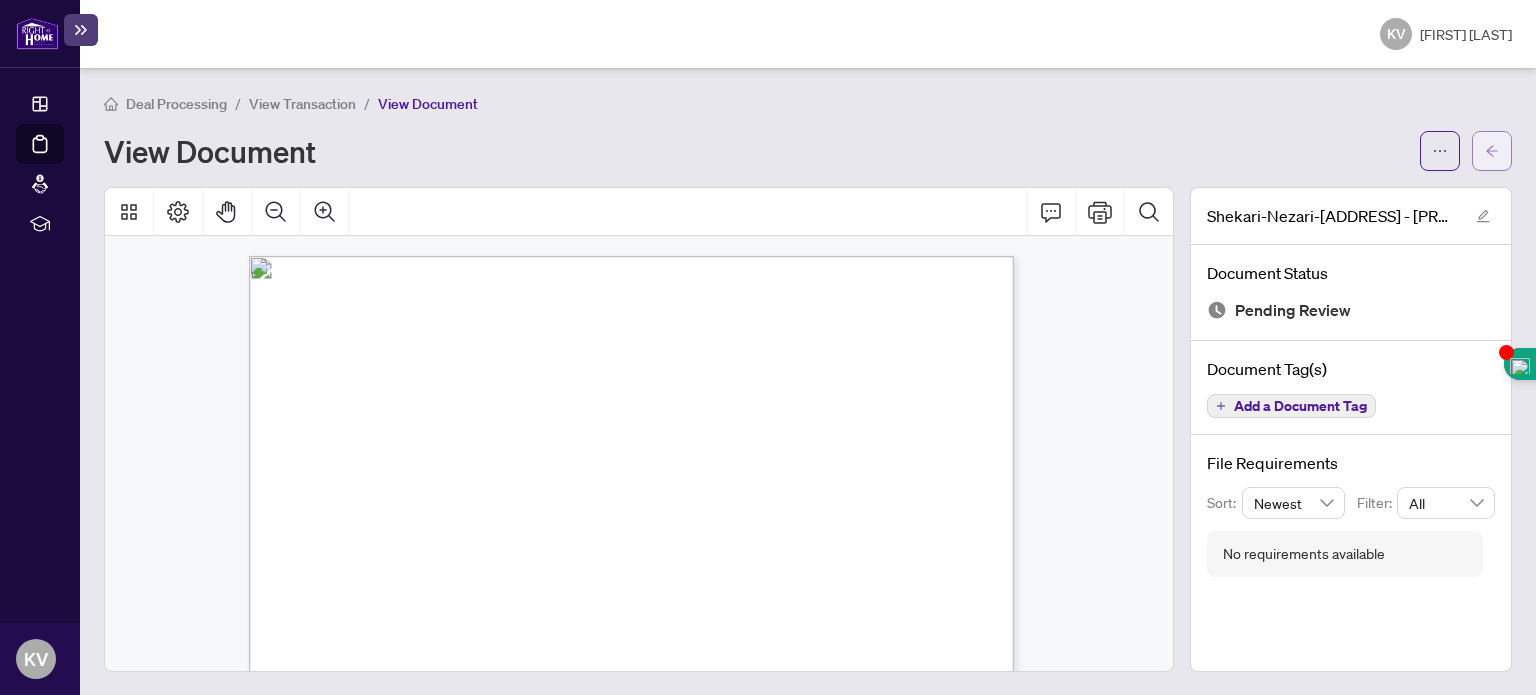 click 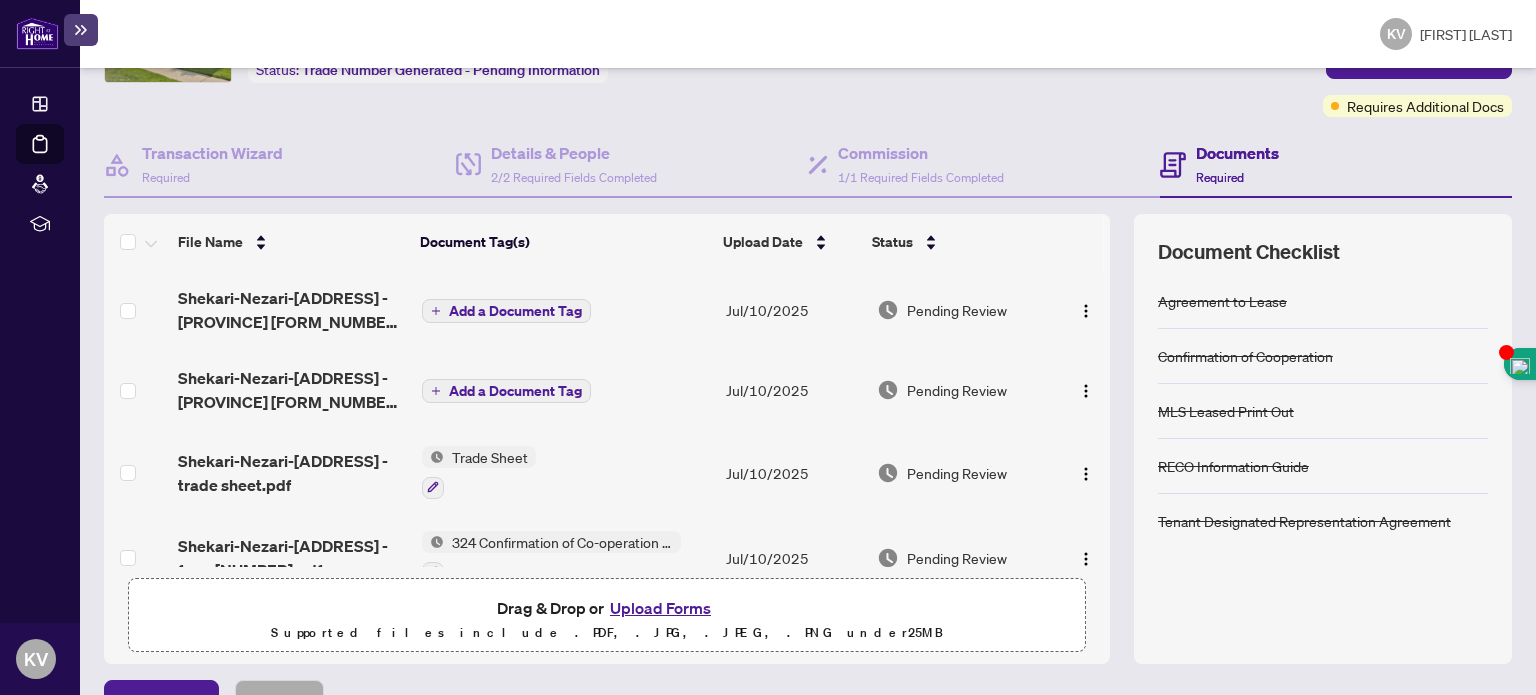 scroll, scrollTop: 148, scrollLeft: 0, axis: vertical 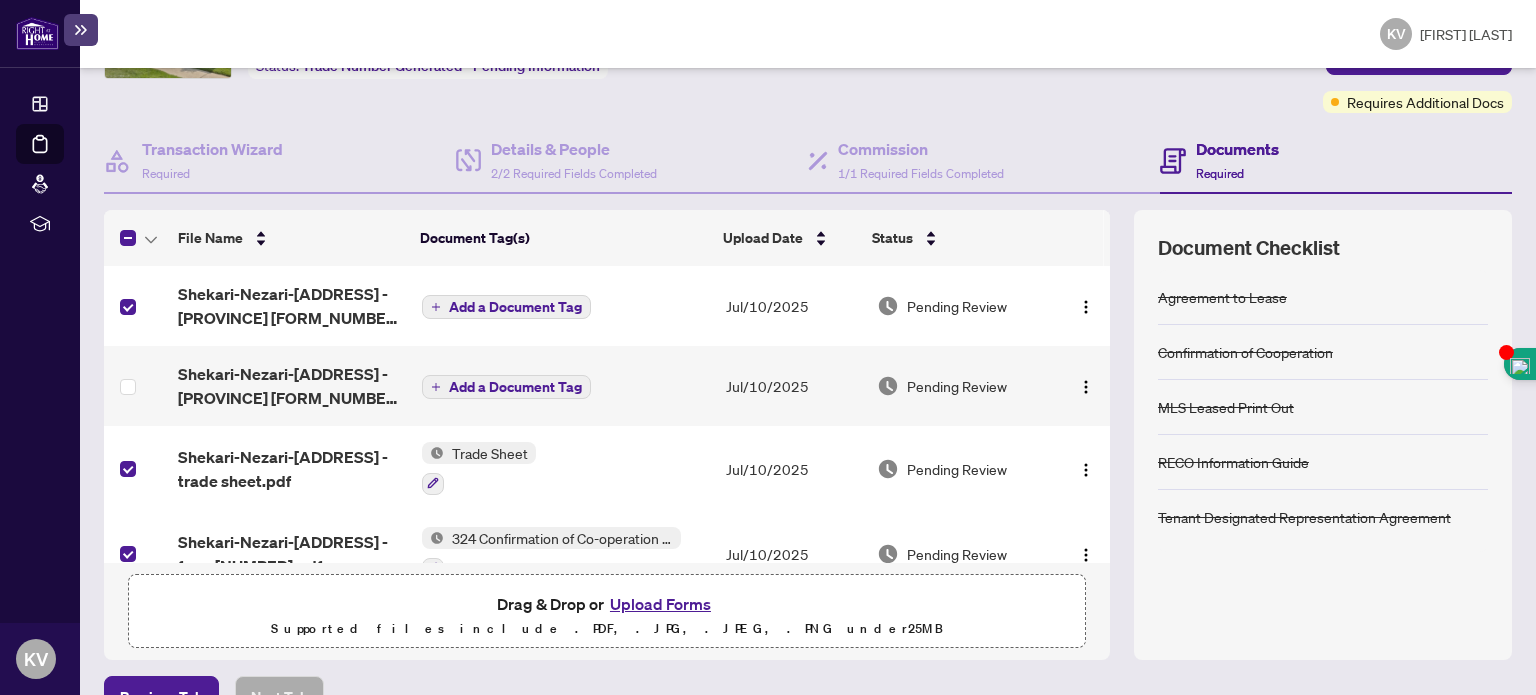 click on "Add a Document Tag" at bounding box center (515, 307) 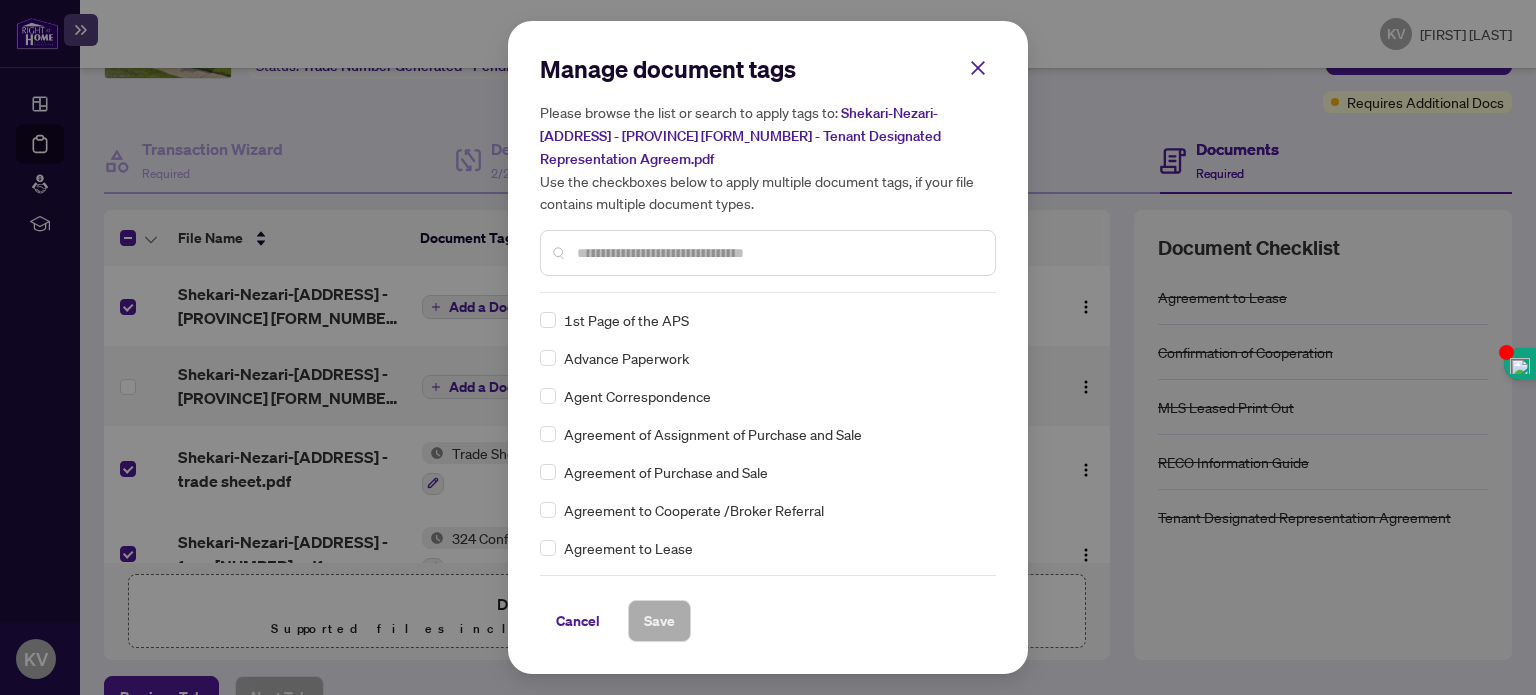 click on "Manage document tags Please browse the list or search to apply tags to:   Shekari-Nezari-1470 Bishops Gate unit  402 - Ontario 372 - Tenant Designated Representation Agreem.pdf   Use the checkboxes below to apply multiple document tags, if your file contains multiple document types.   1st Page of the APS Advance Paperwork Agent Correspondence Agreement of Assignment of Purchase and Sale Agreement of Purchase and Sale Agreement to Cooperate /Broker Referral Agreement to Lease Articles of Incorporation Back to Vendor Letter Belongs to Another Transaction Builder's Consent Buyer Designated Representation Agreement Buyer Designated Representation Agreement Buyers Lawyer Information Certificate of Estate Trustee(s) Client Refused to Sign Closing Date Change Co-op Brokerage Commission Statement Co-op EFT Co-operating Indemnity Agreement Commission Adjustment Commission Agreement Commission Calculation Commission Statement Sent Commission Statement Sent to Landlord Commission Statement Sent to Lawyer Correspondence" at bounding box center [768, 347] 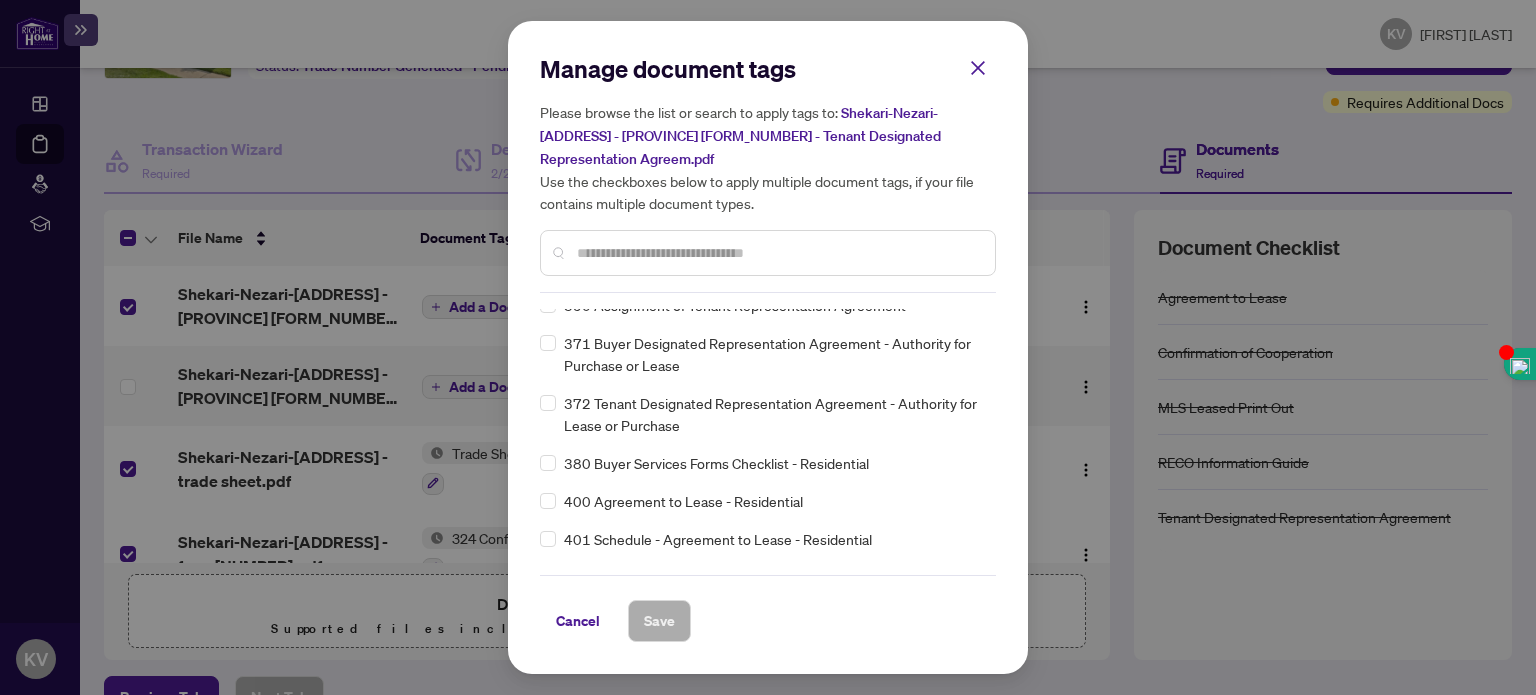 scroll, scrollTop: 9295, scrollLeft: 0, axis: vertical 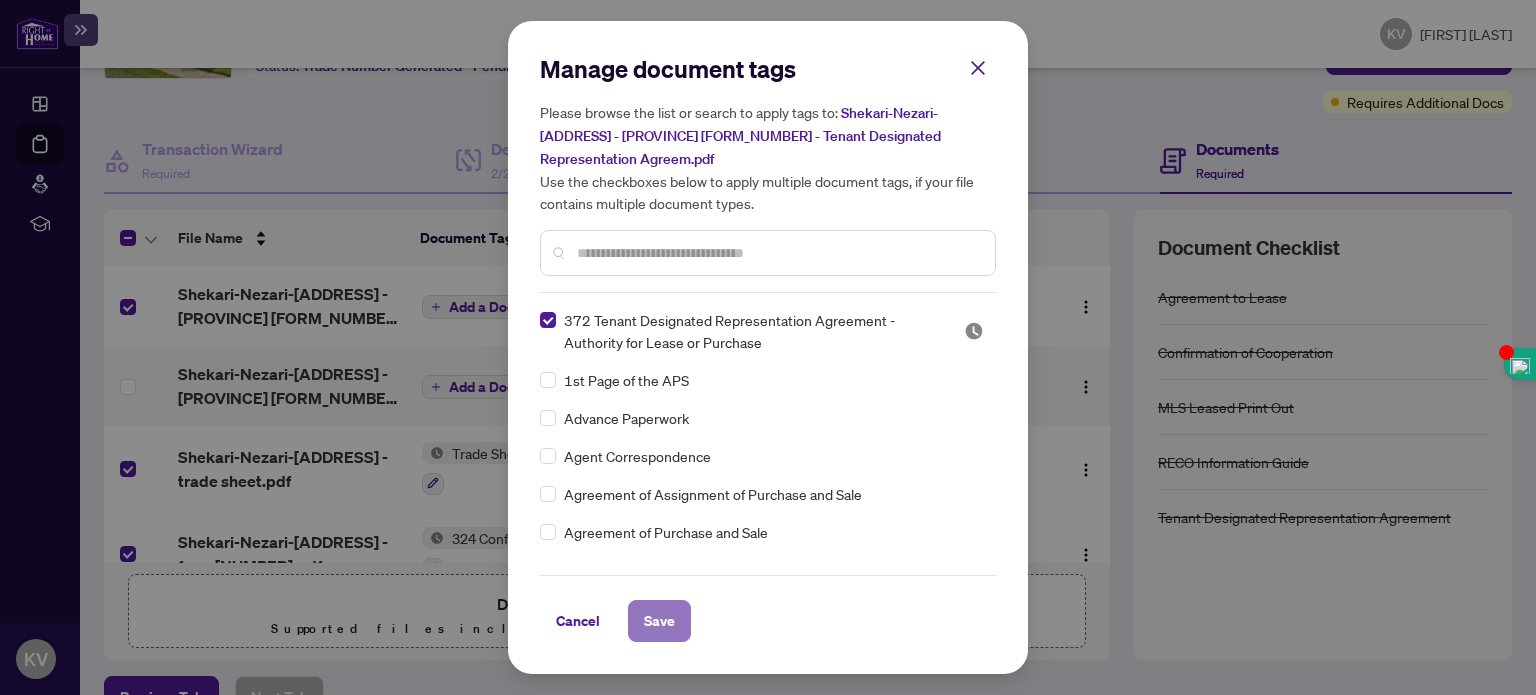 click on "Save" at bounding box center [659, 621] 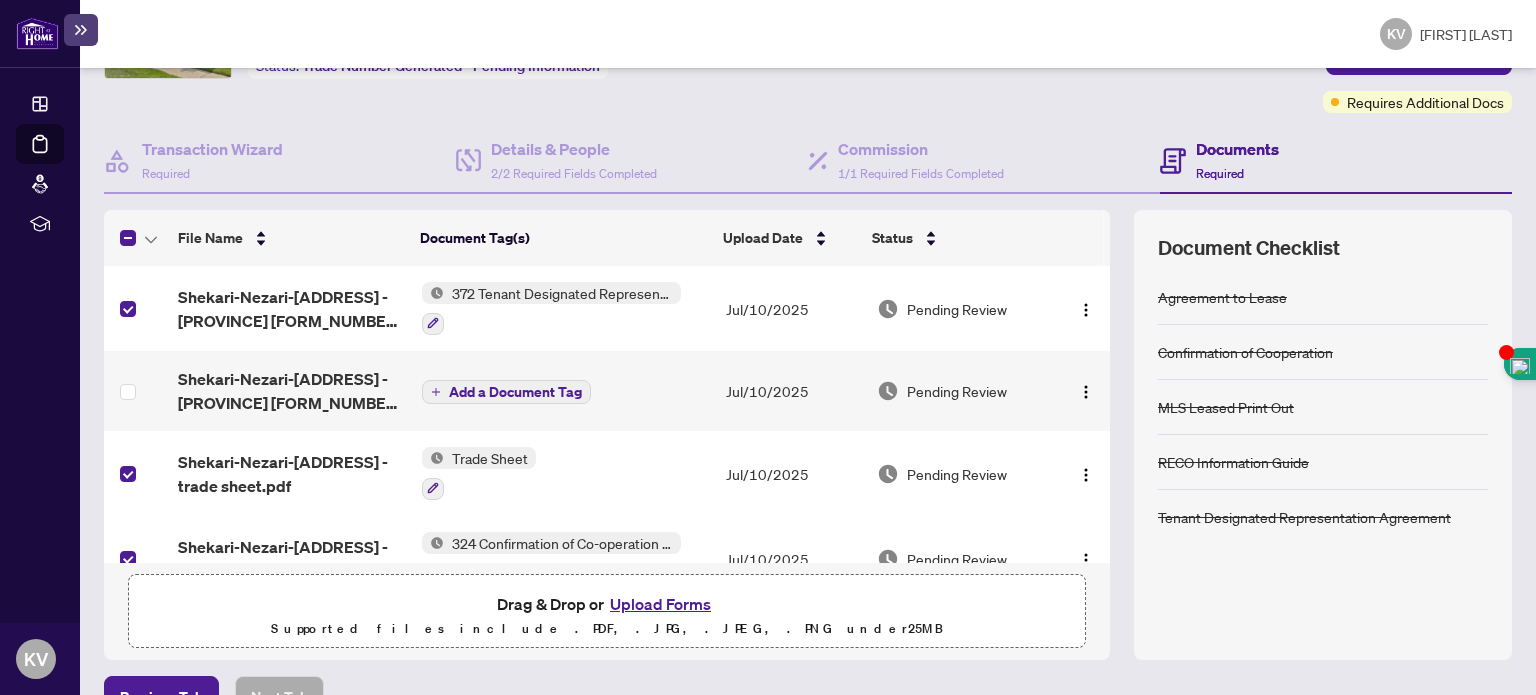 scroll, scrollTop: 11, scrollLeft: 0, axis: vertical 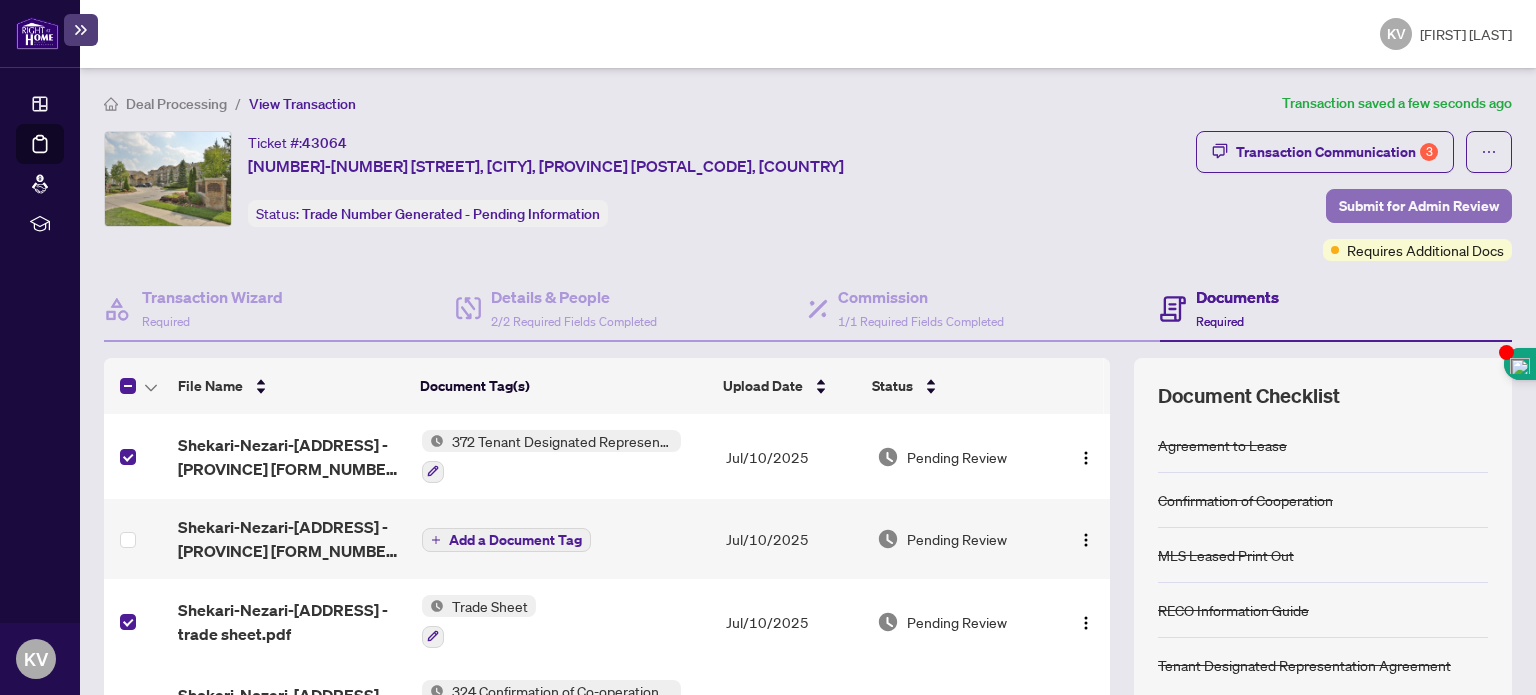click on "Submit for Admin Review" at bounding box center (1419, 206) 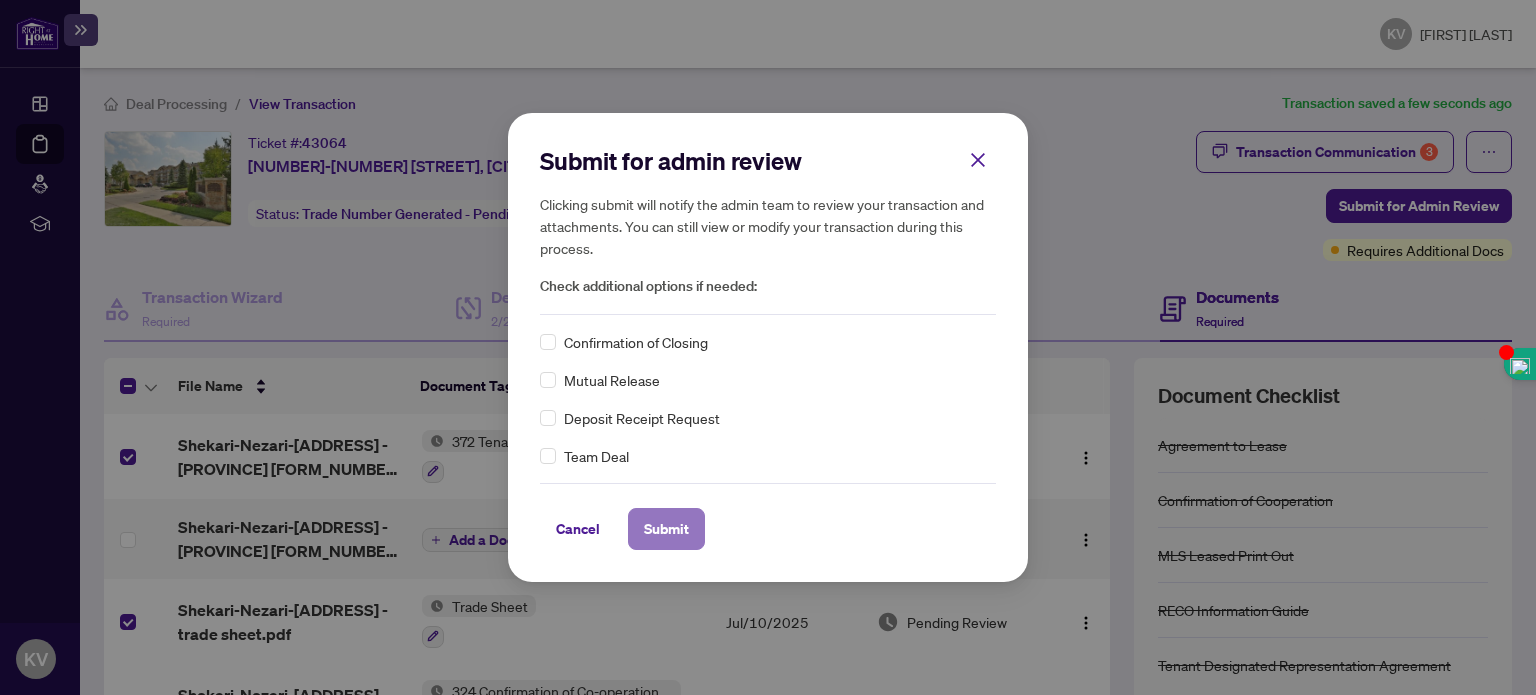 click on "Submit" at bounding box center [666, 529] 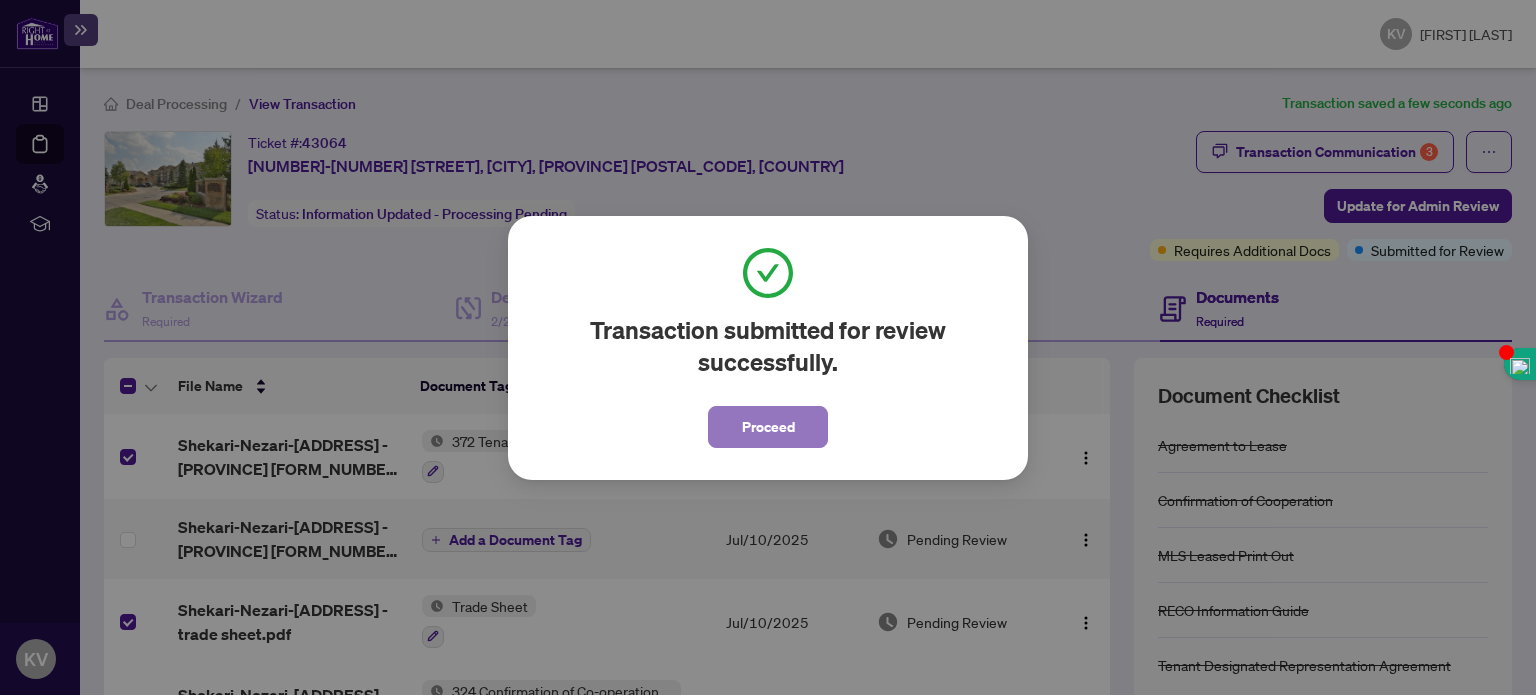 click on "Proceed" at bounding box center [768, 427] 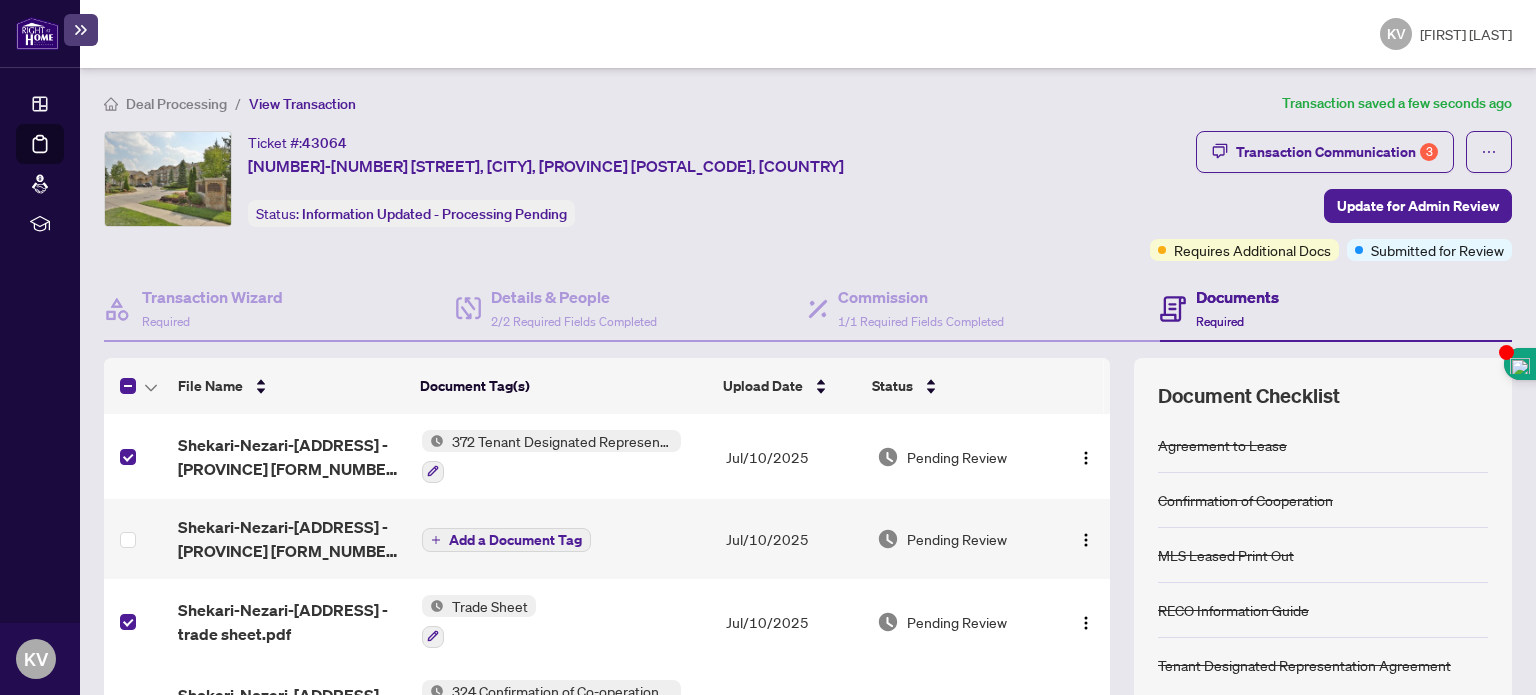 click on "Ticket #:  43064 402-1470 Bishops Gate, Oakville, ON L6M 4N2, Canada Status:   Information Updated - Processing Pending Update for Admin Review" at bounding box center (623, 179) 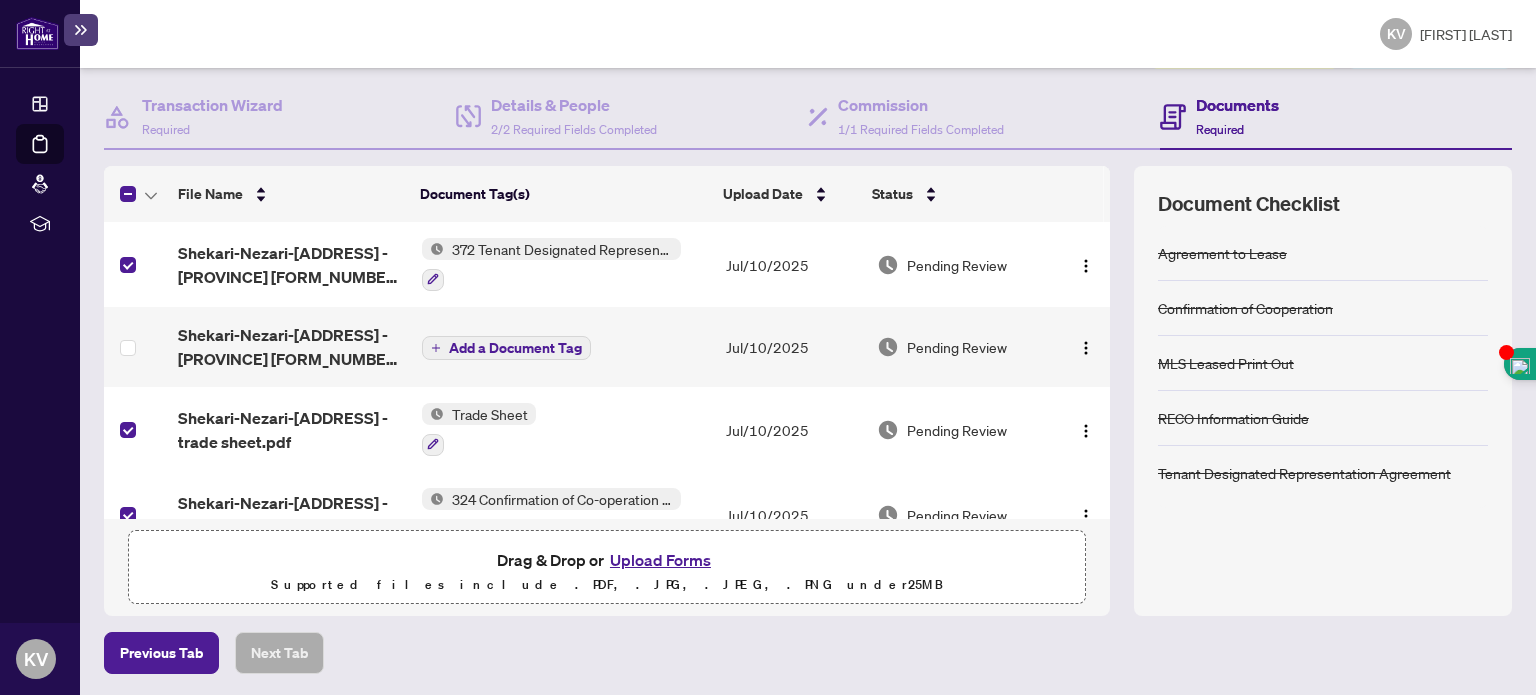 scroll, scrollTop: 158, scrollLeft: 0, axis: vertical 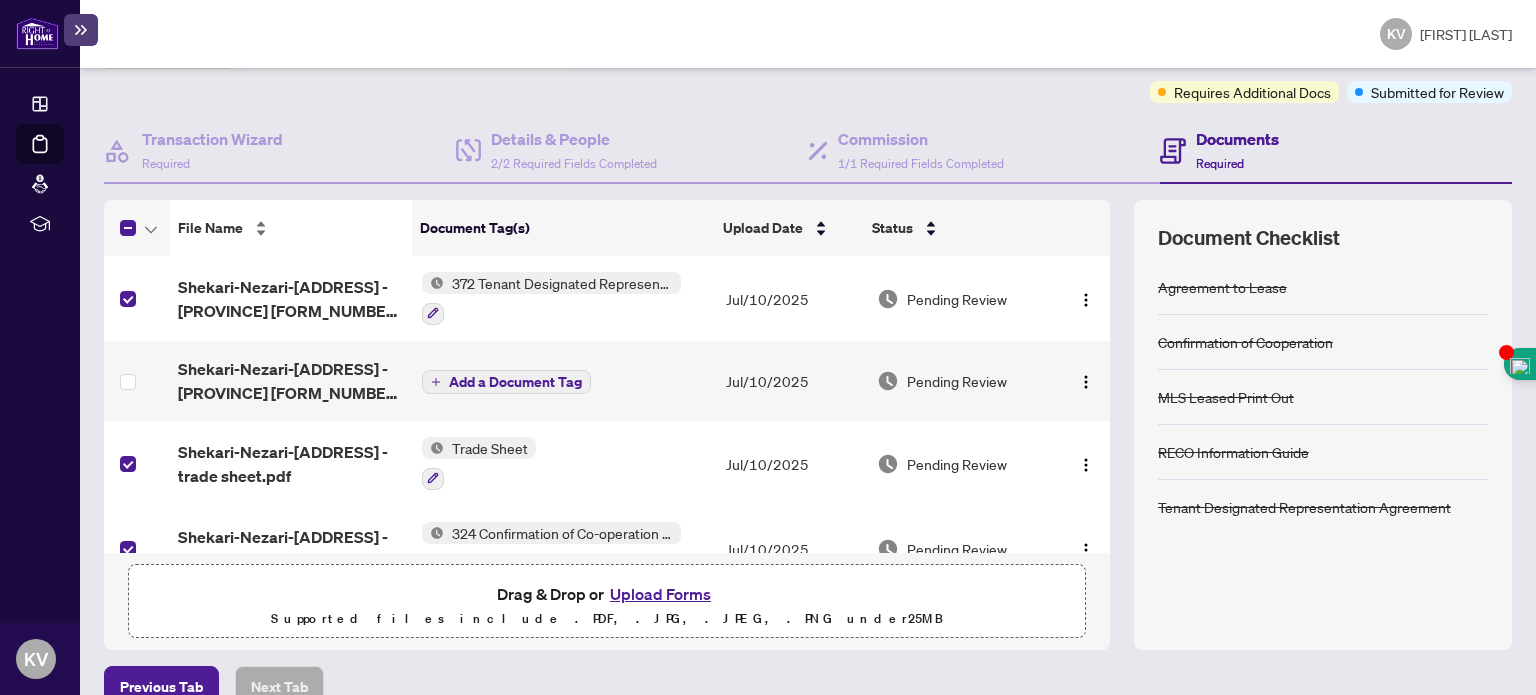 click on "File Name" at bounding box center (291, 228) 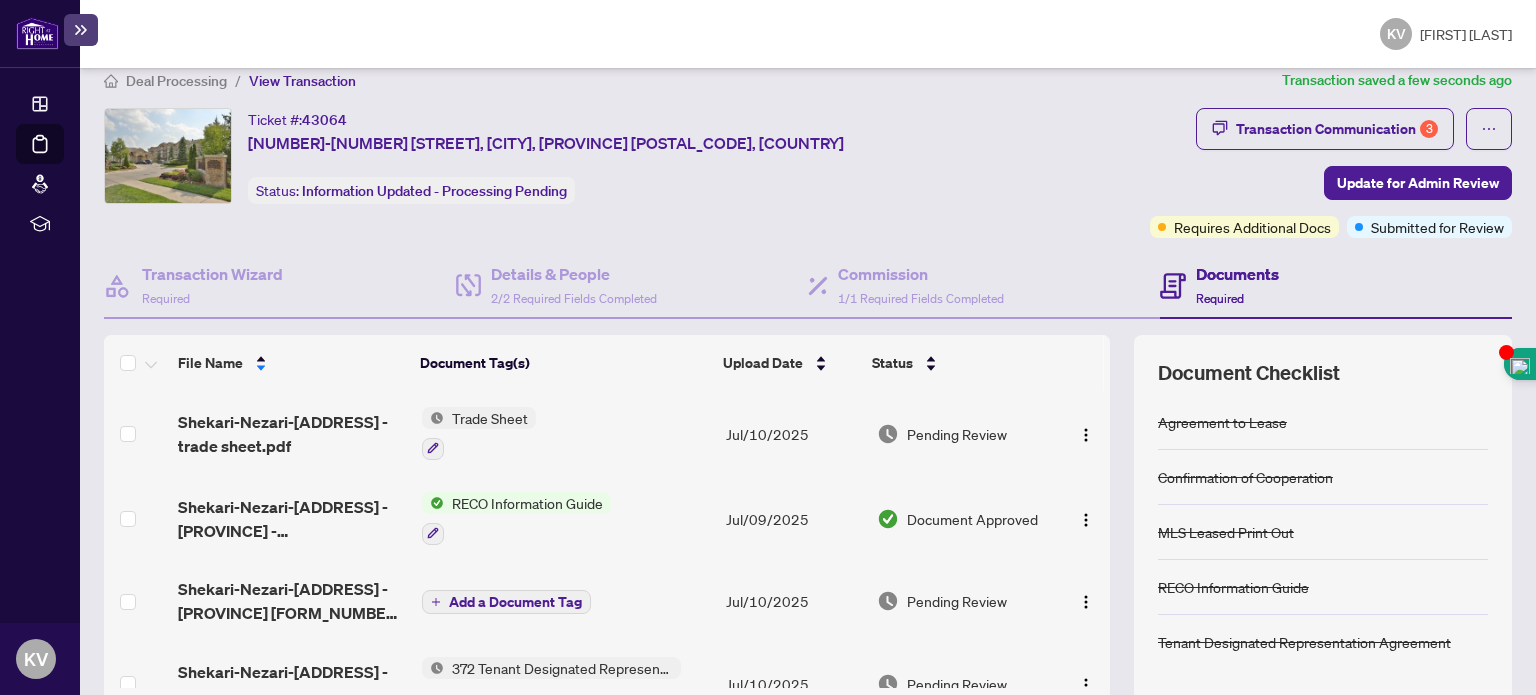 scroll, scrollTop: 4, scrollLeft: 0, axis: vertical 